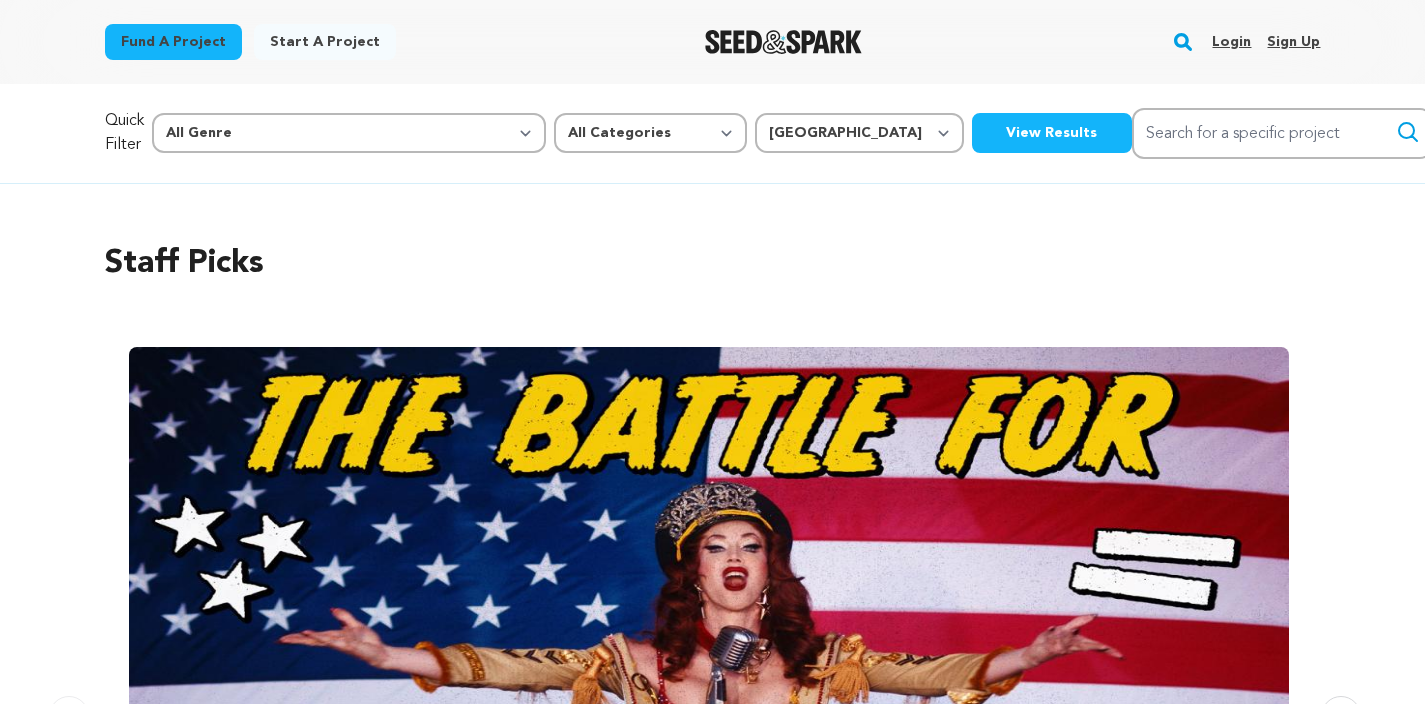 select on "1671" 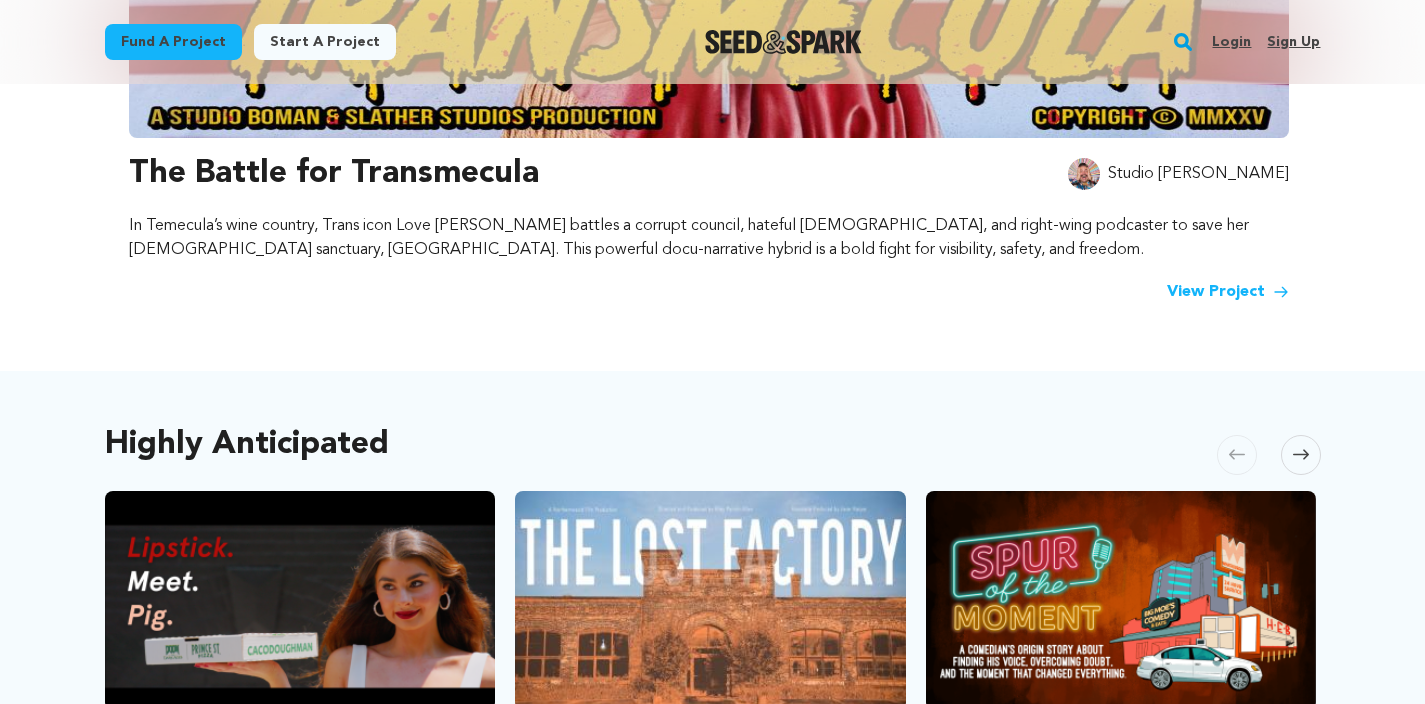 scroll, scrollTop: 0, scrollLeft: 0, axis: both 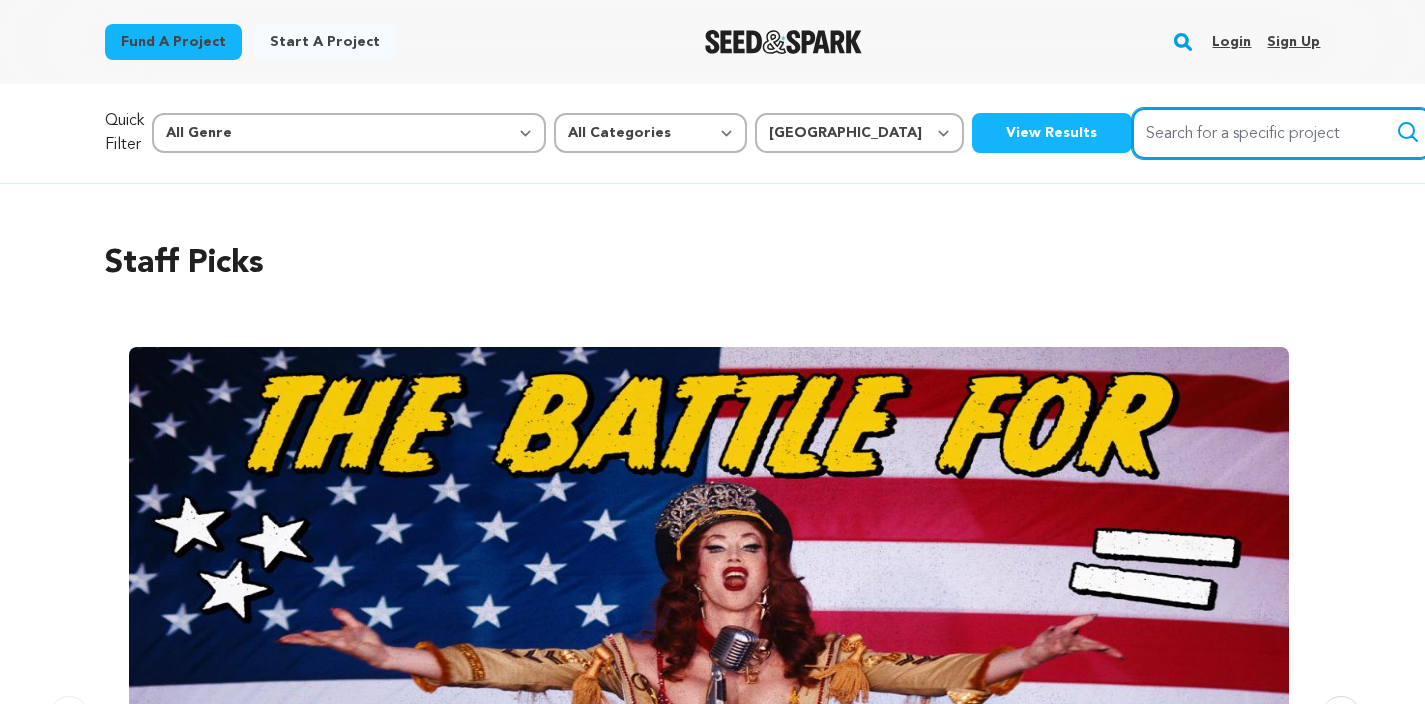 click on "Search for a specific project" at bounding box center [1282, 133] 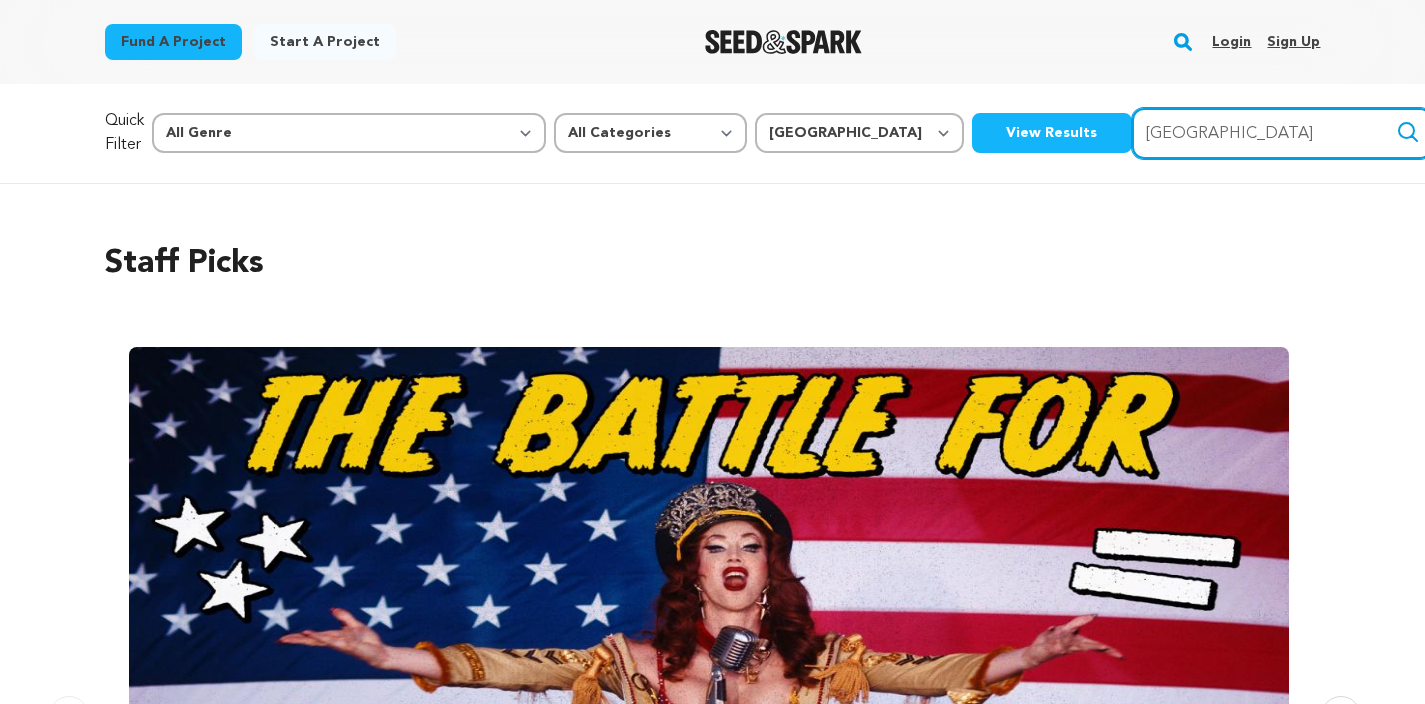 type on "los angeles" 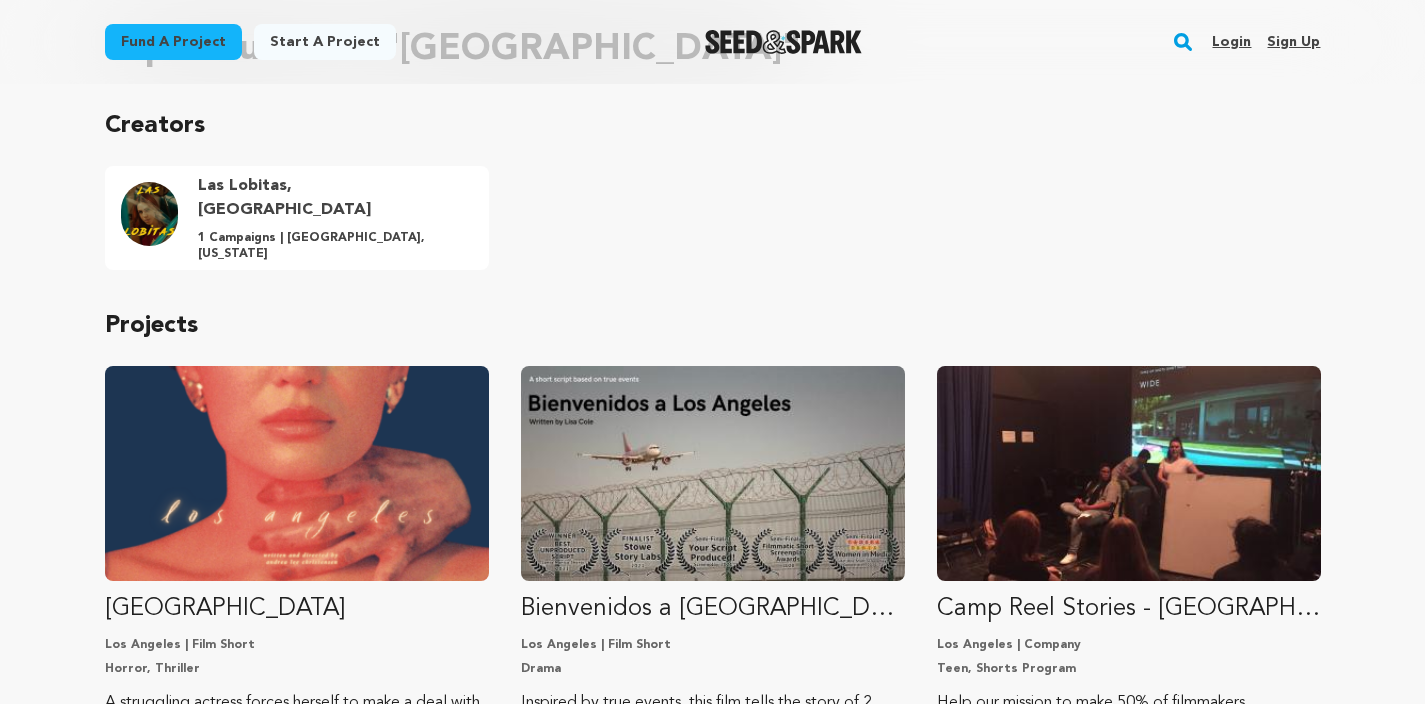scroll, scrollTop: 0, scrollLeft: 0, axis: both 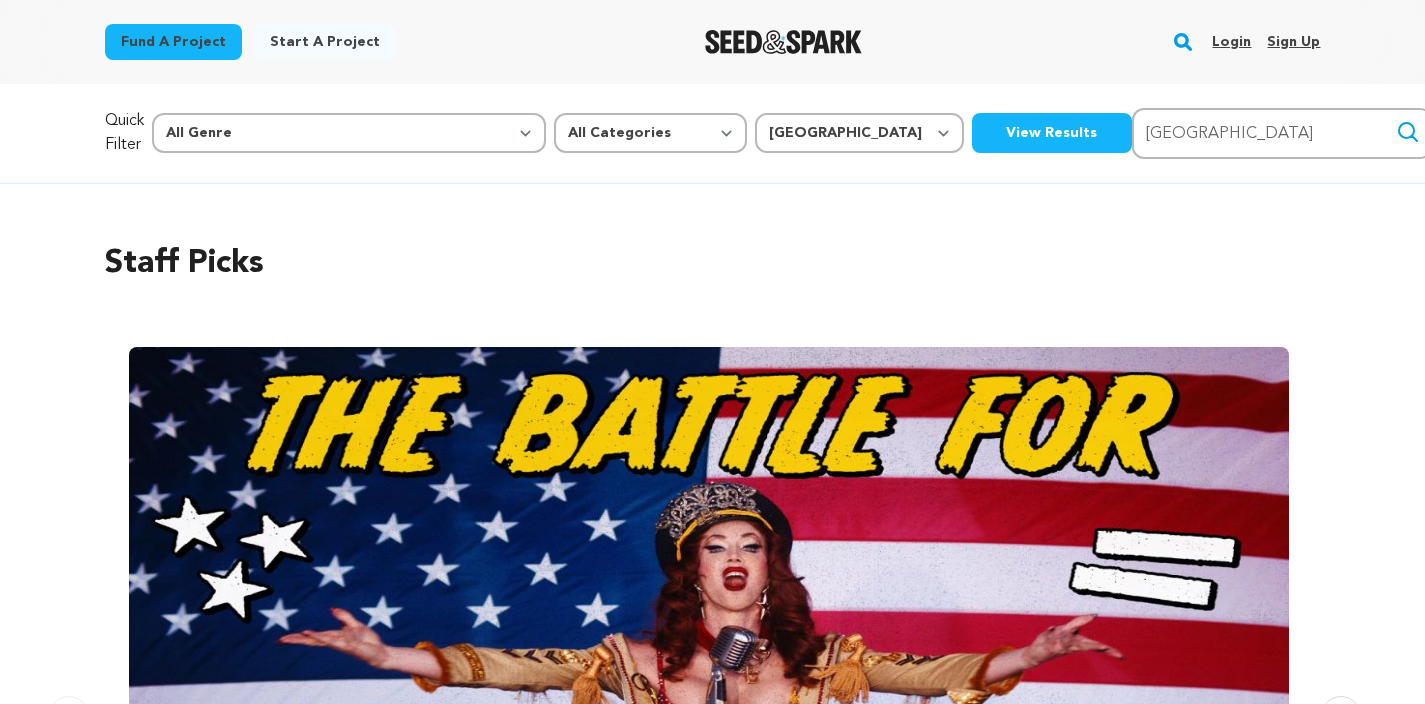 select on "1671" 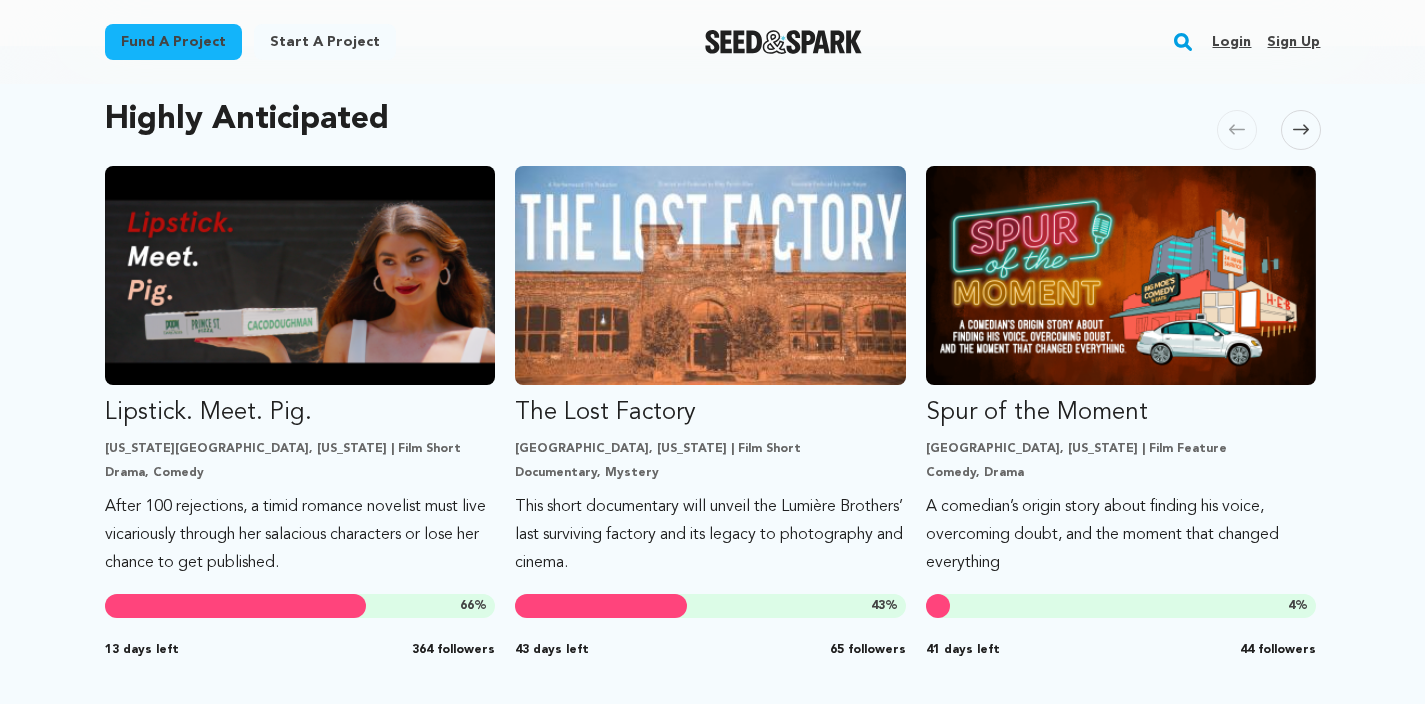 scroll, scrollTop: 1073, scrollLeft: 0, axis: vertical 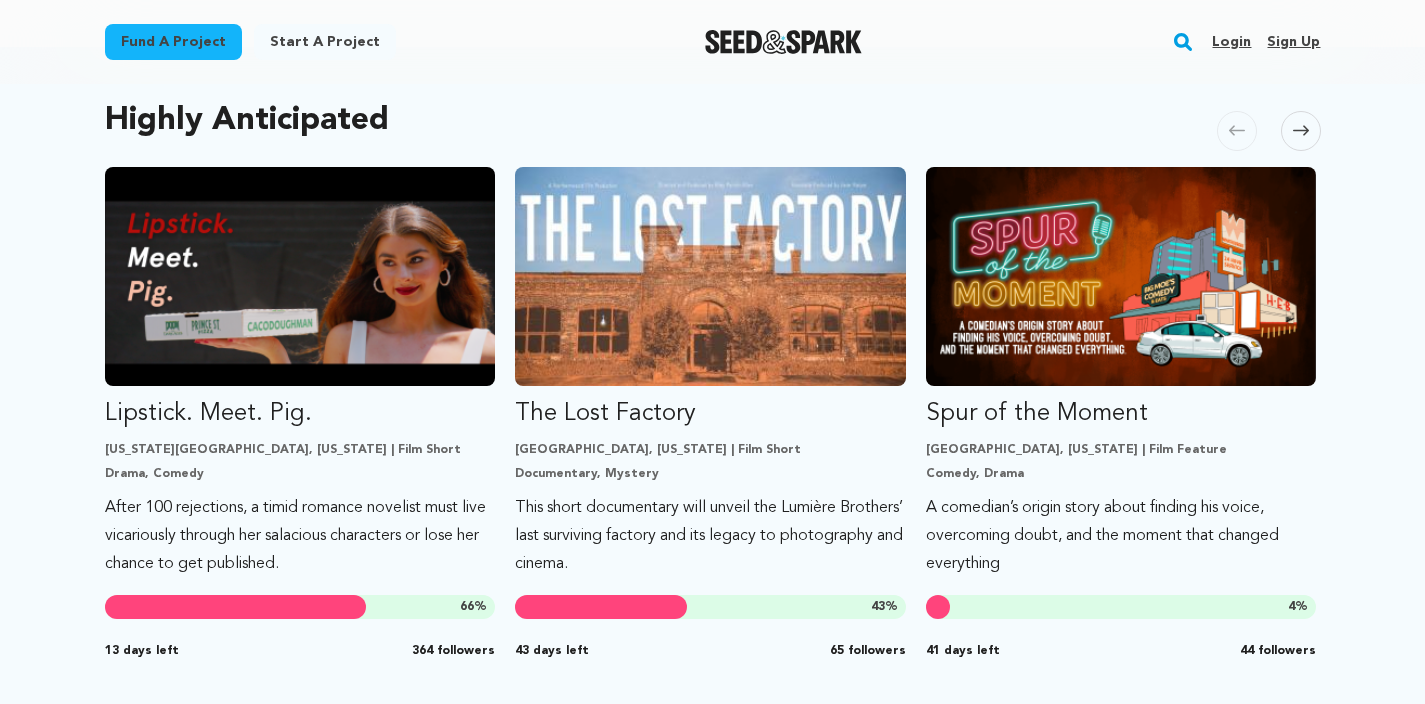 click 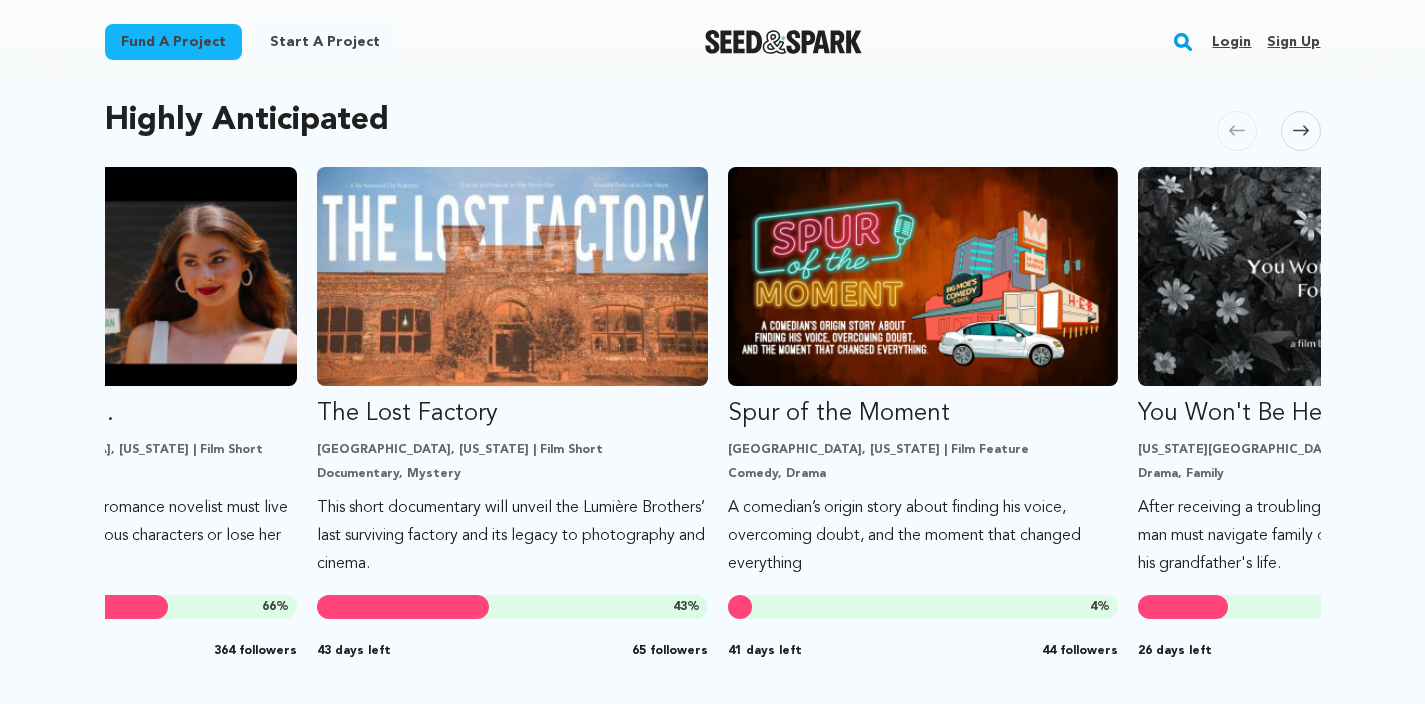 scroll, scrollTop: 0, scrollLeft: 410, axis: horizontal 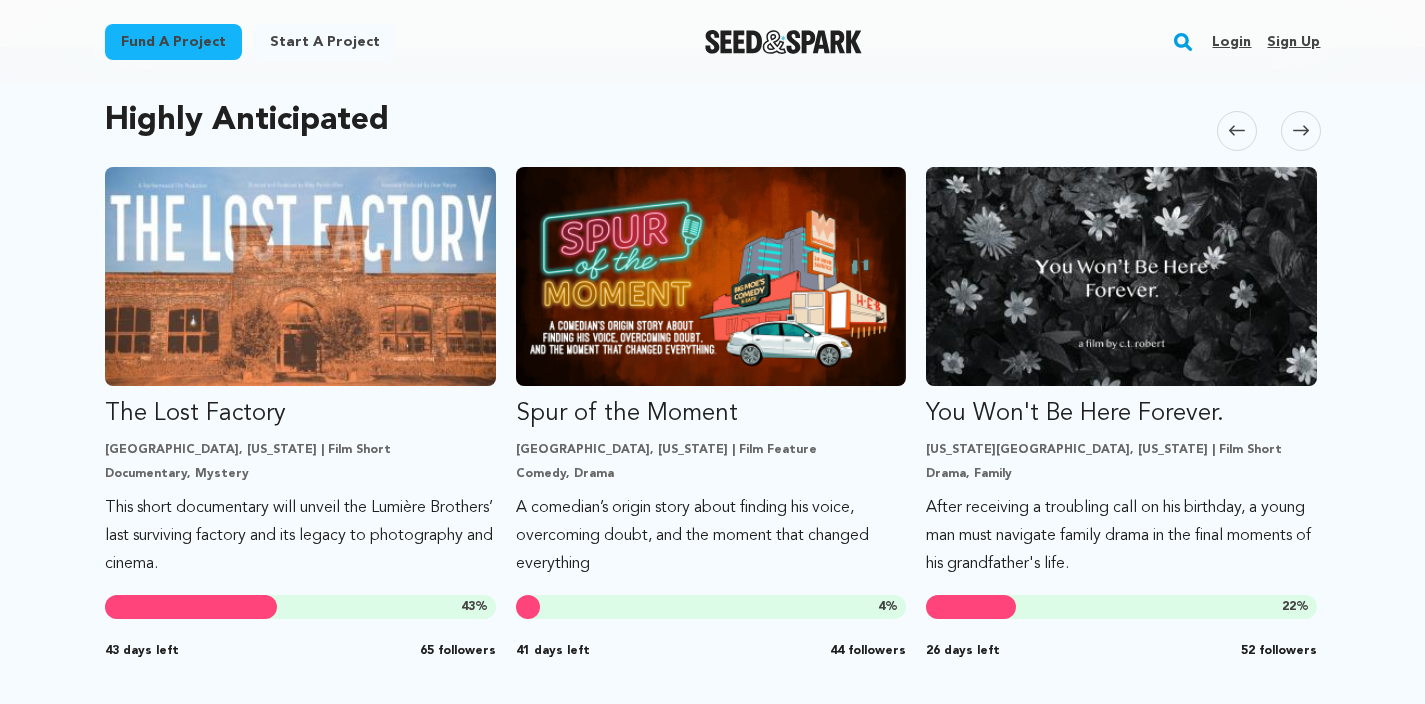 click 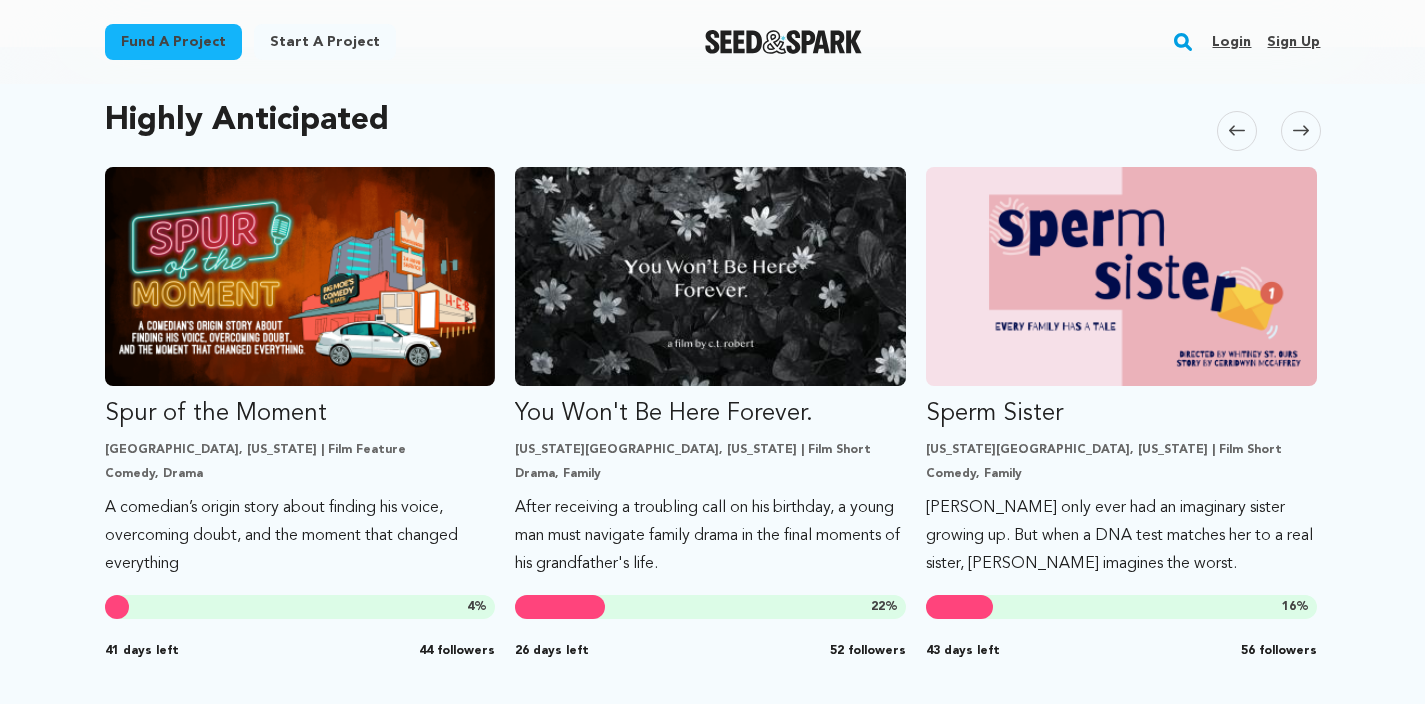 click 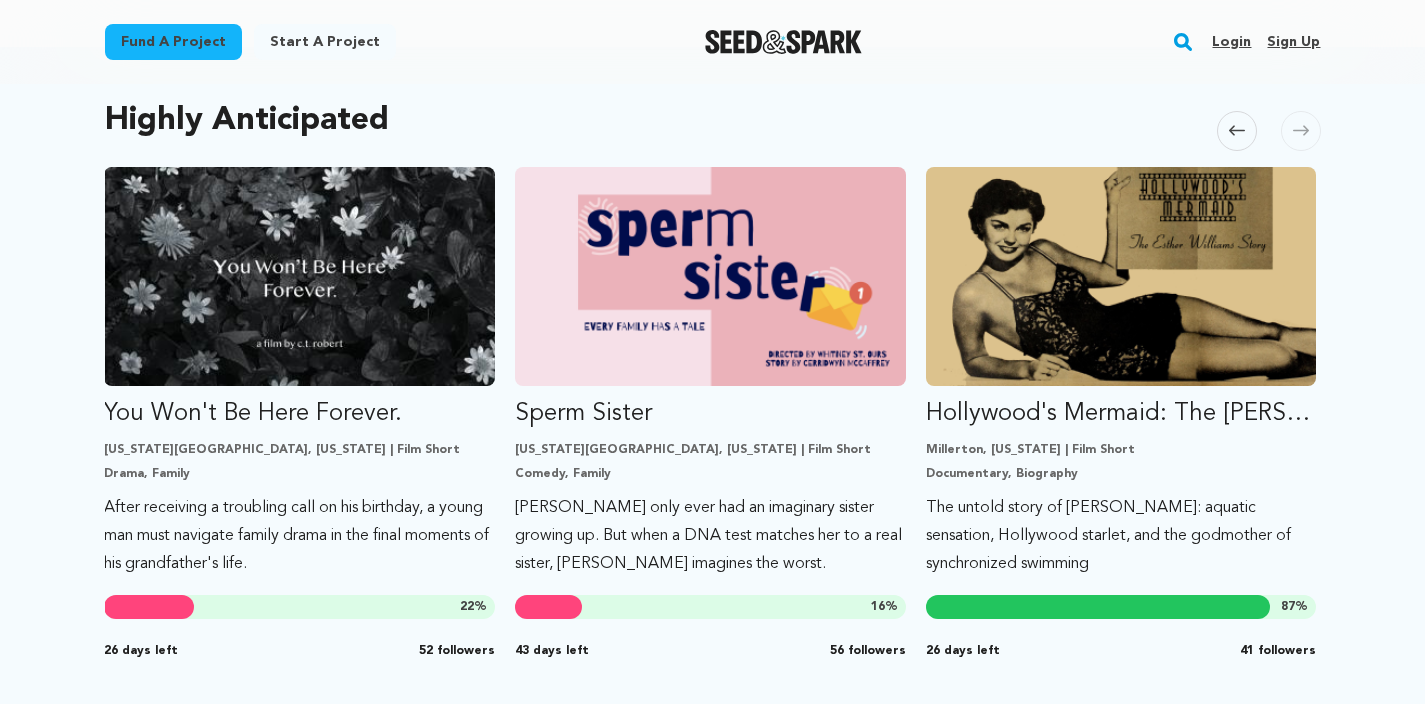 click 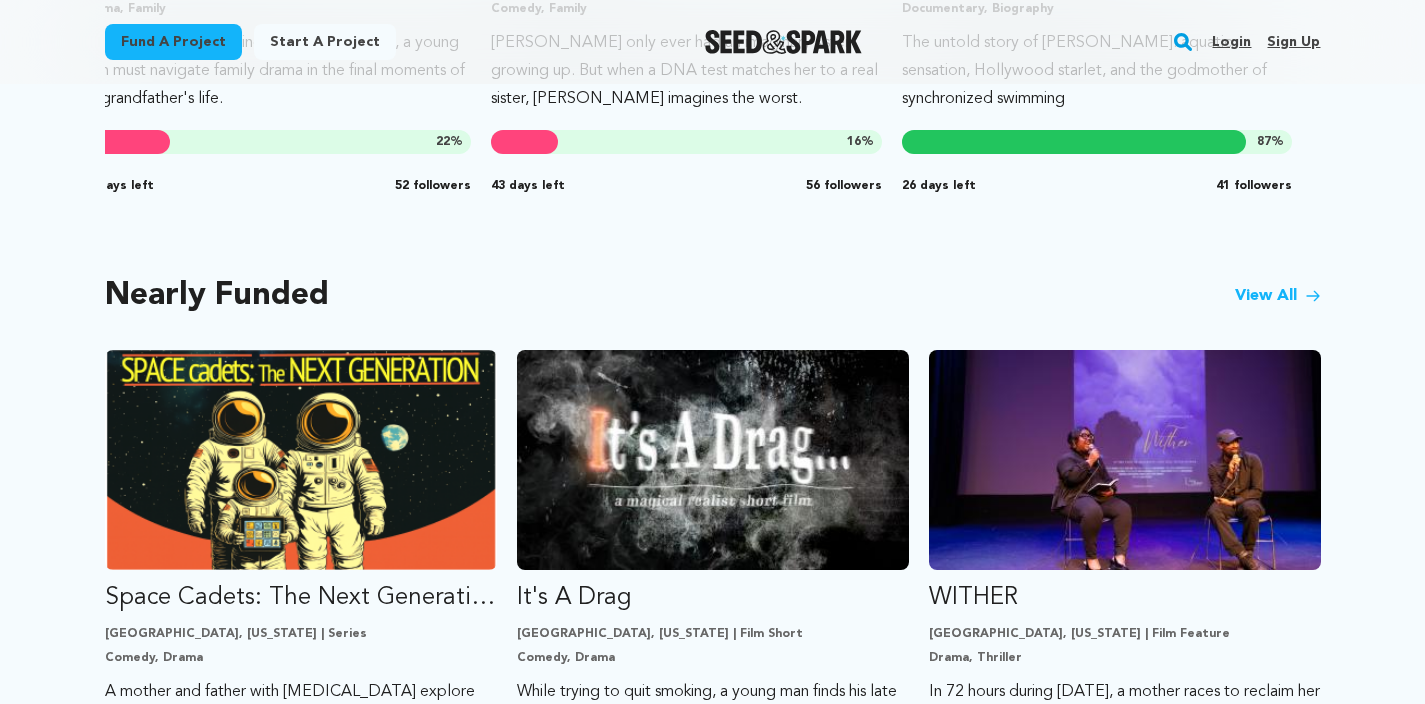 scroll, scrollTop: 1540, scrollLeft: 0, axis: vertical 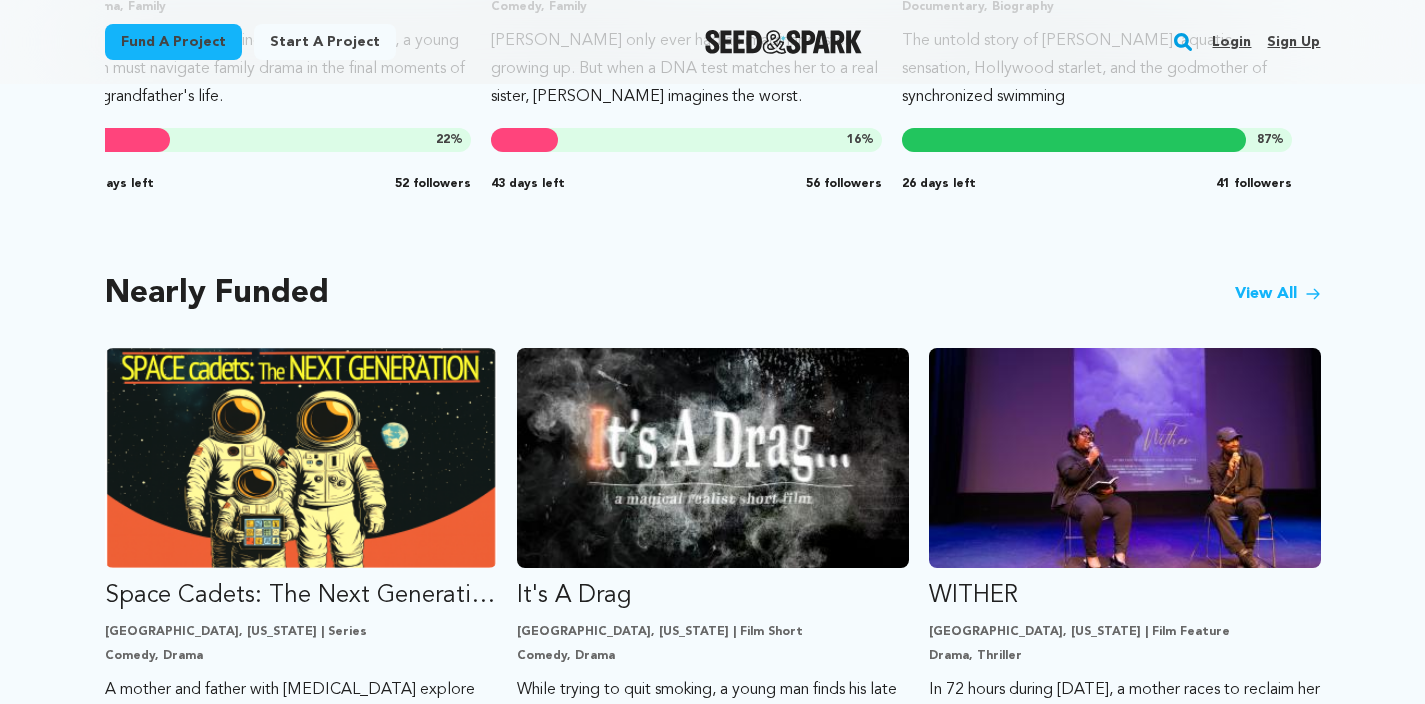 click on "Nearly Funded
View All
Space Cadets: The Next Generation
Los Angeles, California | Series
Comedy, Drama
A mother and father with ADHD explore speech, behavioral, and occupational therapies after their 3-year-old son is diagnosed with autism.
89 %
46 days left
57 followers" at bounding box center (713, 564) 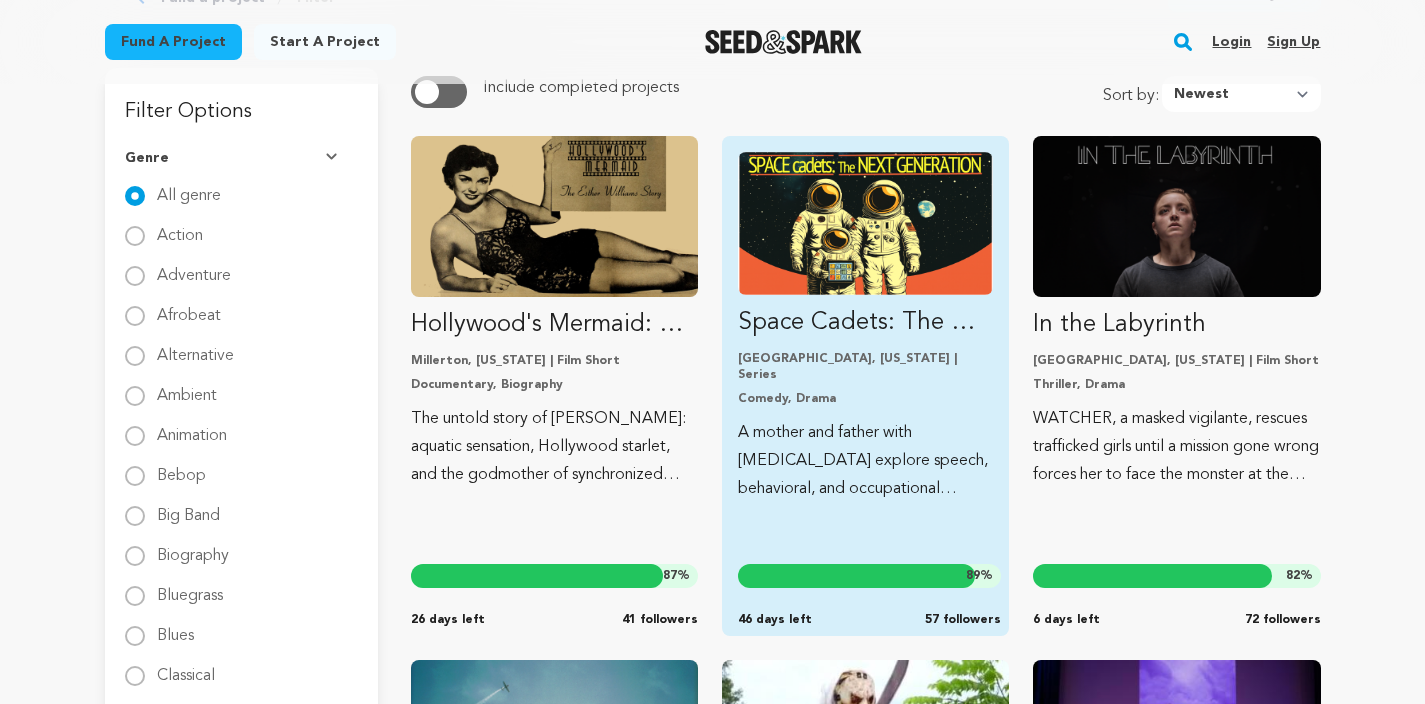 scroll, scrollTop: 206, scrollLeft: 0, axis: vertical 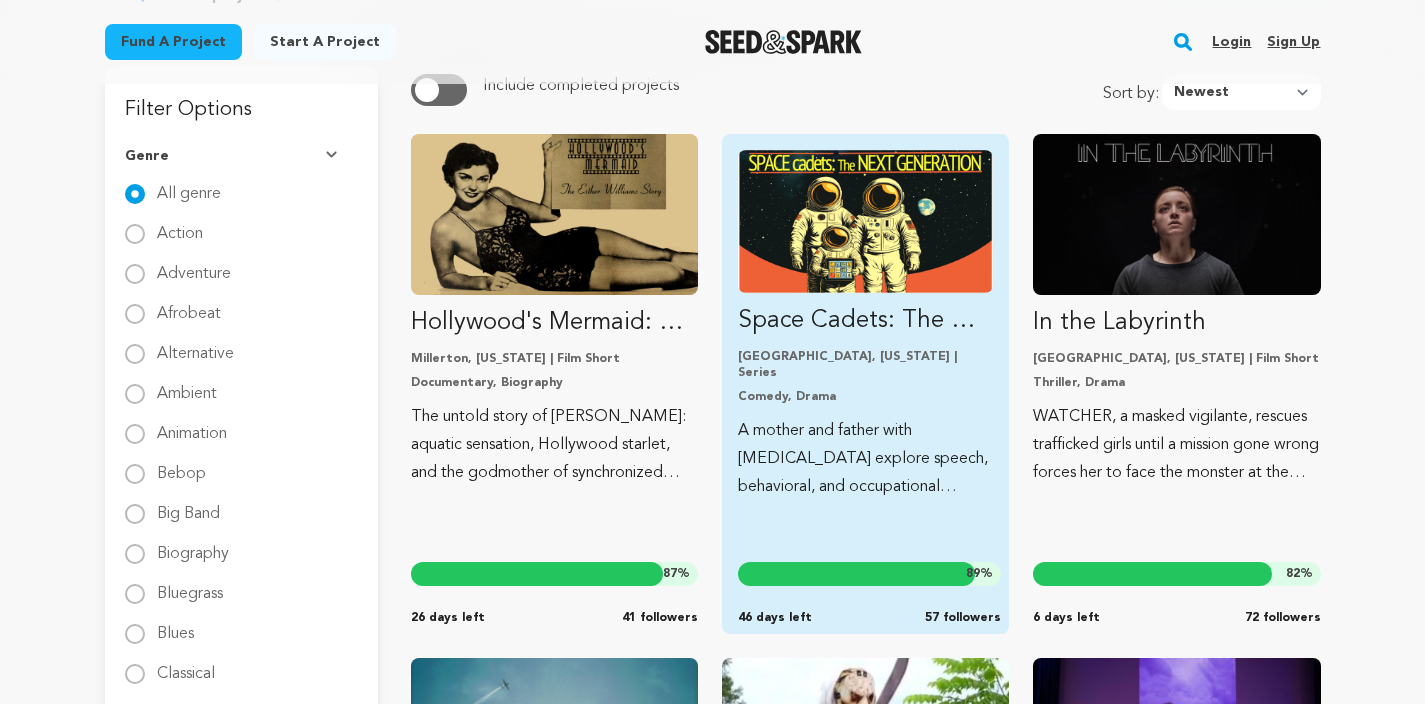 click on "Space Cadets: The Next Generation" at bounding box center (865, 321) 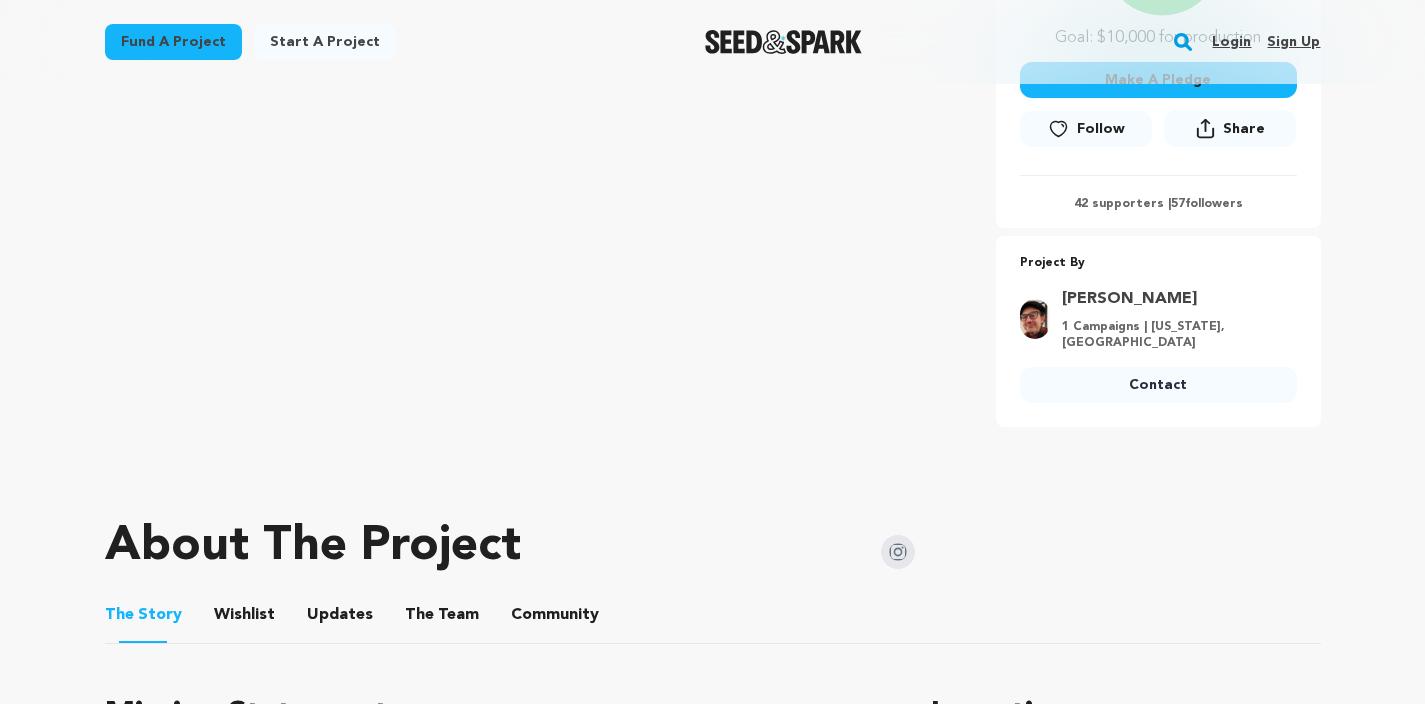 scroll, scrollTop: 644, scrollLeft: 0, axis: vertical 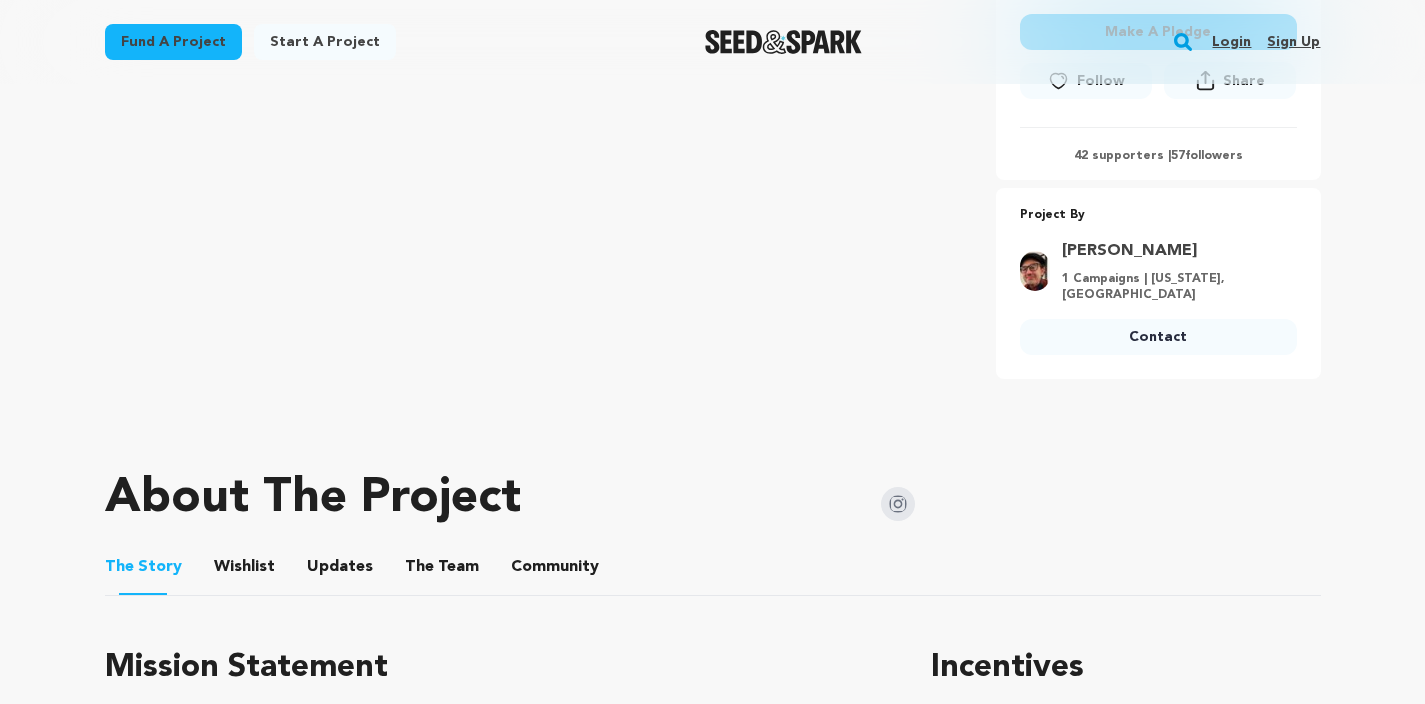 click on "Contact" at bounding box center (1158, 337) 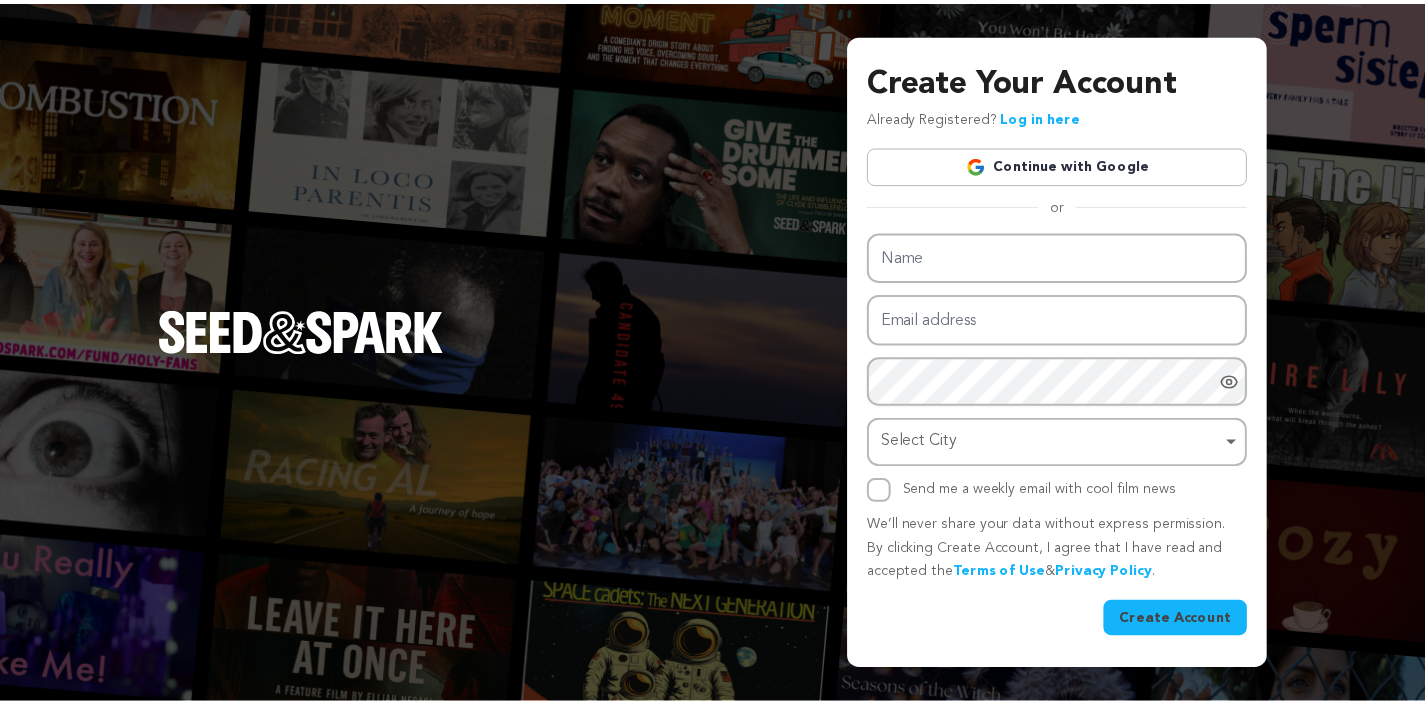 scroll, scrollTop: 0, scrollLeft: 0, axis: both 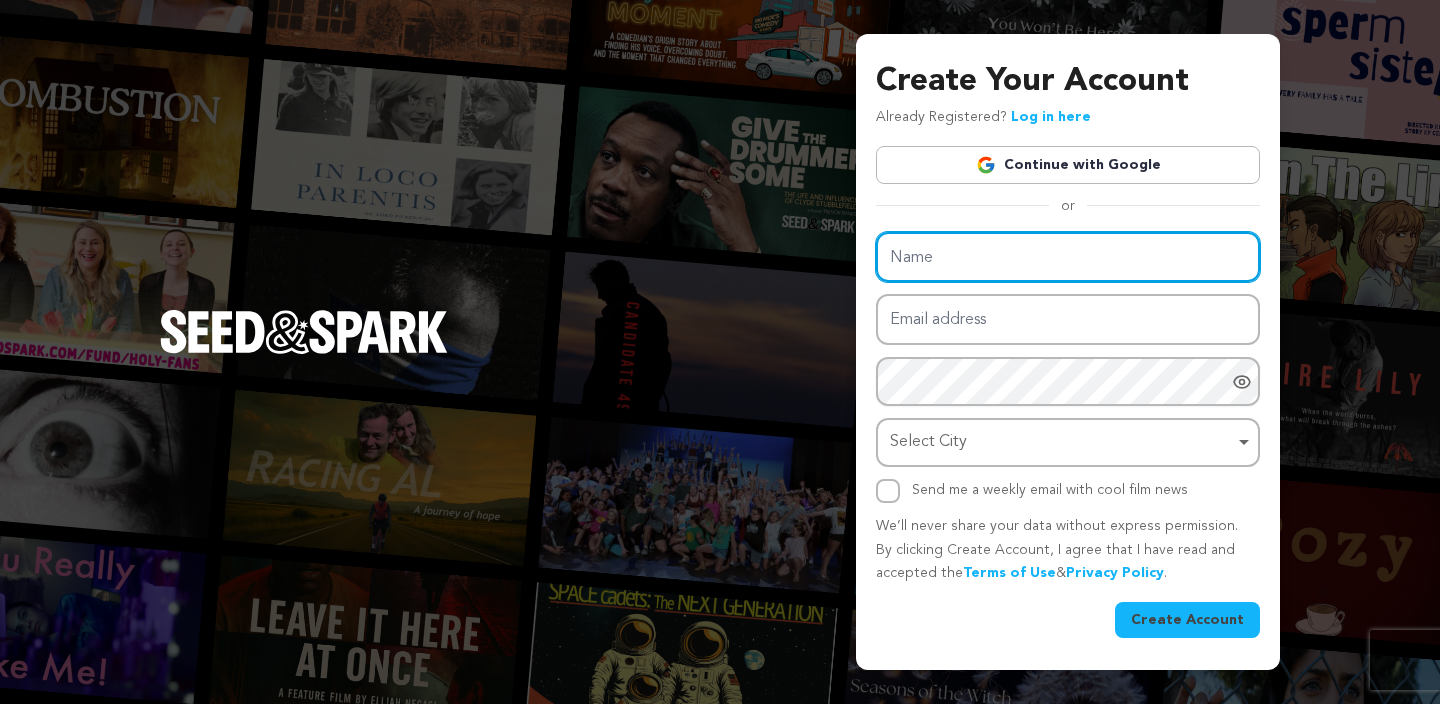 click on "Name" at bounding box center [1068, 257] 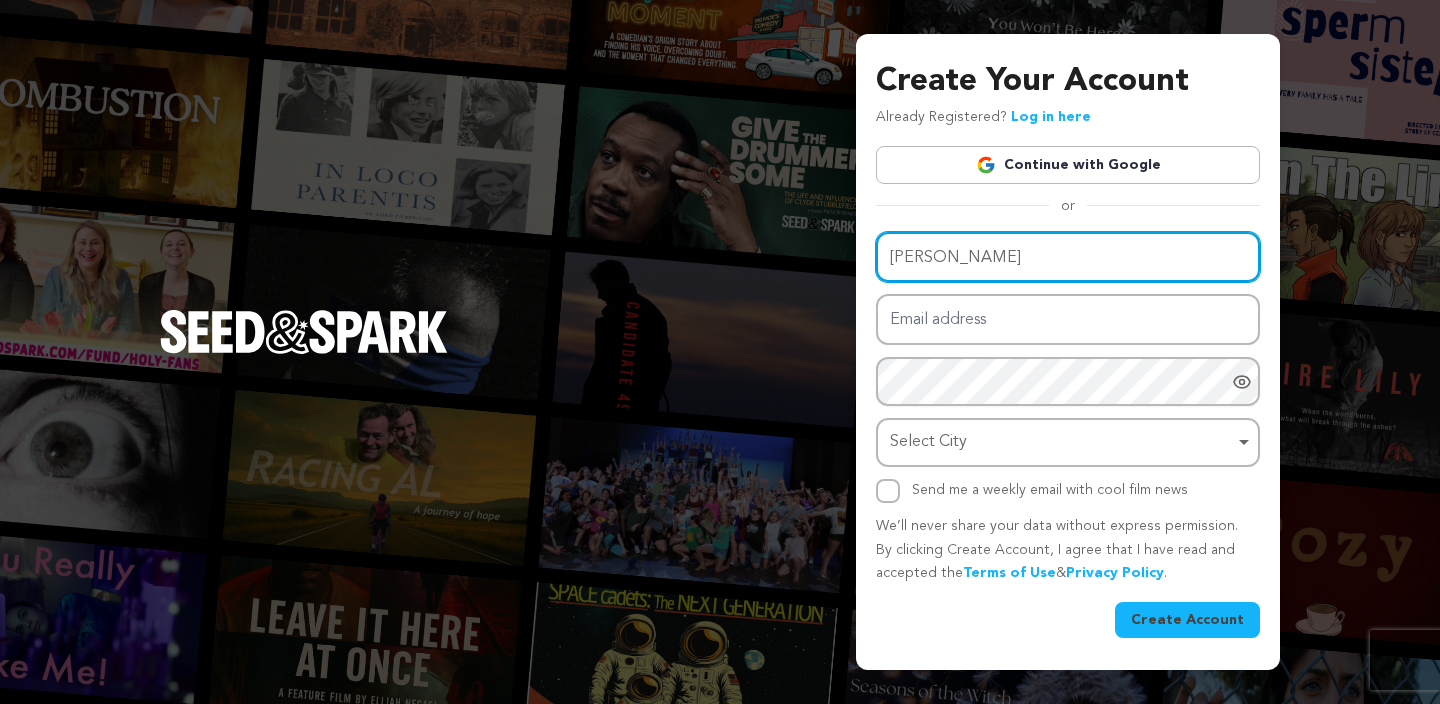 type on "Daniel Sun" 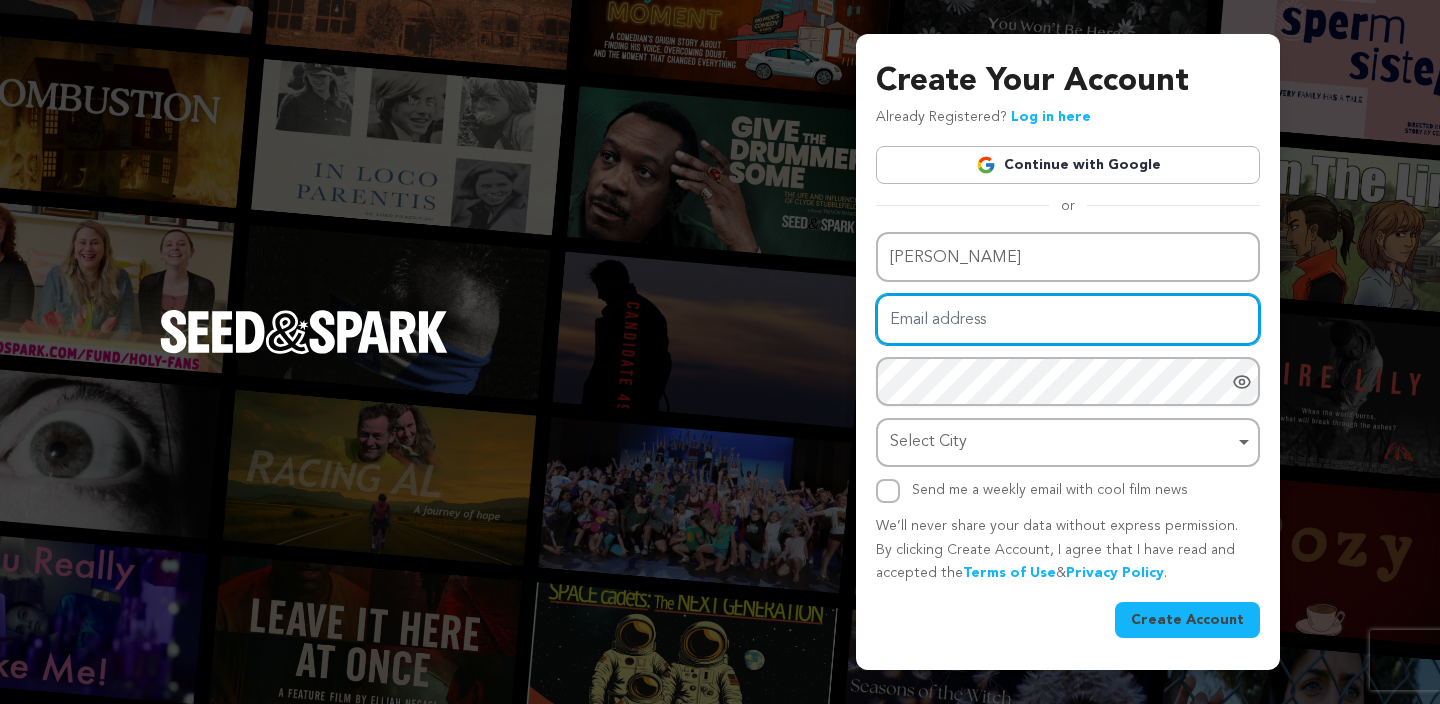 click on "Email address" at bounding box center [1068, 319] 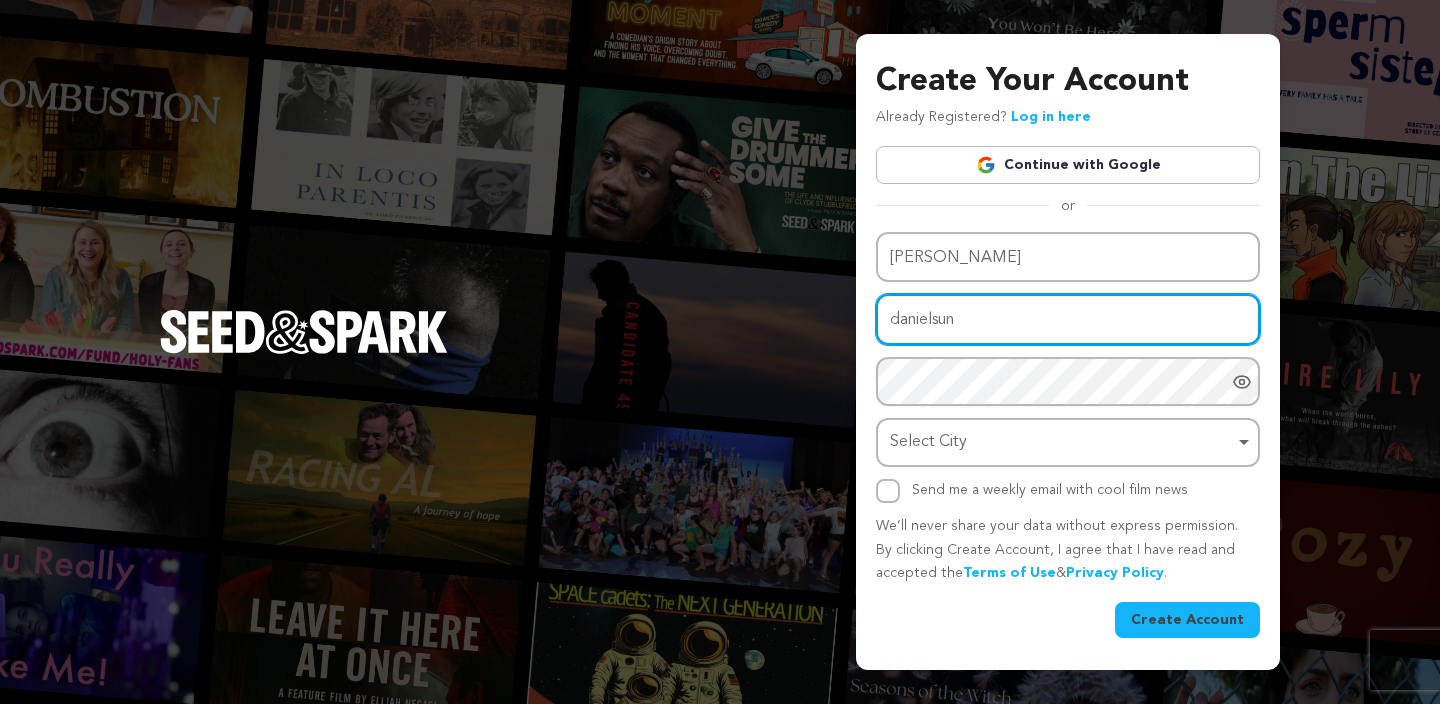 type on "danielsunyh@gmail.com" 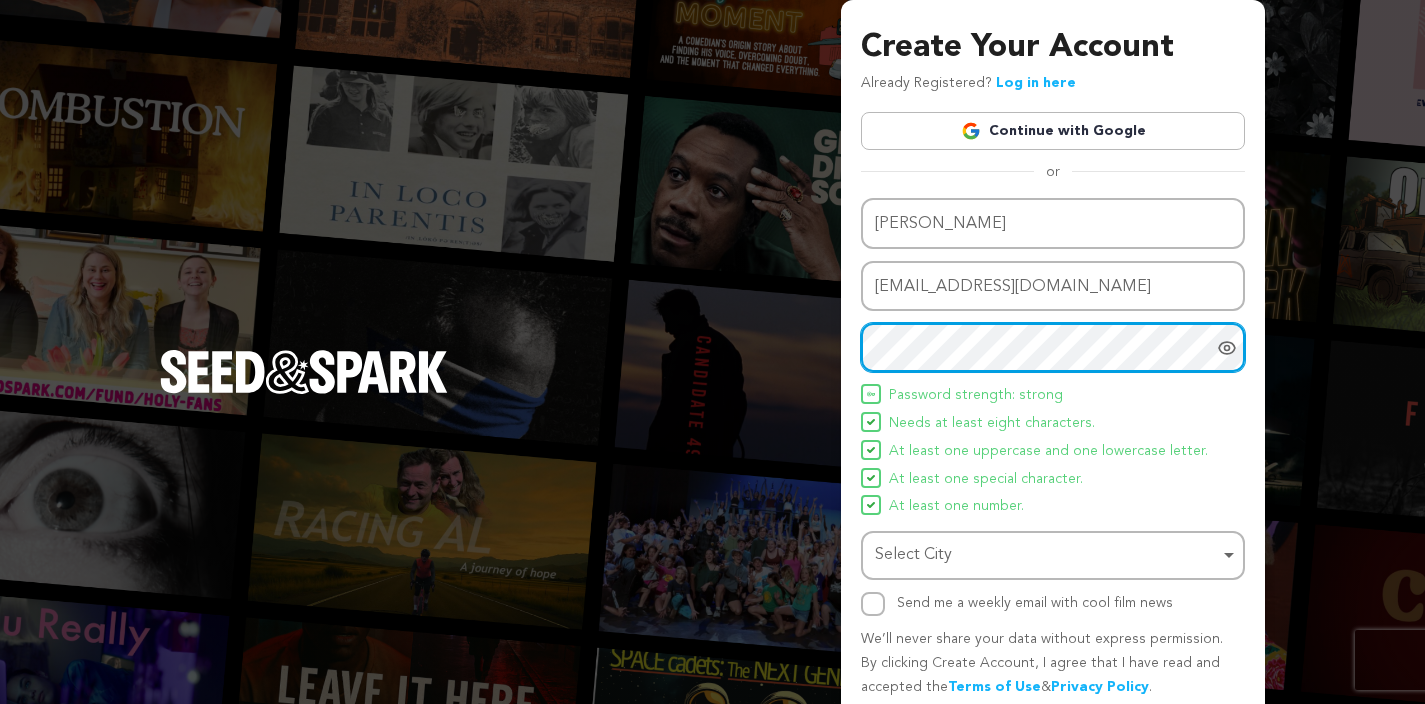 click on "Select City Remove item" at bounding box center [1047, 555] 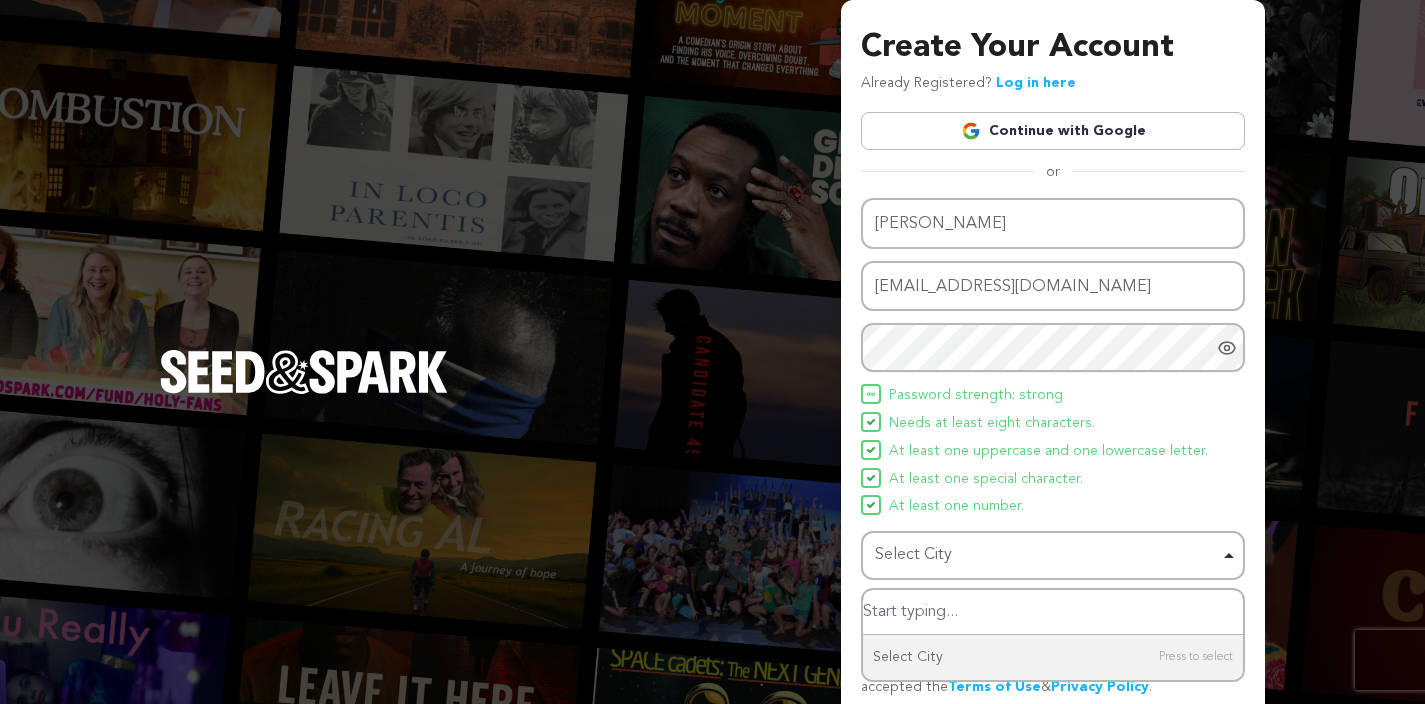click at bounding box center [1053, 612] 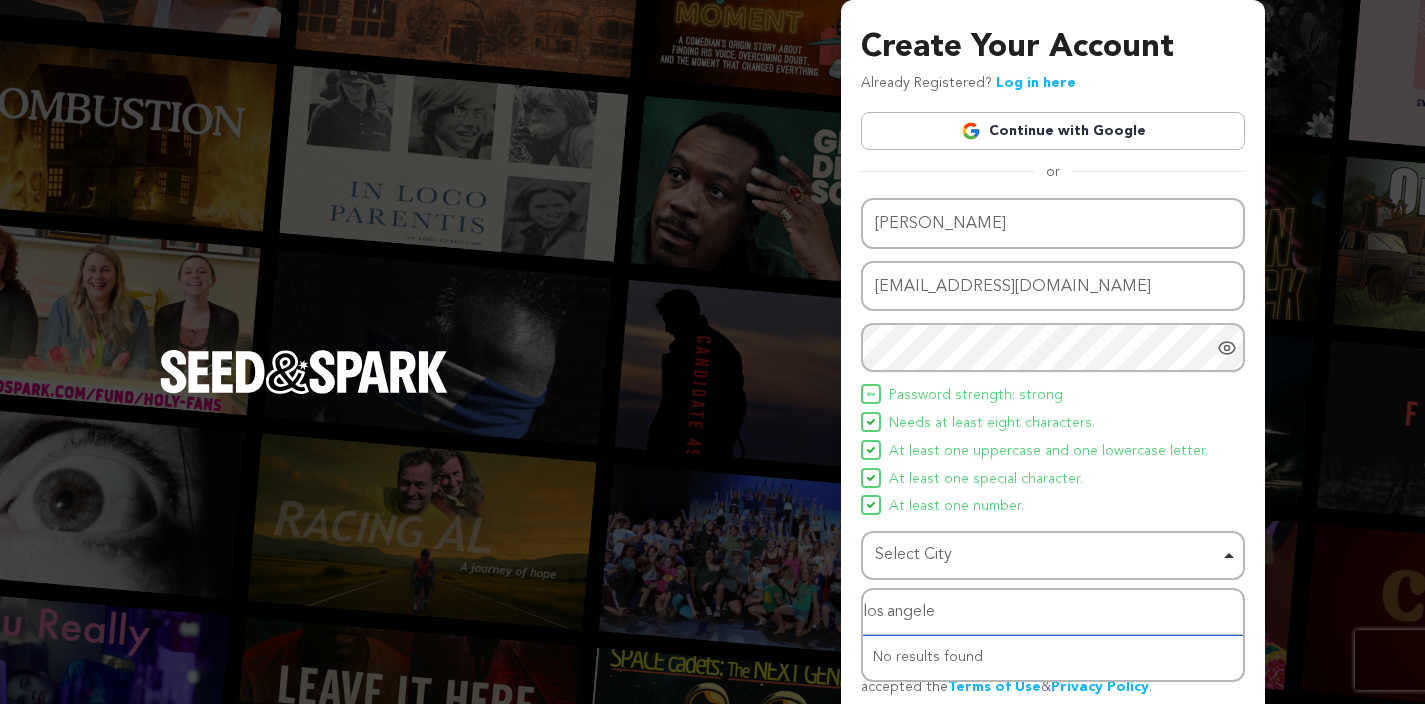 type on "los angeles" 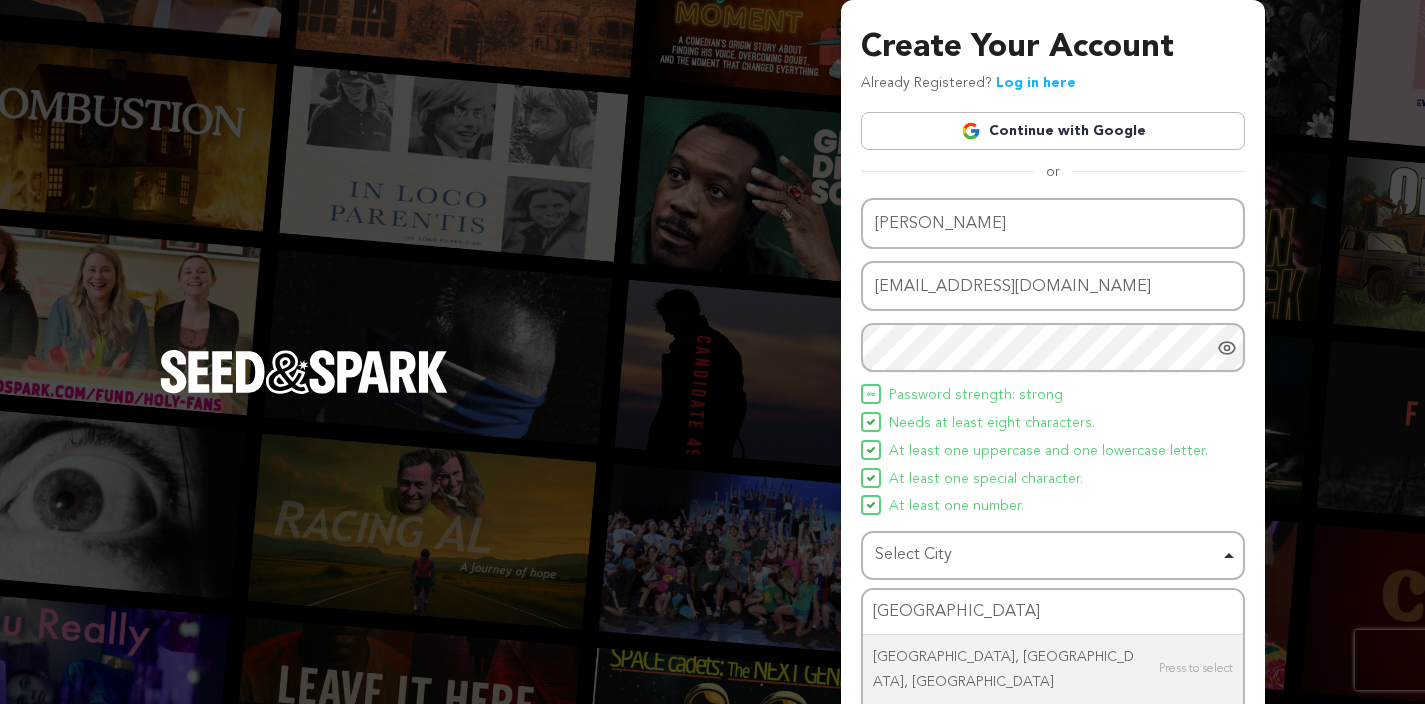 type 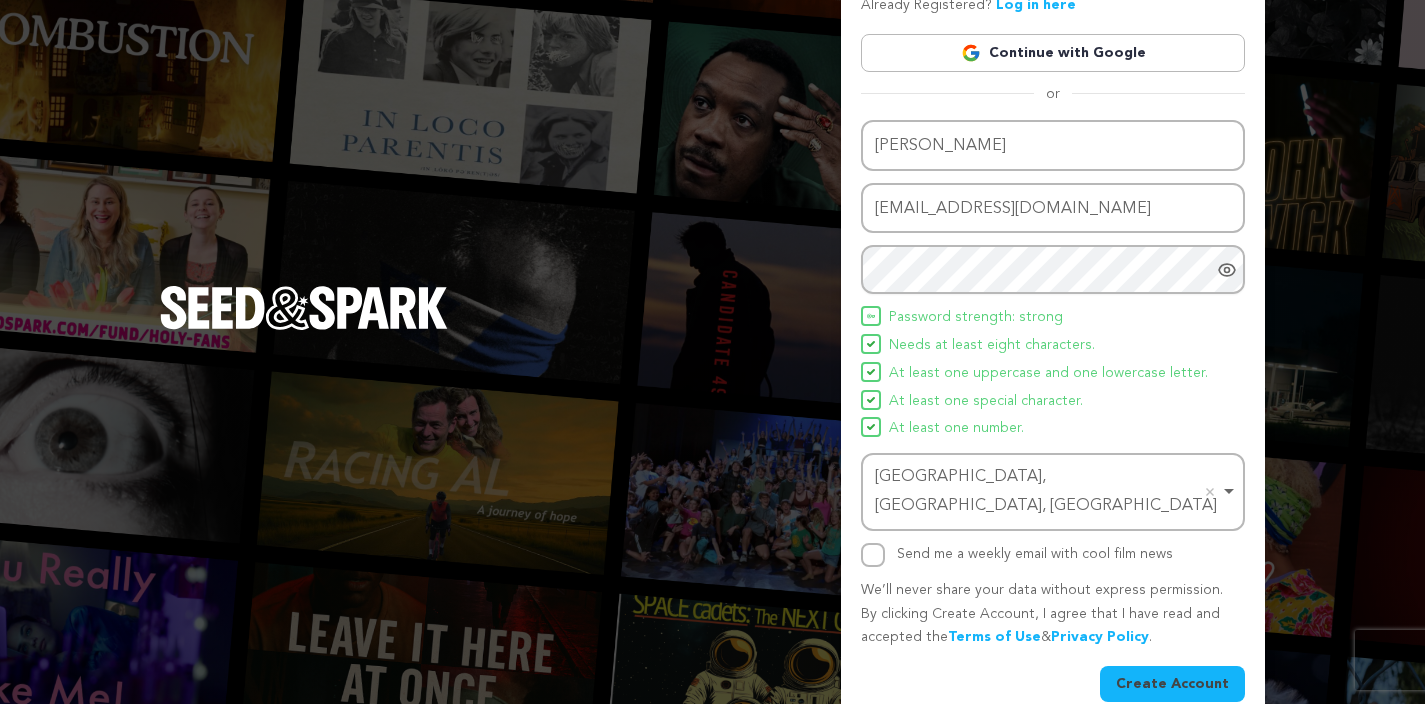 scroll, scrollTop: 79, scrollLeft: 0, axis: vertical 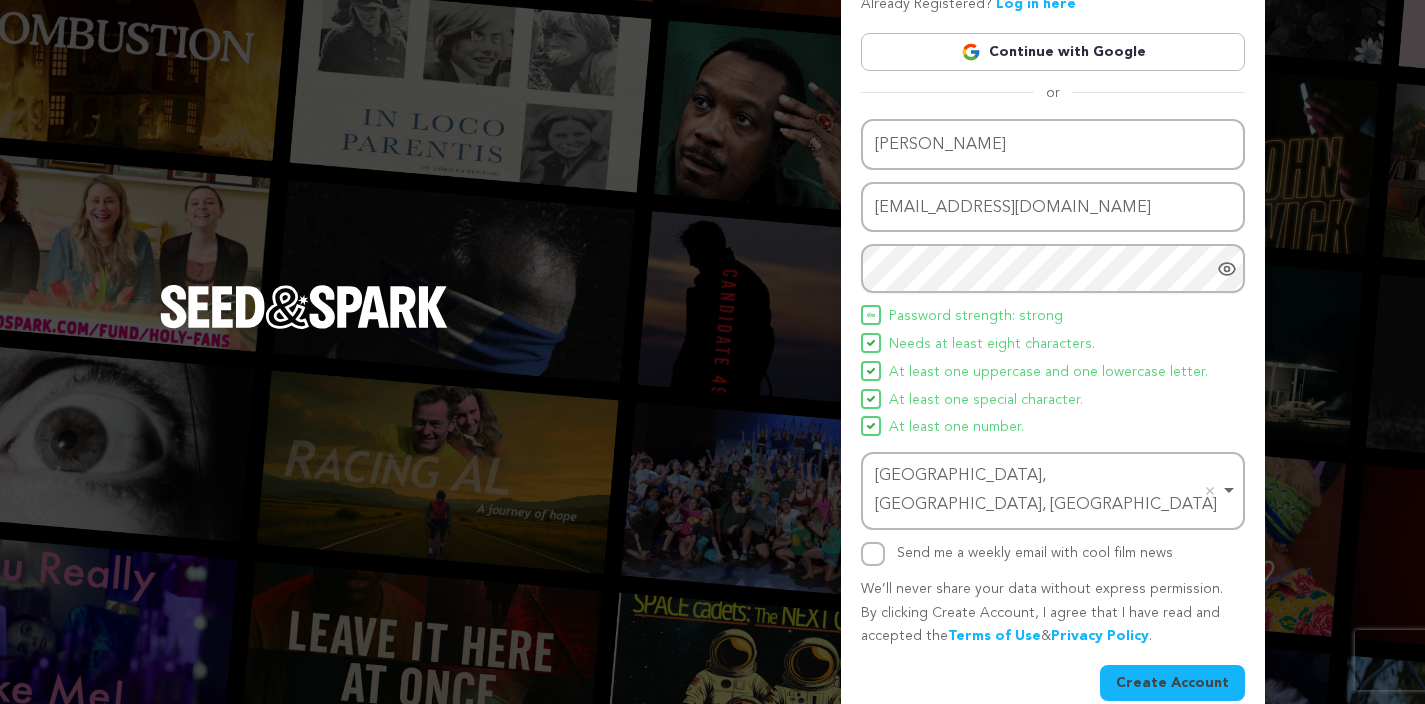 click on "Create Account" at bounding box center [1172, 683] 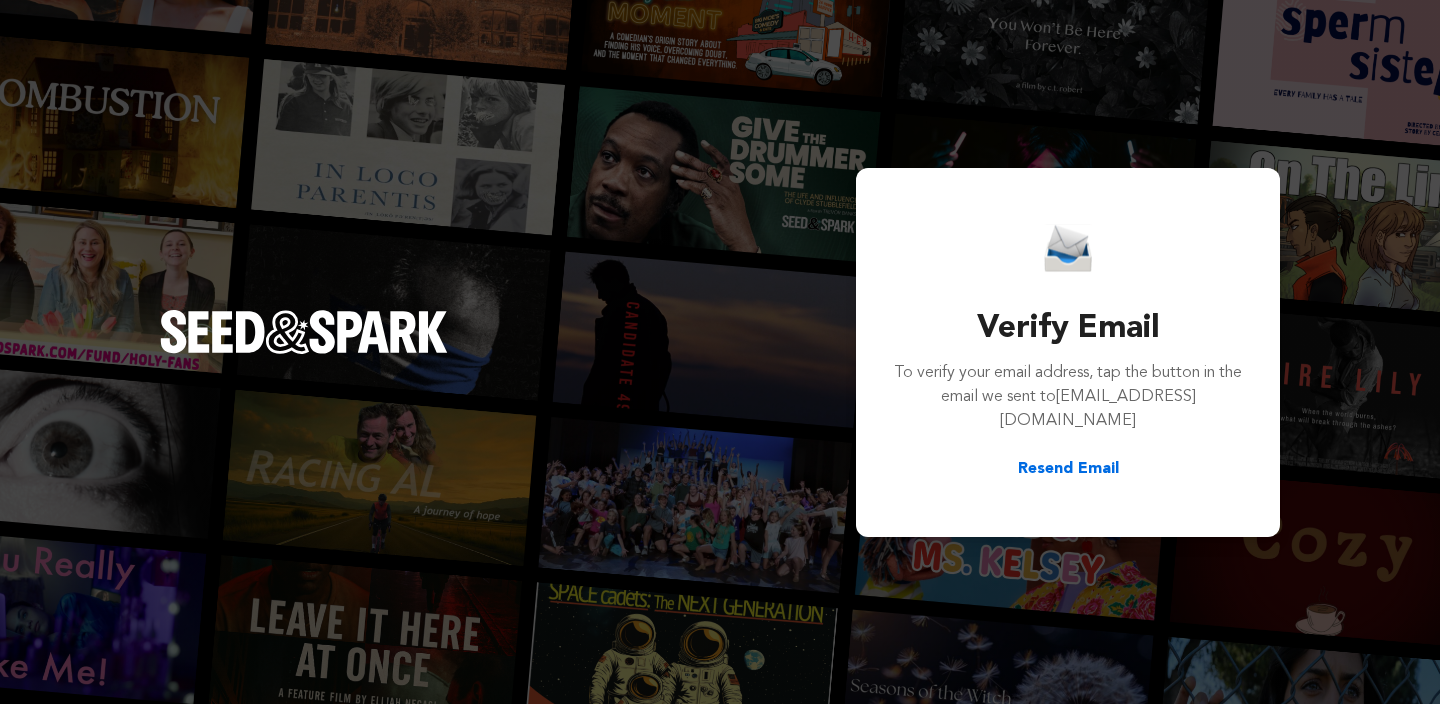 scroll, scrollTop: 0, scrollLeft: 0, axis: both 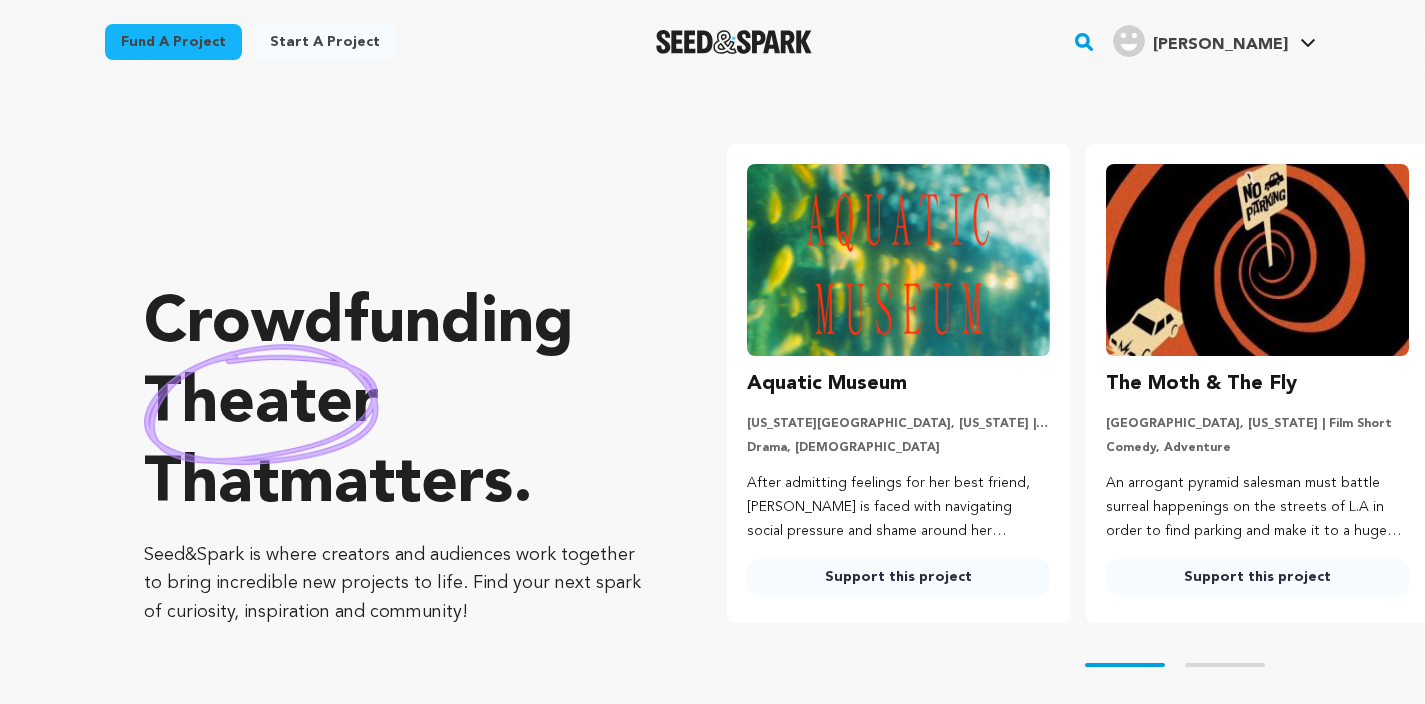 click at bounding box center (734, 42) 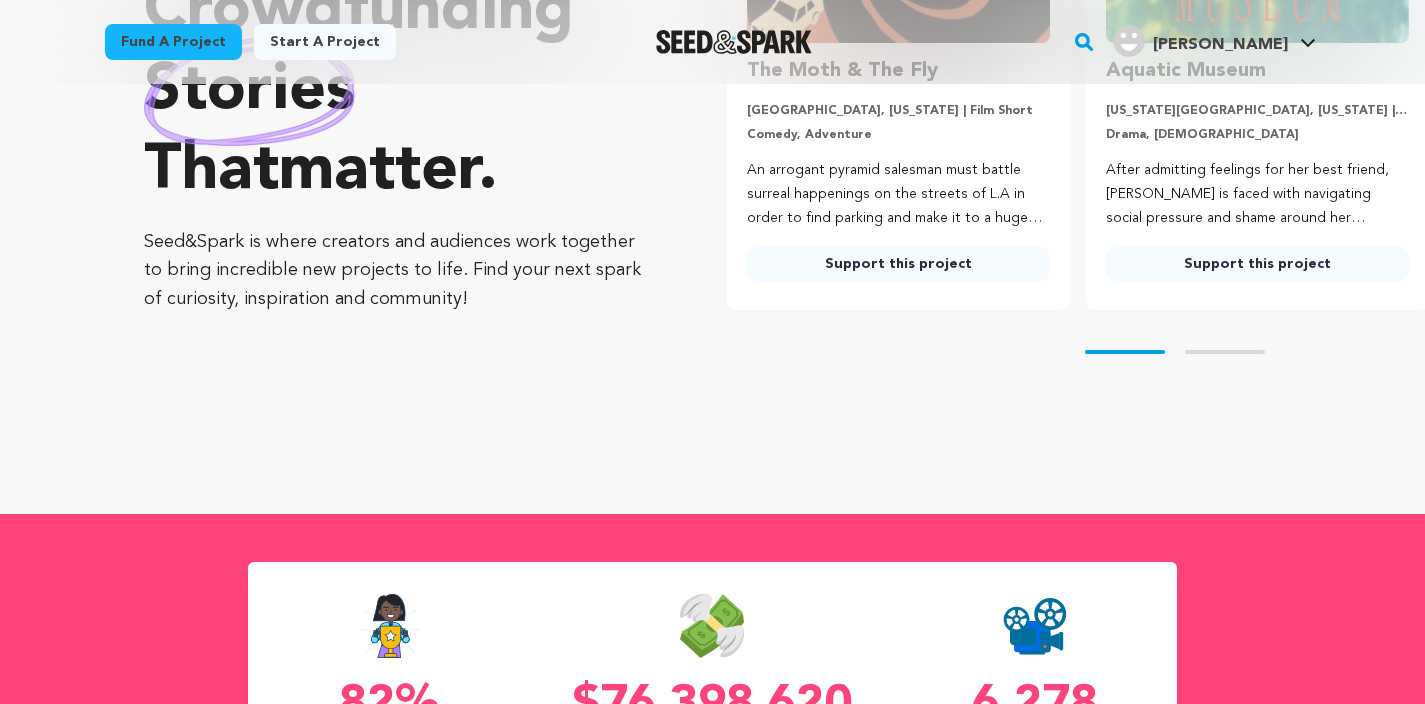 scroll, scrollTop: 825, scrollLeft: 0, axis: vertical 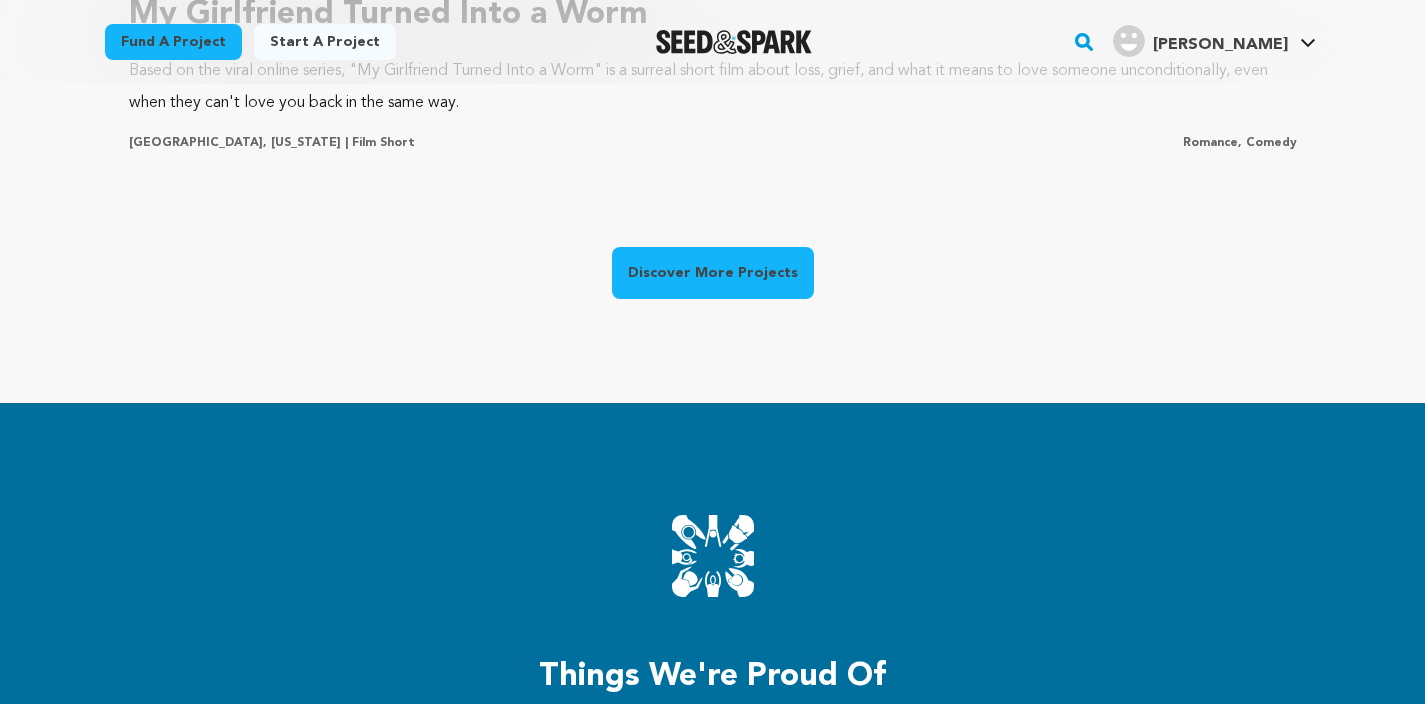 click on "Discover More Projects" at bounding box center (713, 273) 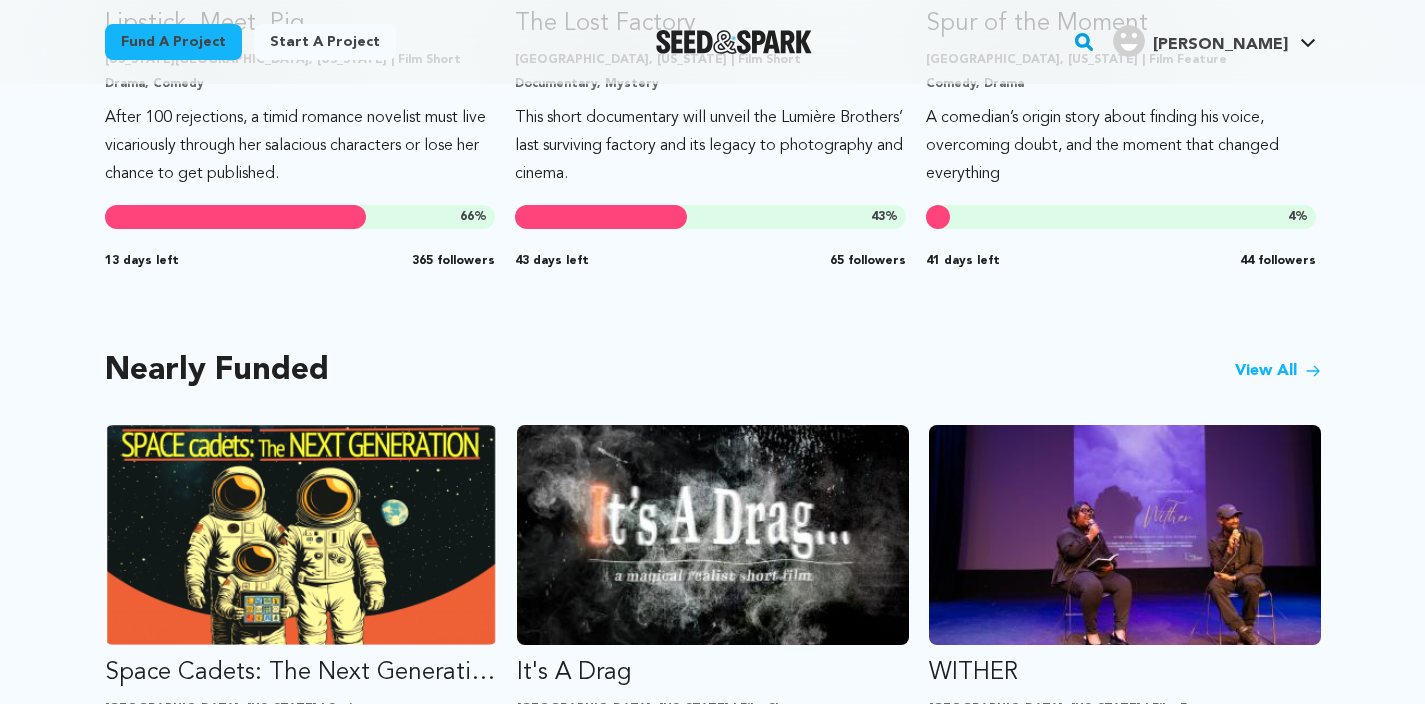 scroll, scrollTop: 1569, scrollLeft: 0, axis: vertical 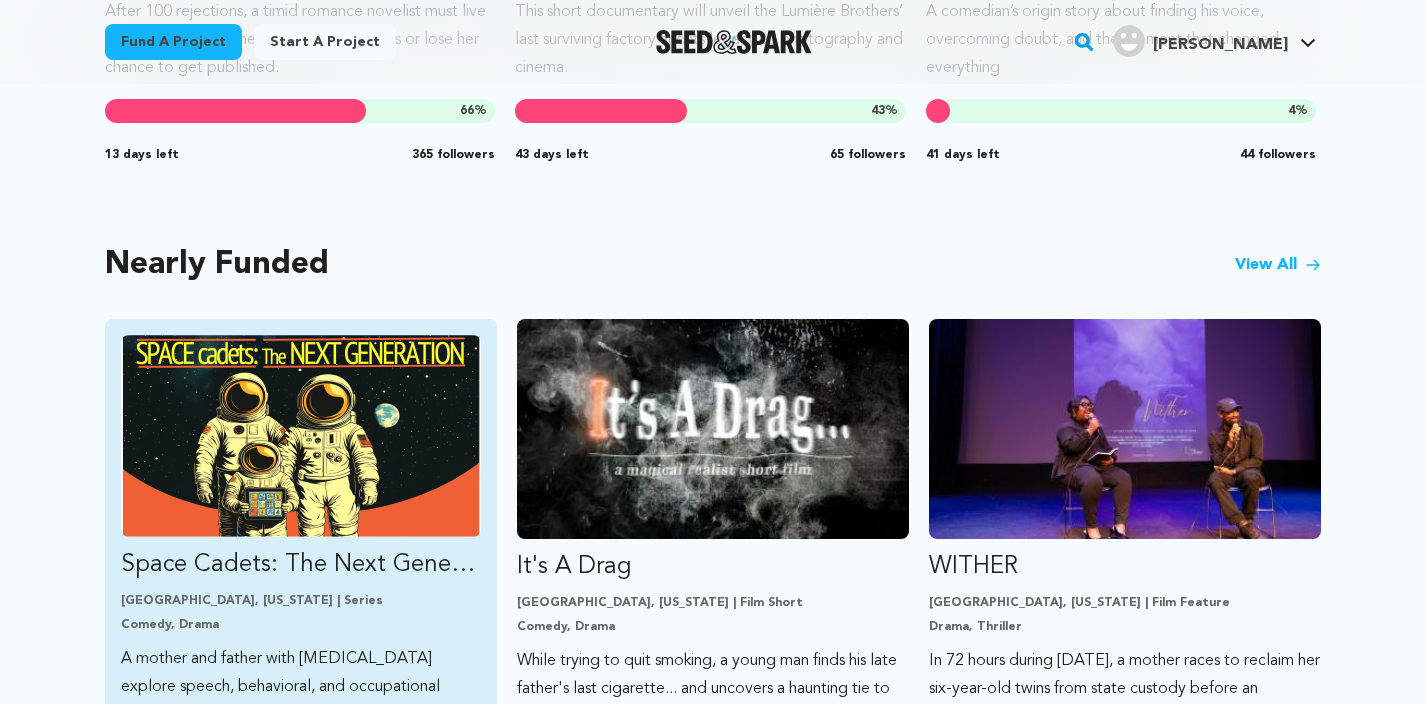 click at bounding box center (301, 436) 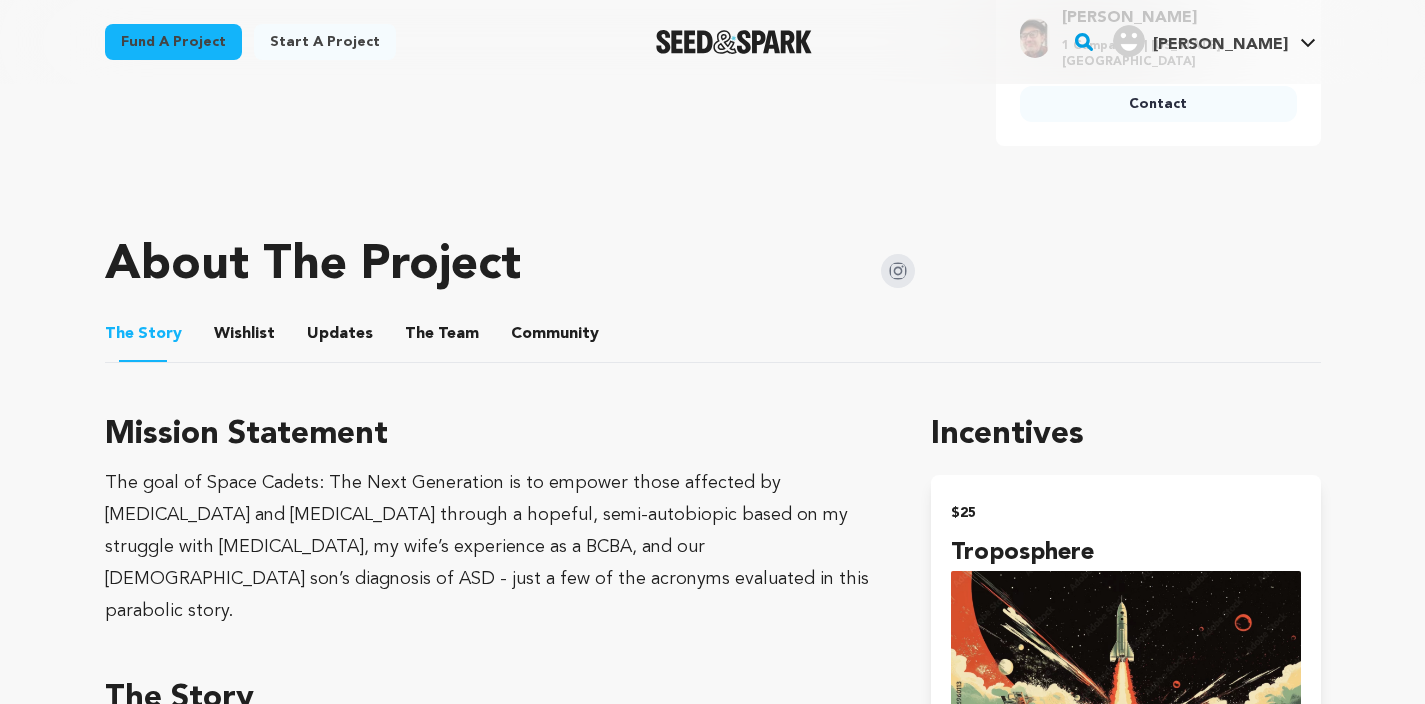 scroll, scrollTop: 355, scrollLeft: 0, axis: vertical 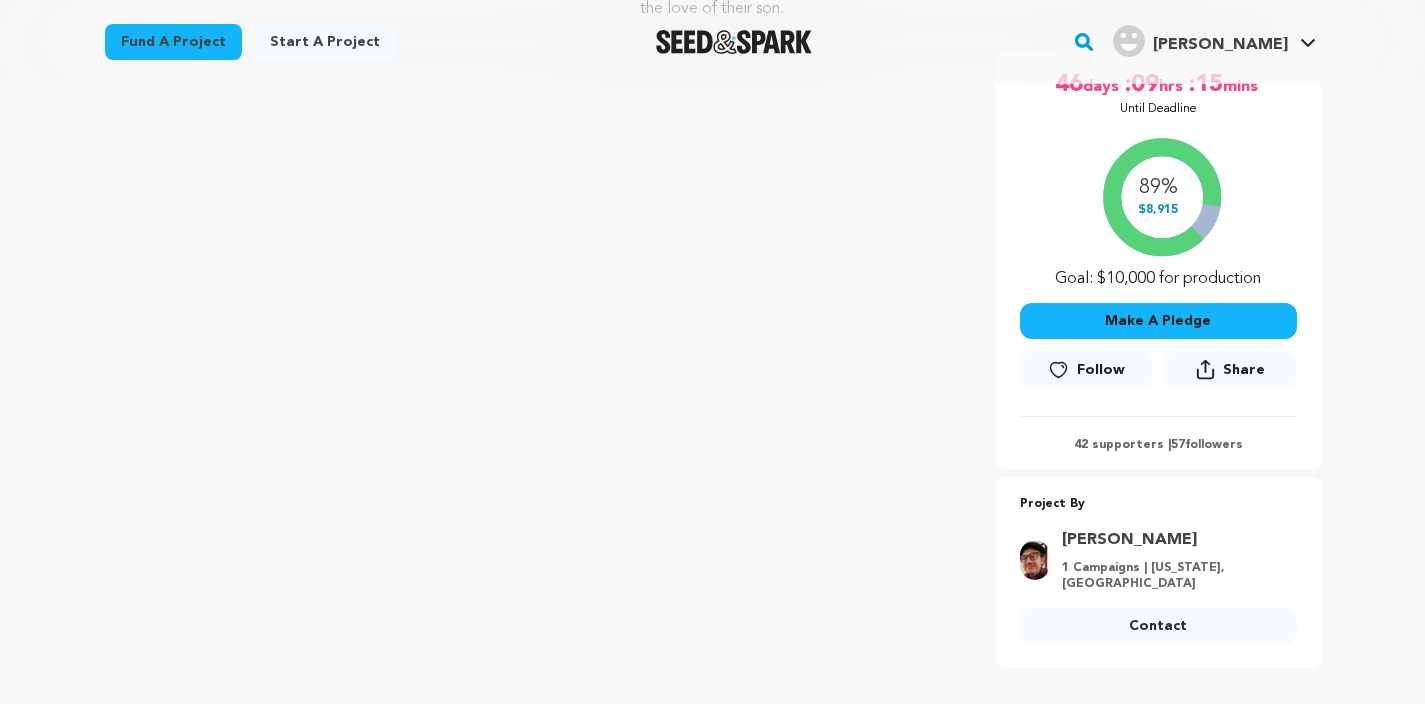 click on "Contact" at bounding box center (1158, 626) 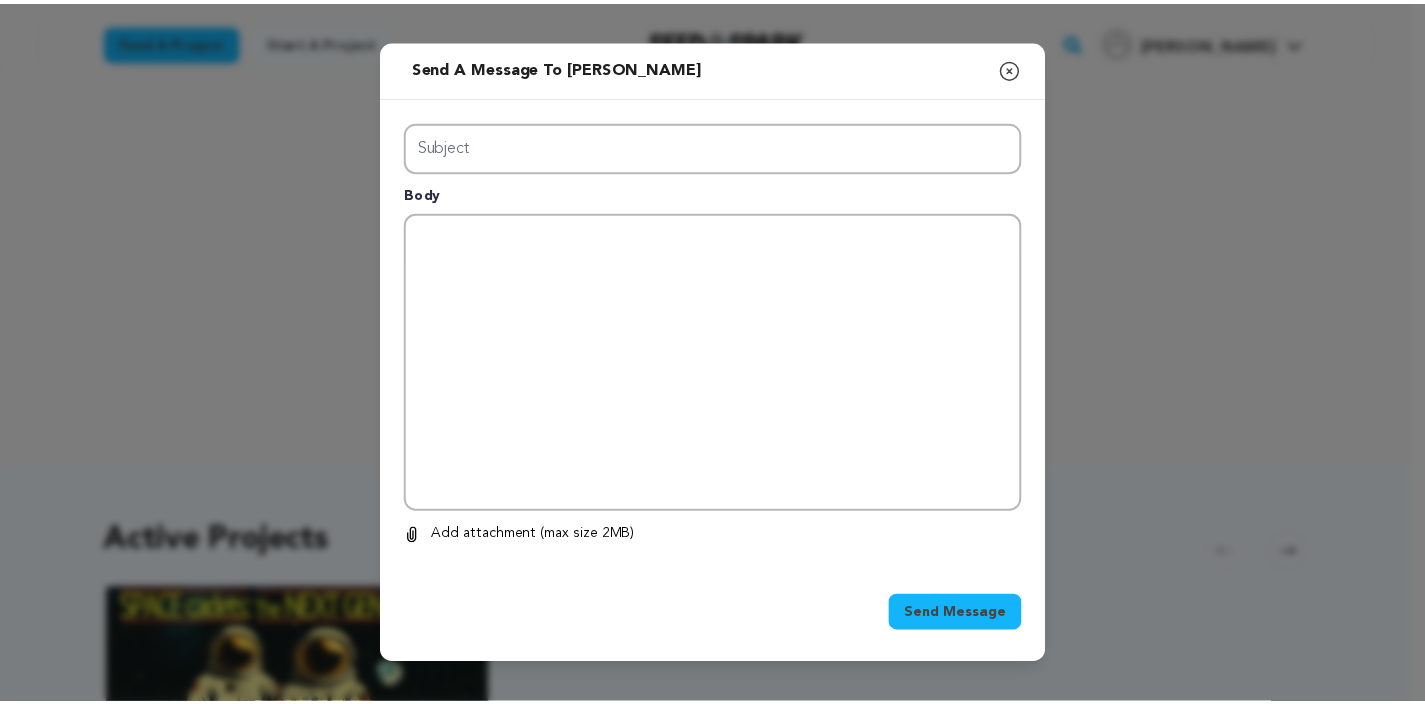 scroll, scrollTop: 0, scrollLeft: 0, axis: both 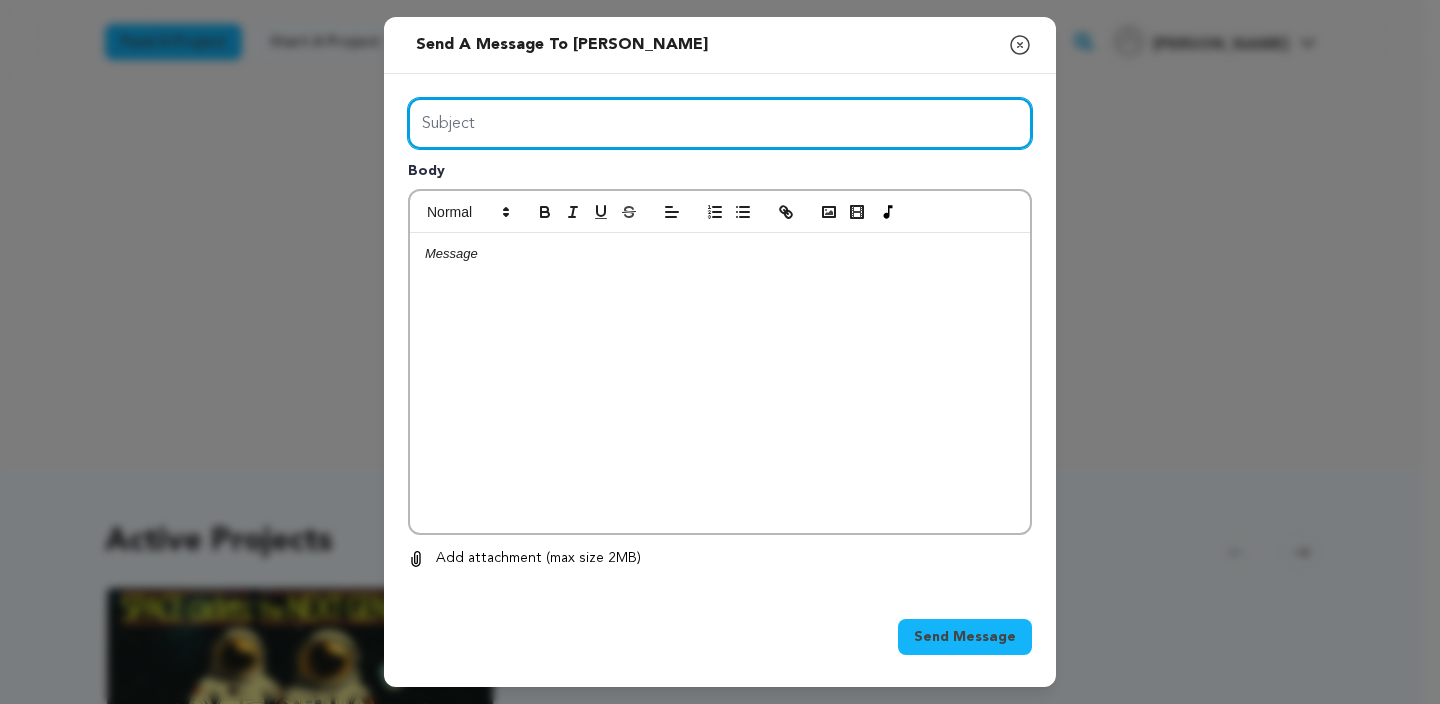 click on "Subject" at bounding box center (720, 123) 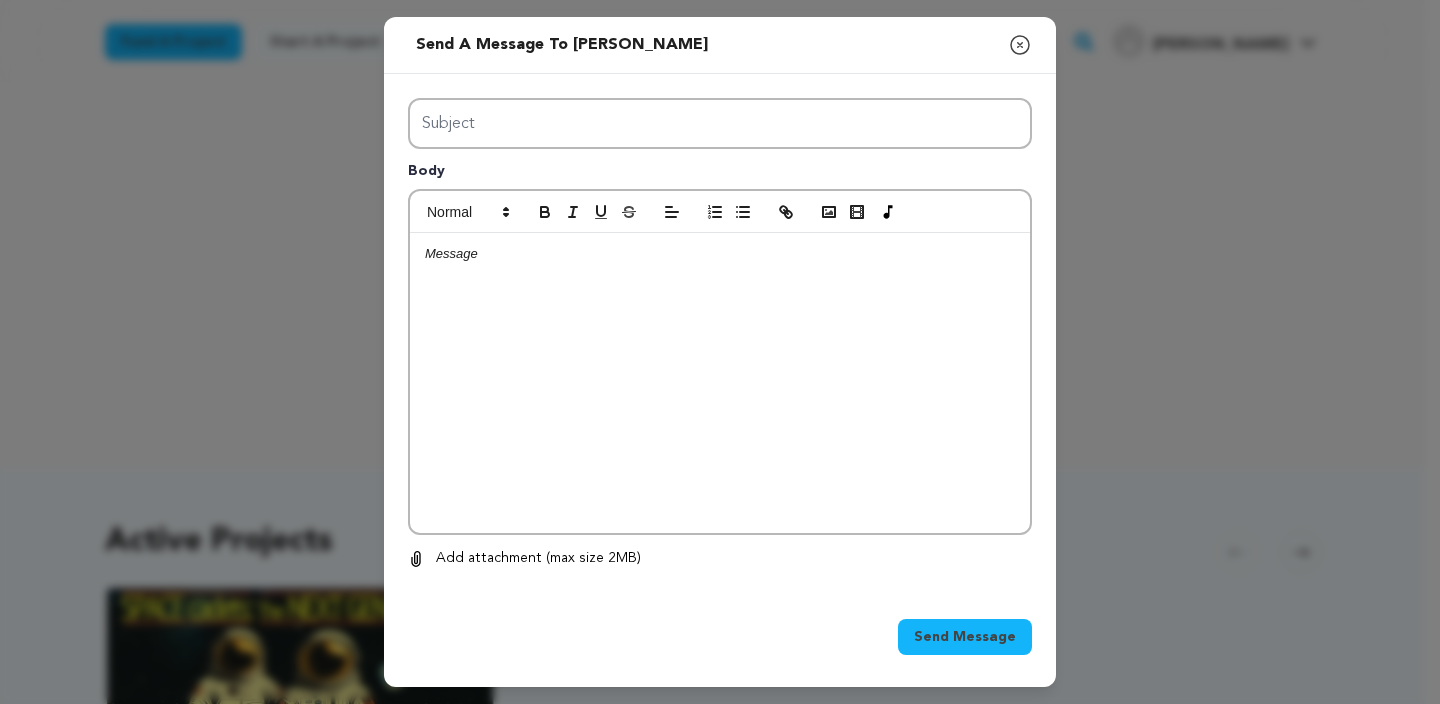 click 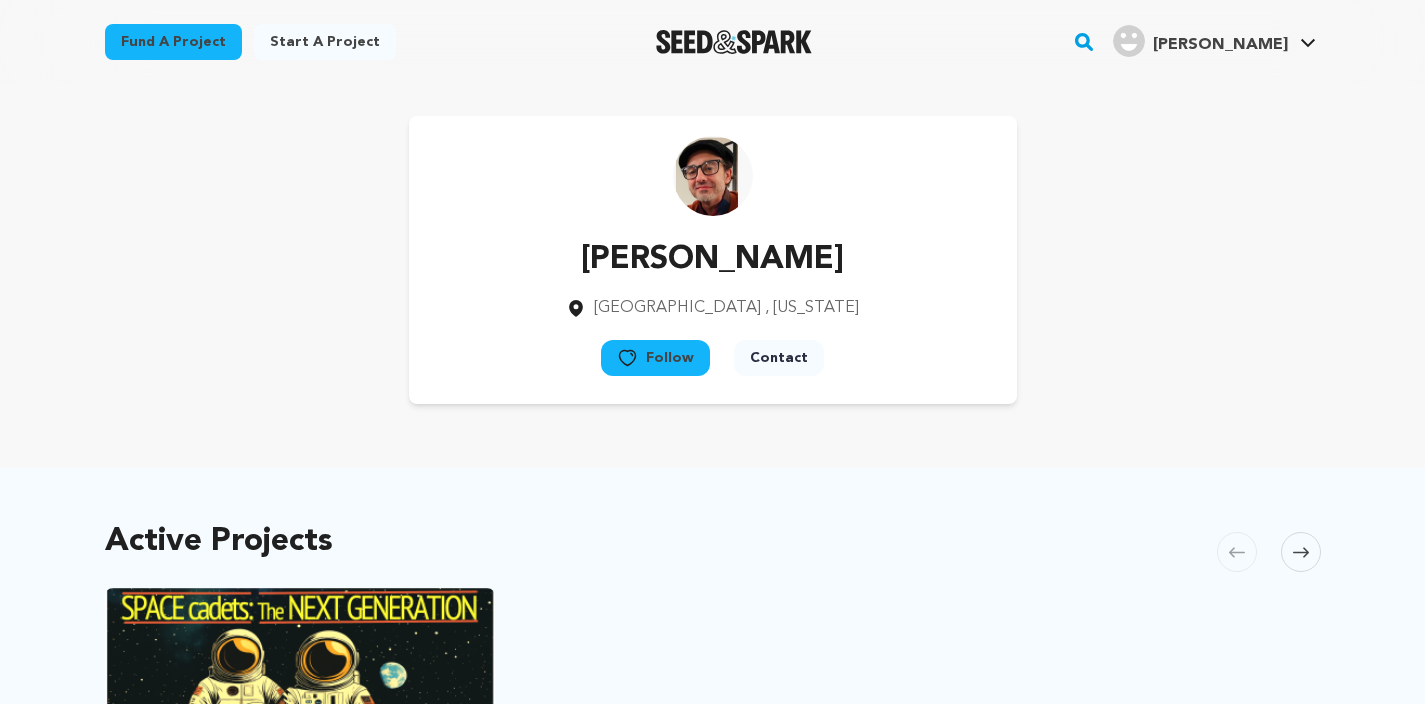 scroll, scrollTop: 4, scrollLeft: 0, axis: vertical 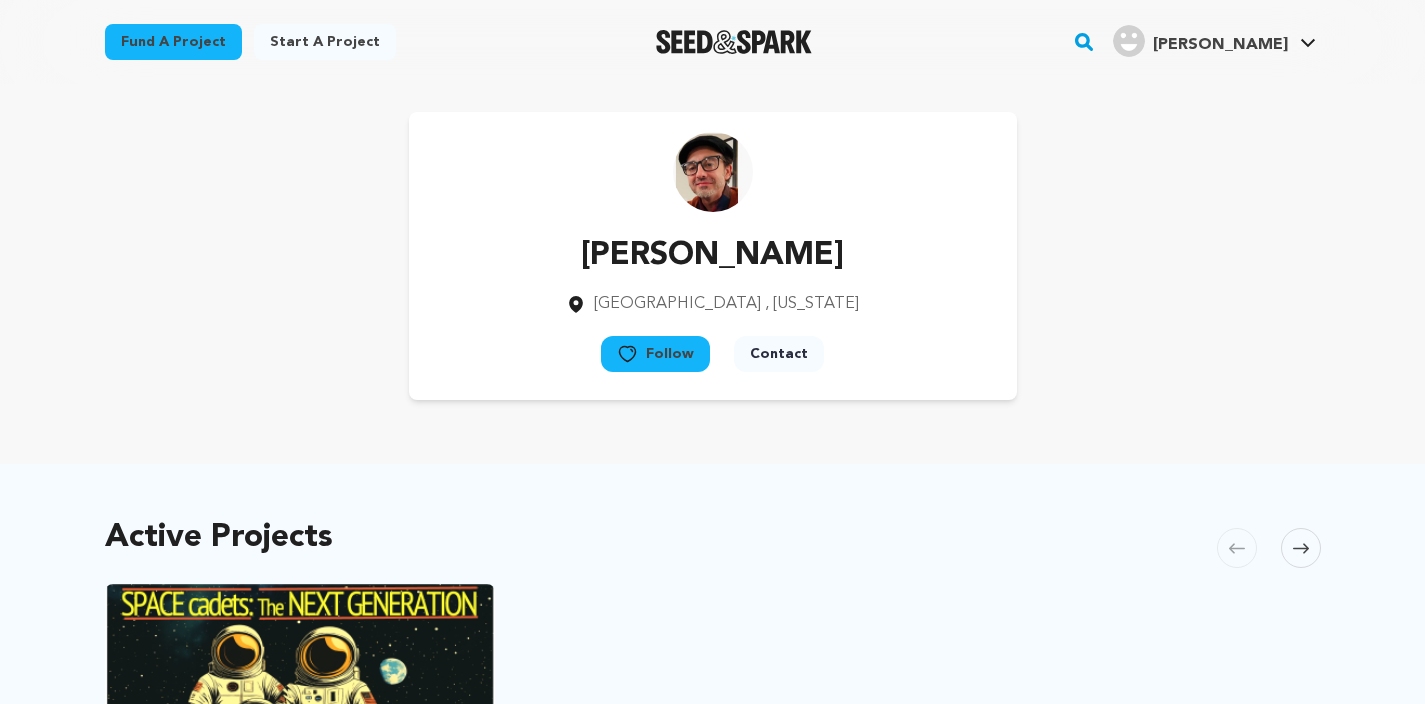 click on "Contact" at bounding box center (779, 354) 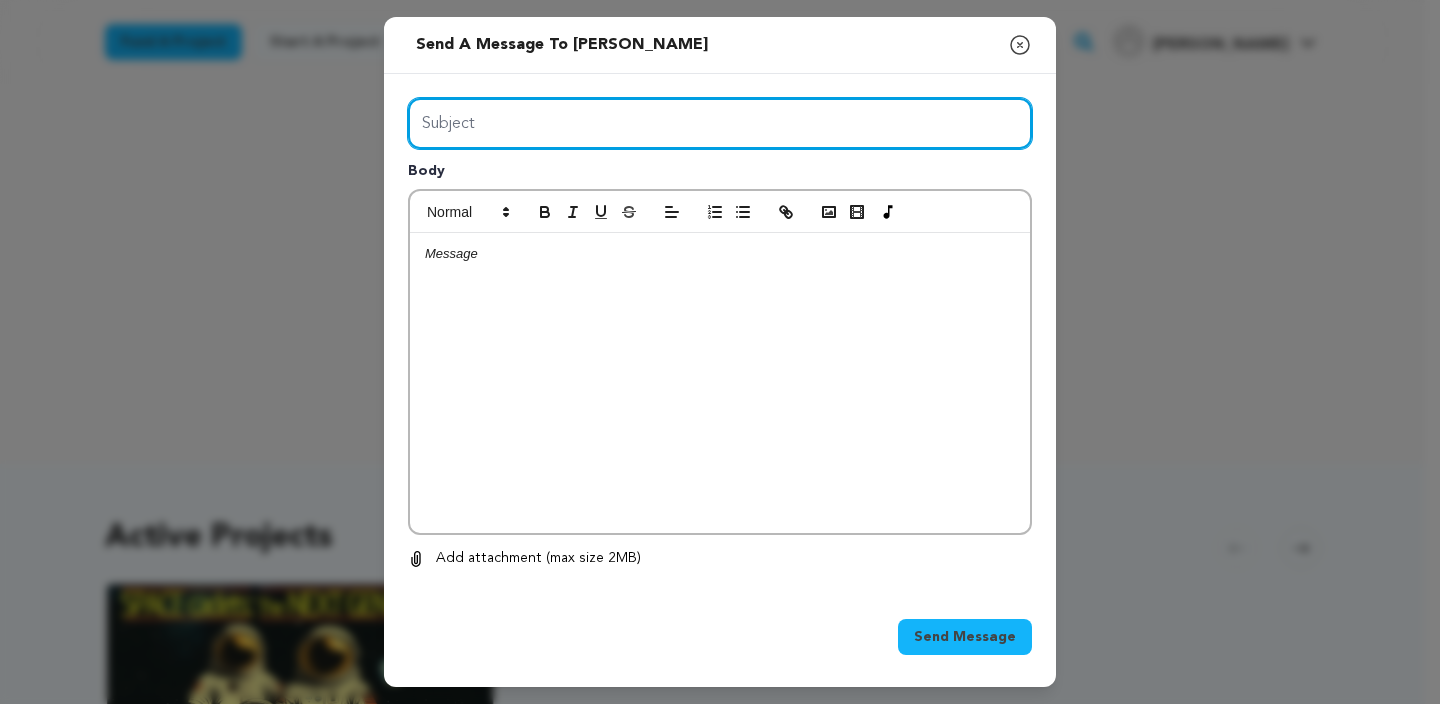 click on "Subject" at bounding box center [720, 123] 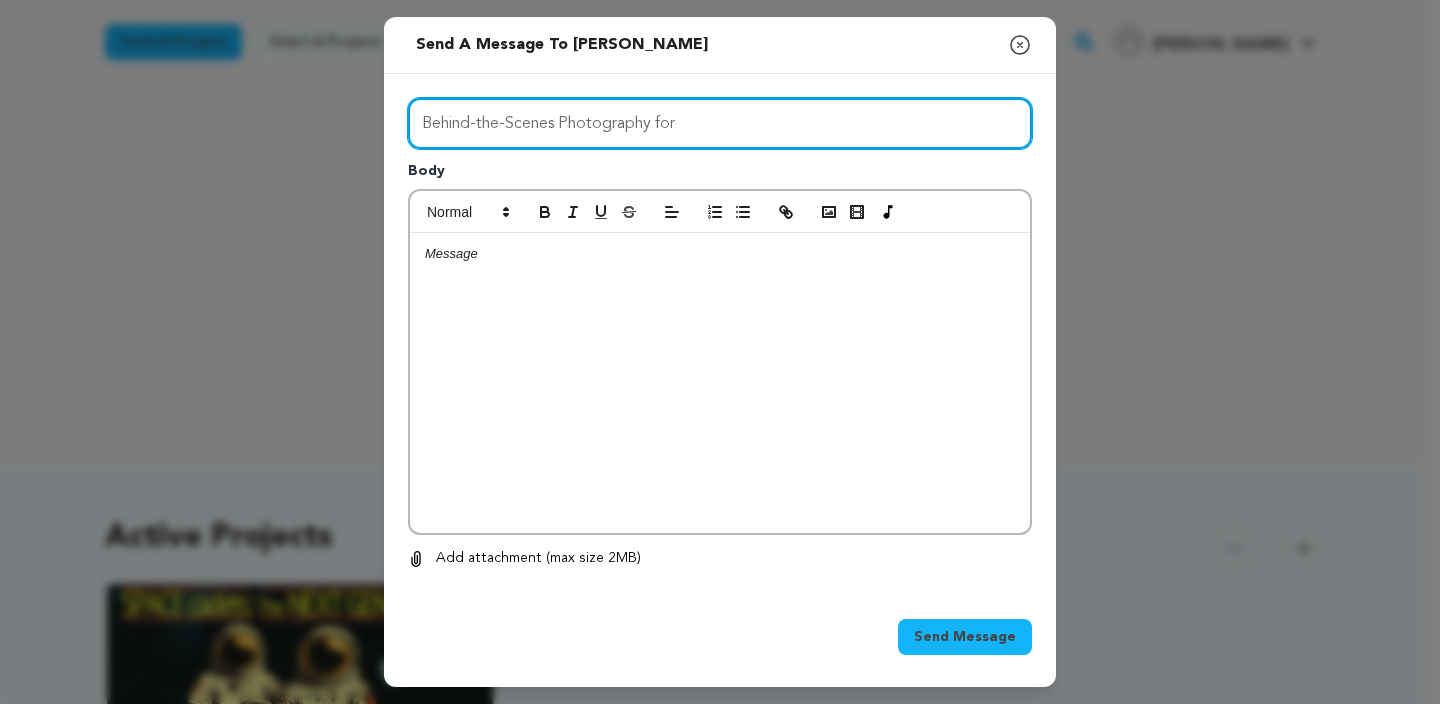 type on "Behind-the-Scenes Photography for" 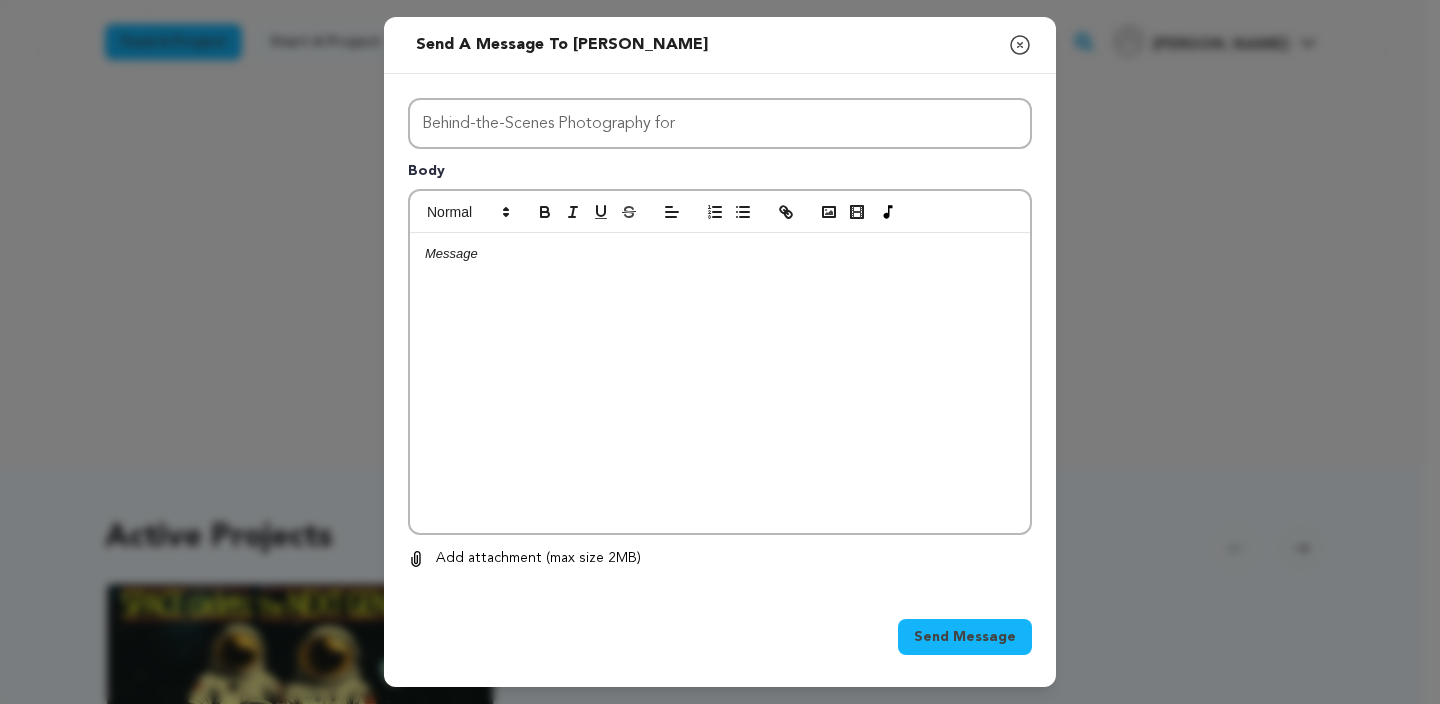 click 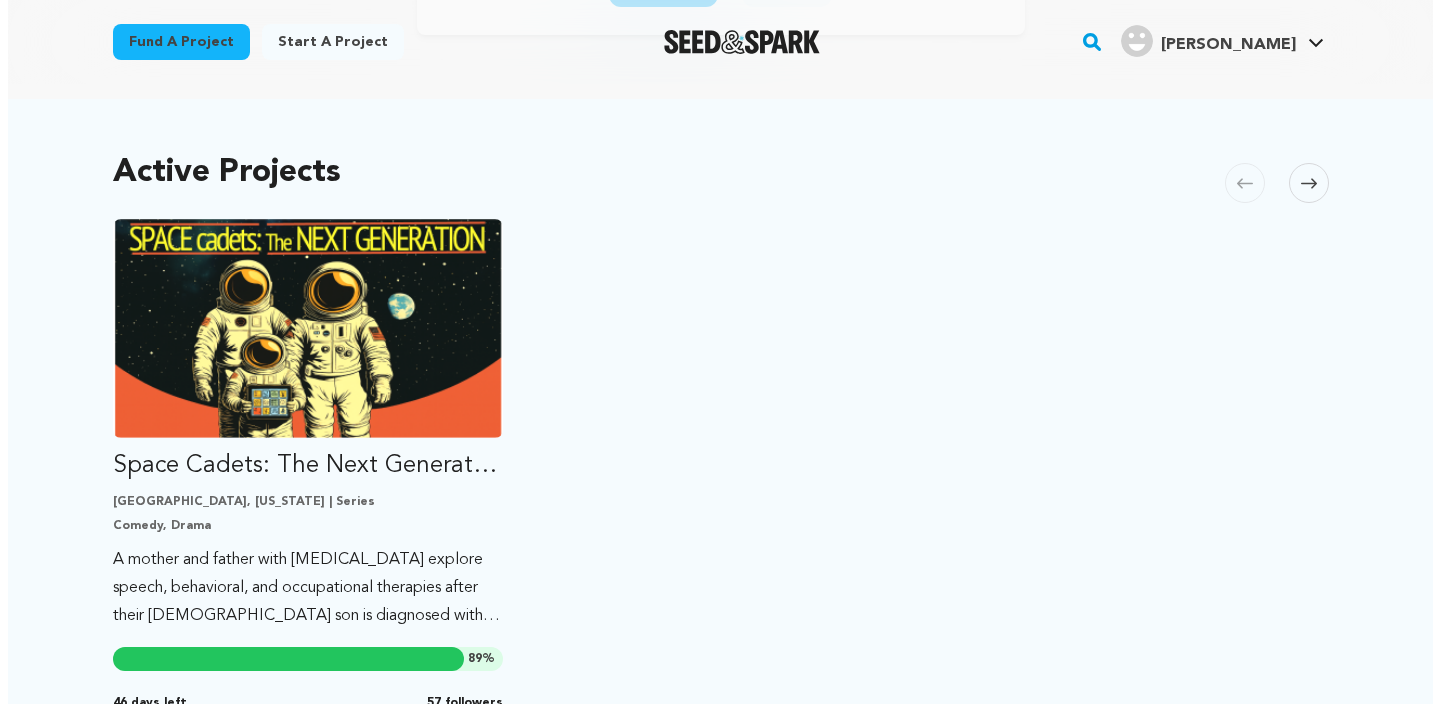 scroll, scrollTop: 0, scrollLeft: 0, axis: both 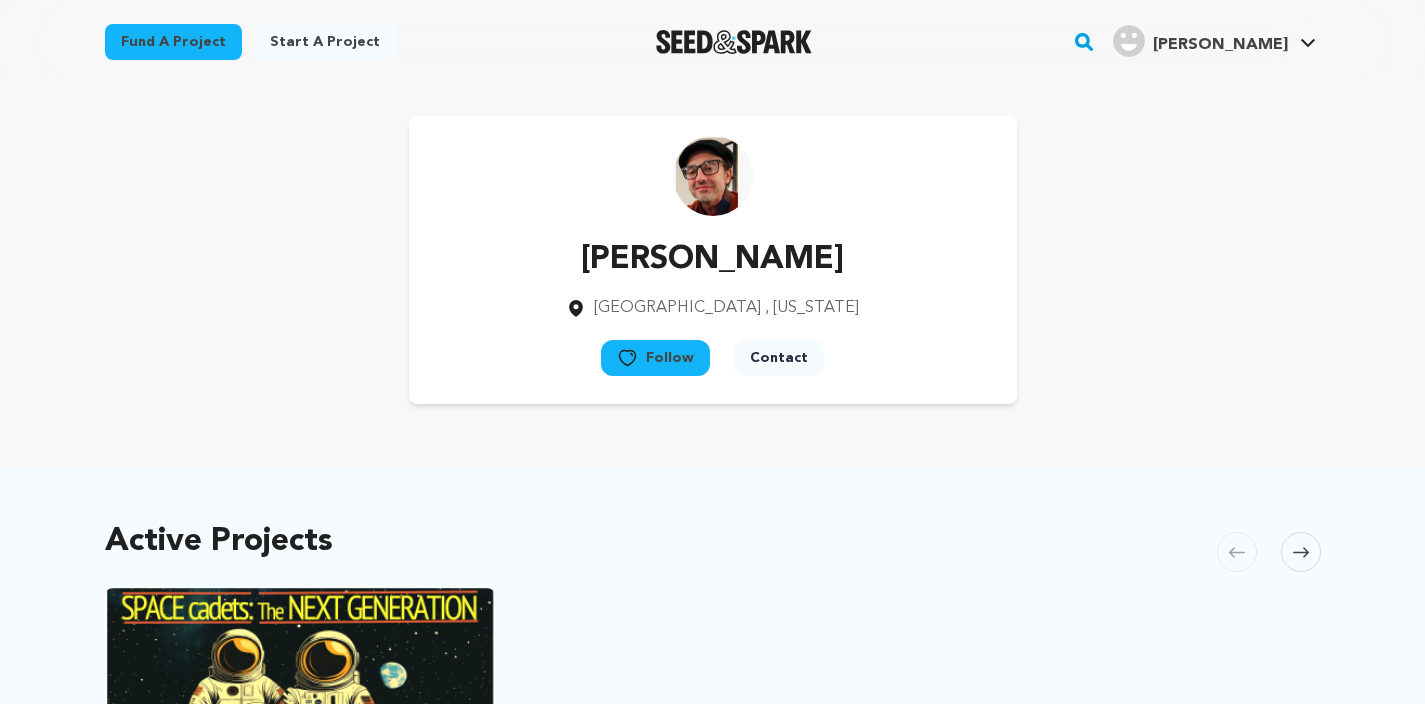 click on "Contact" at bounding box center (779, 358) 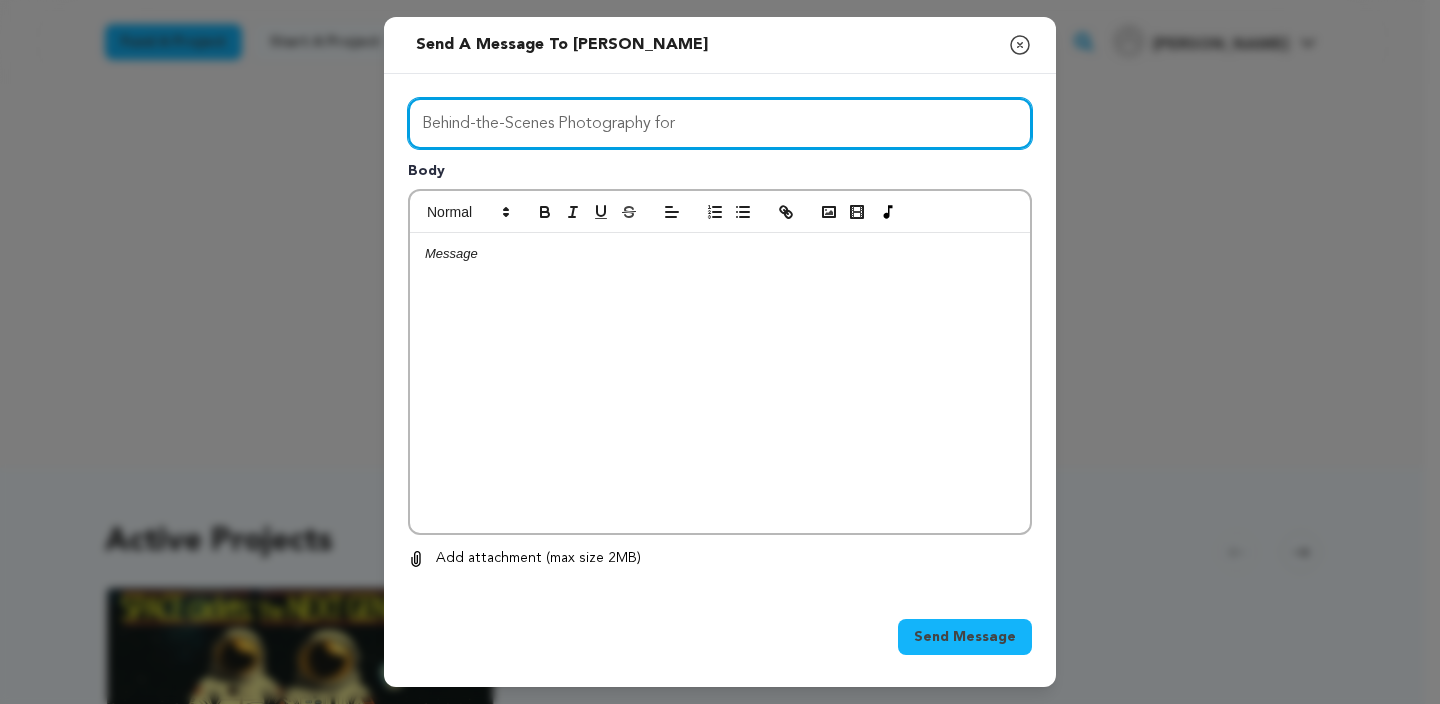 click on "Behind-the-Scenes Photography for" at bounding box center [720, 123] 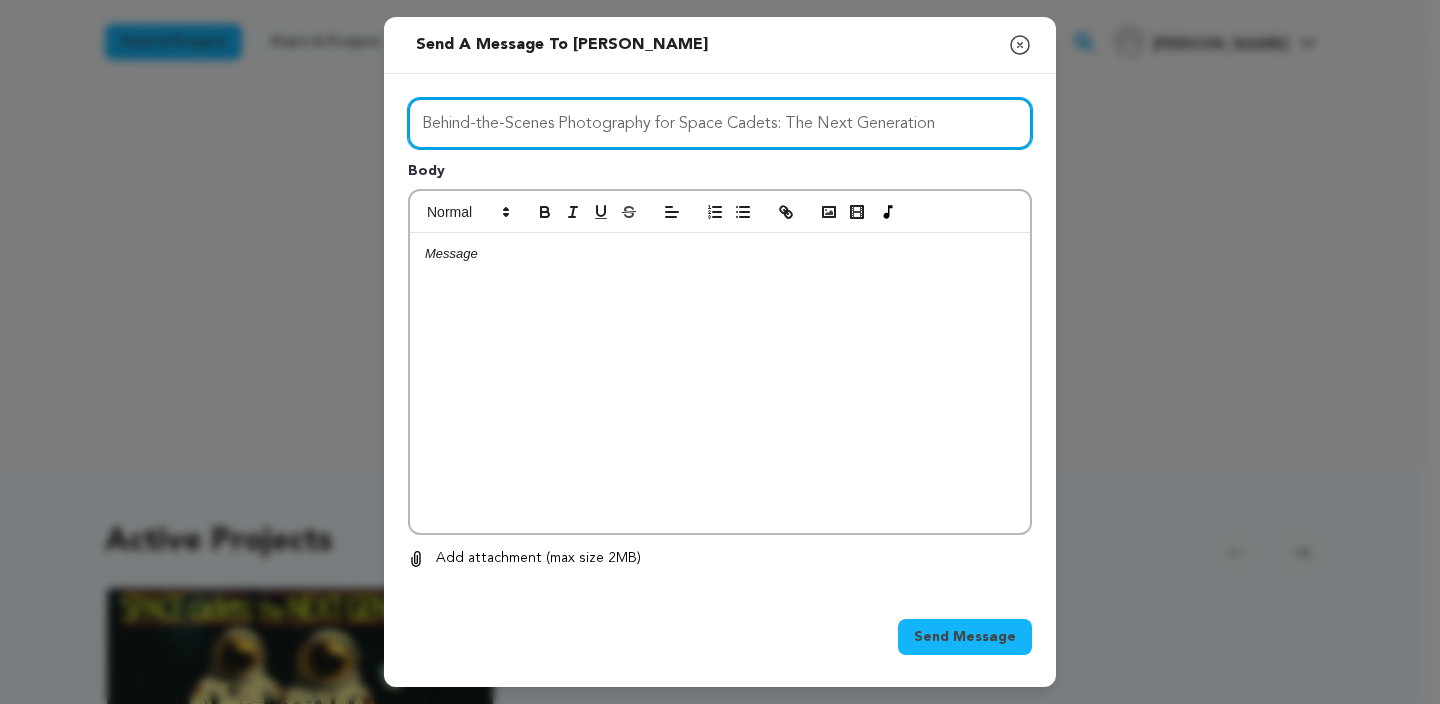 type on "Behind-the-Scenes Photography for Space Cadets: The Next Generation" 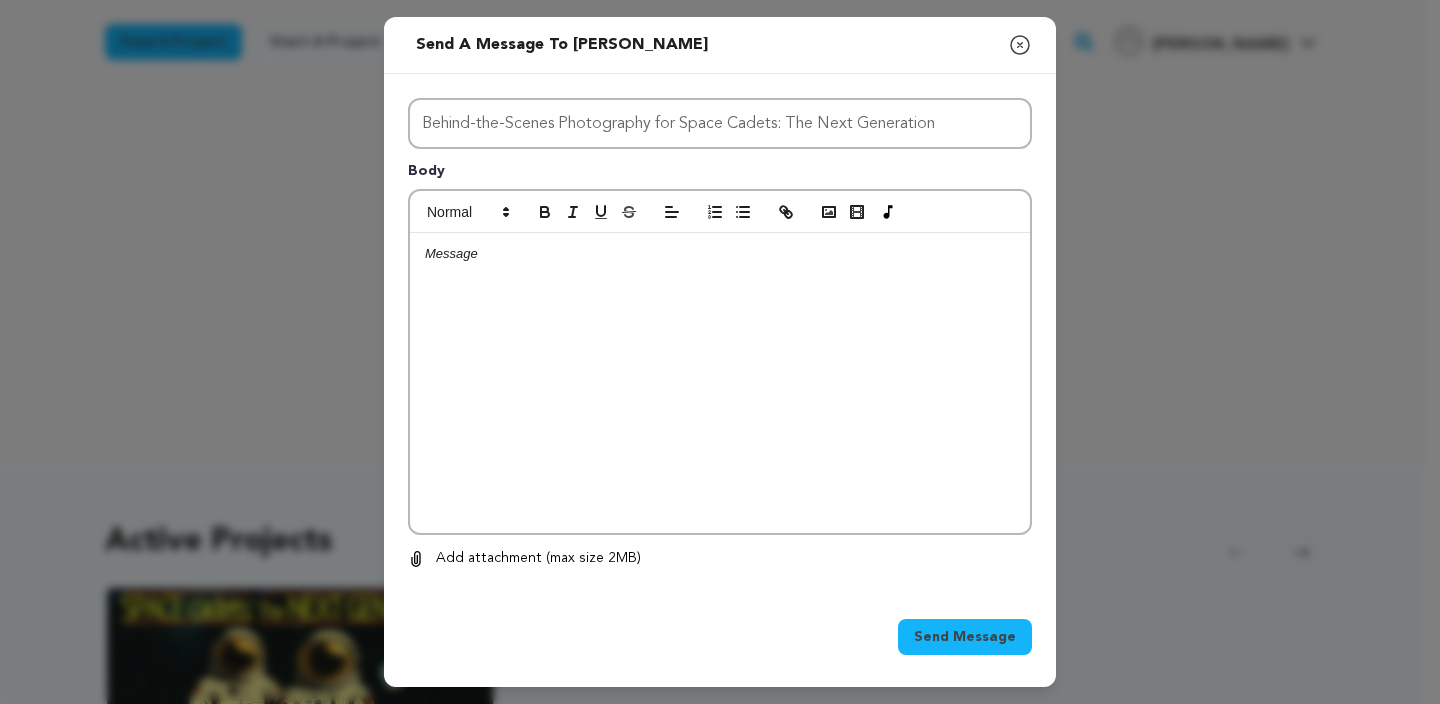 click at bounding box center (720, 383) 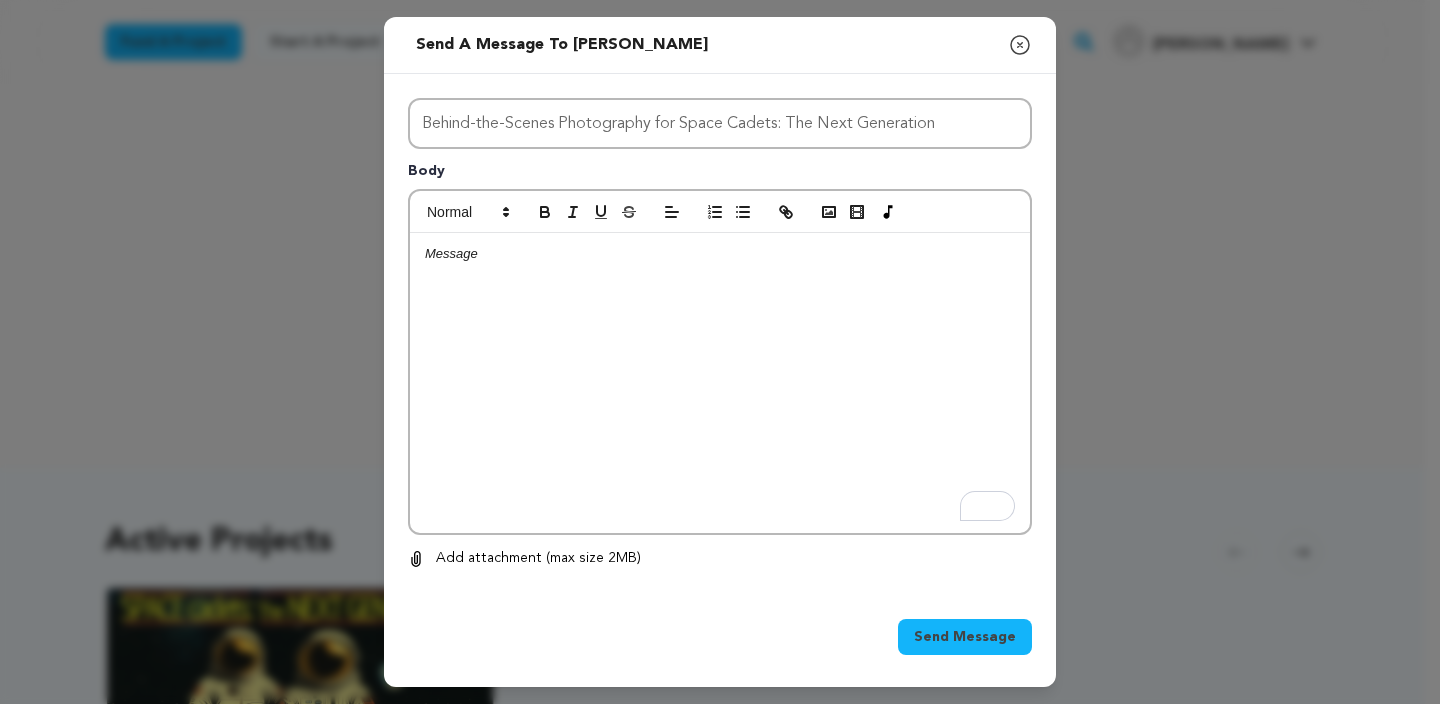 scroll, scrollTop: 0, scrollLeft: 0, axis: both 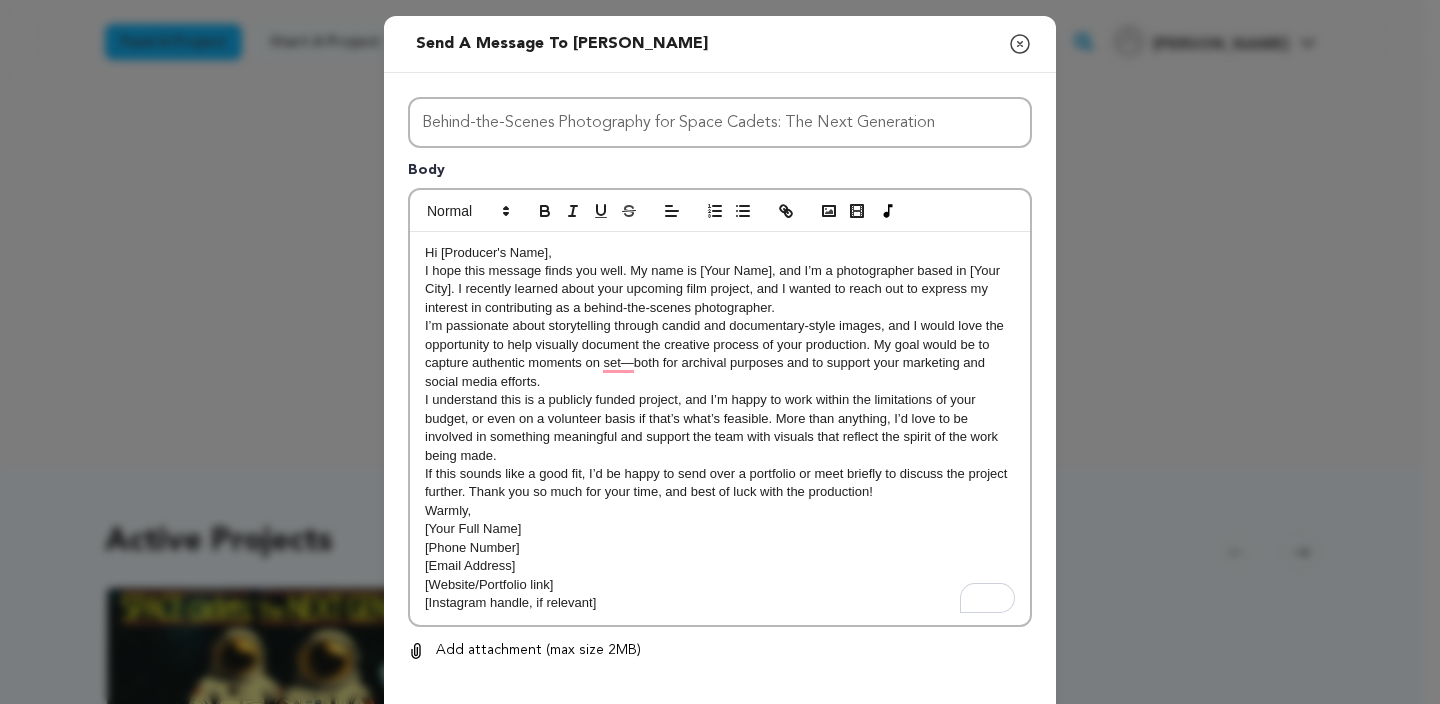click on "Hi [Producer's Name]," at bounding box center (720, 253) 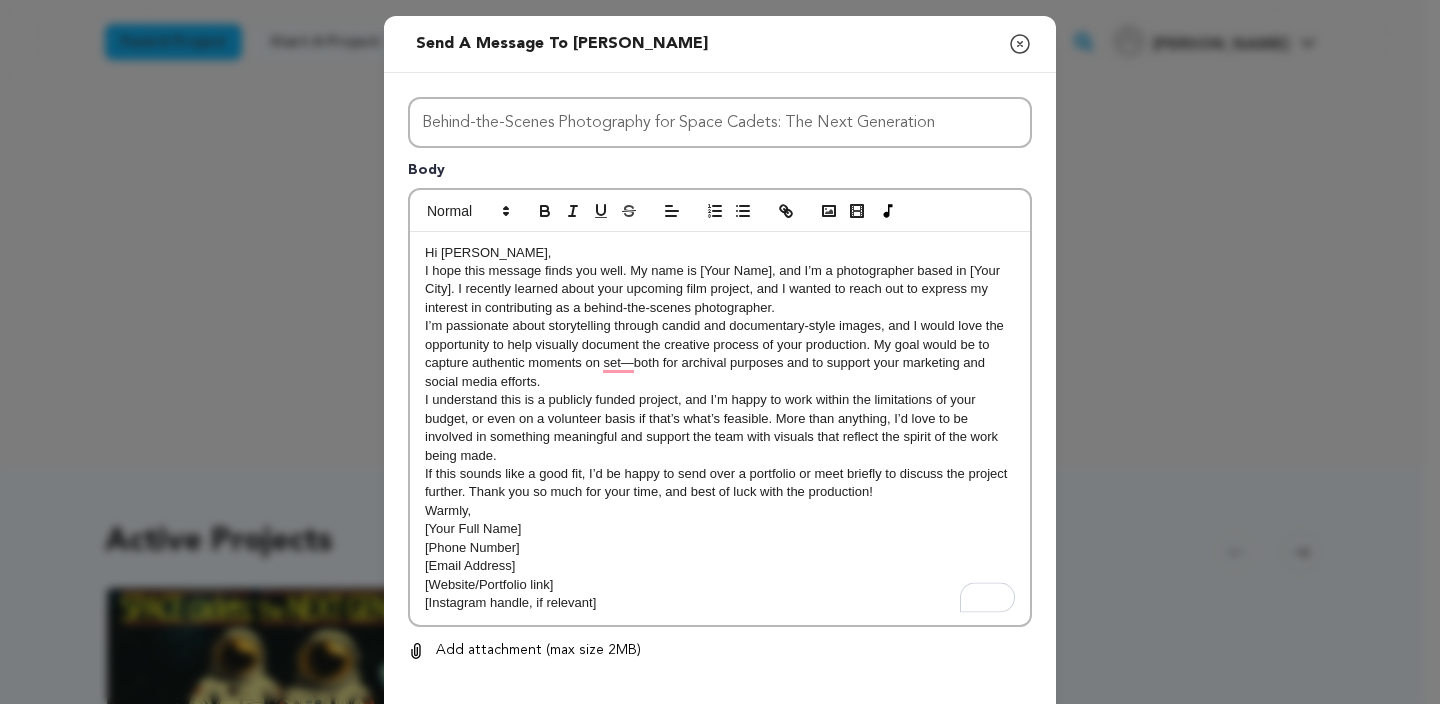 click on "I hope this message finds you well. My name is [Your Name], and I’m a photographer based in [Your City]. I recently learned about your upcoming film project, and I wanted to reach out to express my interest in contributing as a behind-the-scenes photographer." at bounding box center [720, 289] 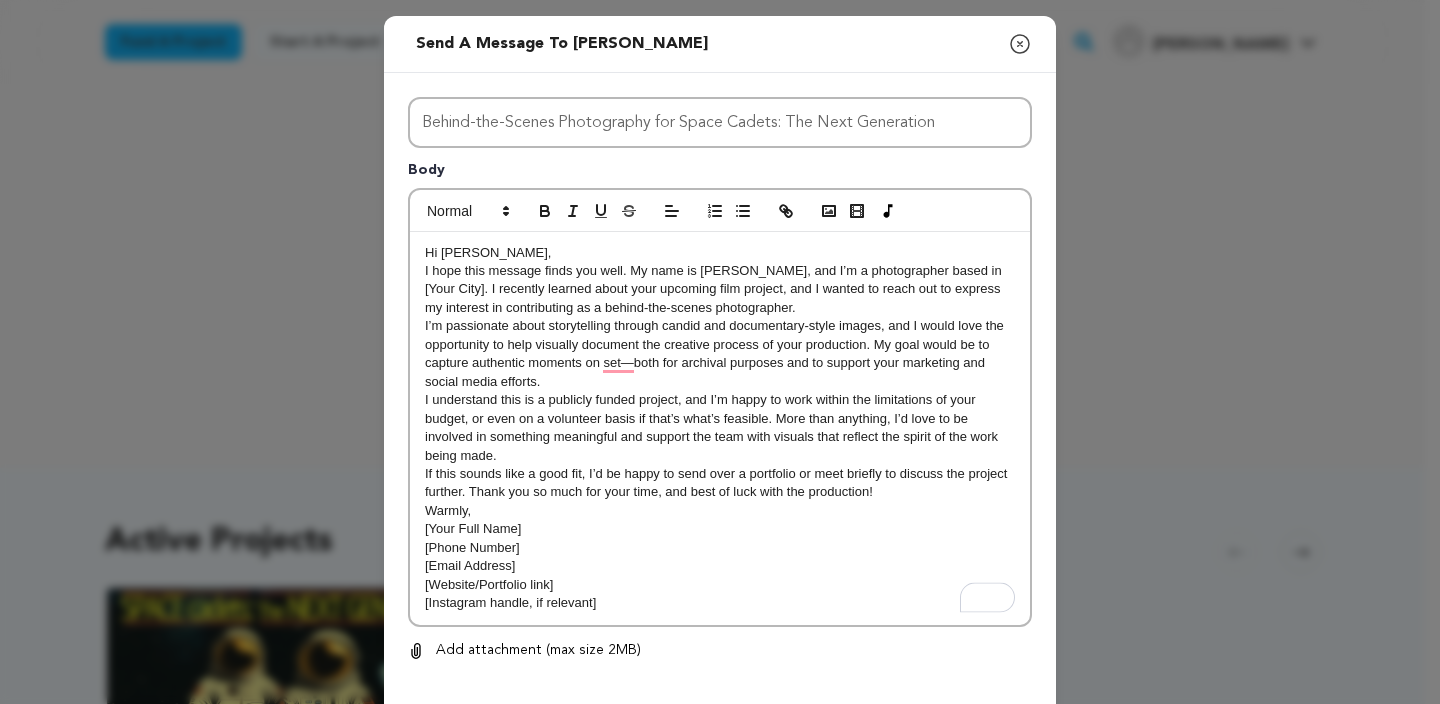 click on "I hope this message finds you well. My name is Daniel Sun, and I’m a photographer based in [Your City]. I recently learned about your upcoming film project, and I wanted to reach out to express my interest in contributing as a behind-the-scenes photographer." at bounding box center (720, 289) 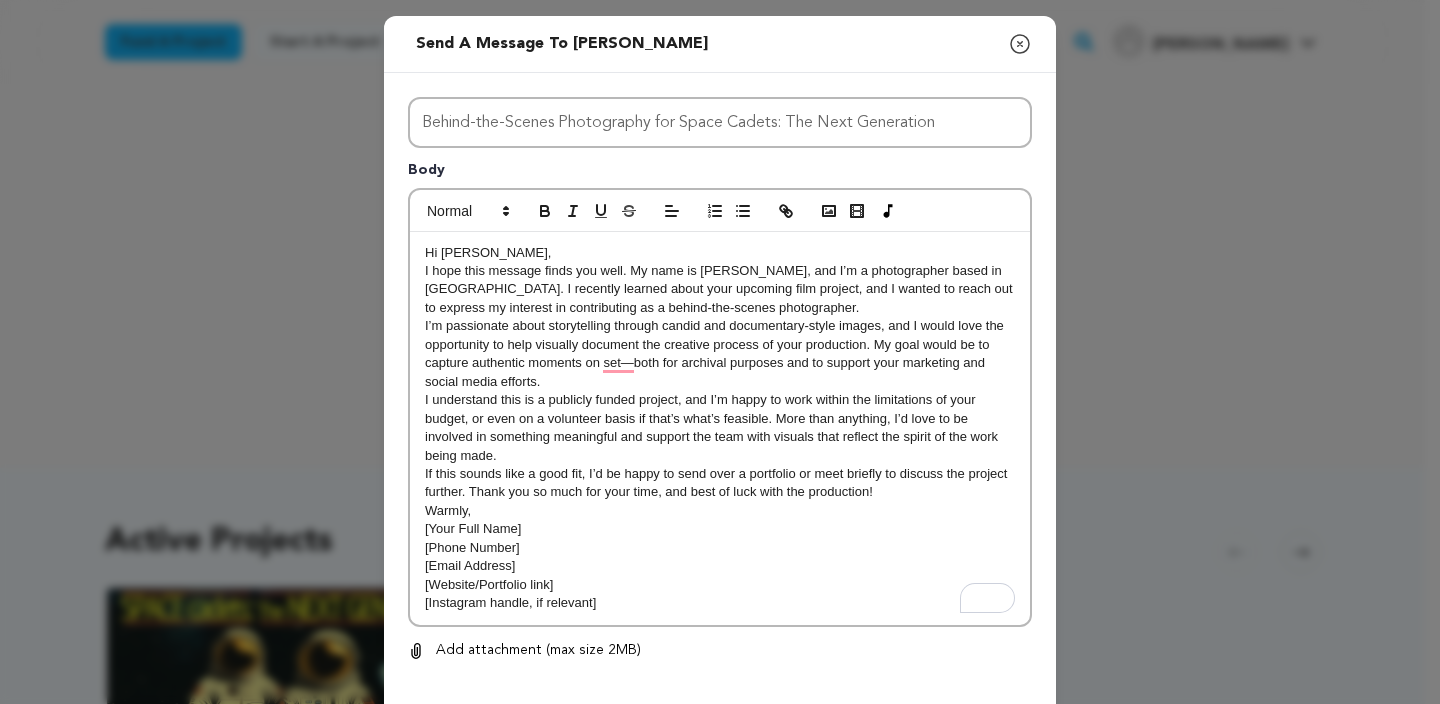 click on "I hope this message finds you well. My name is Daniel Sun, and I’m a photographer based in Los Angeles. I recently learned about your upcoming film project, and I wanted to reach out to express my interest in contributing as a behind-the-scenes photographer." at bounding box center (720, 289) 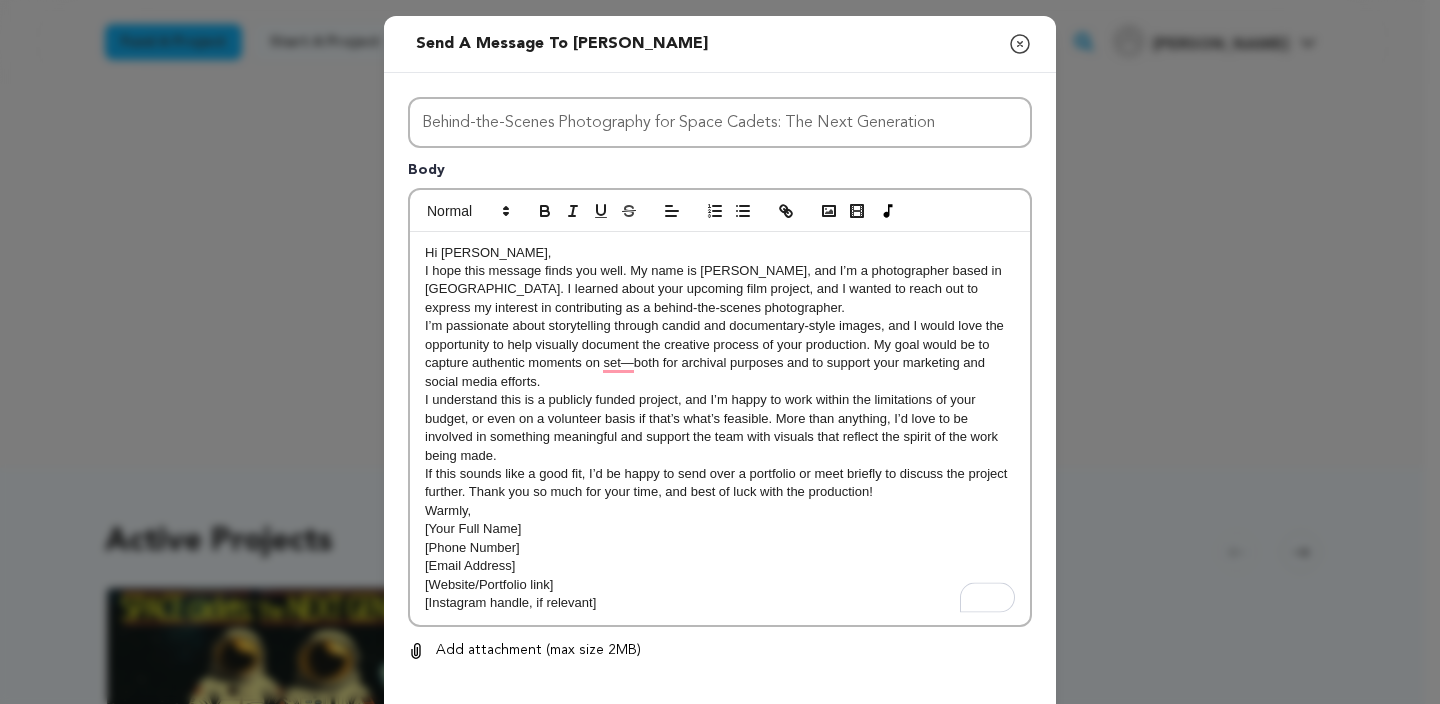 click on "I hope this message finds you well. My name is Daniel Sun, and I’m a photographer based in Los Angeles. I learned about your upcoming film project, and I wanted to reach out to express my interest in contributing as a behind-the-scenes photographer." at bounding box center (720, 289) 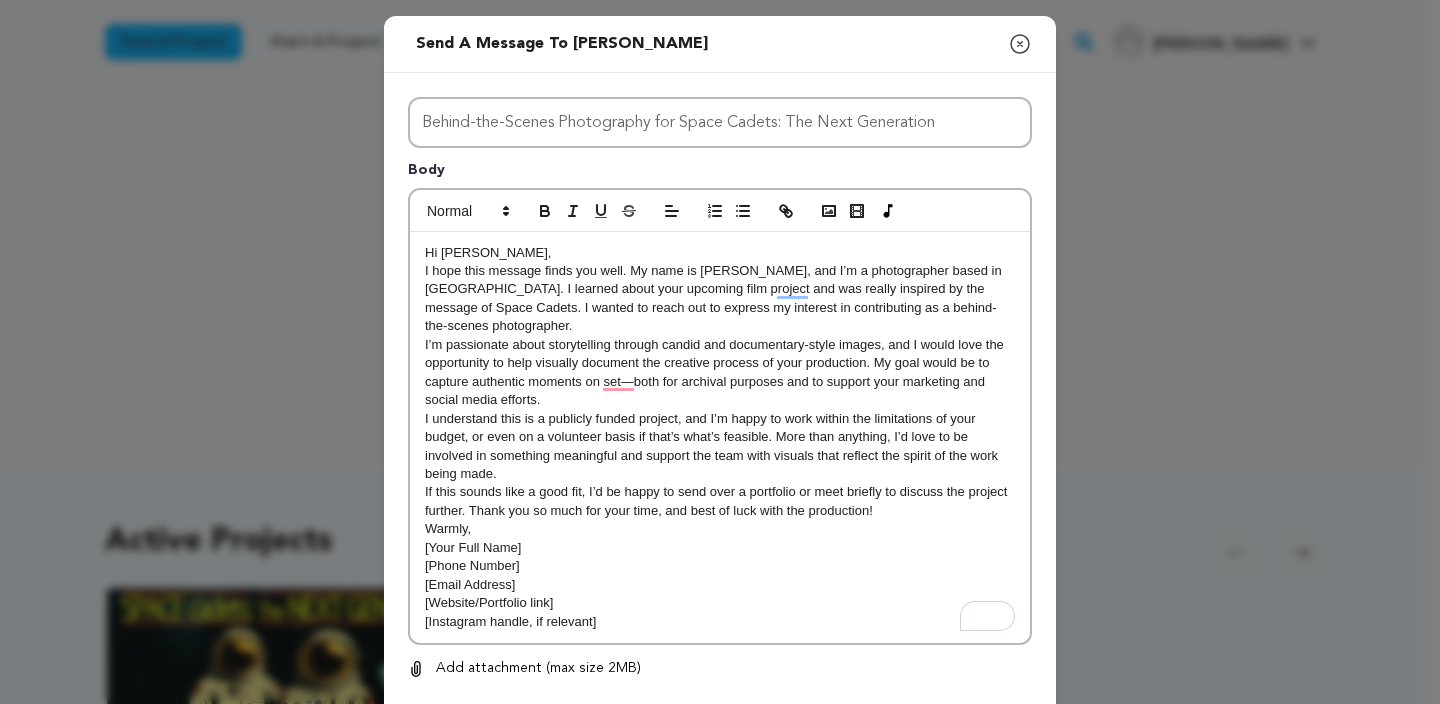 click on "I’m passionate about storytelling through candid and documentary-style images, and I would love the opportunity to help visually document the creative process of your production. My goal would be to capture authentic moments on set—both for archival purposes and to support your marketing and social media efforts." at bounding box center (720, 373) 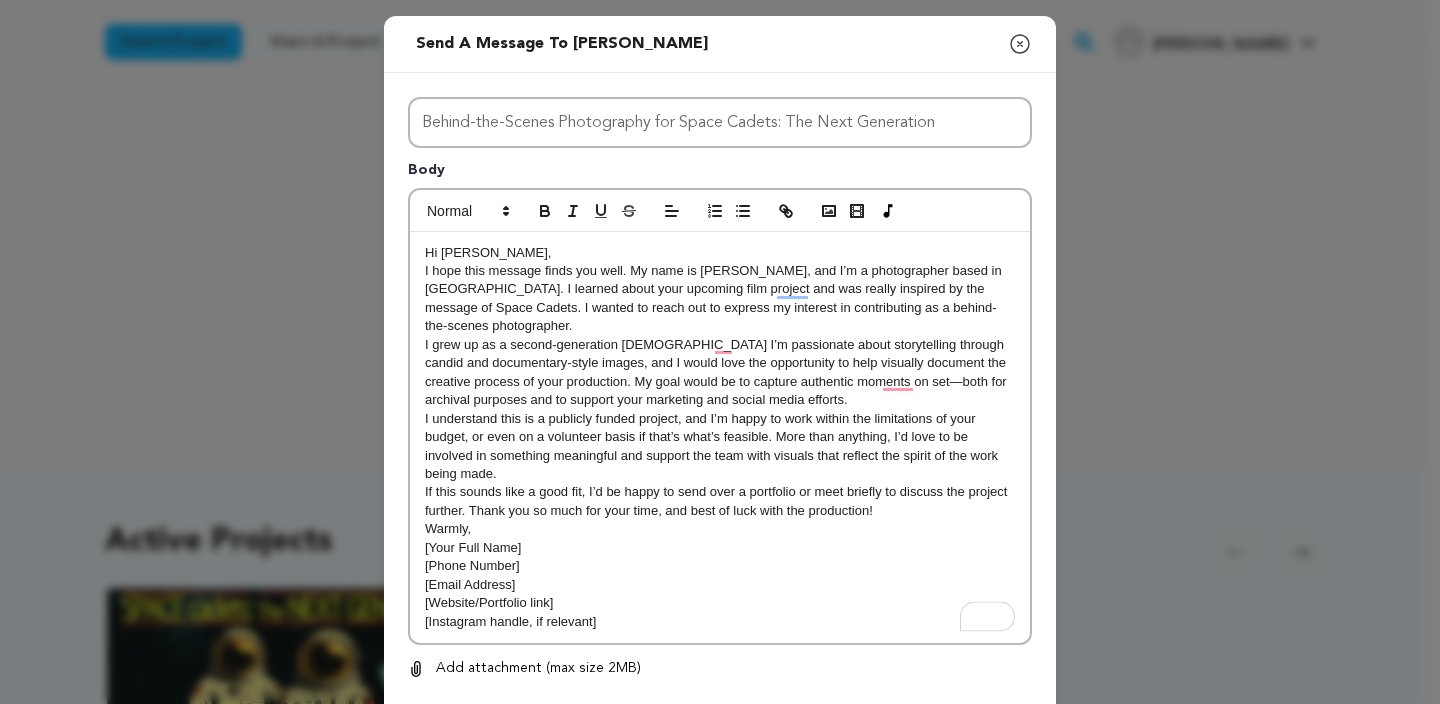 click on "I grew up as a second-generation Asian American I’m passionate about storytelling through candid and documentary-style images, and I would love the opportunity to help visually document the creative process of your production. My goal would be to capture authentic moments on set—both for archival purposes and to support your marketing and social media efforts." at bounding box center [720, 373] 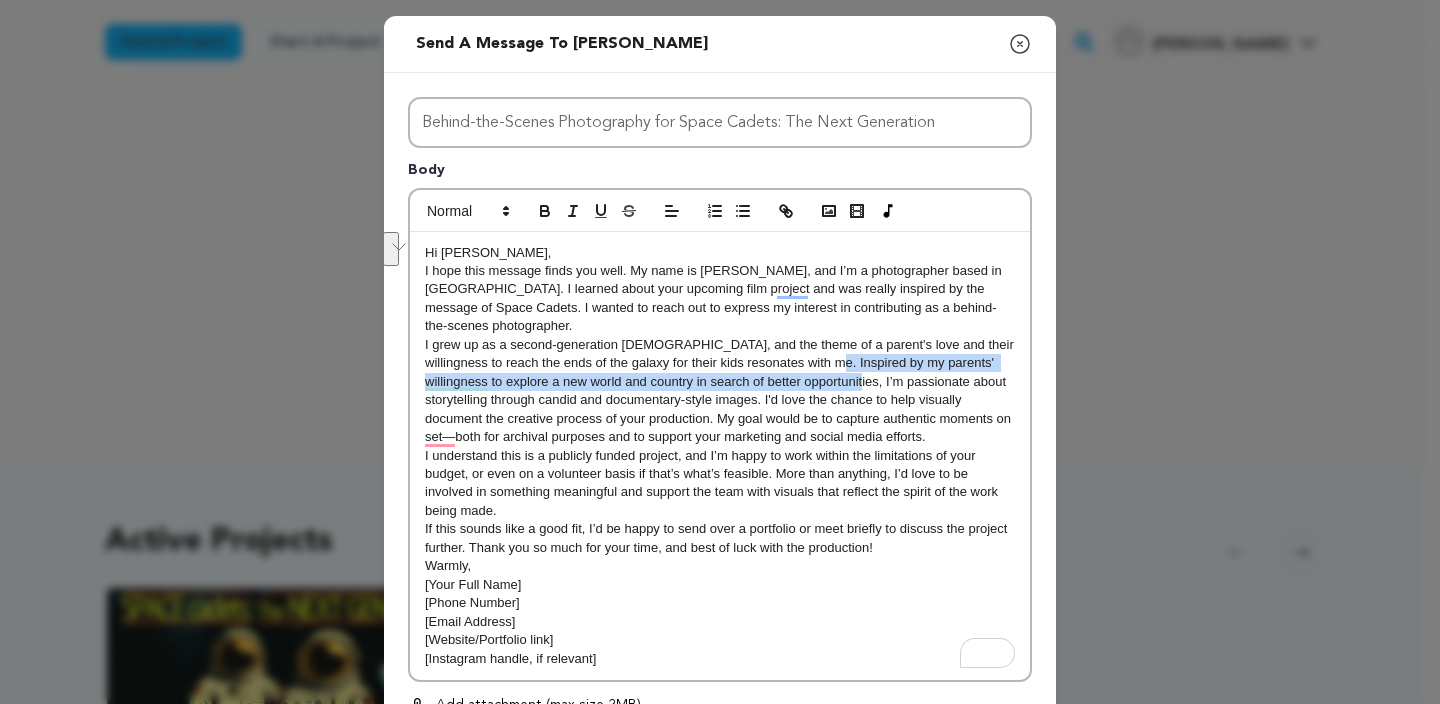 drag, startPoint x: 875, startPoint y: 386, endPoint x: 856, endPoint y: 367, distance: 26.870058 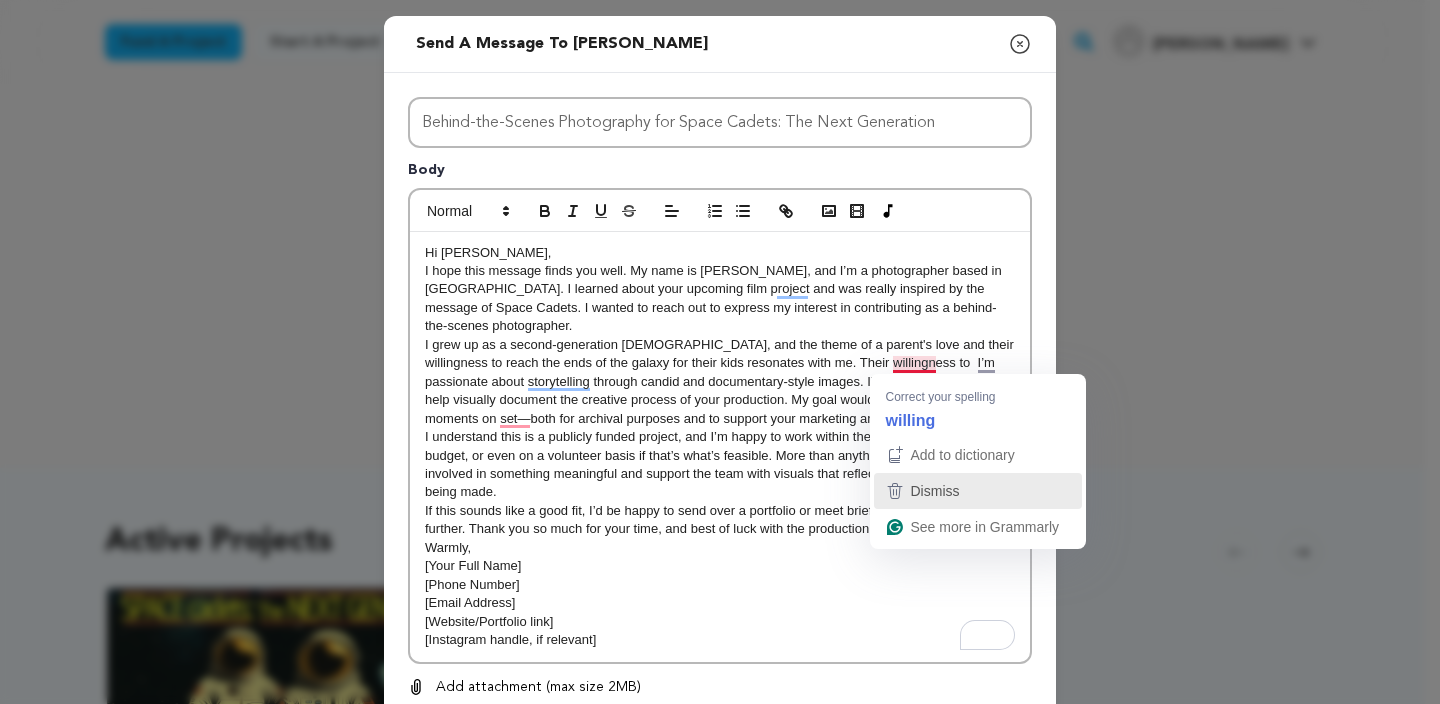 click on "Dismiss" at bounding box center [935, 491] 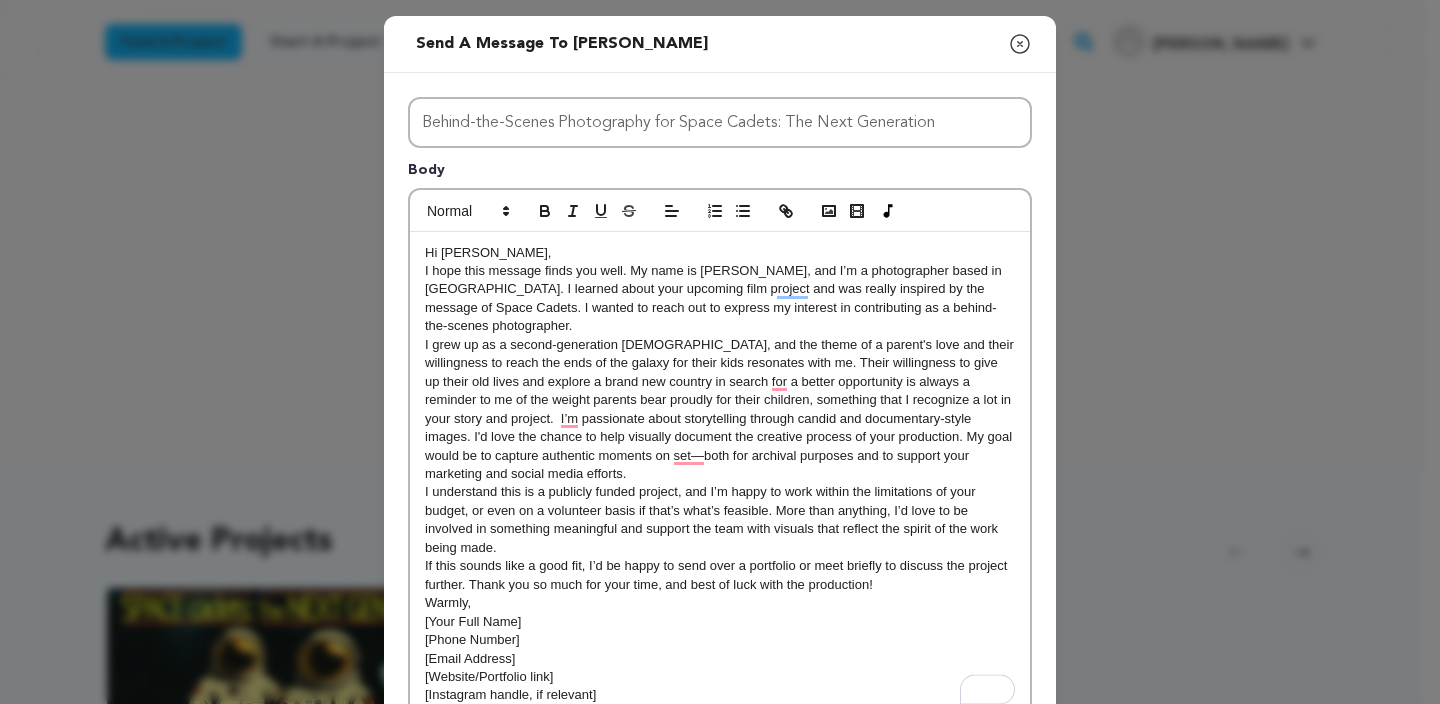 click on "I grew up as a second-generation Asian American, and the theme of a parent's love and their willingness to reach the ends of the galaxy for their kids resonates with me. Their willingness to give up their old lives and explore a brand new country in search for a better opportunity is always a reminder to me of the weight parents bear proudly for their children, something that I recognize a lot in your story and project.  I’m passionate about storytelling through candid and documentary-style images. I'd love the chance to help visually document the creative process of your production. My goal would be to capture authentic moments on set—both for archival purposes and to support your marketing and social media efforts." at bounding box center [720, 410] 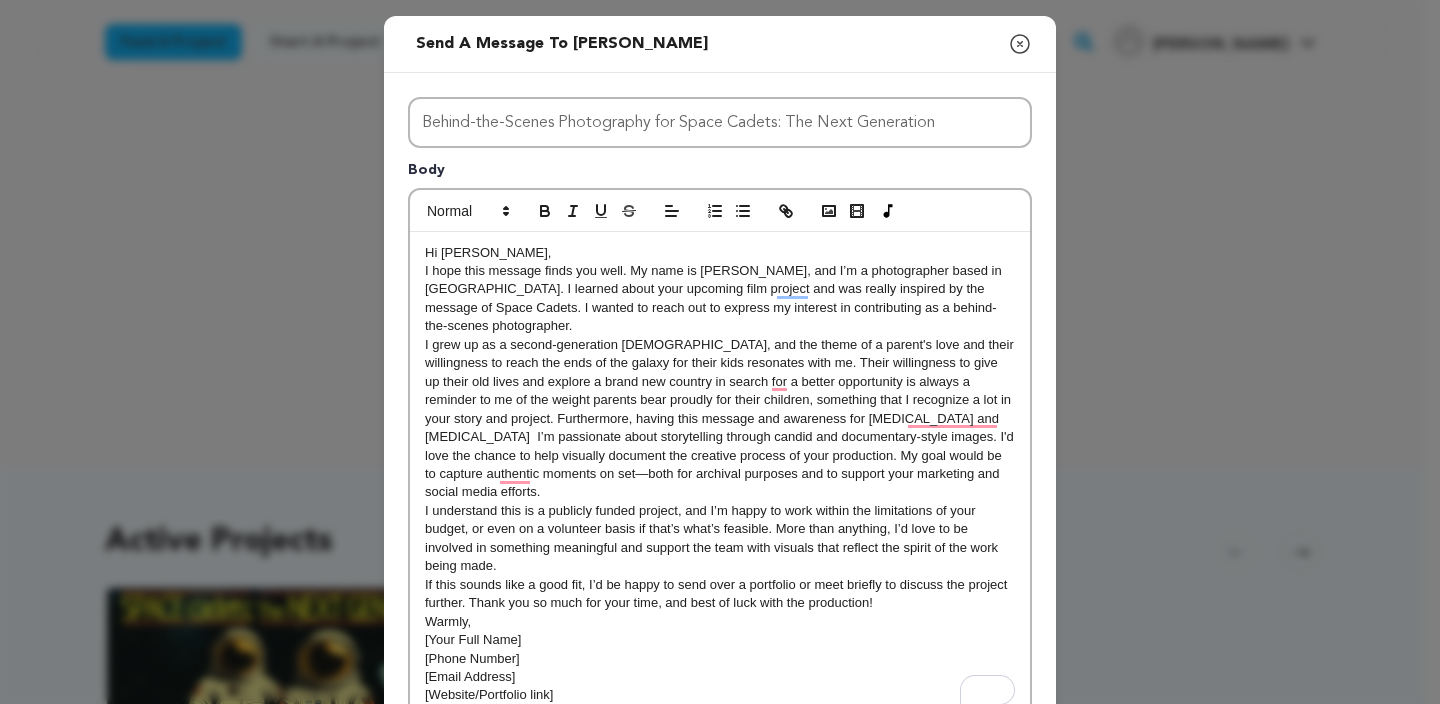 click on "I grew up as a second-generation Asian American, and the theme of a parent's love and their willingness to reach the ends of the galaxy for their kids resonates with me. Their willingness to give up their old lives and explore a brand new country in search for a better opportunity is always a reminder to me of the weight parents bear proudly for their children, something that I recognize a lot in your story and project. Furthermore, having this message and awareness for ADHD and autism  I’m passionate about storytelling through candid and documentary-style images. I'd love the chance to help visually document the creative process of your production. My goal would be to capture authentic moments on set—both for archival purposes and to support your marketing and social media efforts." at bounding box center (720, 419) 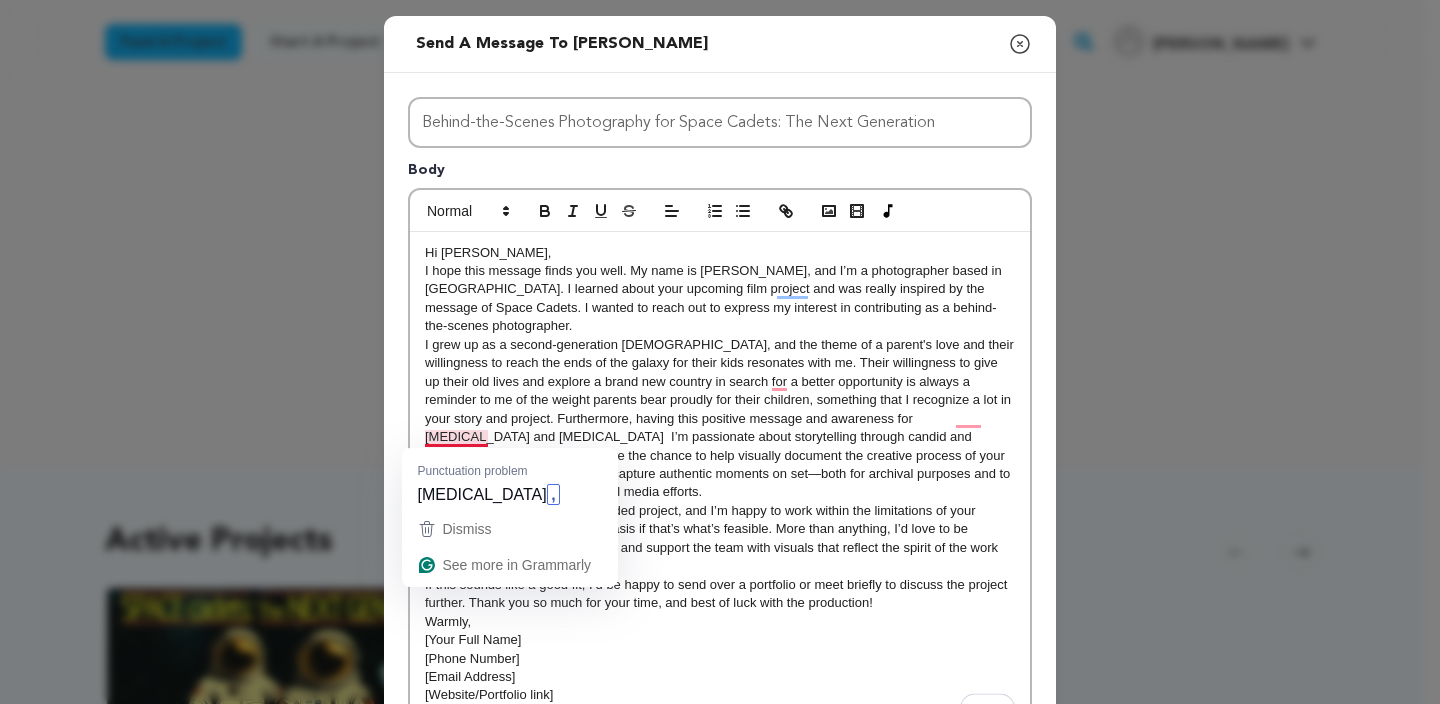 click on "I grew up as a second-generation Asian American, and the theme of a parent's love and their willingness to reach the ends of the galaxy for their kids resonates with me. Their willingness to give up their old lives and explore a brand new country in search for a better opportunity is always a reminder to me of the weight parents bear proudly for their children, something that I recognize a lot in your story and project. Furthermore, having this positive message and awareness for ADHD and autism  I’m passionate about storytelling through candid and documentary-style images. I'd love the chance to help visually document the creative process of your production. My goal would be to capture authentic moments on set—both for archival purposes and to support your marketing and social media efforts." at bounding box center (720, 419) 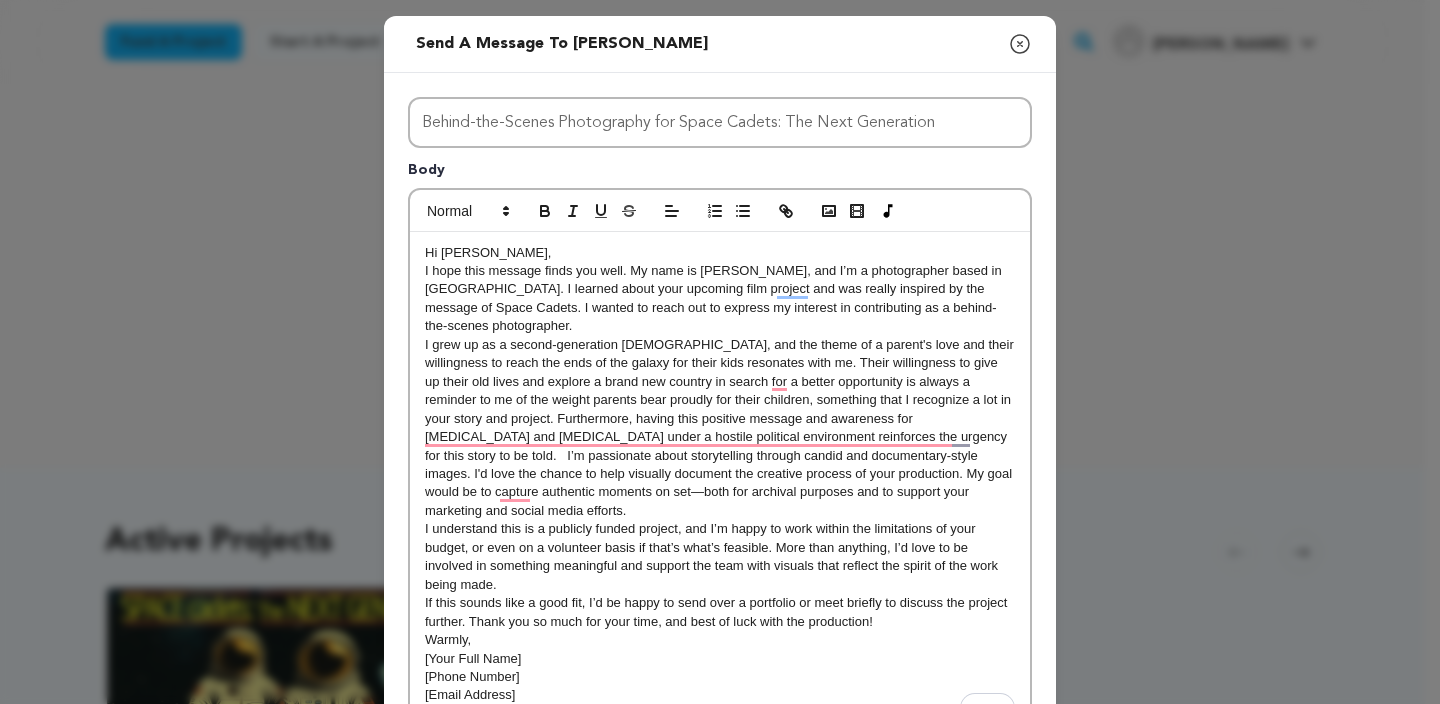 click on "I grew up as a second-generation Asian American, and the theme of a parent's love and their willingness to reach the ends of the galaxy for their kids resonates with me. Their willingness to give up their old lives and explore a brand new country in search for a better opportunity is always a reminder to me of the weight parents bear proudly for their children, something that I recognize a lot in your story and project. Furthermore, having this positive message and awareness for ADHD and autism under a hostile political environment reinforces the urgency for this story to be told.   I’m passionate about storytelling through candid and documentary-style images. I'd love the chance to help visually document the creative process of your production. My goal would be to capture authentic moments on set—both for archival purposes and to support your marketing and social media efforts." at bounding box center (720, 428) 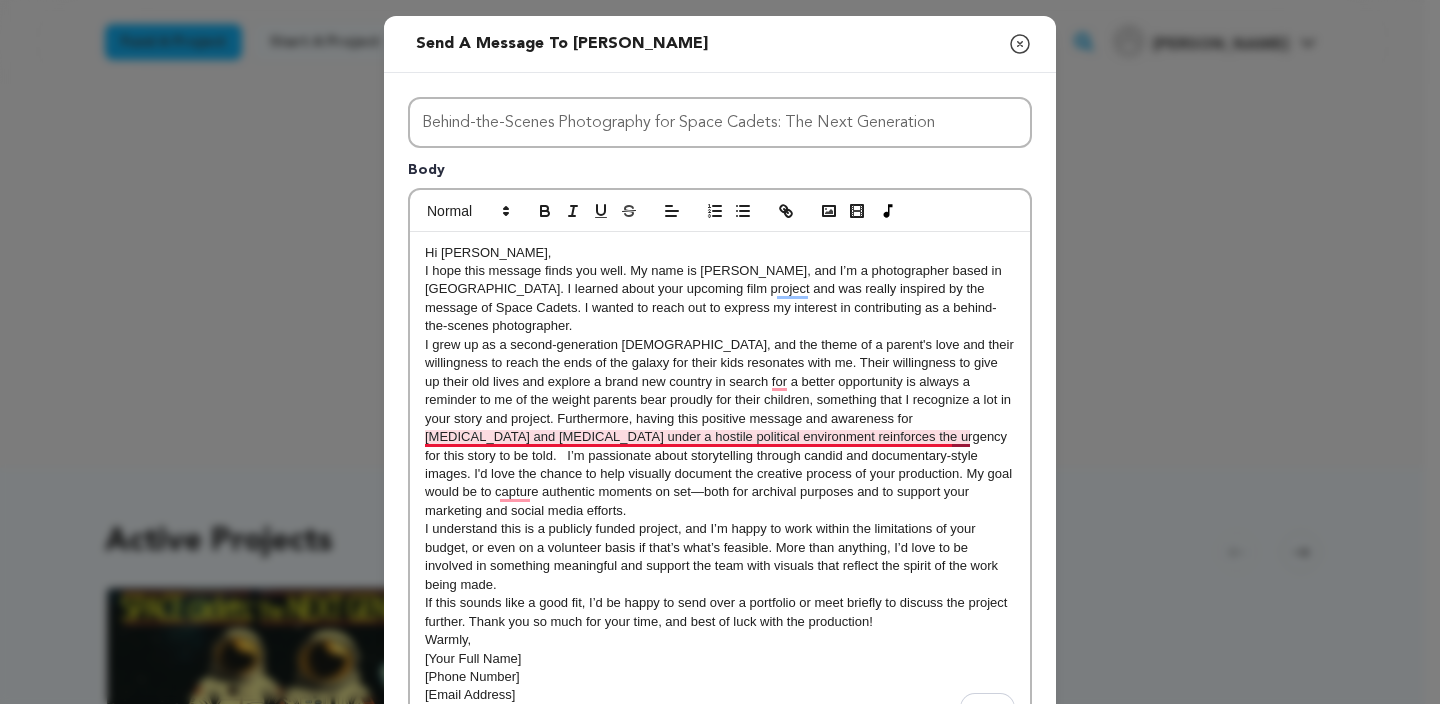 click on "I grew up as a second-generation Asian American, and the theme of a parent's love and their willingness to reach the ends of the galaxy for their kids resonates with me. Their willingness to give up their old lives and explore a brand new country in search for a better opportunity is always a reminder to me of the weight parents bear proudly for their children, something that I recognize a lot in your story and project. Furthermore, having this positive message and awareness for ADHD and autism under a hostile political environment reinforces the urgency for this story to be told.   I’m passionate about storytelling through candid and documentary-style images. I'd love the chance to help visually document the creative process of your production. My goal would be to capture authentic moments on set—both for archival purposes and to support your marketing and social media efforts." at bounding box center (720, 428) 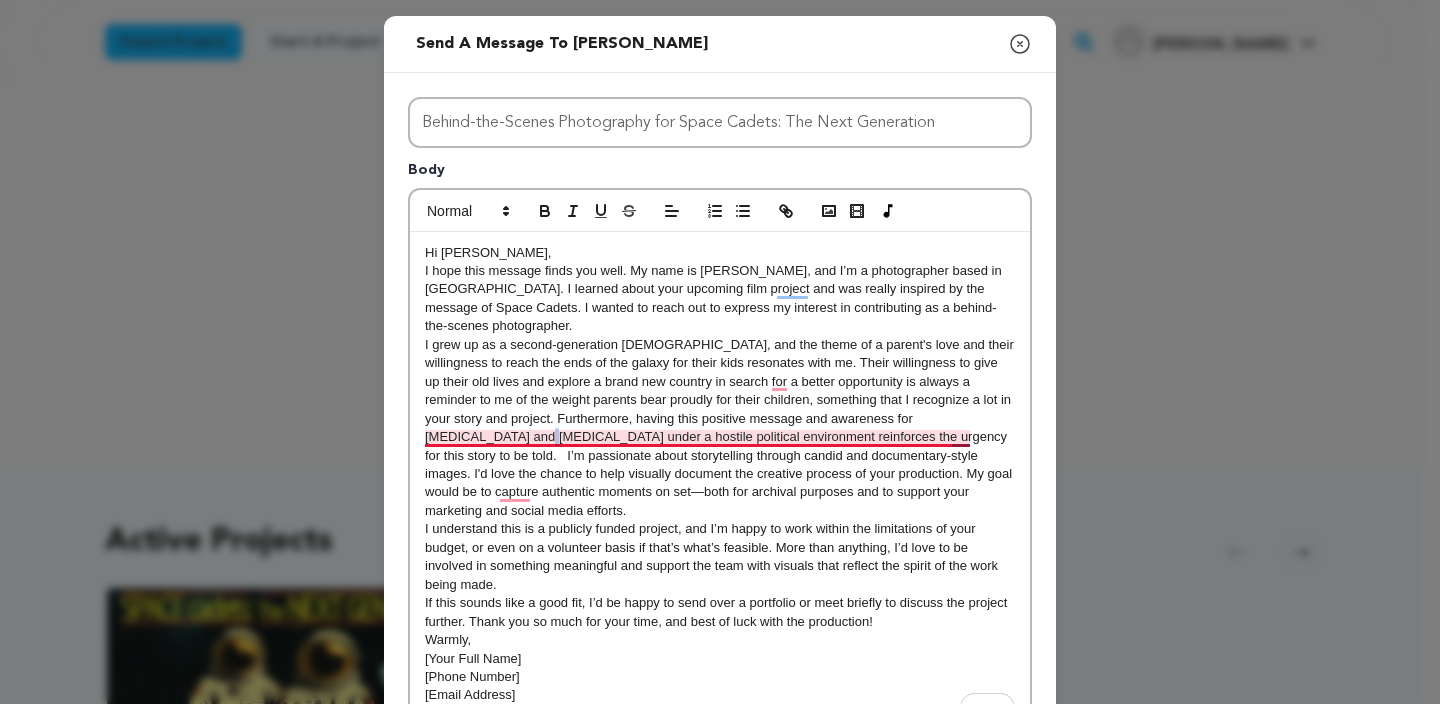 click on "I grew up as a second-generation Asian American, and the theme of a parent's love and their willingness to reach the ends of the galaxy for their kids resonates with me. Their willingness to give up their old lives and explore a brand new country in search for a better opportunity is always a reminder to me of the weight parents bear proudly for their children, something that I recognize a lot in your story and project. Furthermore, having this positive message and awareness for ADHD and autism under a hostile political environment reinforces the urgency for this story to be told.   I’m passionate about storytelling through candid and documentary-style images. I'd love the chance to help visually document the creative process of your production. My goal would be to capture authentic moments on set—both for archival purposes and to support your marketing and social media efforts." at bounding box center [720, 428] 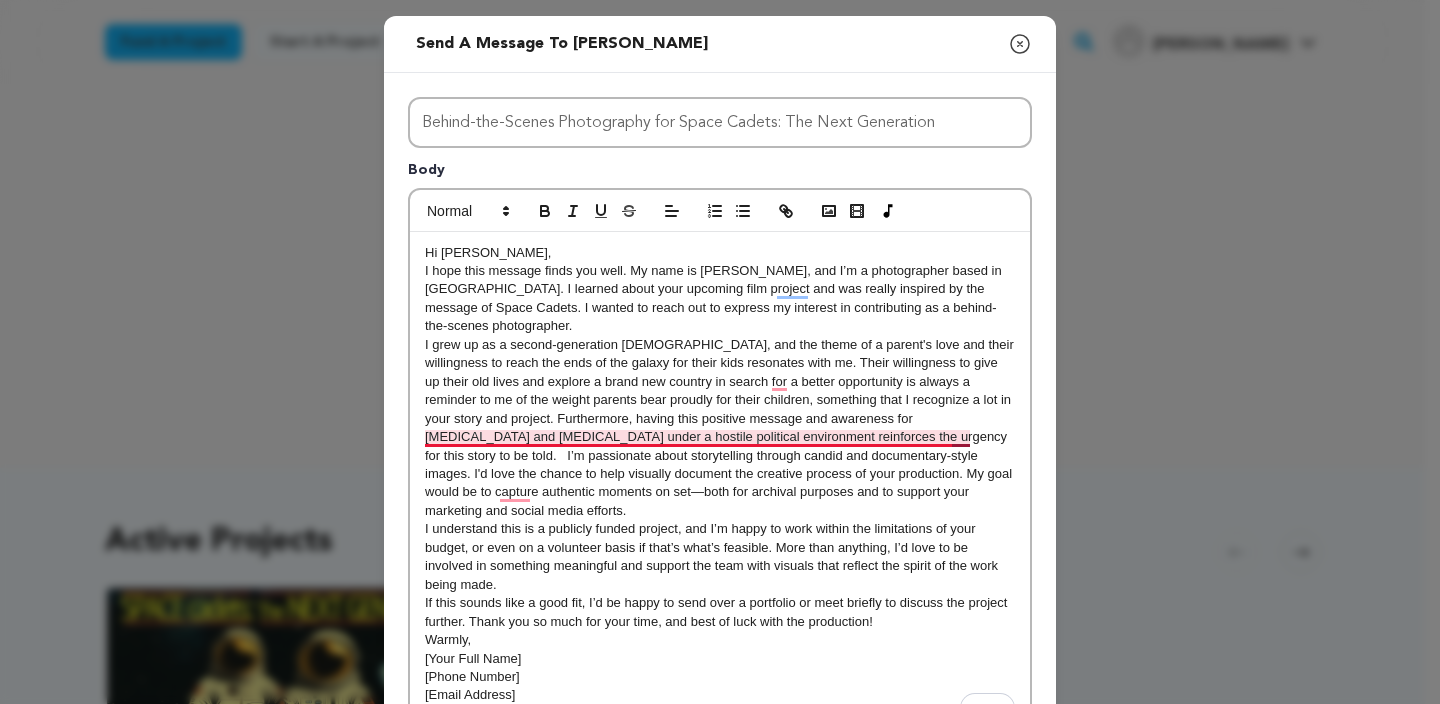 click on "I grew up as a second-generation Asian American, and the theme of a parent's love and their willingness to reach the ends of the galaxy for their kids resonates with me. Their willingness to give up their old lives and explore a brand new country in search for a better opportunity is always a reminder to me of the weight parents bear proudly for their children, something that I recognize a lot in your story and project. Furthermore, having this positive message and awareness for ADHD and autism under a hostile political environment reinforces the urgency for this story to be told.   I’m passionate about storytelling through candid and documentary-style images. I'd love the chance to help visually document the creative process of your production. My goal would be to capture authentic moments on set—both for archival purposes and to support your marketing and social media efforts." at bounding box center (720, 428) 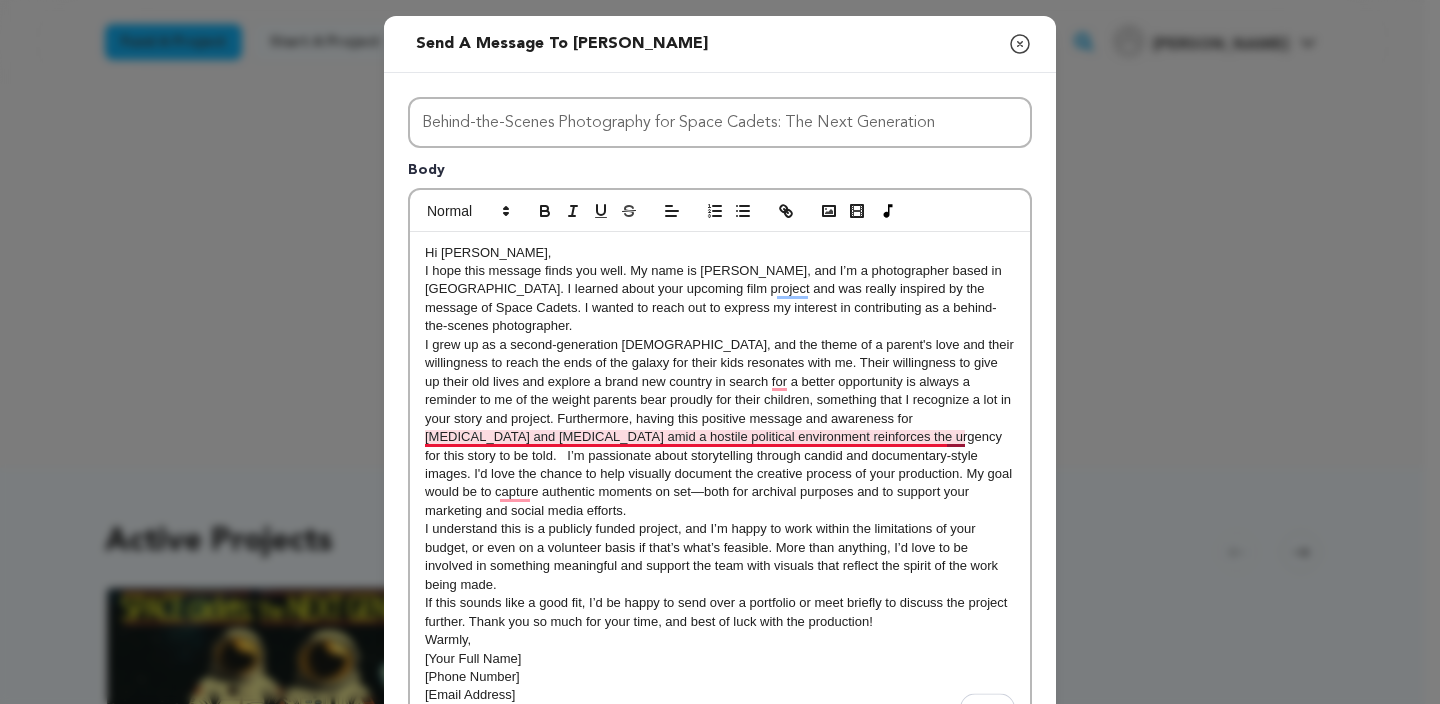 click on "I grew up as a second-generation Asian American, and the theme of a parent's love and their willingness to reach the ends of the galaxy for their kids resonates with me. Their willingness to give up their old lives and explore a brand new country in search for a better opportunity is always a reminder to me of the weight parents bear proudly for their children, something that I recognize a lot in your story and project. Furthermore, having this positive message and awareness for ADHD and autism amid a hostile political environment reinforces the urgency for this story to be told.   I’m passionate about storytelling through candid and documentary-style images. I'd love the chance to help visually document the creative process of your production. My goal would be to capture authentic moments on set—both for archival purposes and to support your marketing and social media efforts." at bounding box center (720, 428) 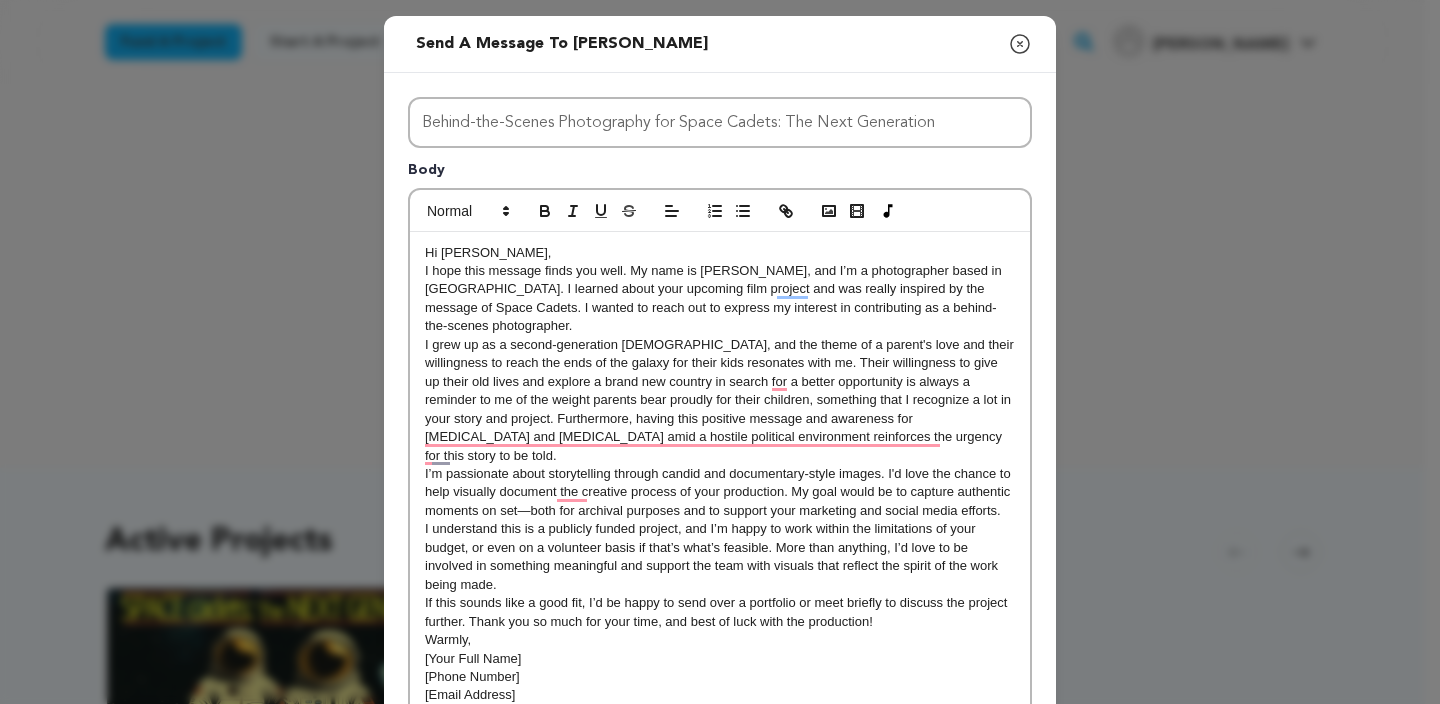 click on "Hi Edwin, I hope this message finds you well. My name is Daniel Sun, and I’m a photographer based in Los Angeles. I learned about your upcoming film project and was really inspired by the message of Space Cadets. I wanted to reach out to express my interest in contributing as a behind-the-scenes photographer. I grew up as a second-generation Asian American, and the theme of a parent's love and their willingness to reach the ends of the galaxy for their kids resonates with me. Their willingness to give up their old lives and explore a brand new country in search for a better opportunity is always a reminder to me of the weight parents bear proudly for their children, something that I recognize a lot in your story and project. Furthermore, having this positive message and awareness for ADHD and autism amid a hostile political environment reinforces the urgency for this story to be told.  Warmly,  [Your Full Name]  [Phone Number]  [Email Address]  [Website/Portfolio link]  [Instagram handle, if relevant]" at bounding box center (720, 493) 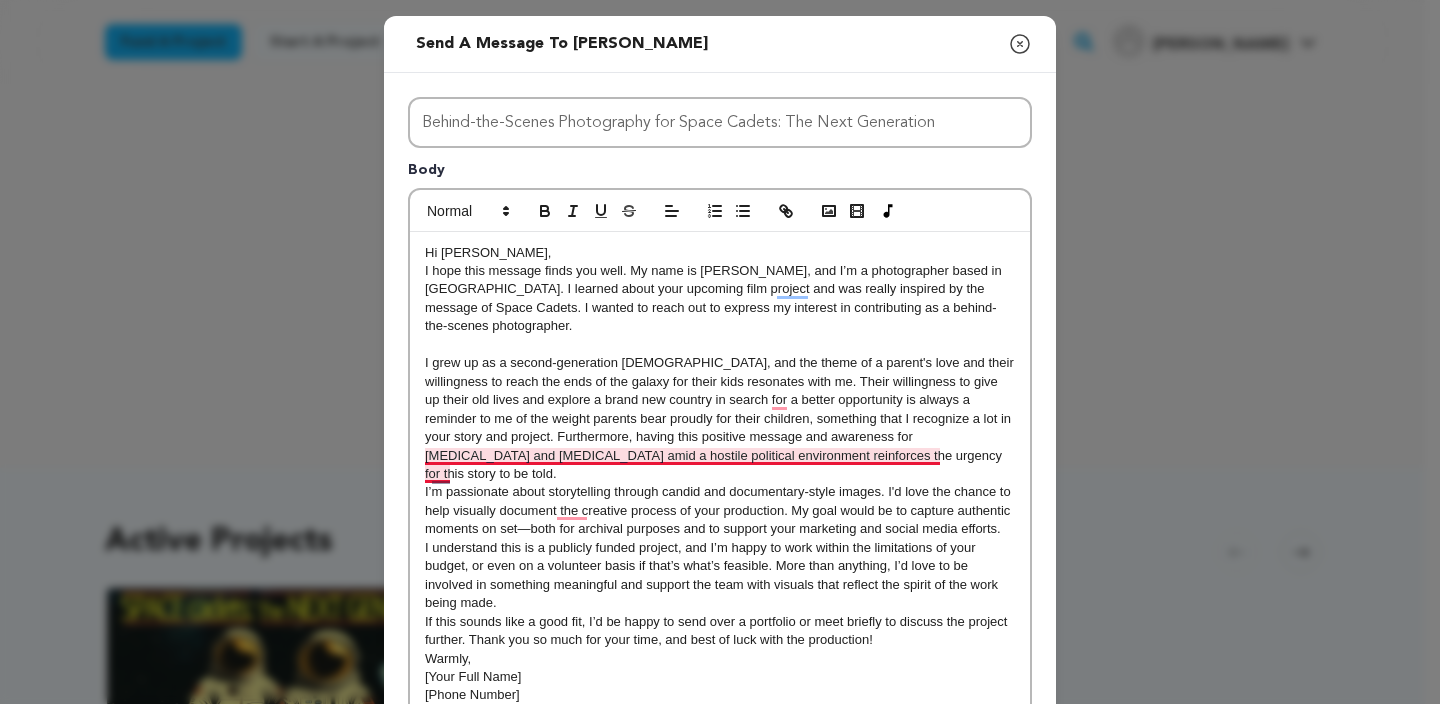 click on "I grew up as a second-generation Asian American, and the theme of a parent's love and their willingness to reach the ends of the galaxy for their kids resonates with me. Their willingness to give up their old lives and explore a brand new country in search for a better opportunity is always a reminder to me of the weight parents bear proudly for their children, something that I recognize a lot in your story and project. Furthermore, having this positive message and awareness for ADHD and autism amid a hostile political environment reinforces the urgency for this story to be told." at bounding box center [720, 418] 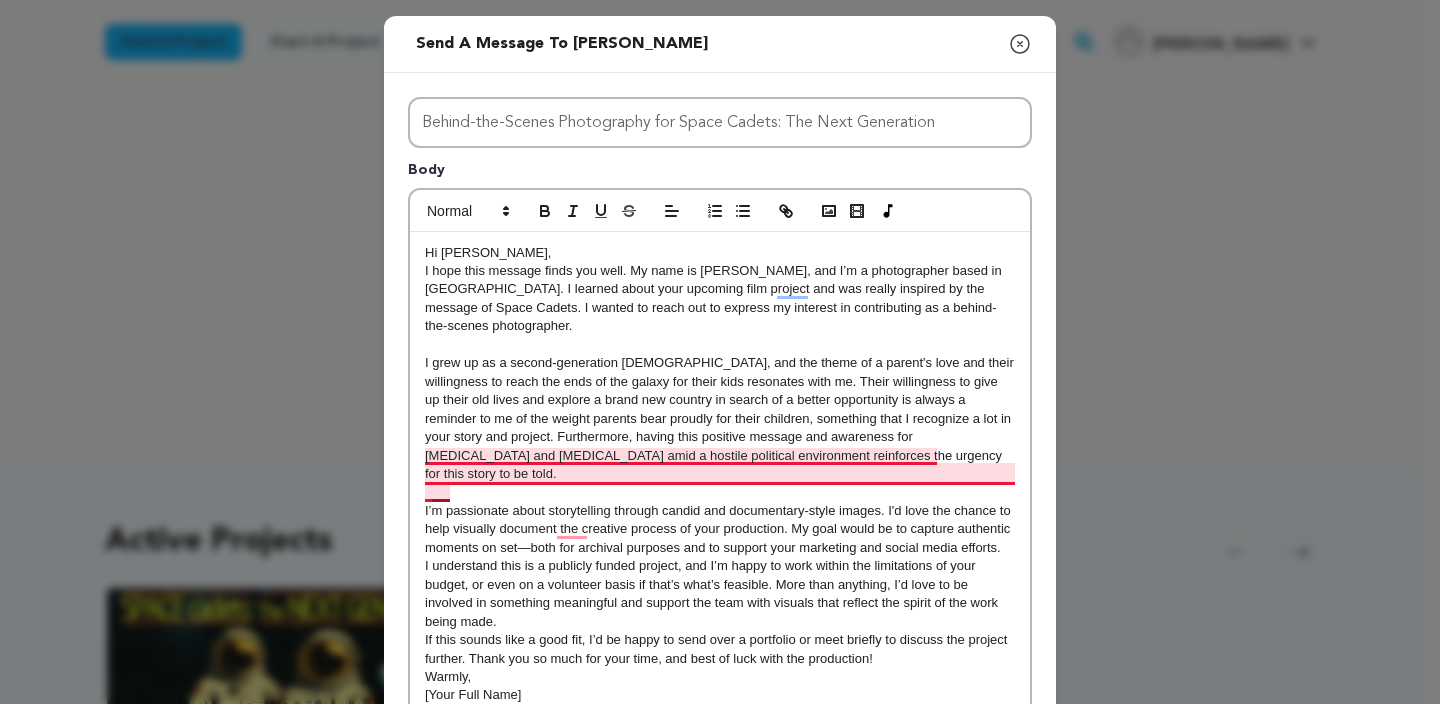 click on "I’m passionate about storytelling through candid and documentary-style images. I'd love the chance to help visually document the creative process of your production. My goal would be to capture authentic moments on set—both for archival purposes and to support your marketing and social media efforts." at bounding box center [720, 529] 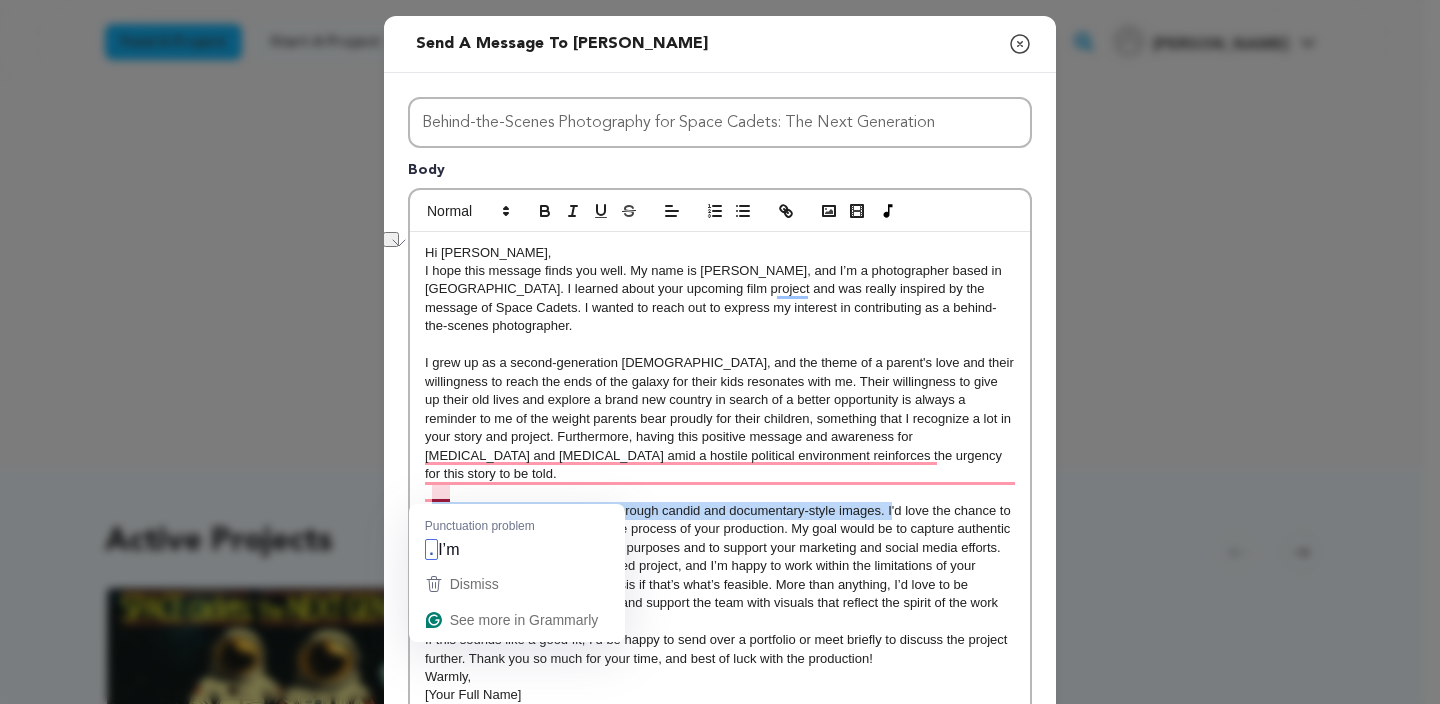 drag, startPoint x: 883, startPoint y: 497, endPoint x: 425, endPoint y: 497, distance: 458 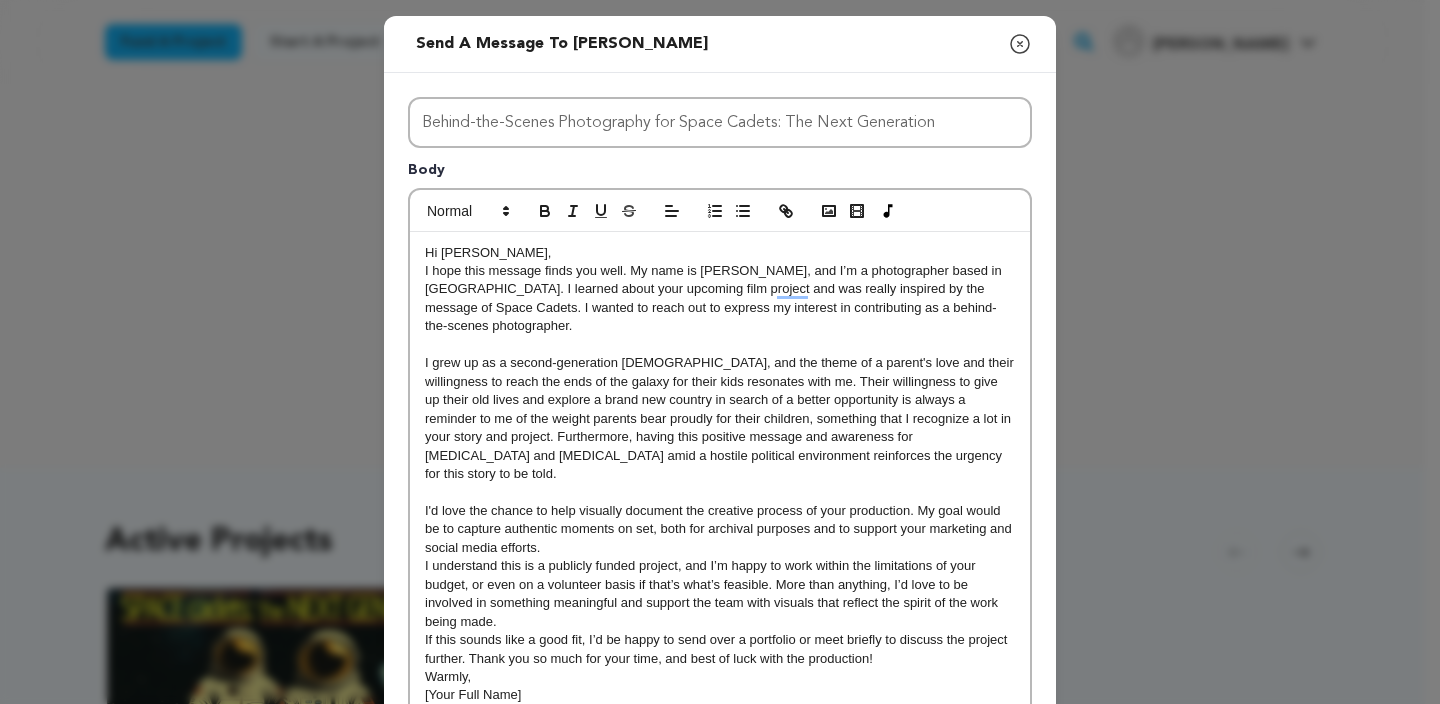 click on "I'd love the chance to help visually document the creative process of your production. My goal would be to capture authentic moments on set, both for archival purposes and to support your marketing and social media efforts." at bounding box center (720, 529) 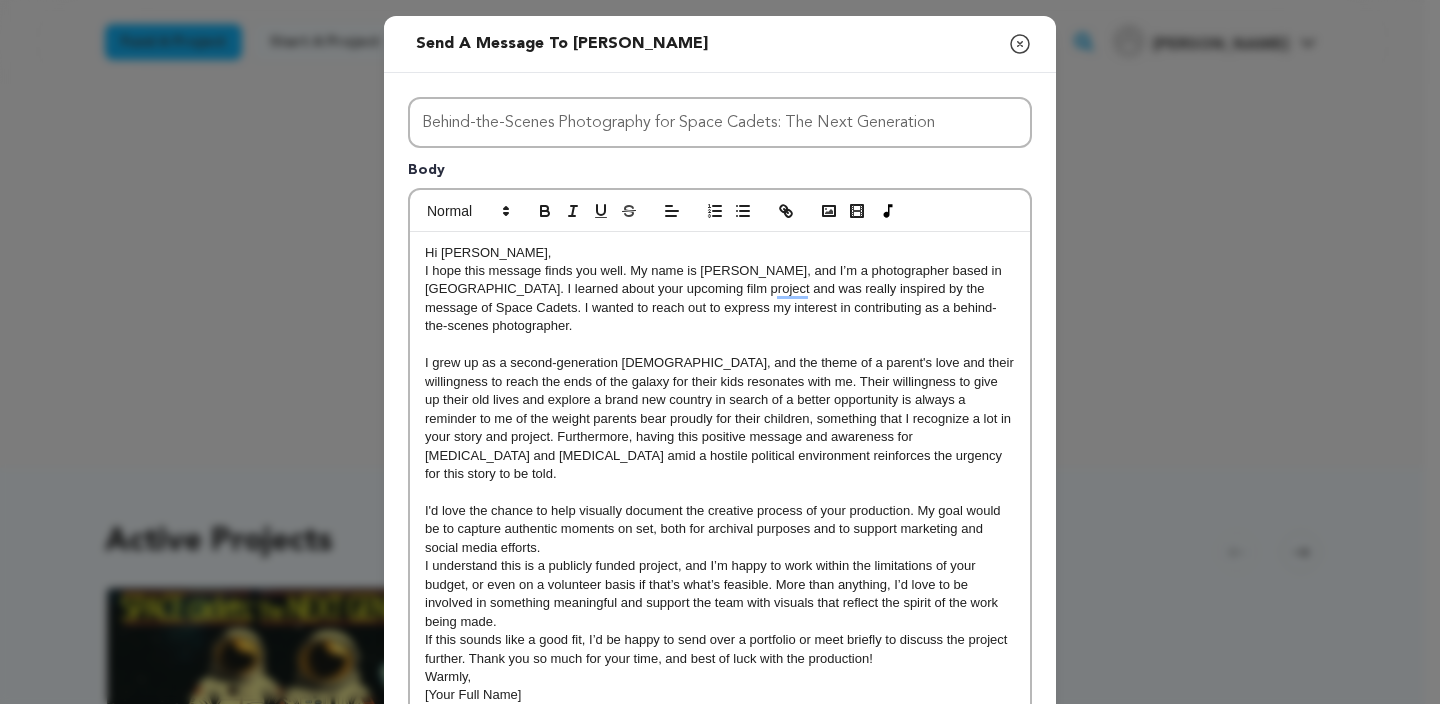 click on "I understand this is a publicly funded project, and I’m happy to work within the limitations of your budget, or even on a volunteer basis if that’s what’s feasible. More than anything, I’d love to be involved in something meaningful and support the team with visuals that reflect the spirit of the work being made." at bounding box center [720, 594] 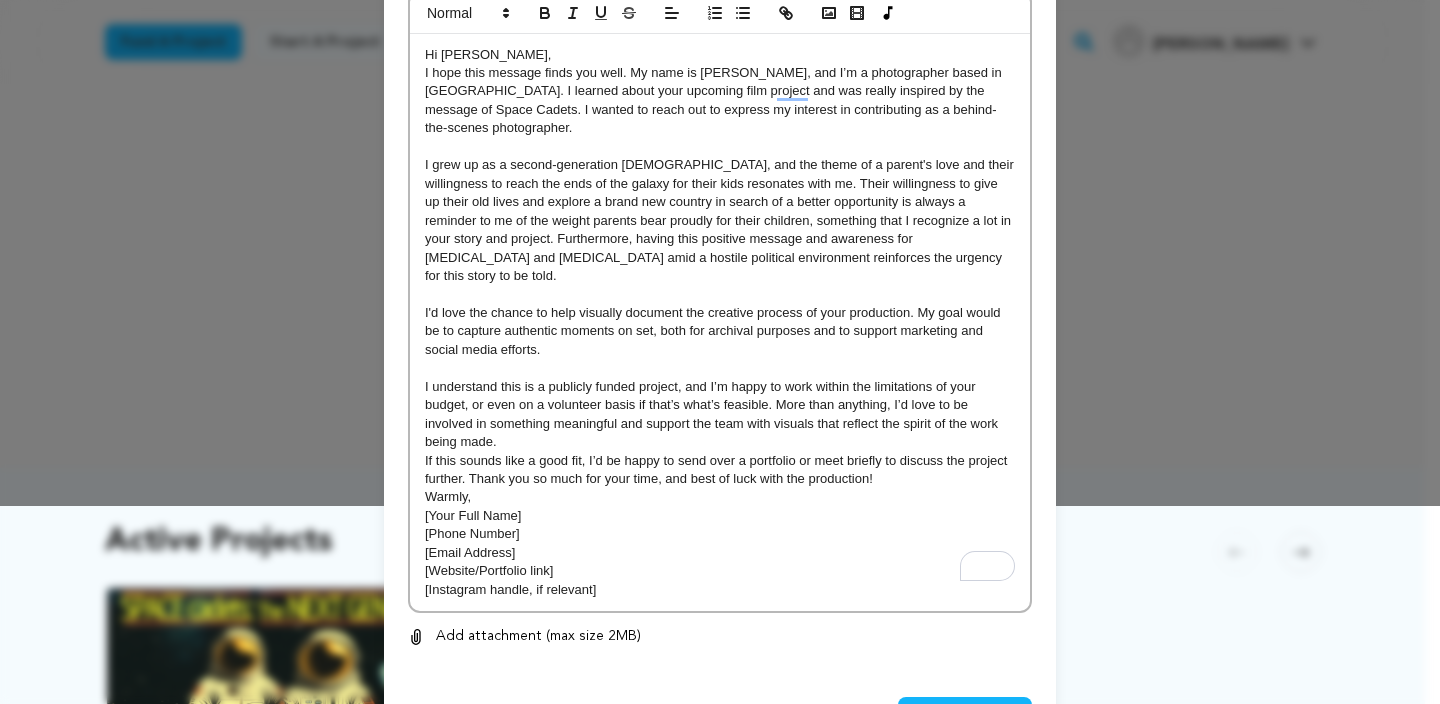 scroll, scrollTop: 257, scrollLeft: 0, axis: vertical 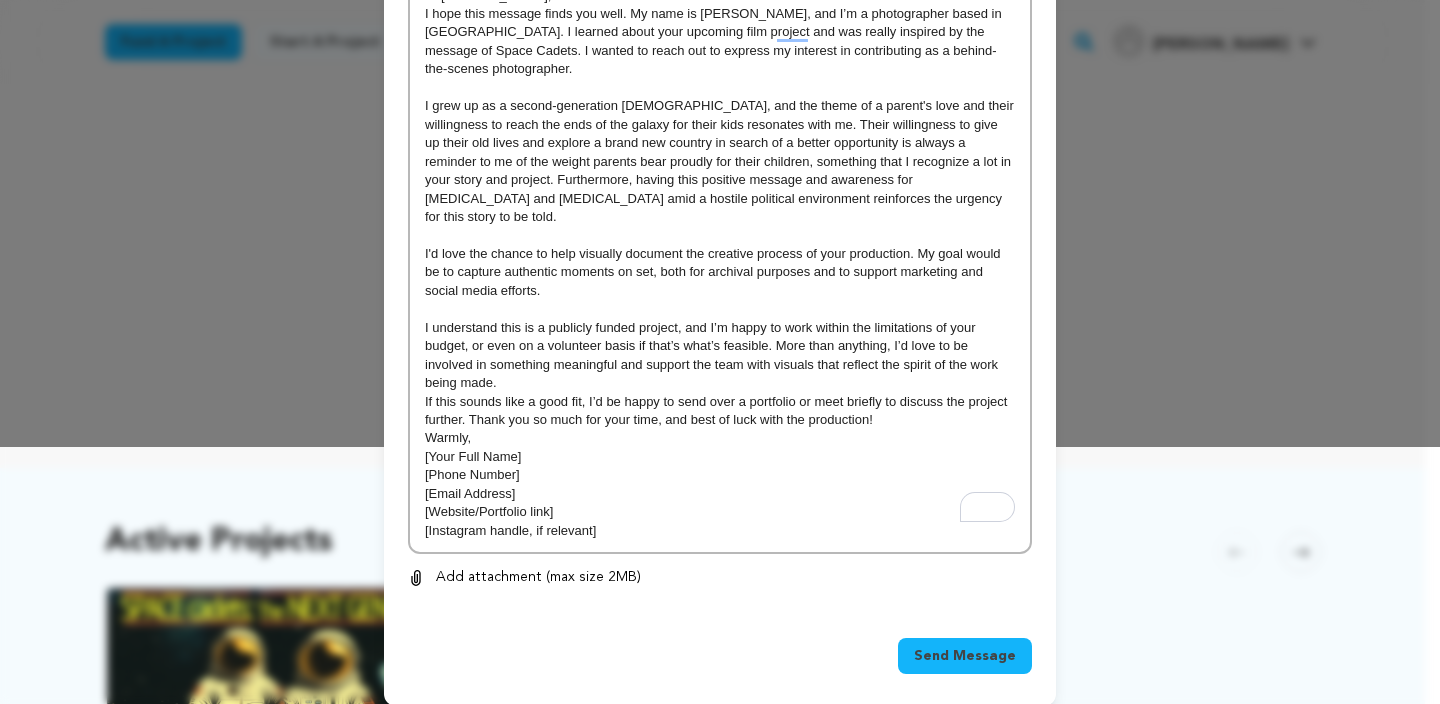 click on "Hi Edwin, I hope this message finds you well. My name is Daniel Sun, and I’m a photographer based in Los Angeles. I learned about your upcoming film project and was really inspired by the message of Space Cadets. I wanted to reach out to express my interest in contributing as a behind-the-scenes photographer. I grew up as a second-generation Asian American, and the theme of a parent's love and their willingness to reach the ends of the galaxy for their kids resonates with me. Their willingness to give up their old lives and explore a brand new country in search of a better opportunity is always a reminder to me of the weight parents bear proudly for their children, something that I recognize a lot in your story and project. Furthermore, having this positive message and awareness for ADHD and autism amid a hostile political environment reinforces the urgency for this story to be told.   Warmly,  [Your Full Name]  [Phone Number]  [Email Address]  [Website/Portfolio link]  [Instagram handle, if relevant]" at bounding box center (720, 264) 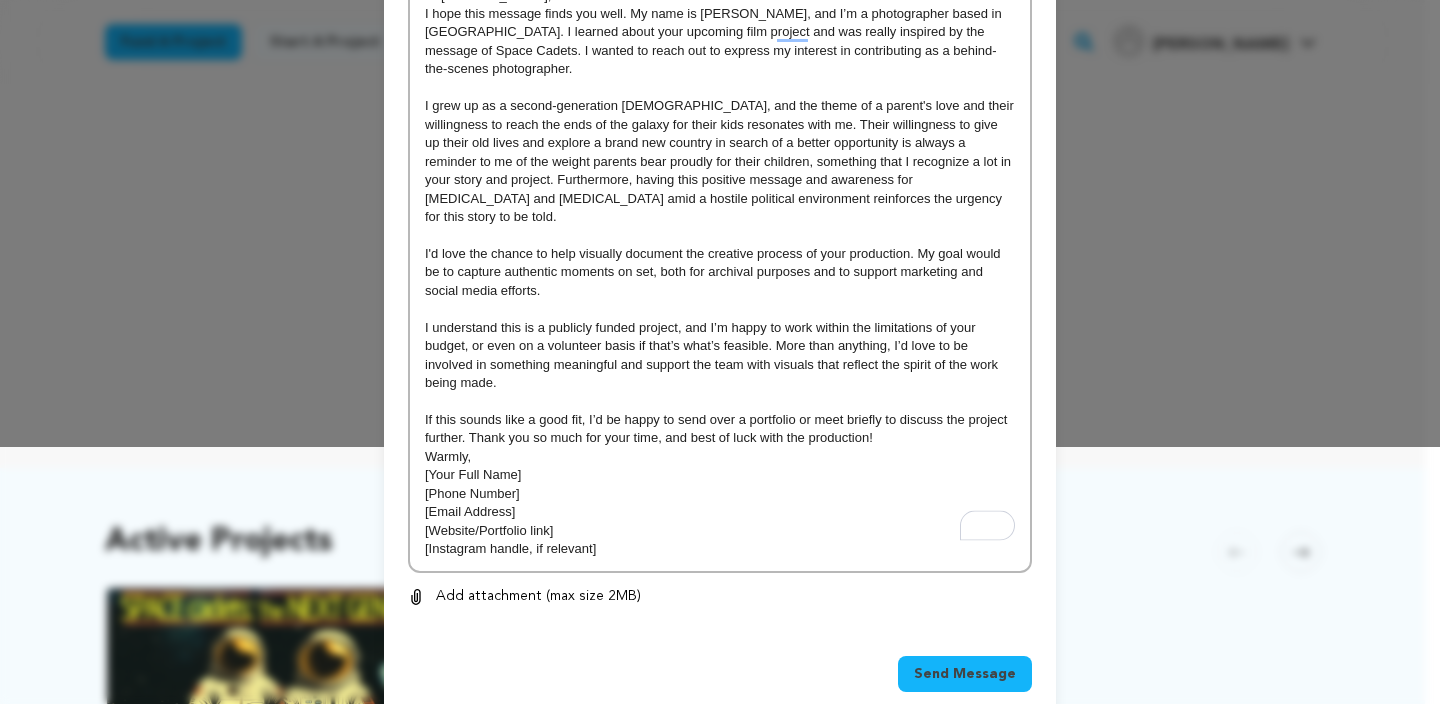 click on "Hi Edwin, I hope this message finds you well. My name is Daniel Sun, and I’m a photographer based in Los Angeles. I learned about your upcoming film project and was really inspired by the message of Space Cadets. I wanted to reach out to express my interest in contributing as a behind-the-scenes photographer. I grew up as a second-generation Asian American, and the theme of a parent's love and their willingness to reach the ends of the galaxy for their kids resonates with me. Their willingness to give up their old lives and explore a brand new country in search of a better opportunity is always a reminder to me of the weight parents bear proudly for their children, something that I recognize a lot in your story and project. Furthermore, having this positive message and awareness for ADHD and autism amid a hostile political environment reinforces the urgency for this story to be told.   Warmly,  [Your Full Name]  [Phone Number]  [Email Address]  [Website/Portfolio link]  [Instagram handle, if relevant]" at bounding box center [720, 273] 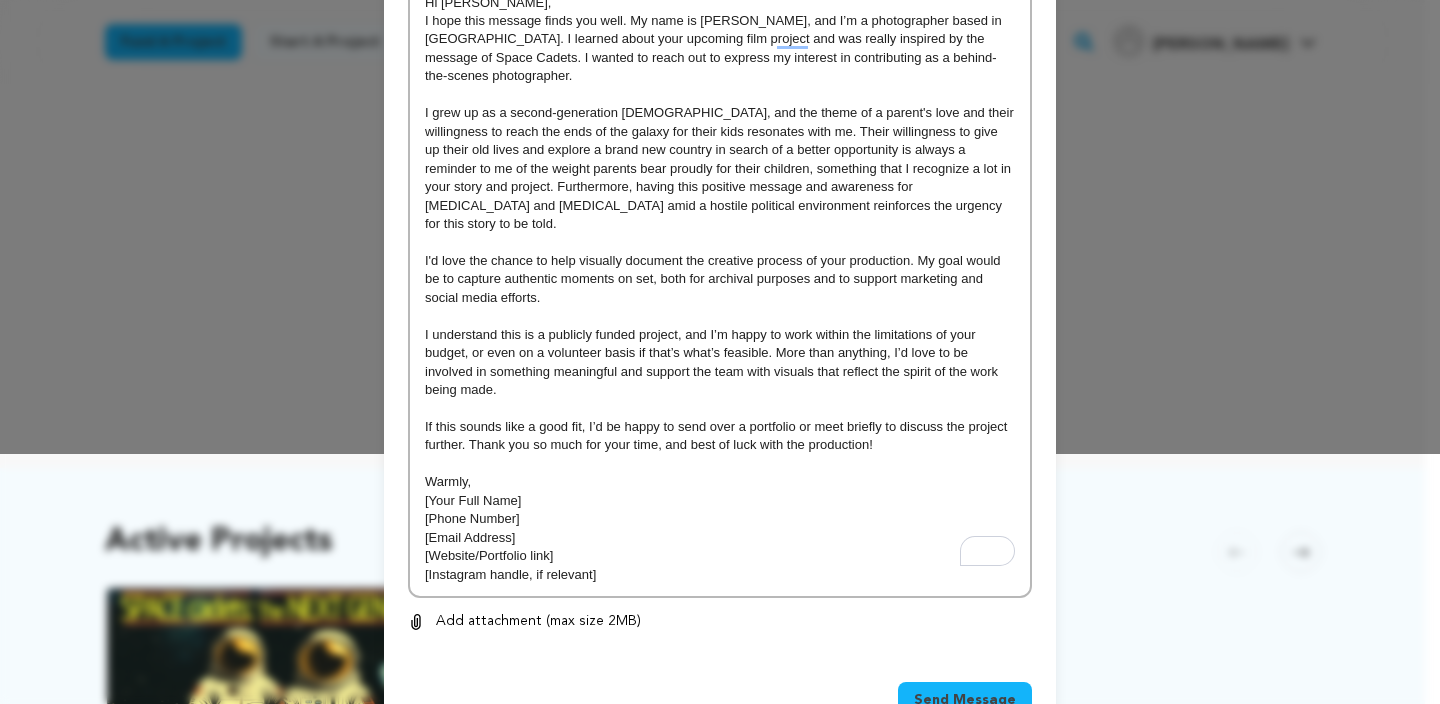 scroll, scrollTop: 294, scrollLeft: 0, axis: vertical 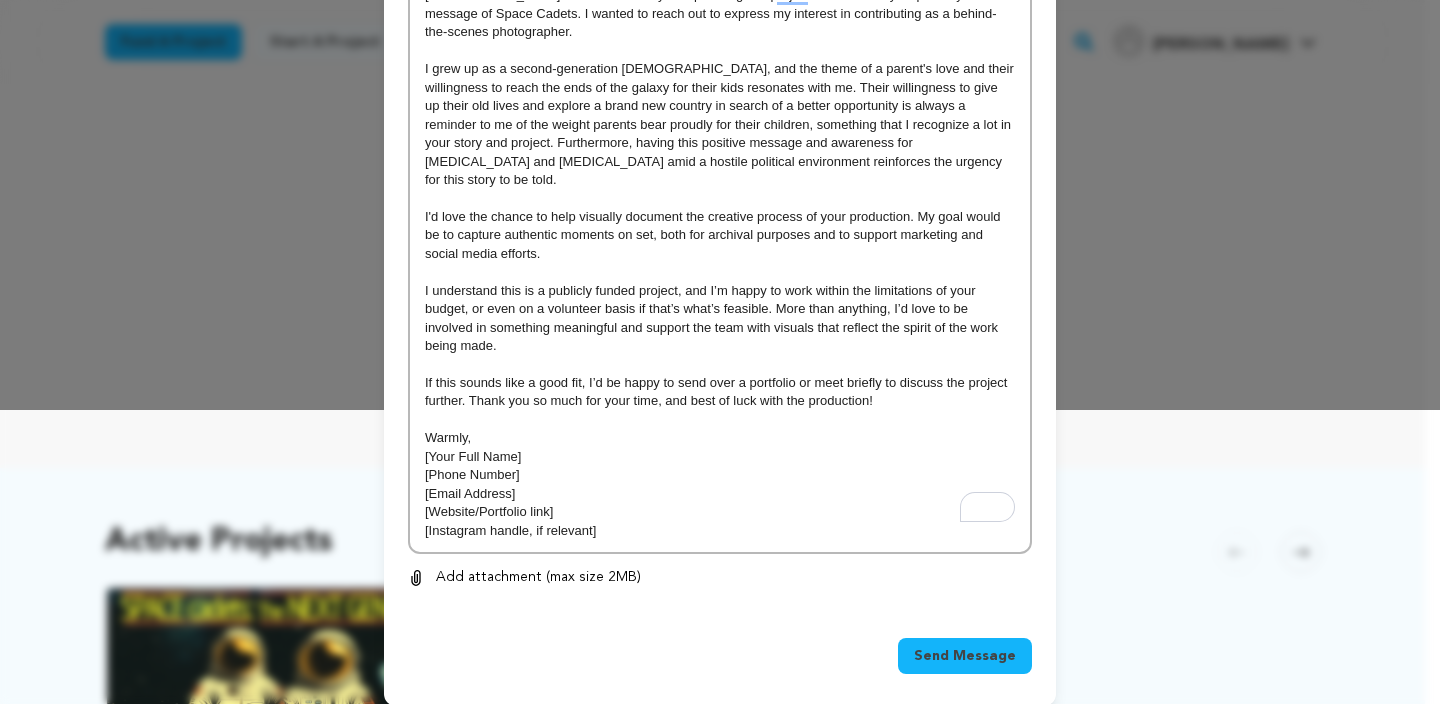 click on "Warmly," at bounding box center (720, 438) 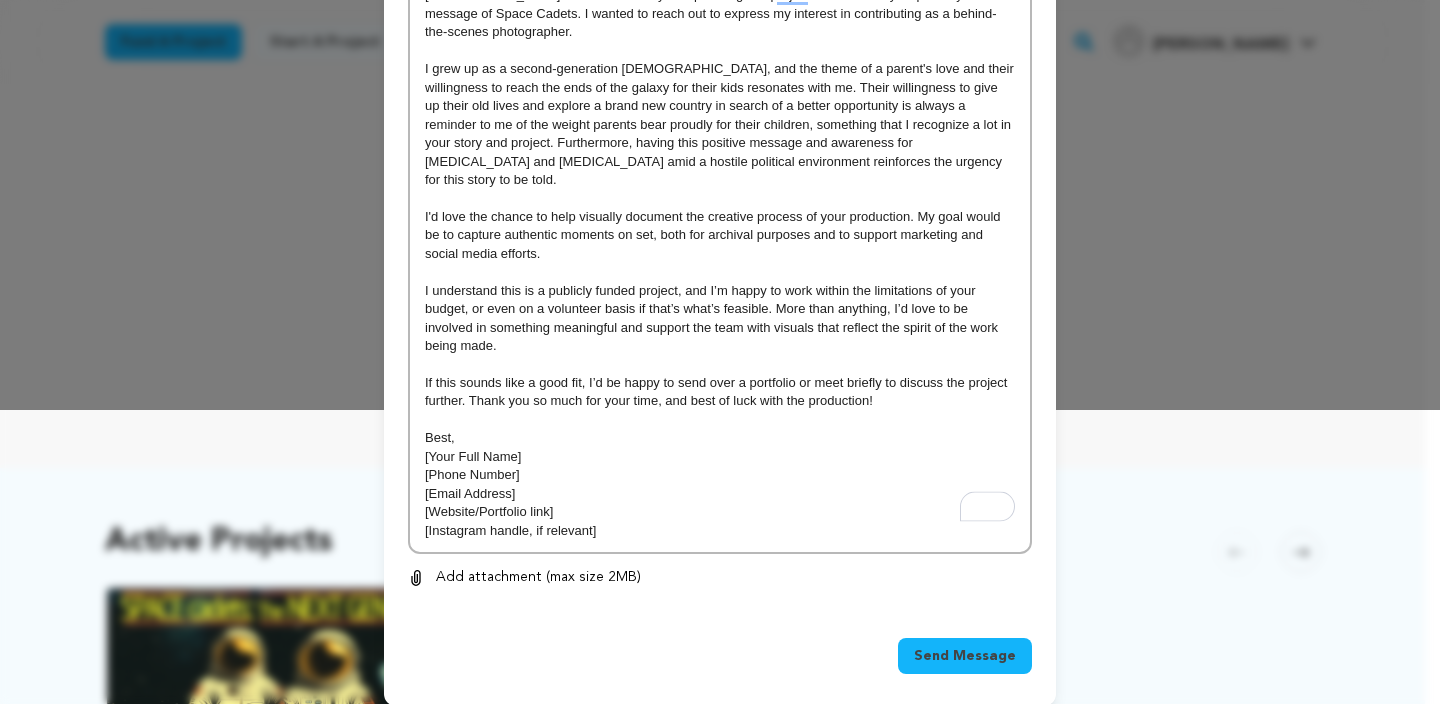 click on "If this sounds like a good fit, I’d be happy to send over a portfolio or meet briefly to discuss the project further. Thank you so much for your time, and best of luck with the production!" at bounding box center (720, 392) 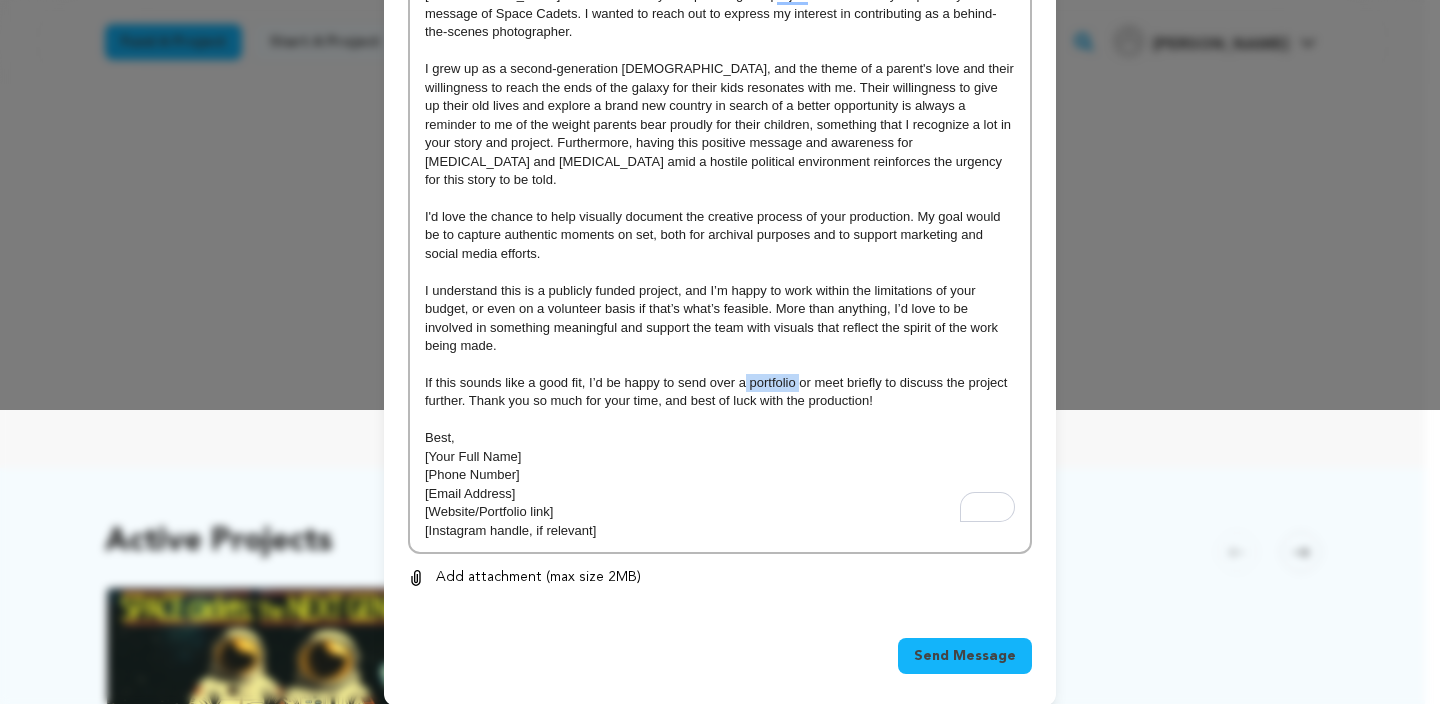 drag, startPoint x: 791, startPoint y: 370, endPoint x: 735, endPoint y: 372, distance: 56.0357 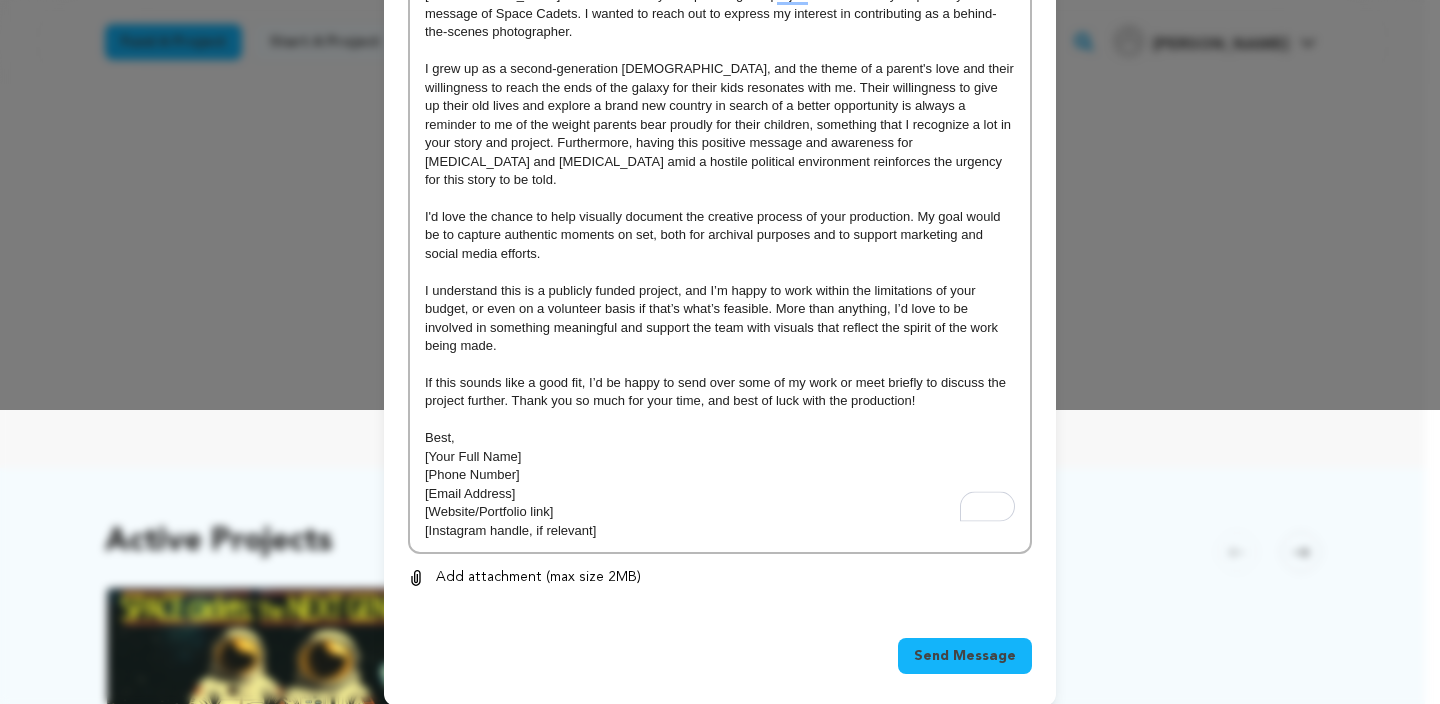 click on "[Your Full Name]" at bounding box center [720, 457] 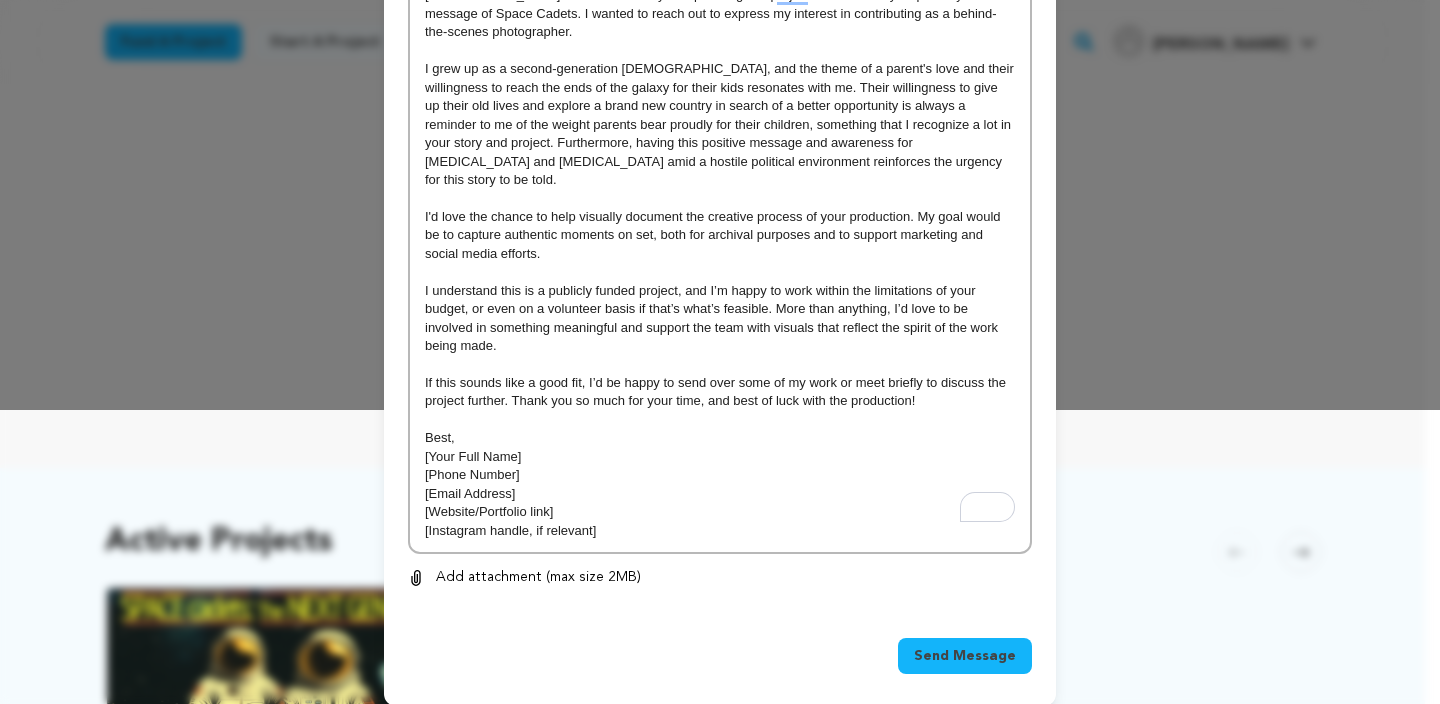 drag, startPoint x: 528, startPoint y: 478, endPoint x: 417, endPoint y: 441, distance: 117.00427 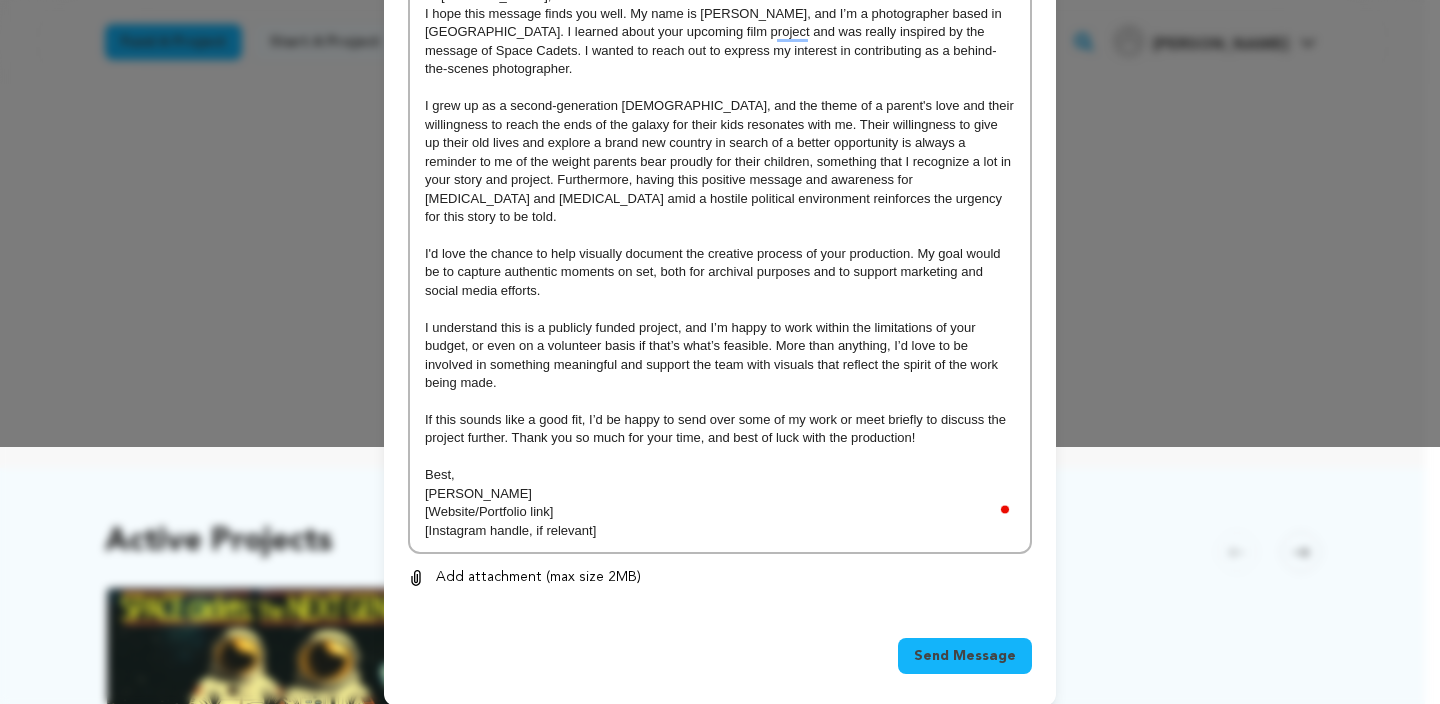 scroll, scrollTop: 275, scrollLeft: 0, axis: vertical 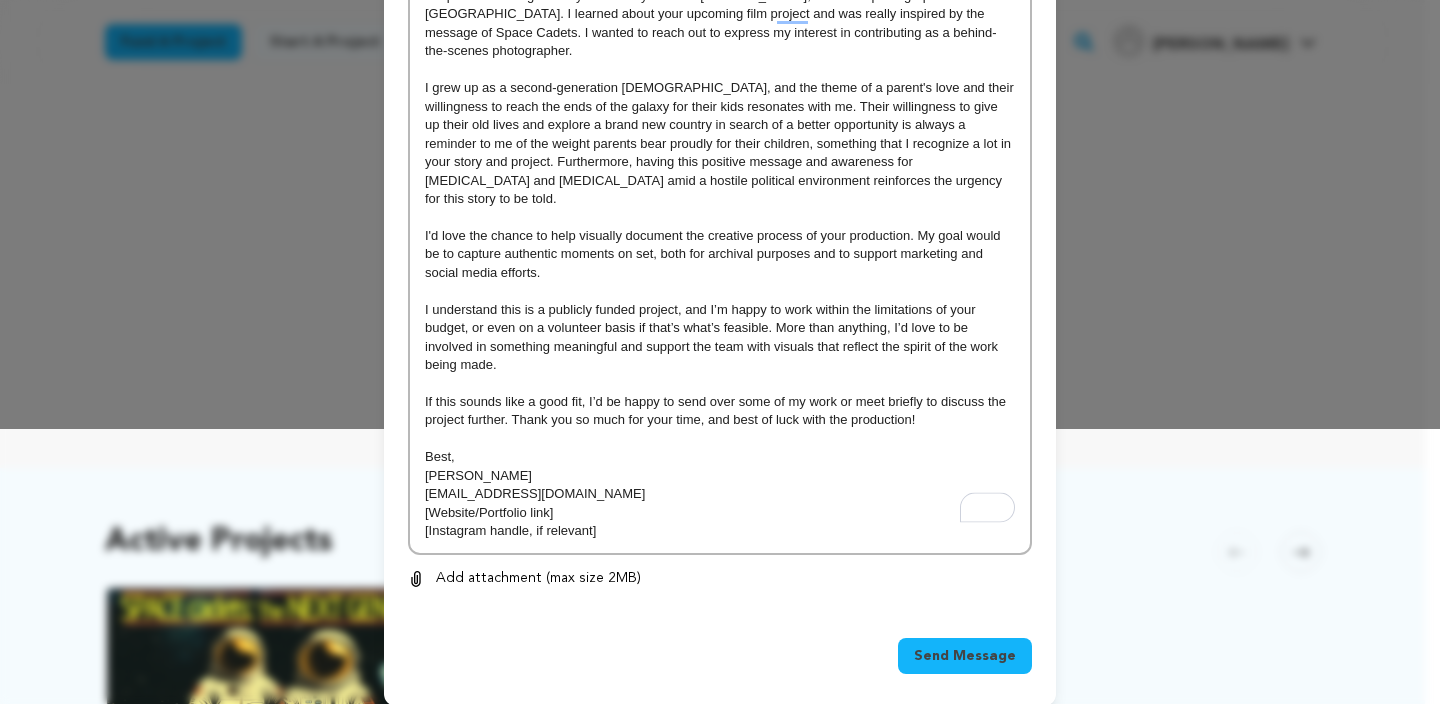 drag, startPoint x: 563, startPoint y: 499, endPoint x: 419, endPoint y: 488, distance: 144.41953 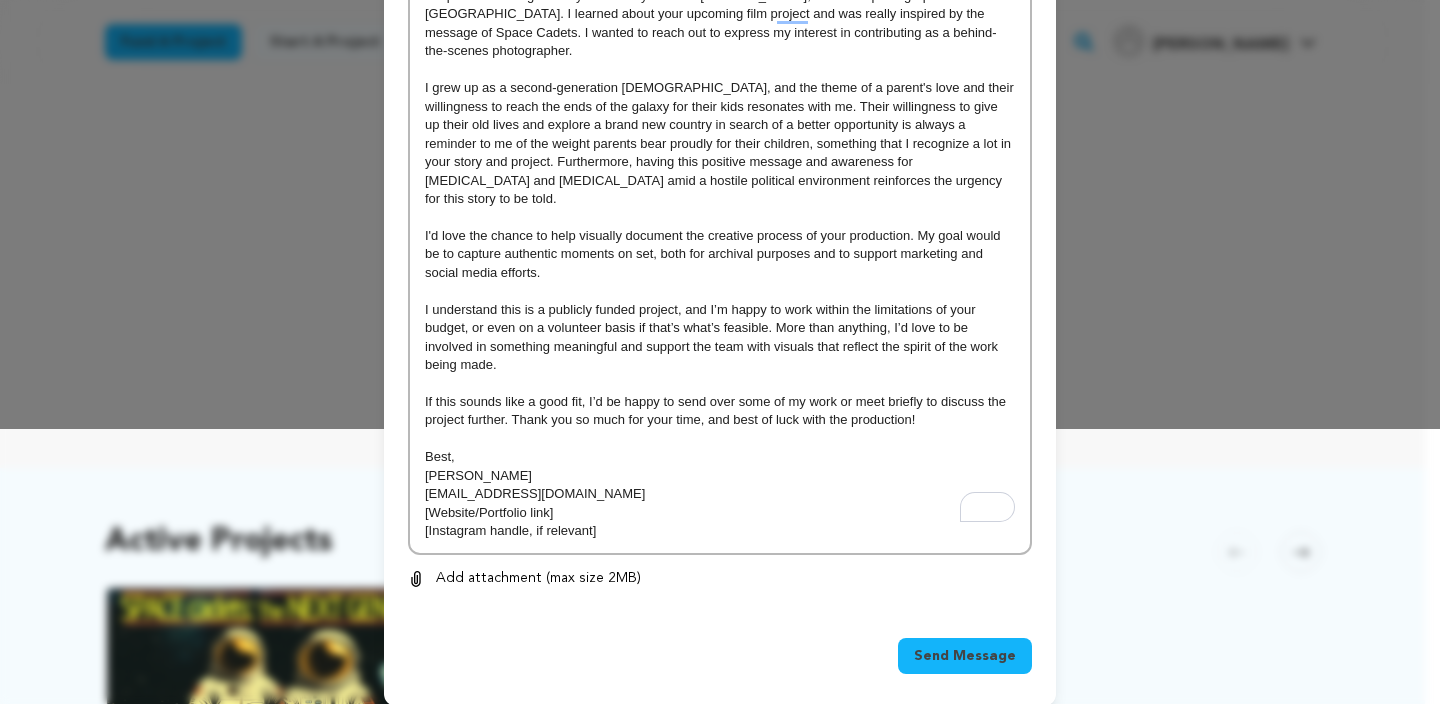 drag, startPoint x: 602, startPoint y: 517, endPoint x: 419, endPoint y: 494, distance: 184.4397 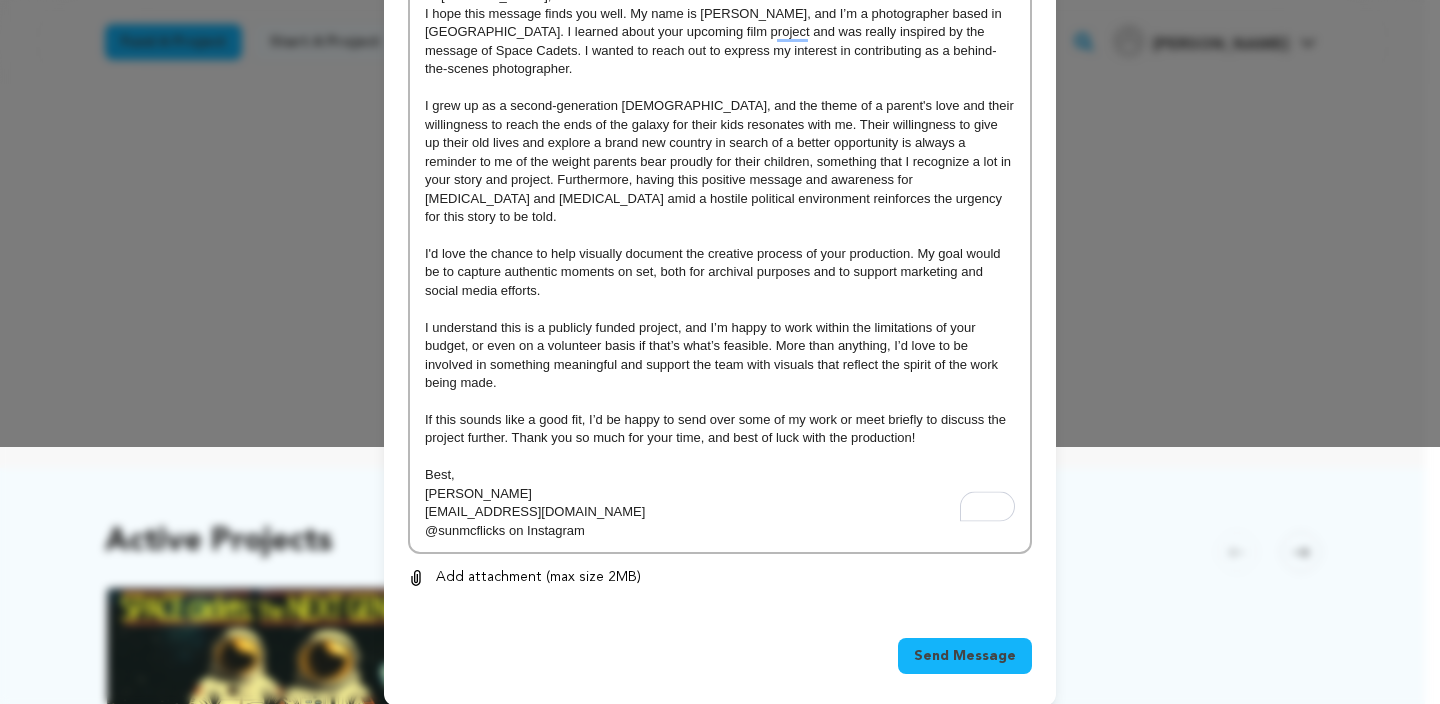 click on "@sunmcflicks on Instagram" at bounding box center [720, 531] 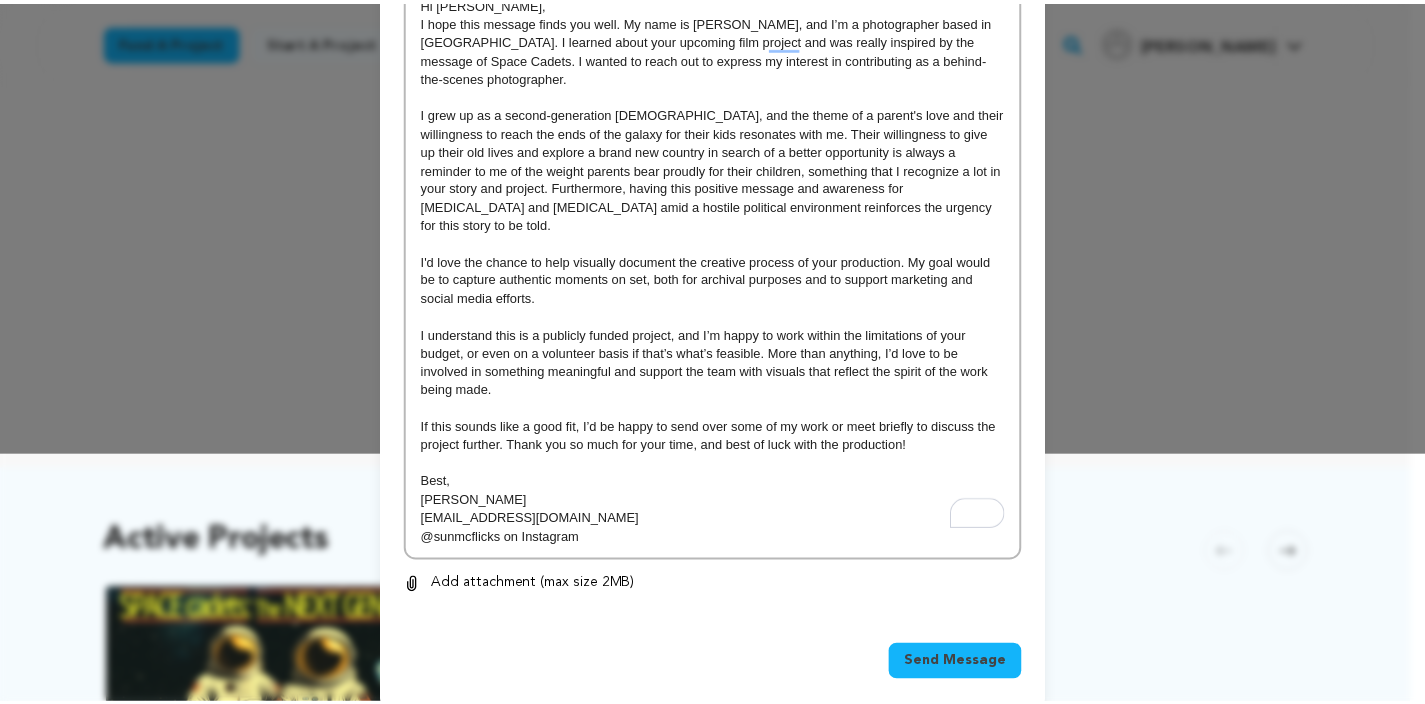 scroll, scrollTop: 257, scrollLeft: 0, axis: vertical 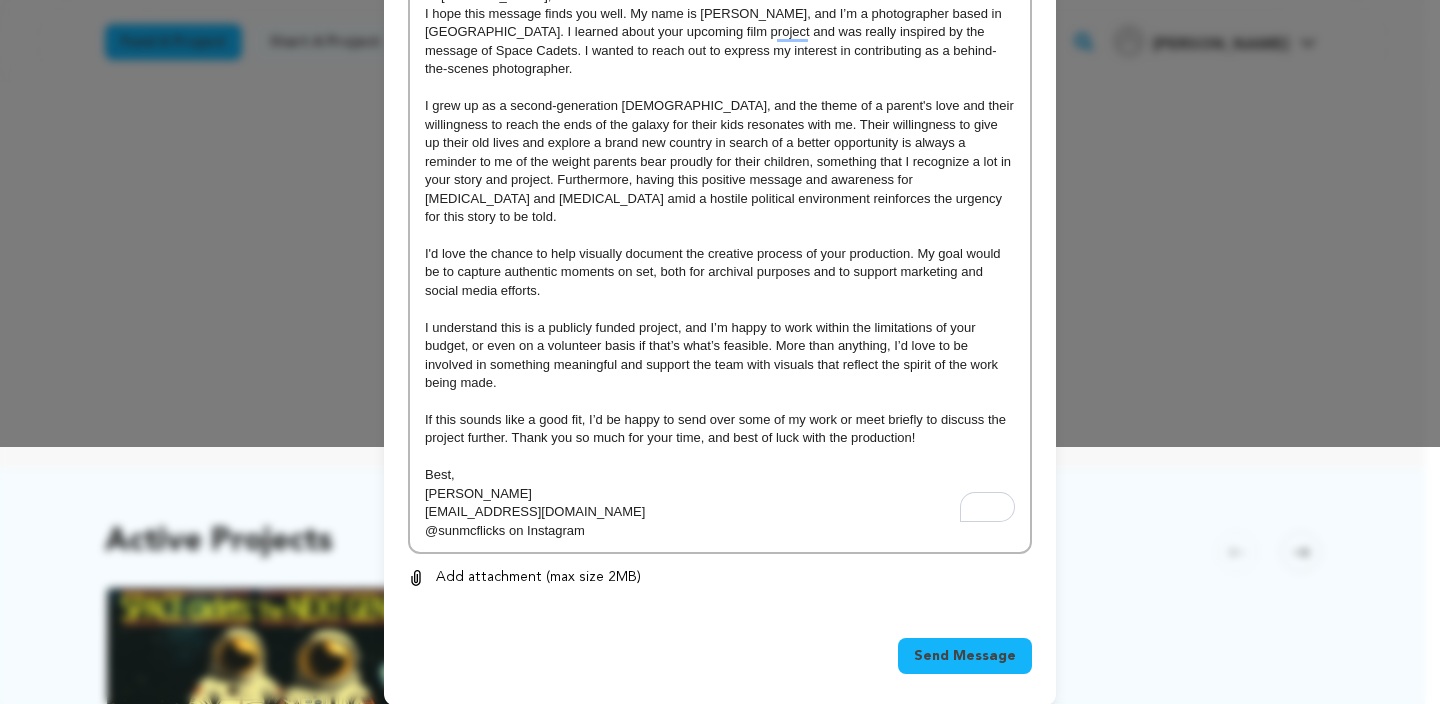 click on "Send Message" at bounding box center (965, 656) 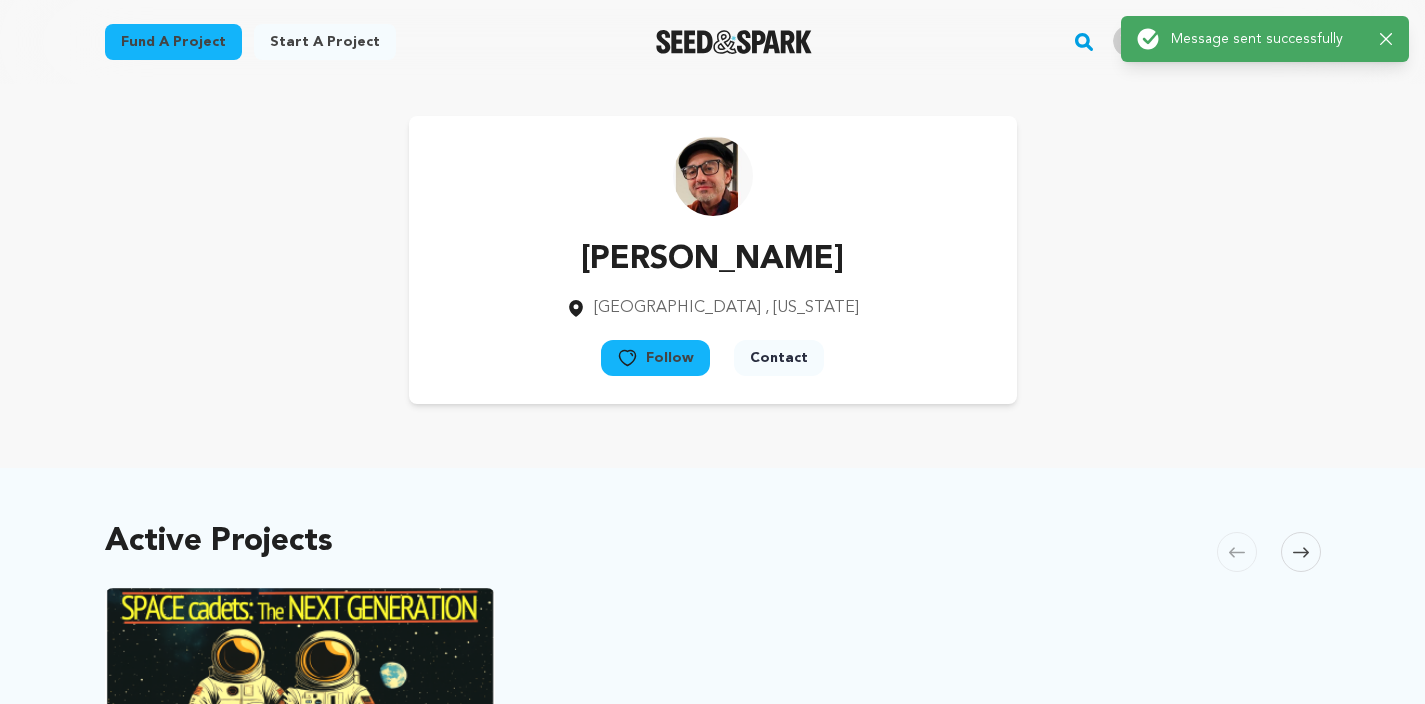 click 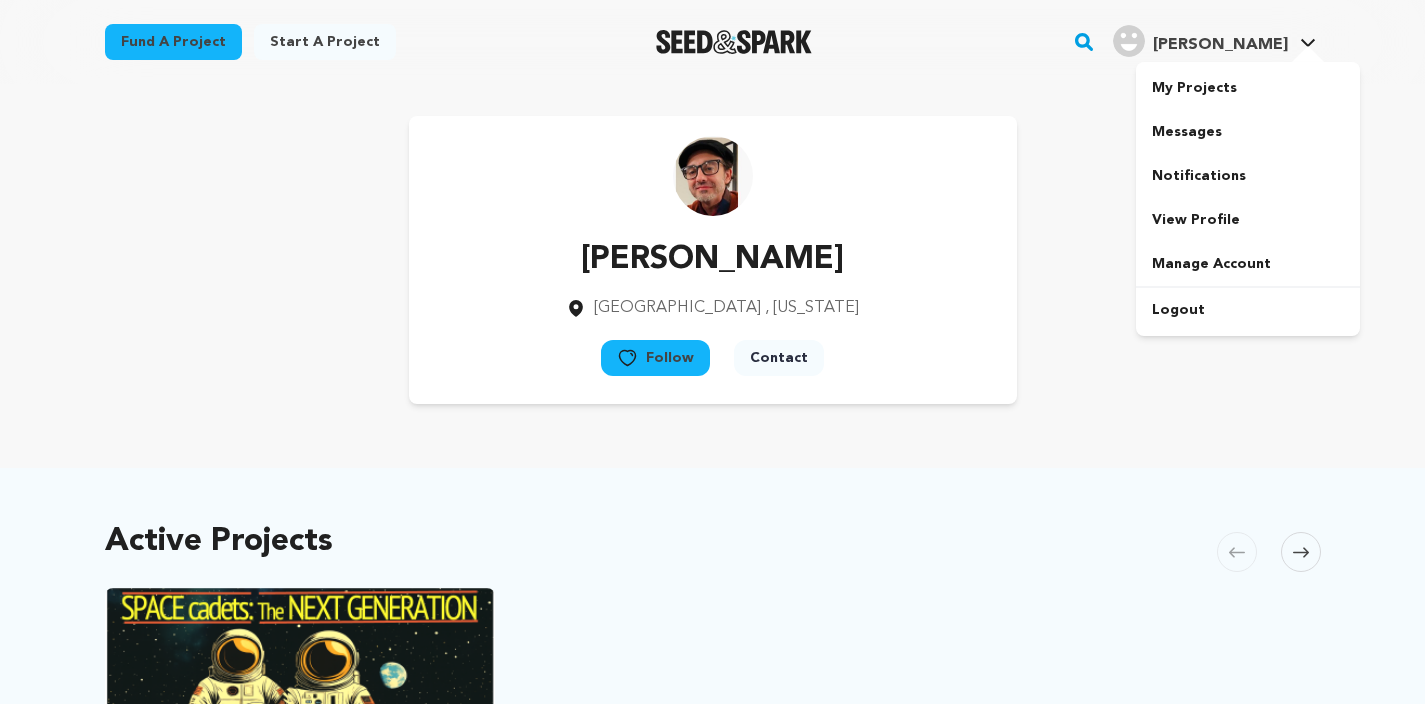 click on "[PERSON_NAME]" at bounding box center (1220, 45) 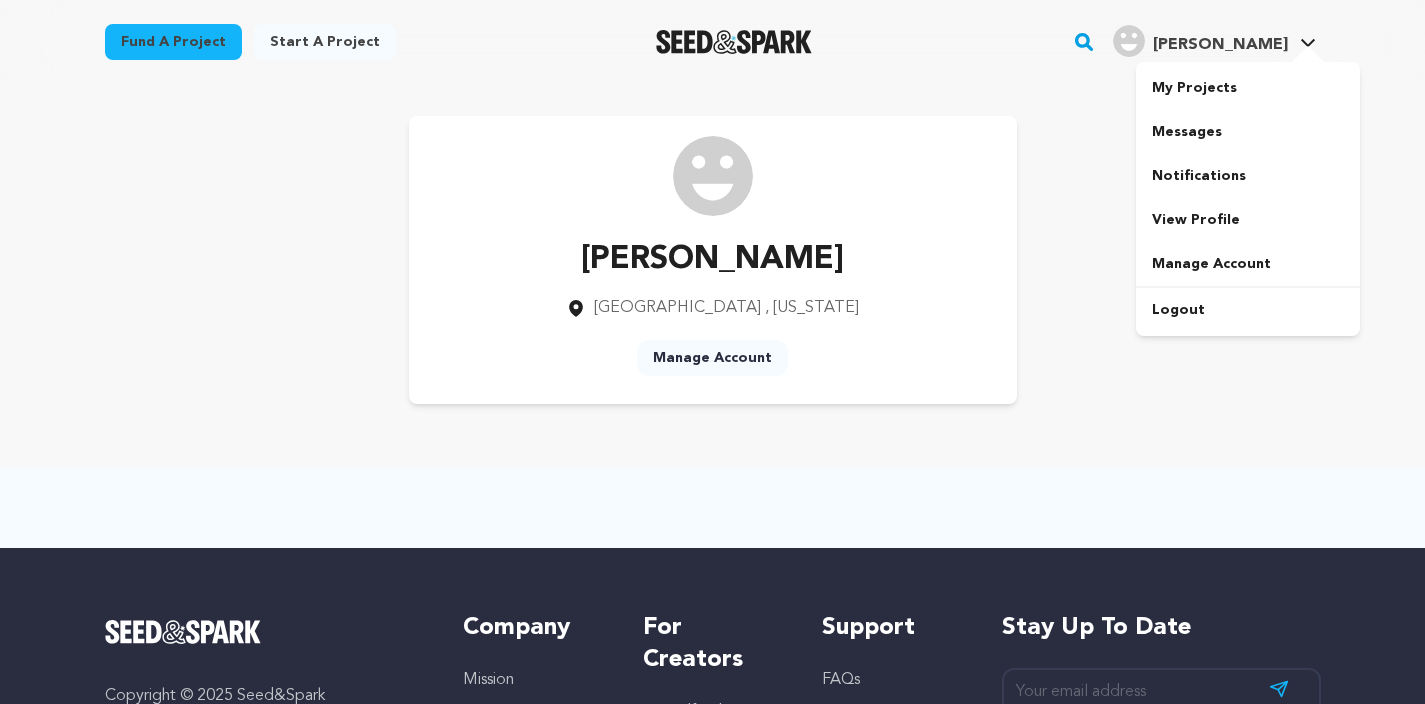 scroll, scrollTop: 0, scrollLeft: 0, axis: both 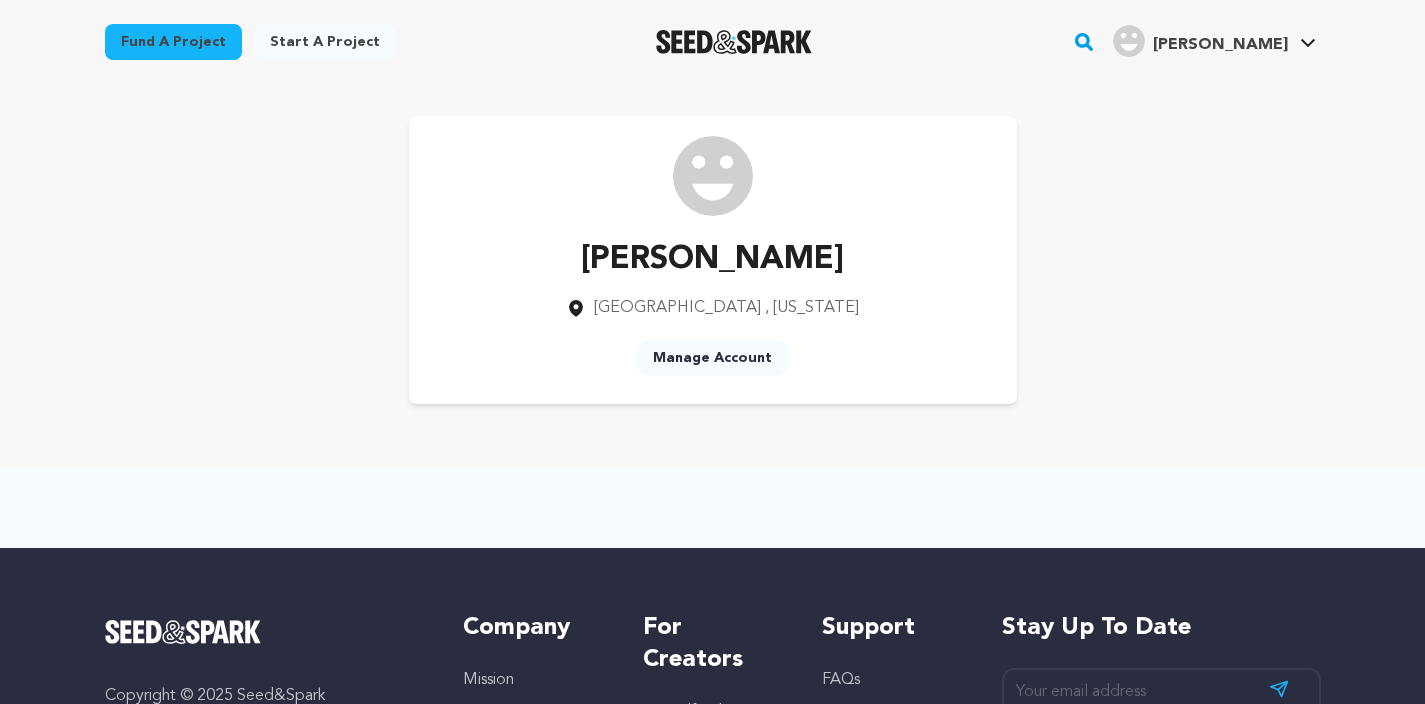 click at bounding box center [734, 42] 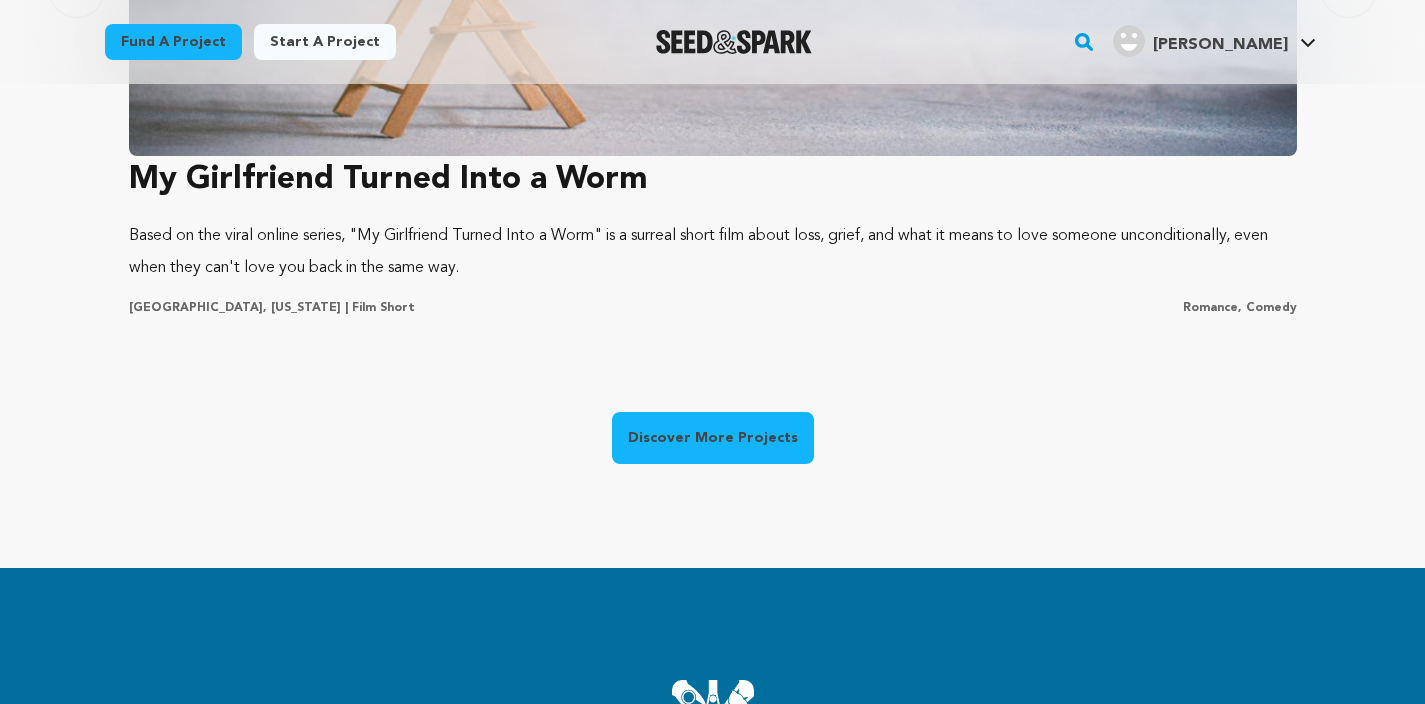 scroll, scrollTop: 2055, scrollLeft: 0, axis: vertical 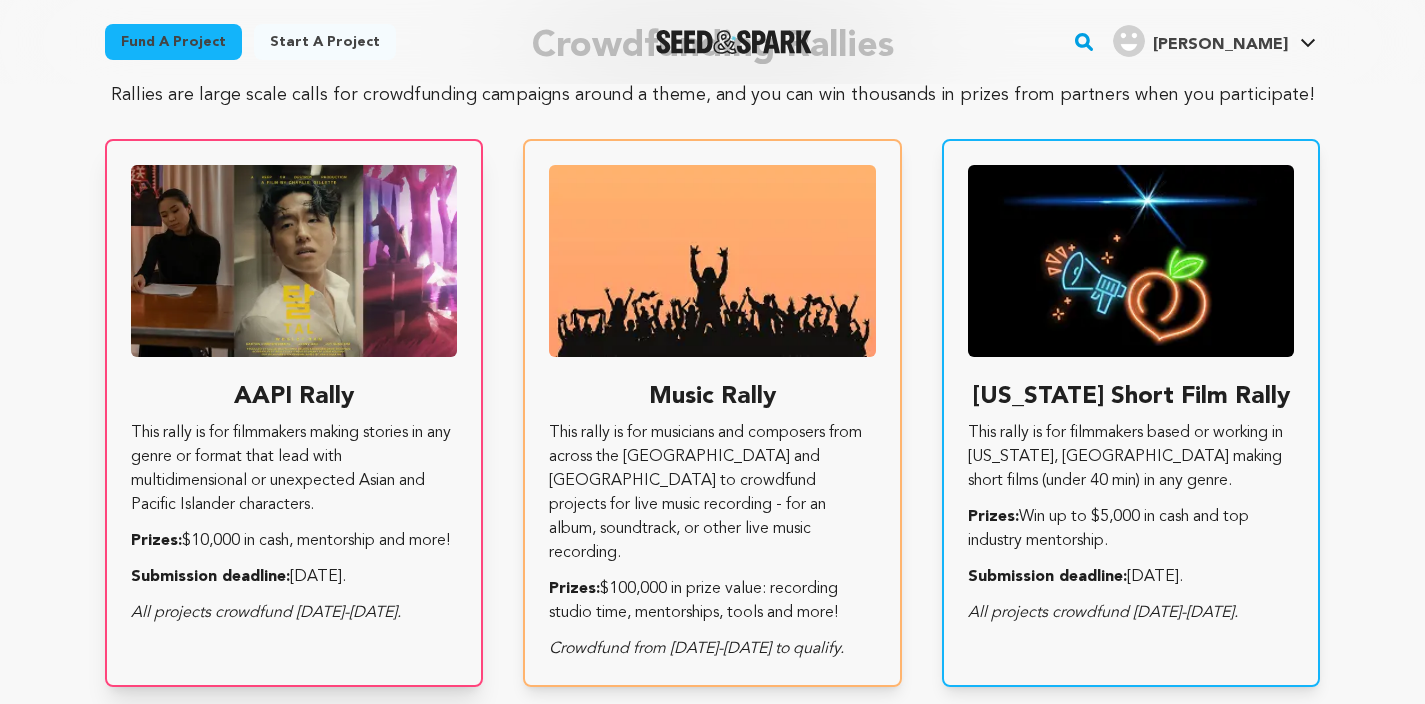 click on "AAPI Rally" at bounding box center (294, 397) 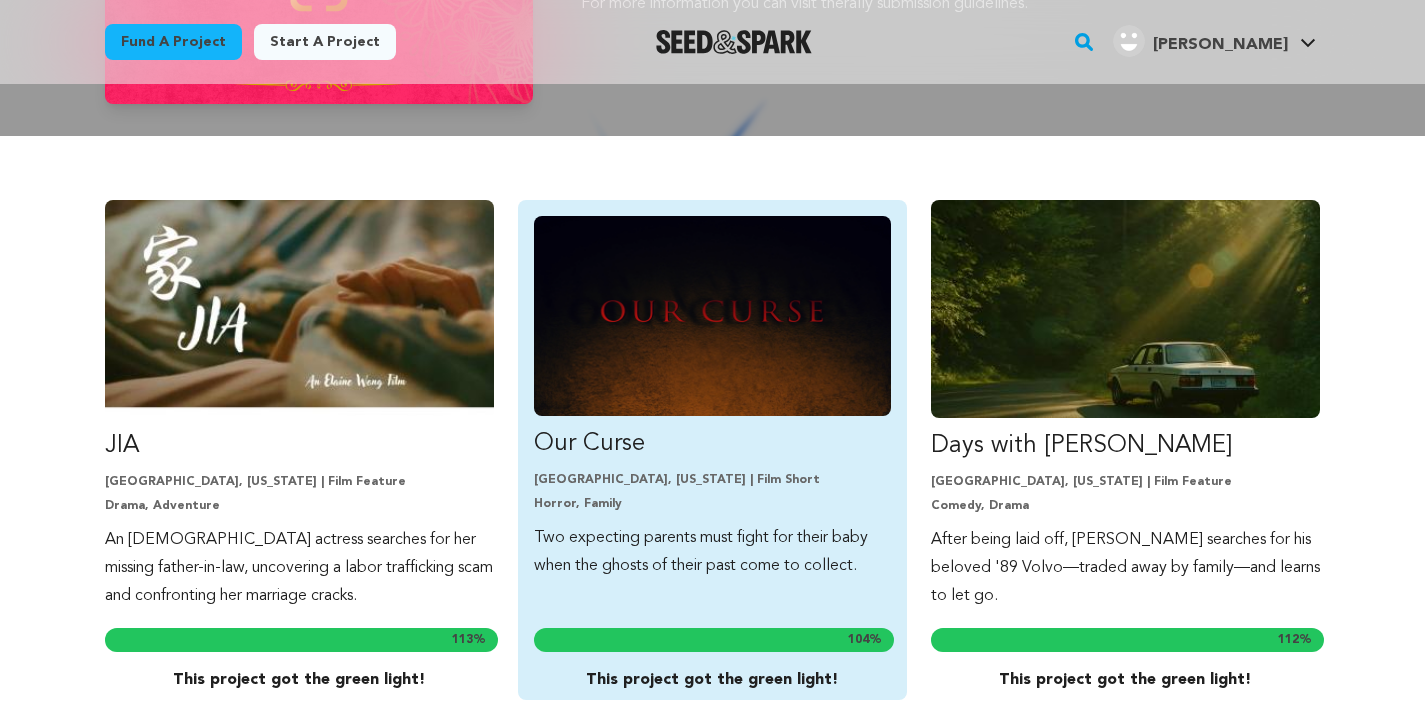 scroll, scrollTop: 499, scrollLeft: 0, axis: vertical 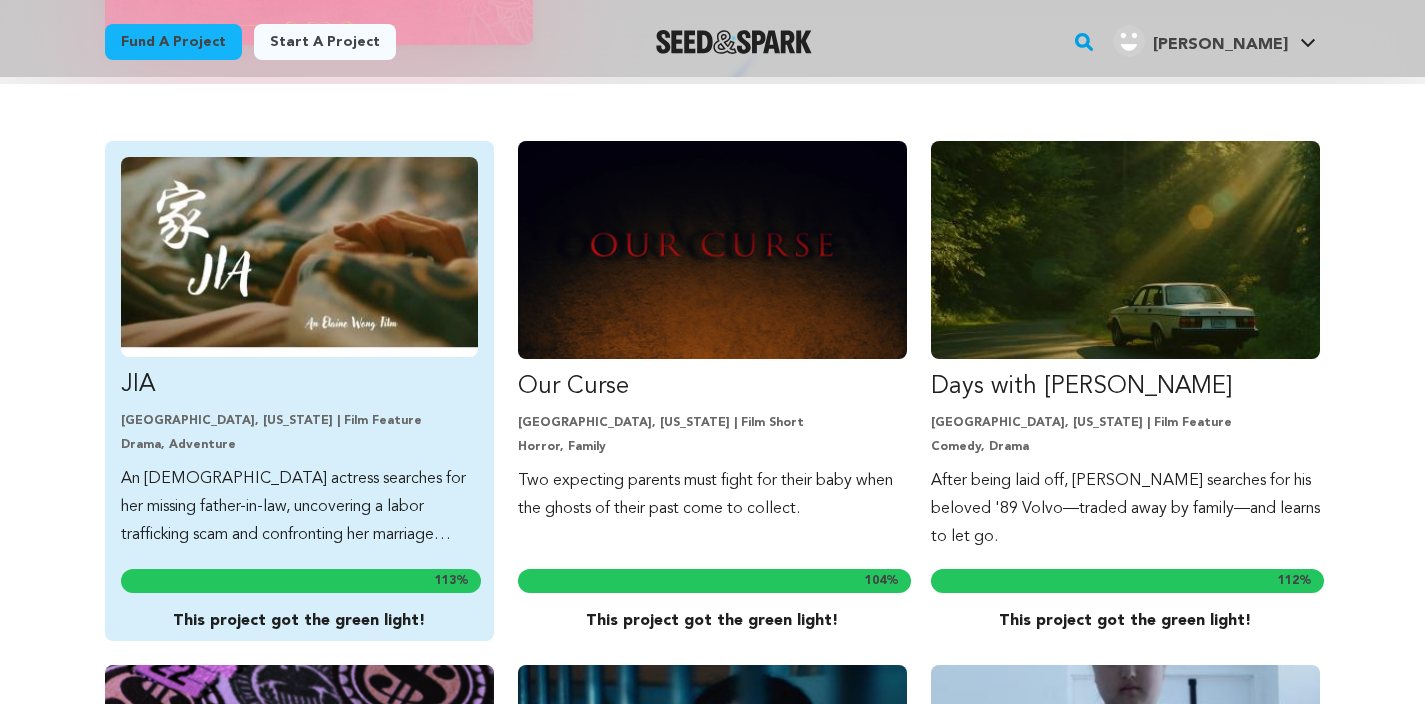 click on "JIA" at bounding box center [299, 385] 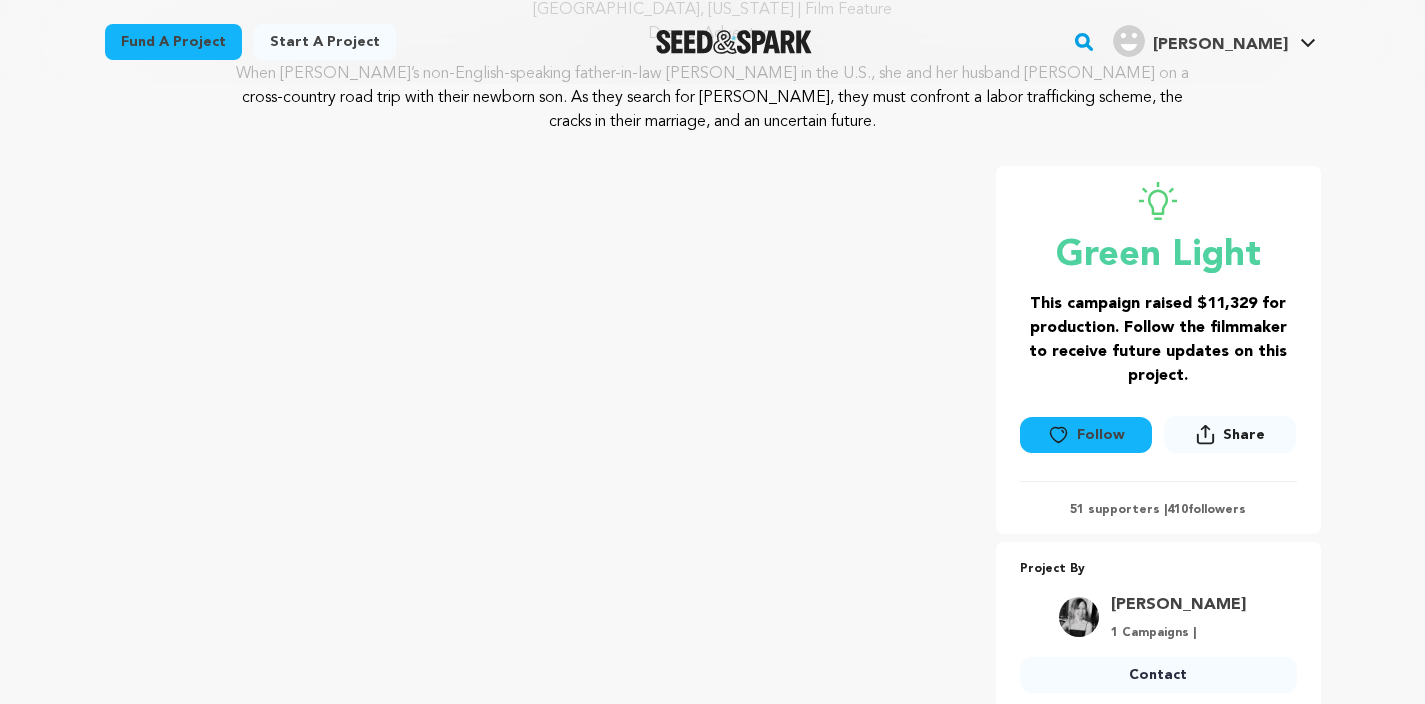 scroll, scrollTop: 465, scrollLeft: 0, axis: vertical 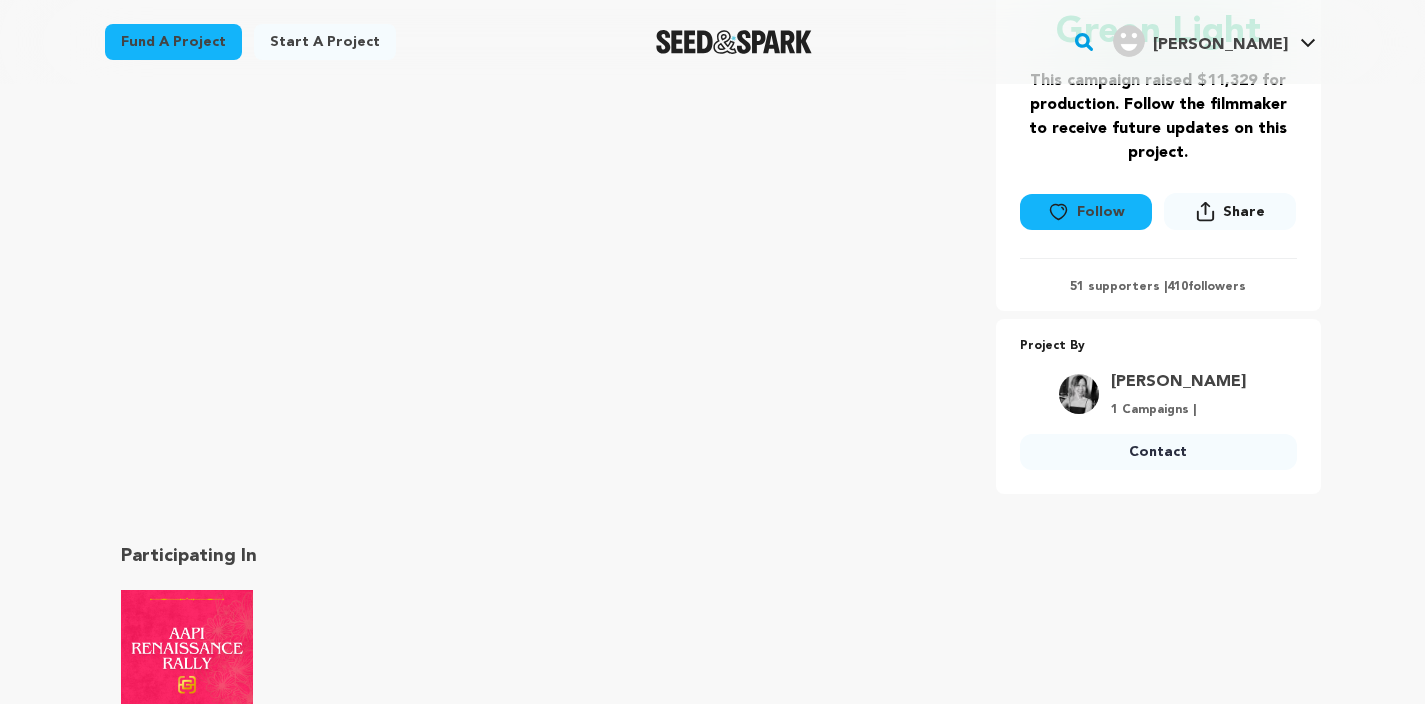 click on "Contact" at bounding box center (1158, 452) 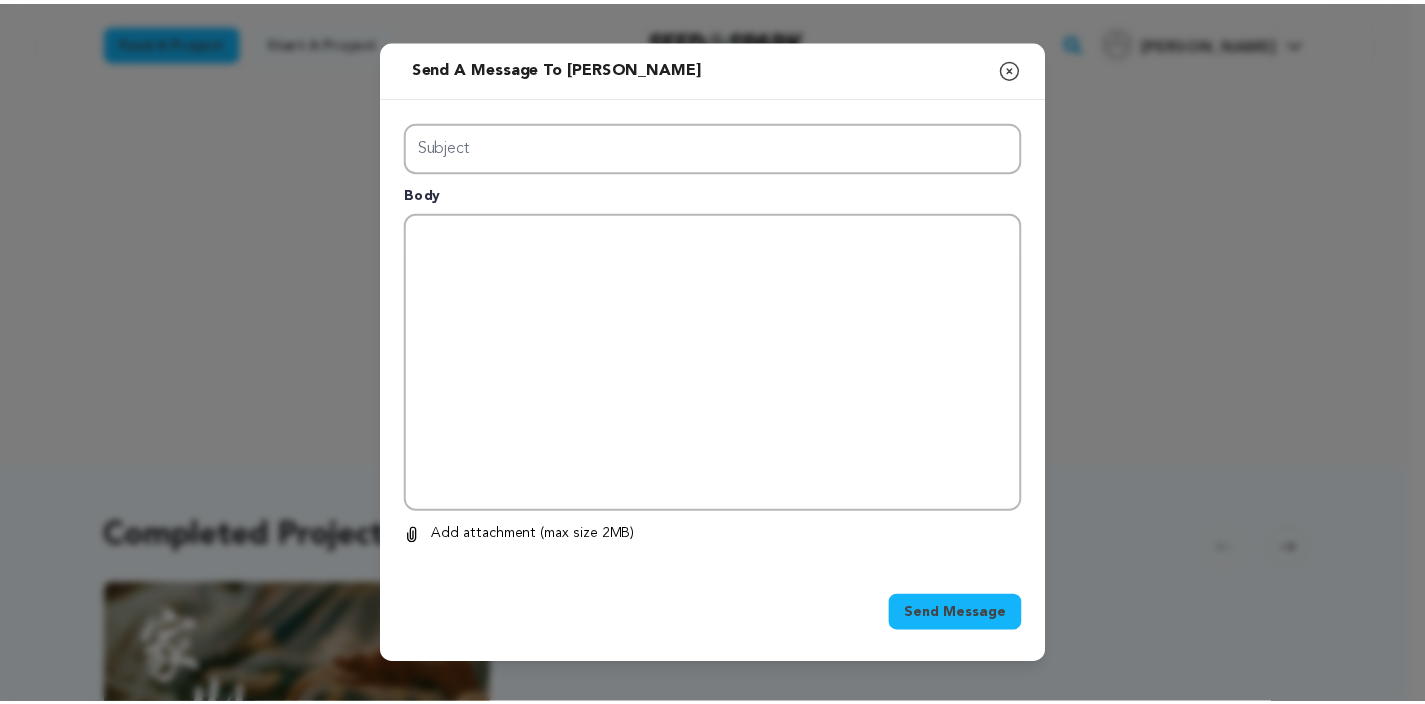scroll, scrollTop: 0, scrollLeft: 0, axis: both 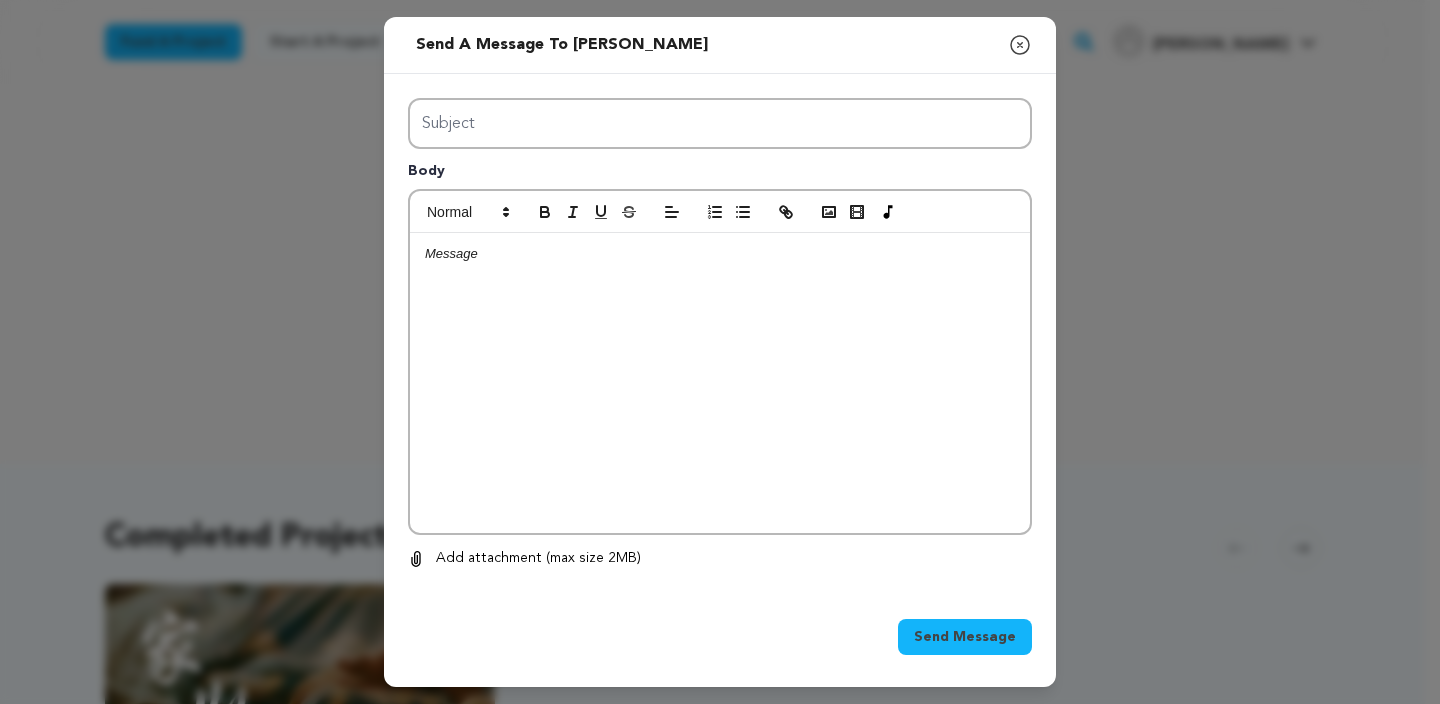 click 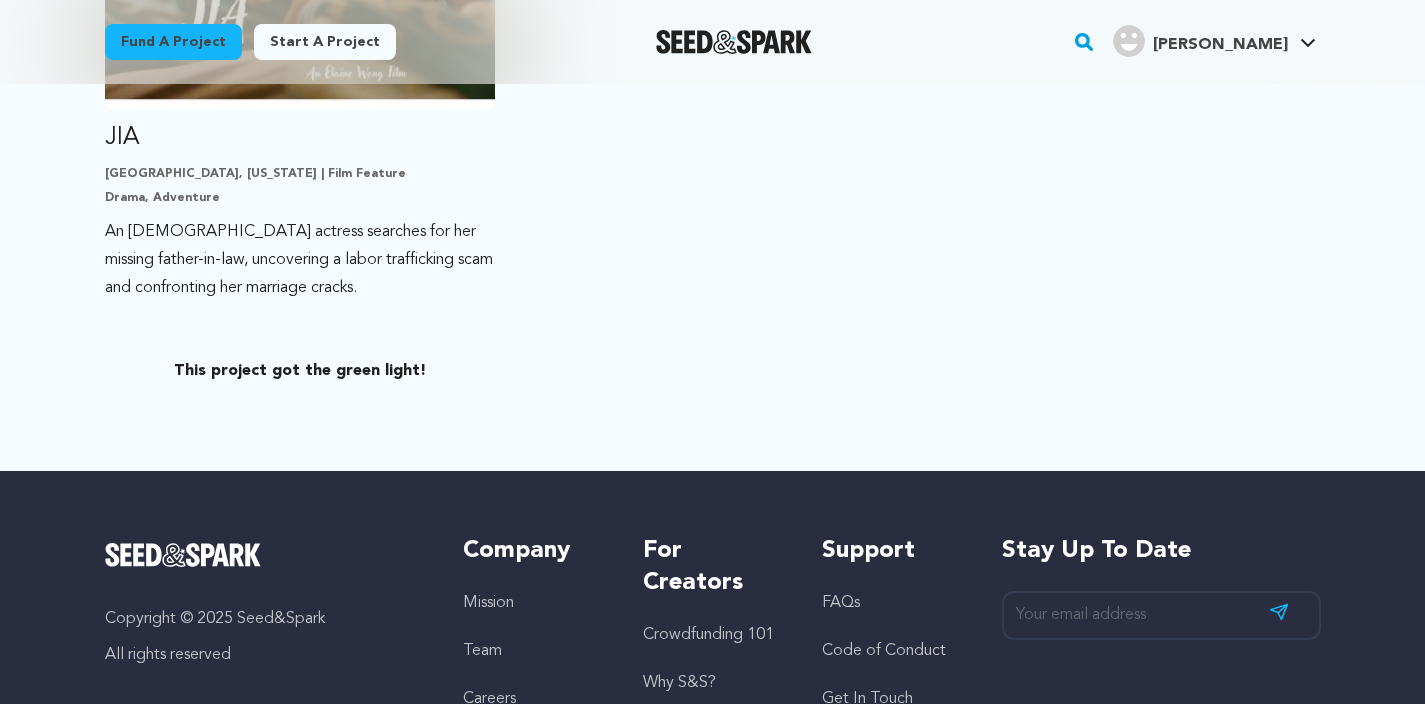 scroll, scrollTop: 692, scrollLeft: 0, axis: vertical 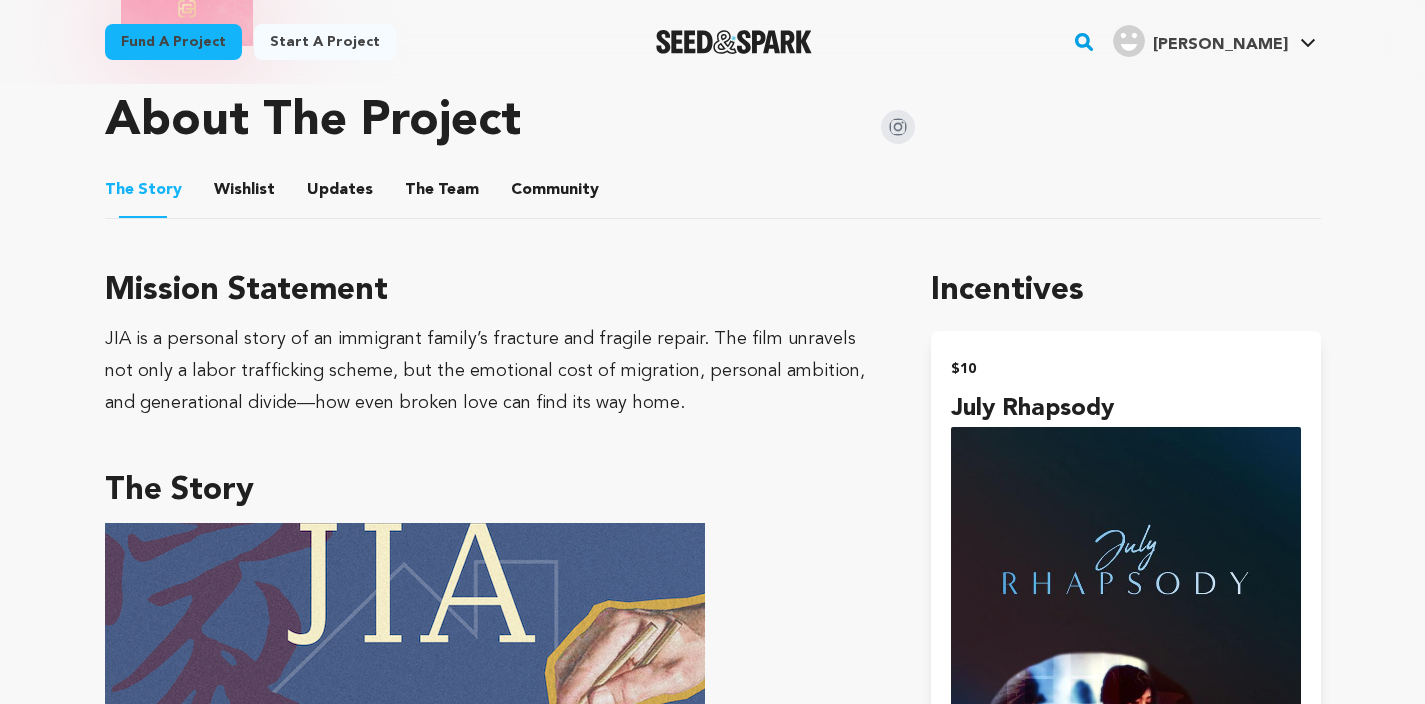 click on "The Team" at bounding box center [442, 194] 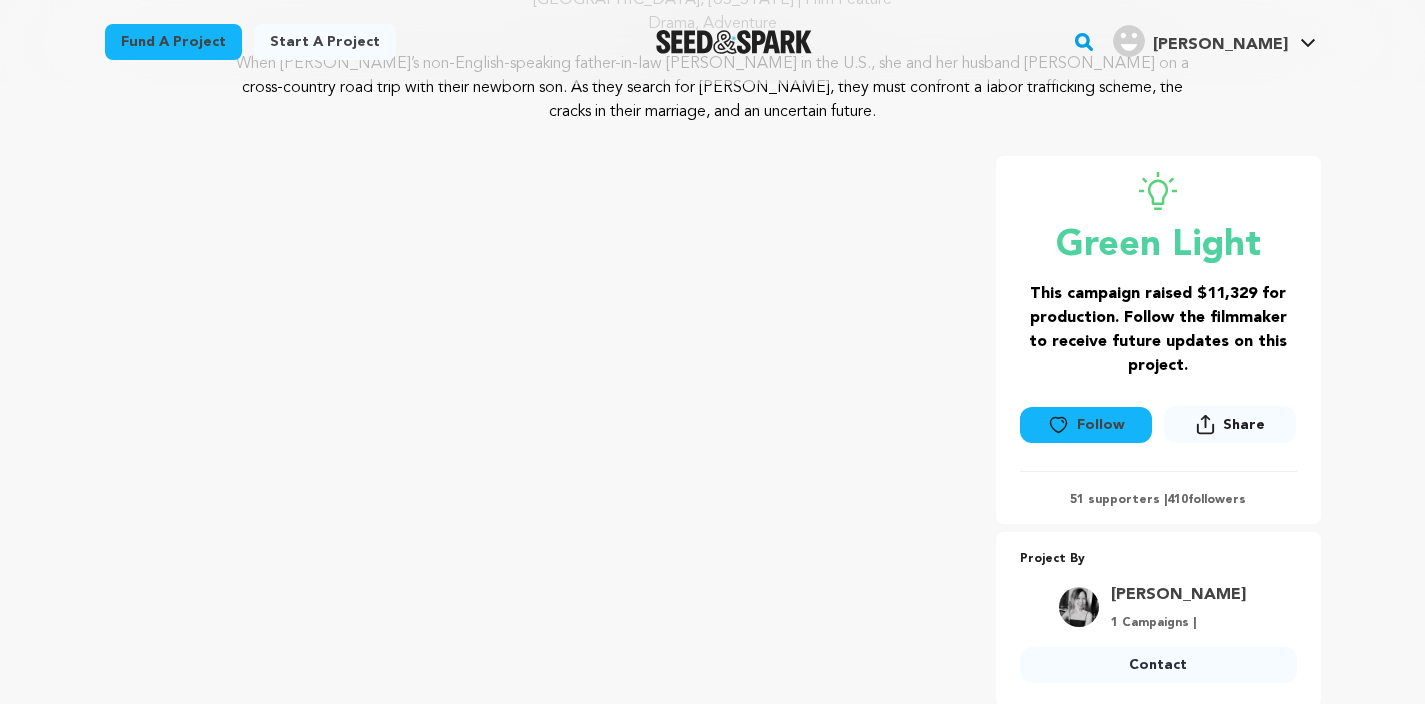 scroll, scrollTop: 0, scrollLeft: 0, axis: both 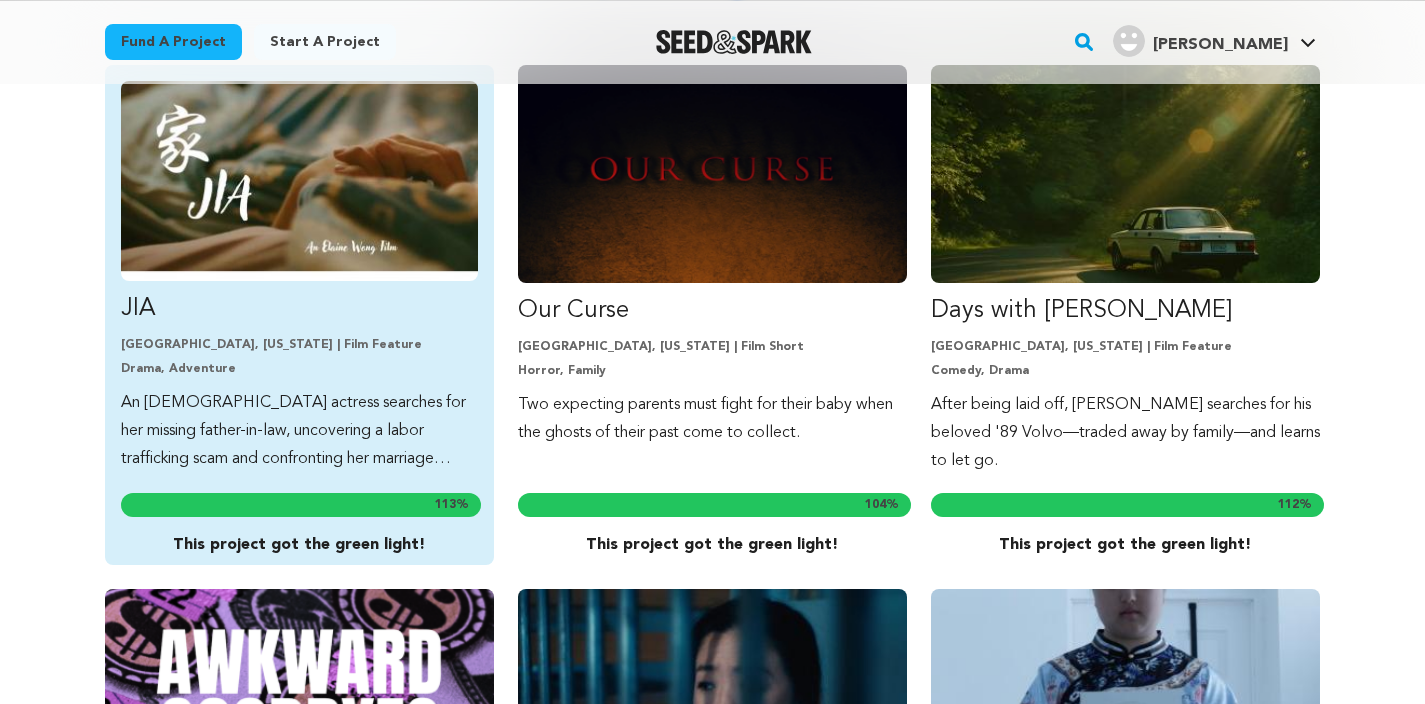 click on "Los Angeles, California | Film Feature" at bounding box center [299, 345] 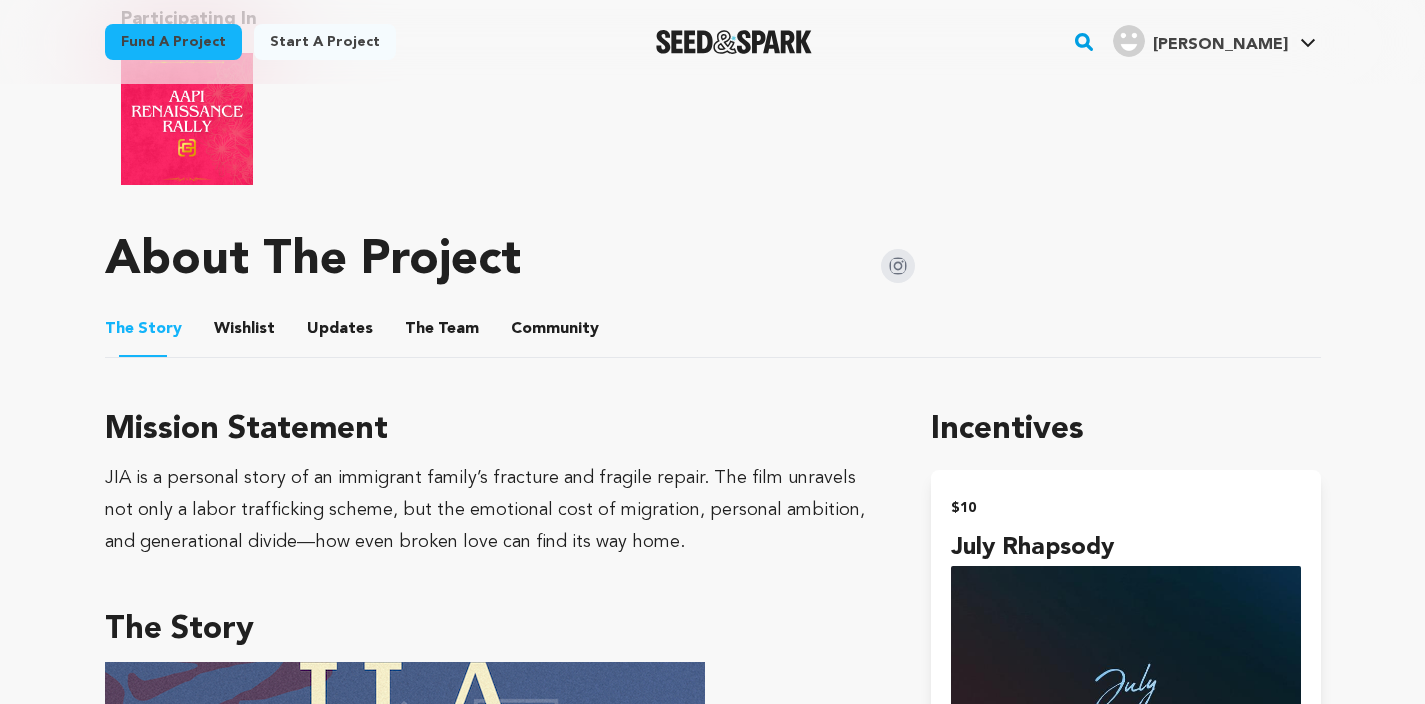 scroll, scrollTop: 1014, scrollLeft: 0, axis: vertical 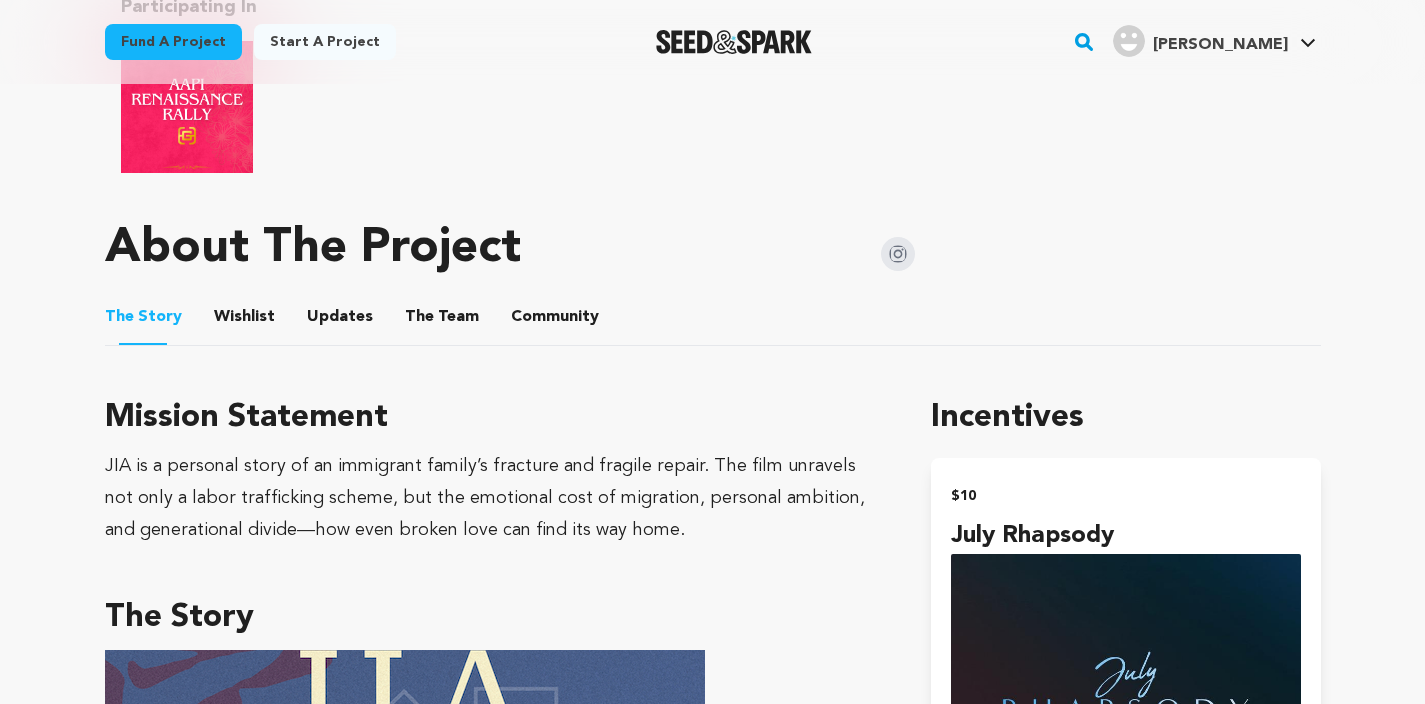 click on "Updates" at bounding box center (340, 321) 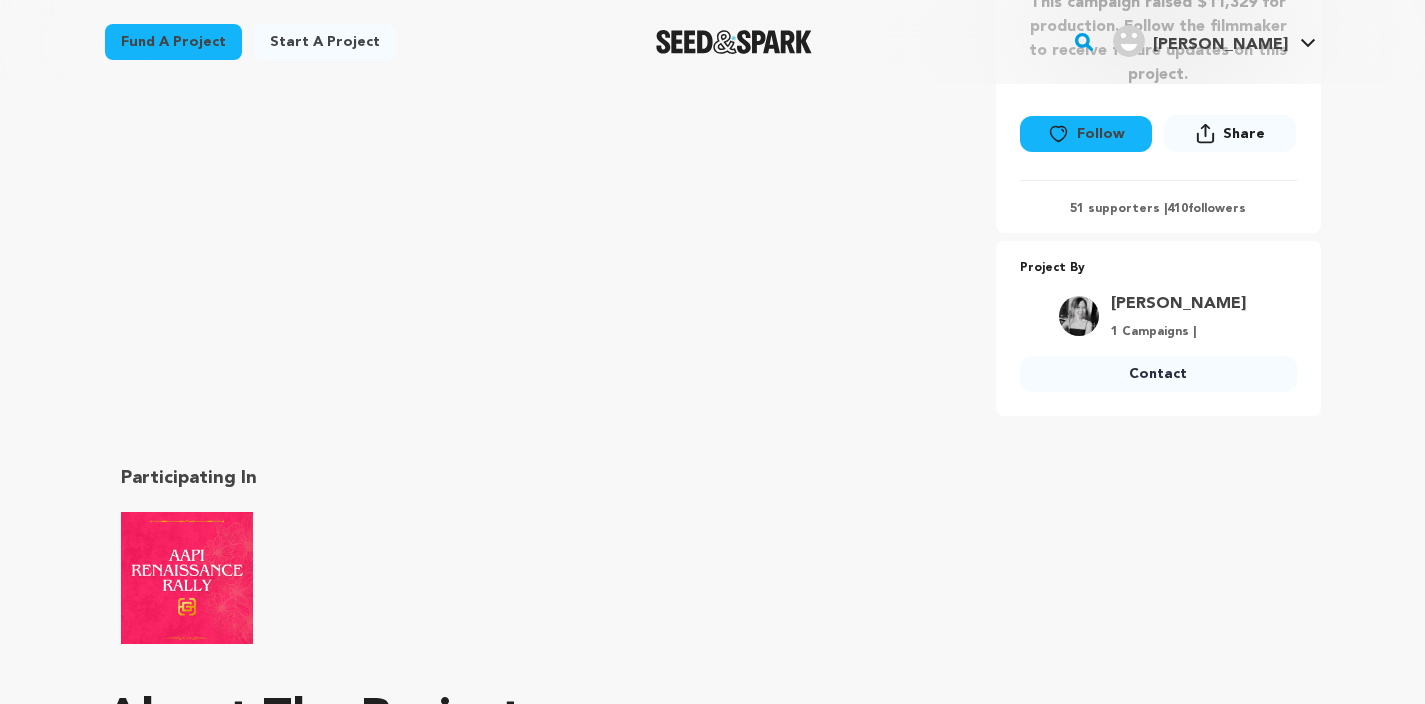 scroll, scrollTop: 534, scrollLeft: 0, axis: vertical 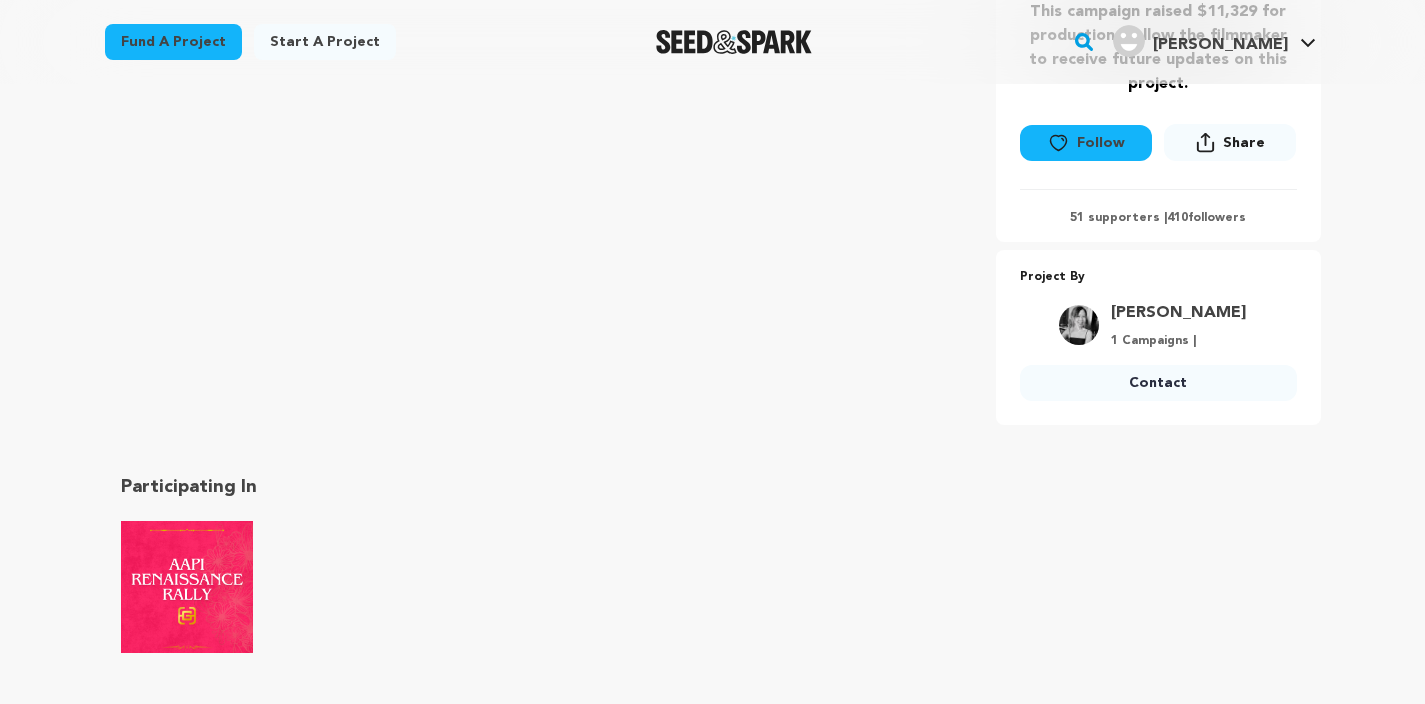 click on "Contact" at bounding box center [1158, 383] 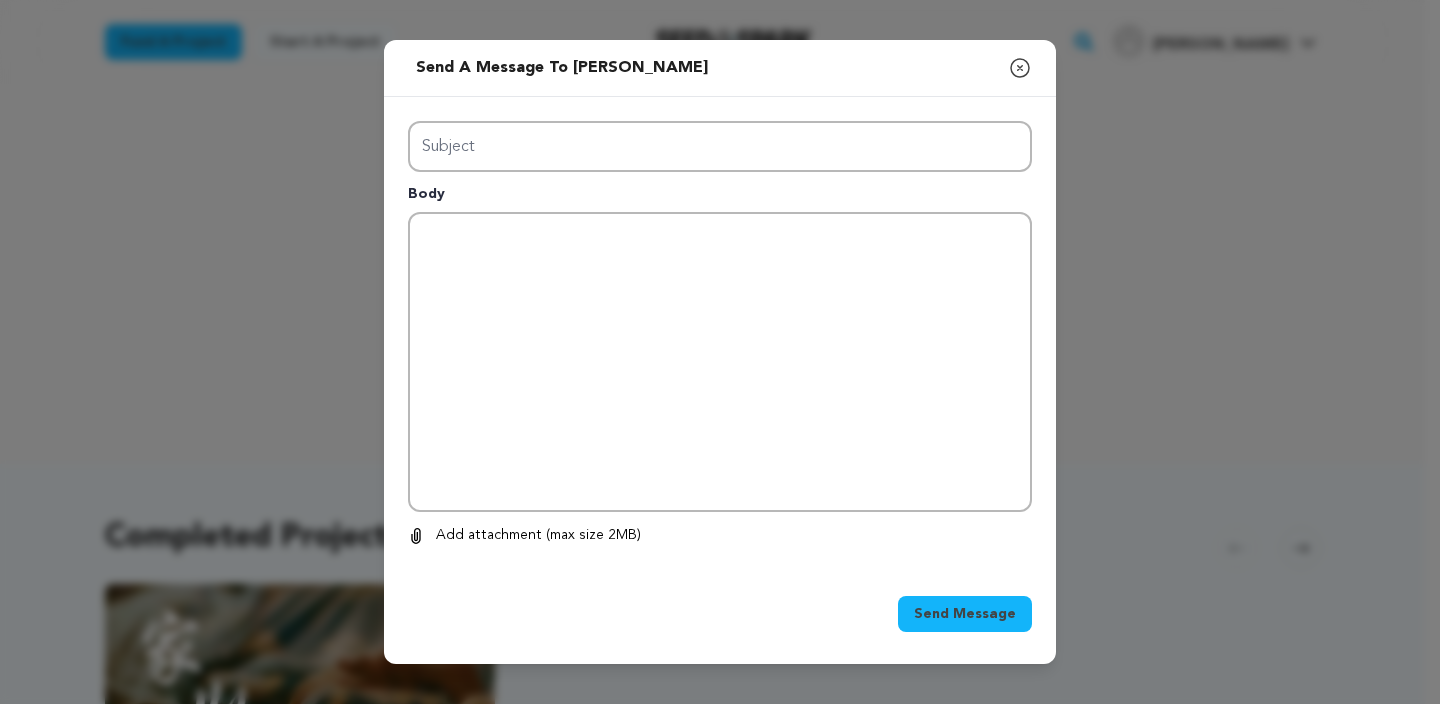 scroll, scrollTop: 0, scrollLeft: 0, axis: both 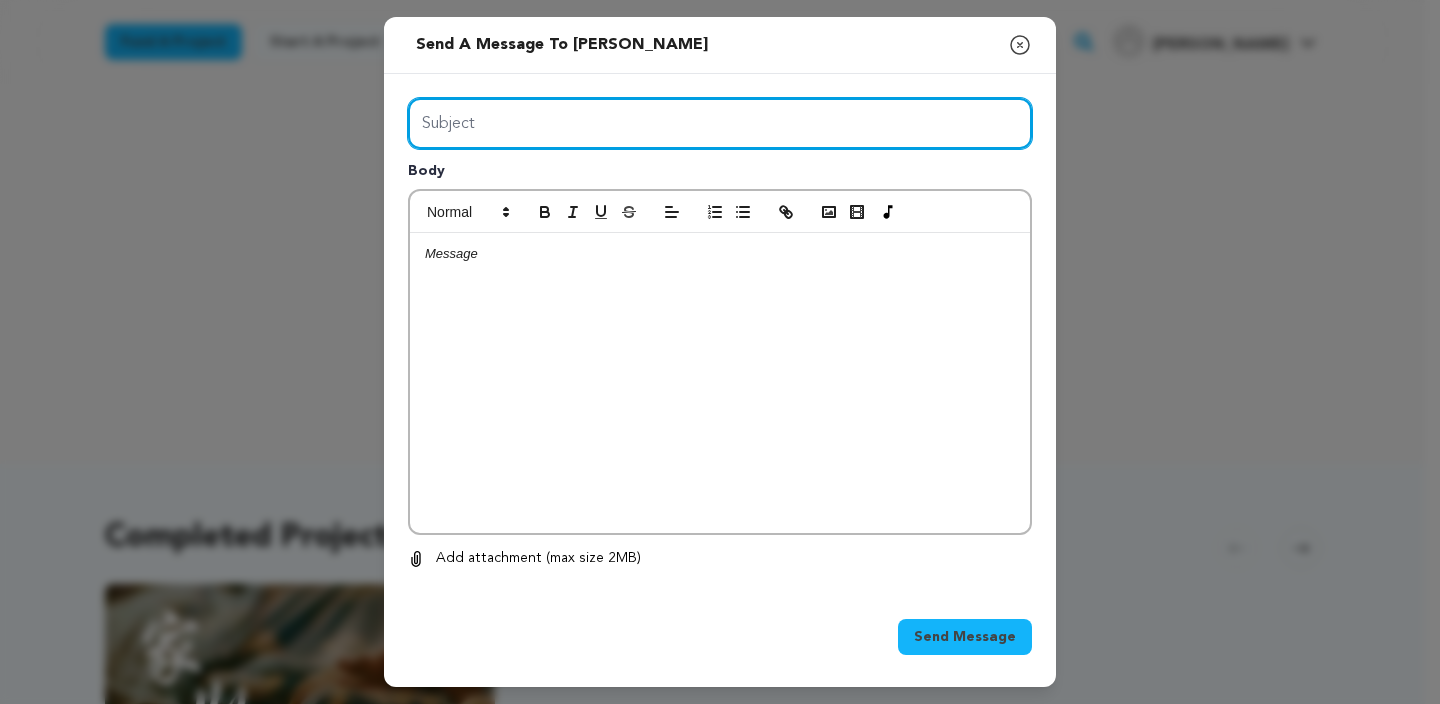 click on "Subject" at bounding box center [720, 123] 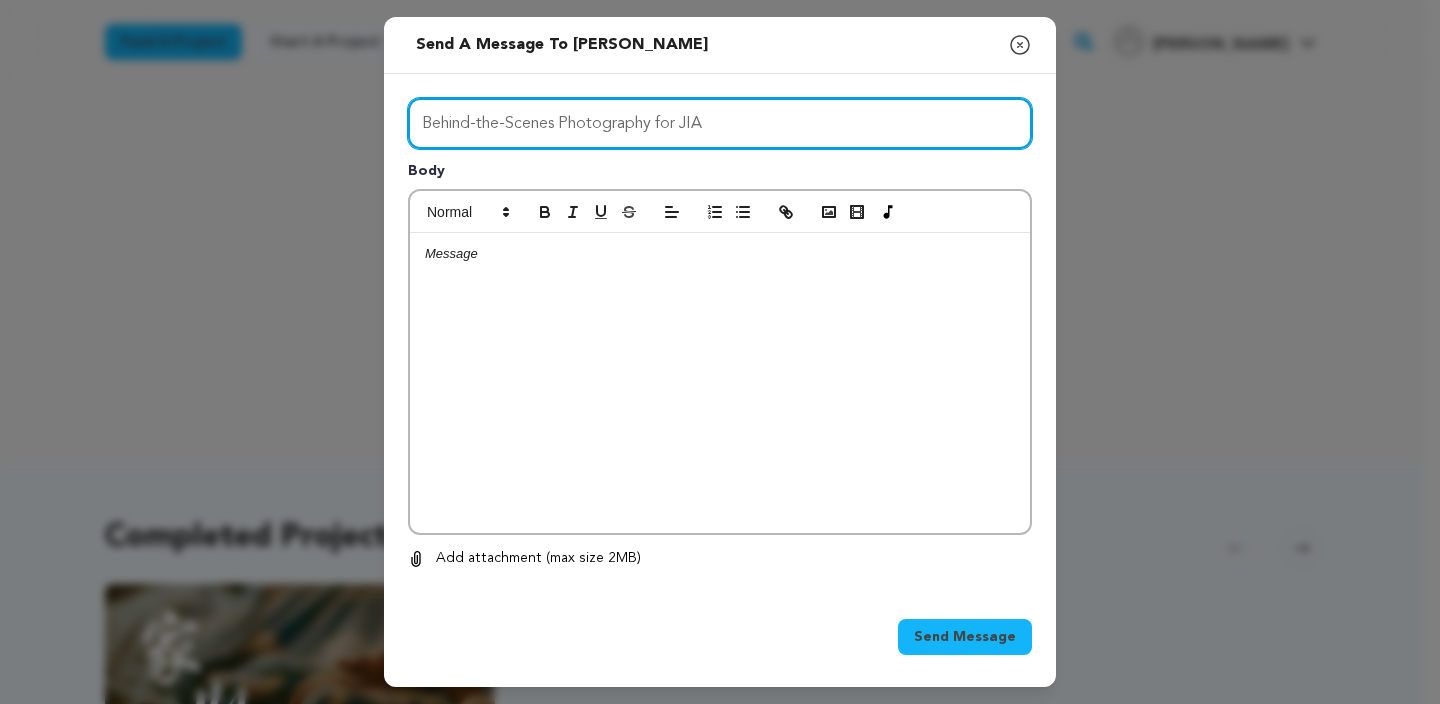 type on "Behind-the-Scenes Photography for JIA" 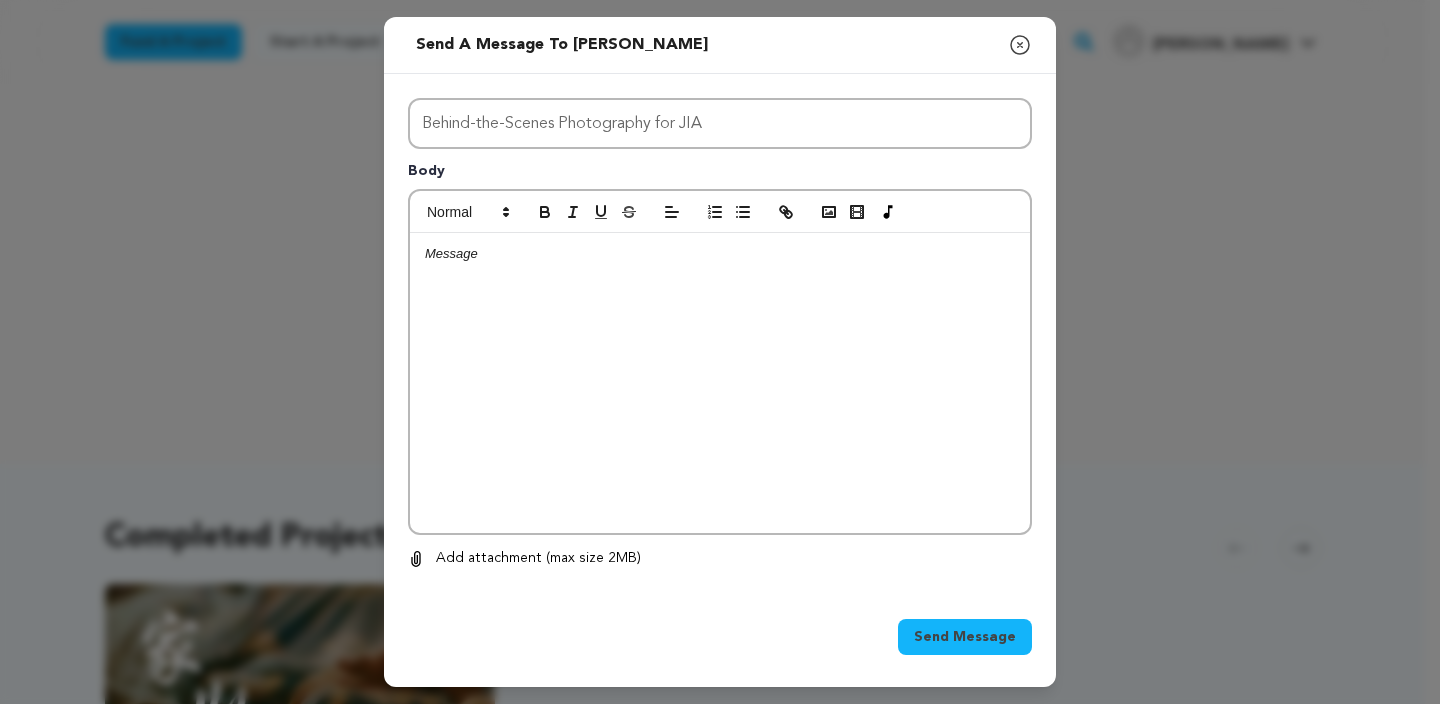 click at bounding box center (720, 383) 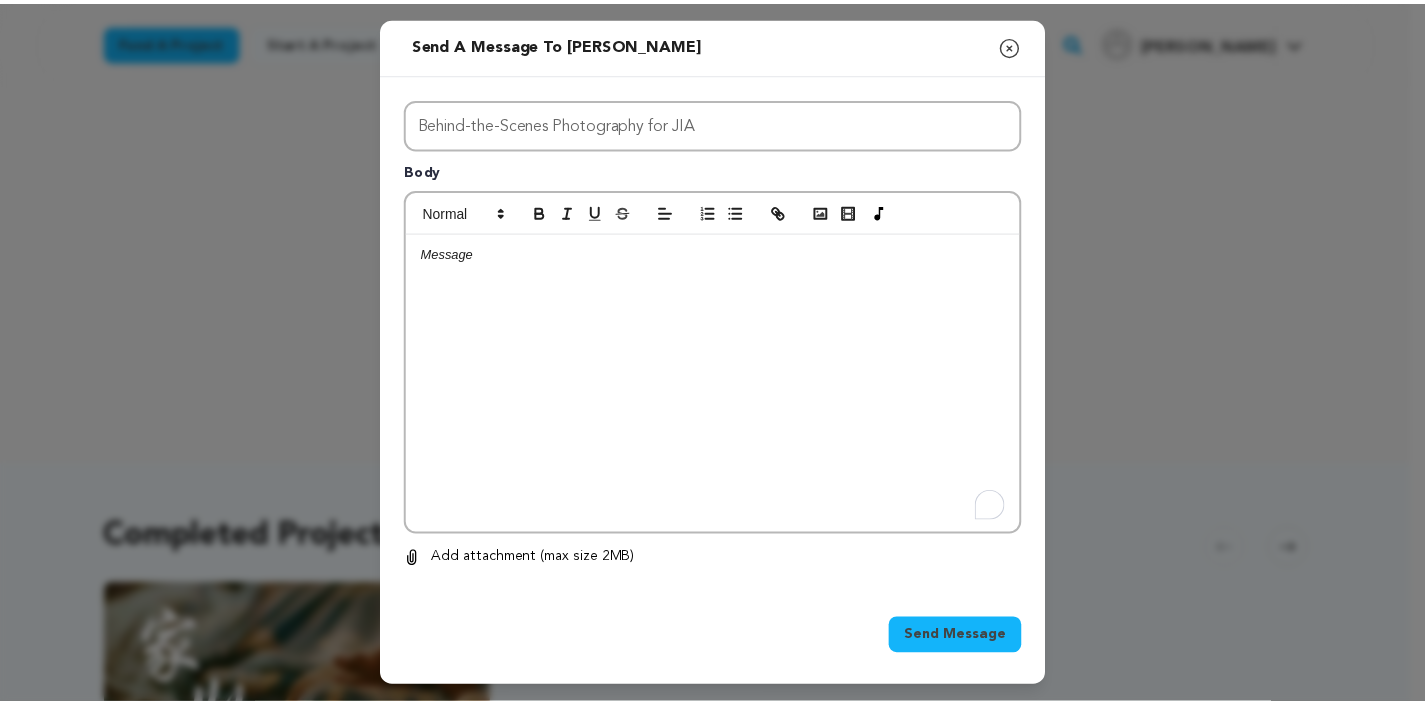 scroll, scrollTop: 0, scrollLeft: 0, axis: both 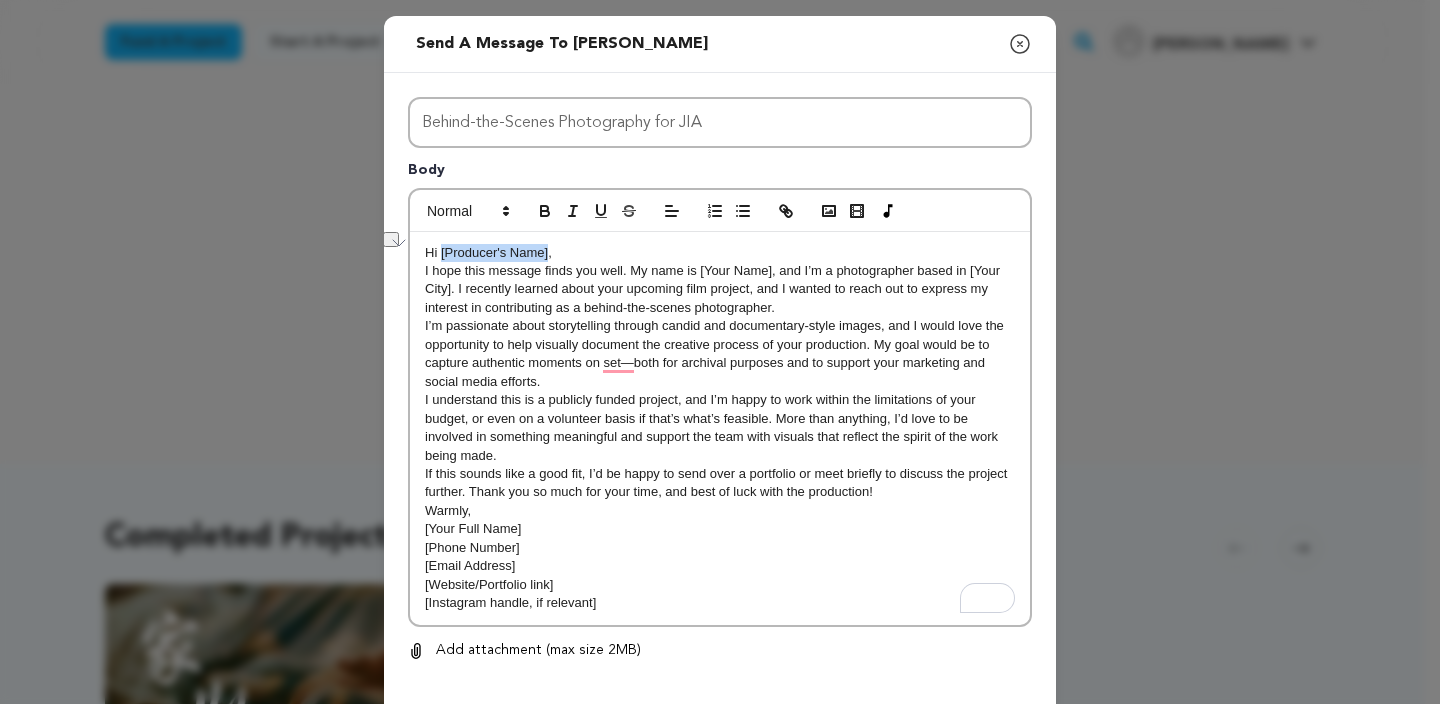 drag, startPoint x: 541, startPoint y: 255, endPoint x: 434, endPoint y: 259, distance: 107.07474 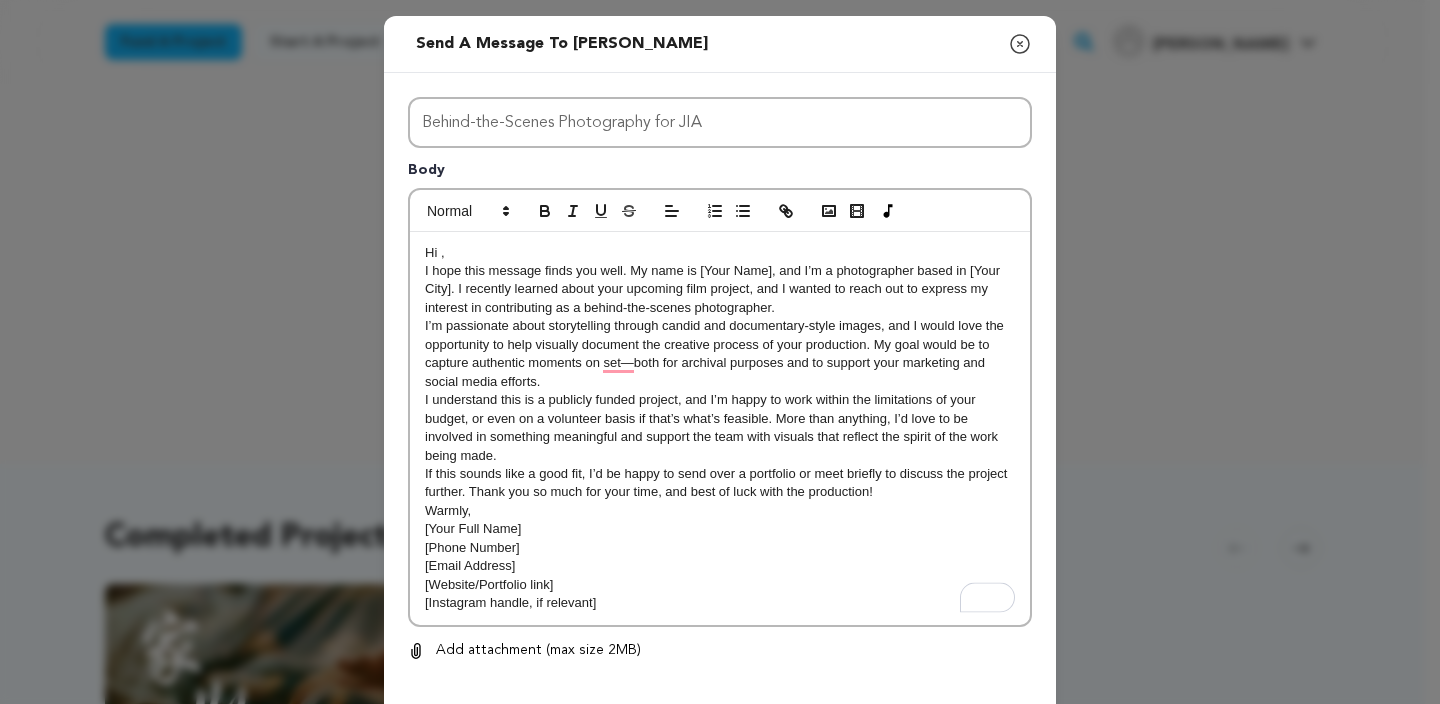 type 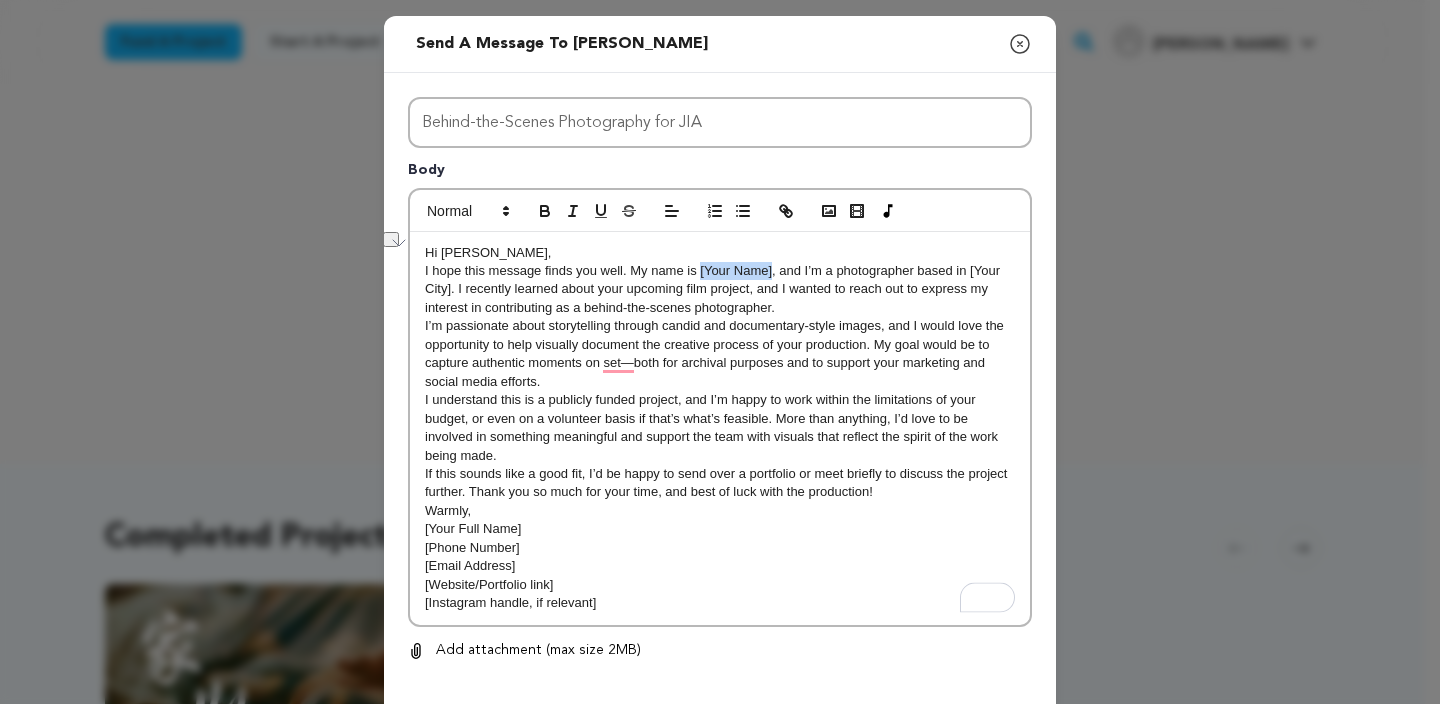 drag, startPoint x: 763, startPoint y: 273, endPoint x: 693, endPoint y: 280, distance: 70.34913 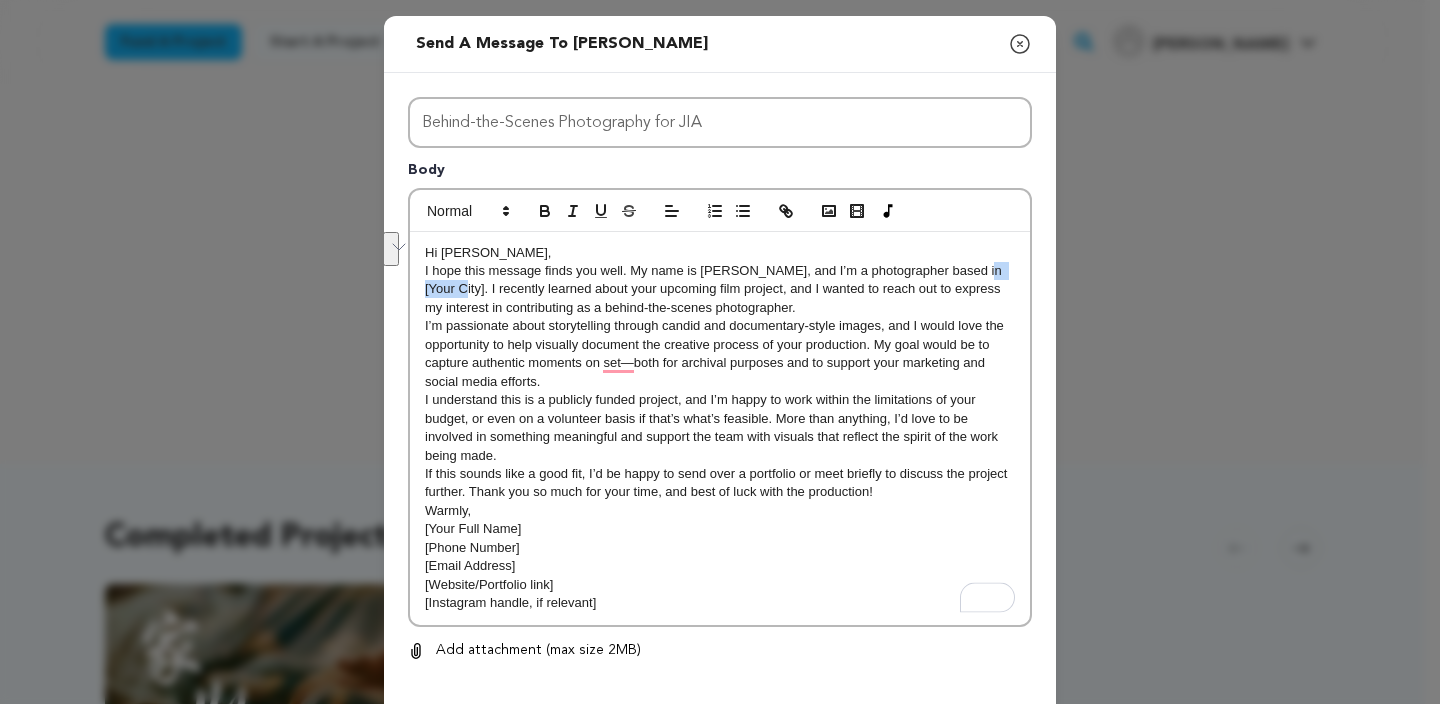 drag, startPoint x: 441, startPoint y: 294, endPoint x: 959, endPoint y: 273, distance: 518.4255 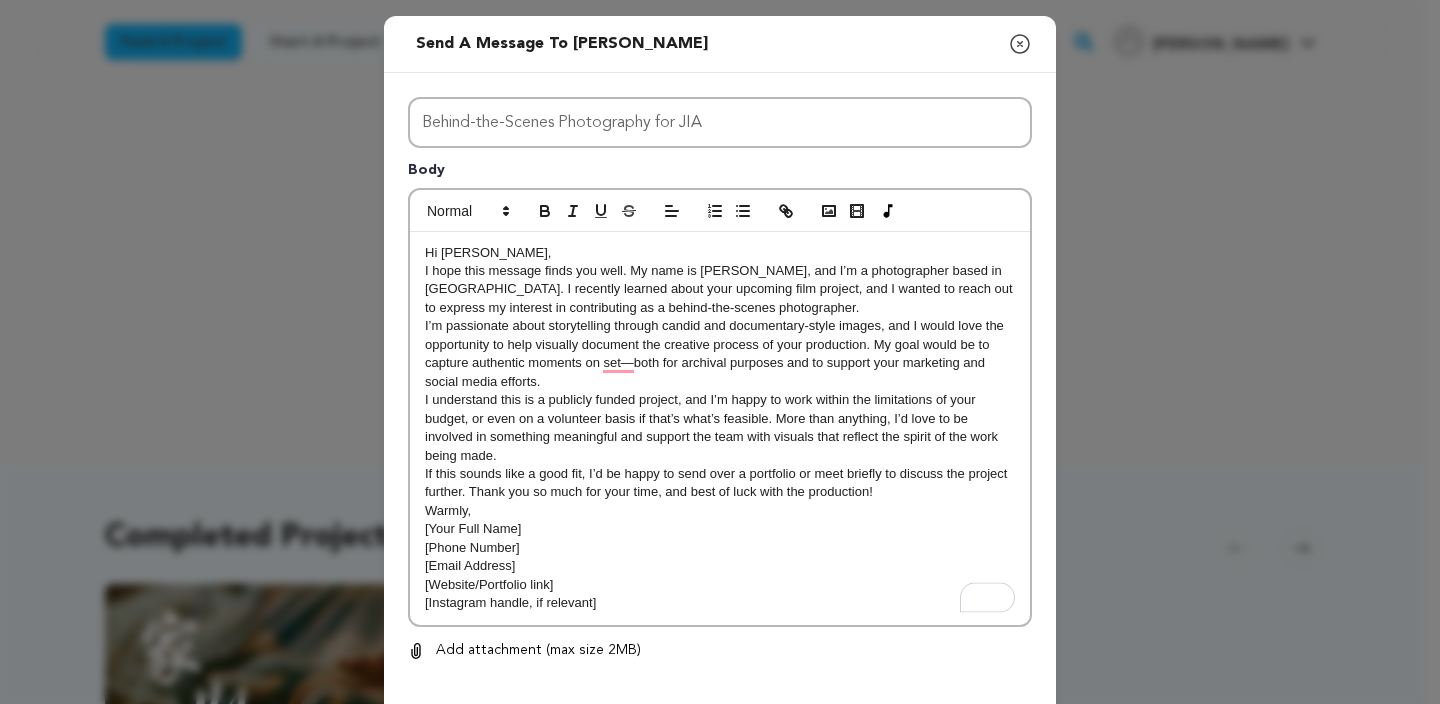 click 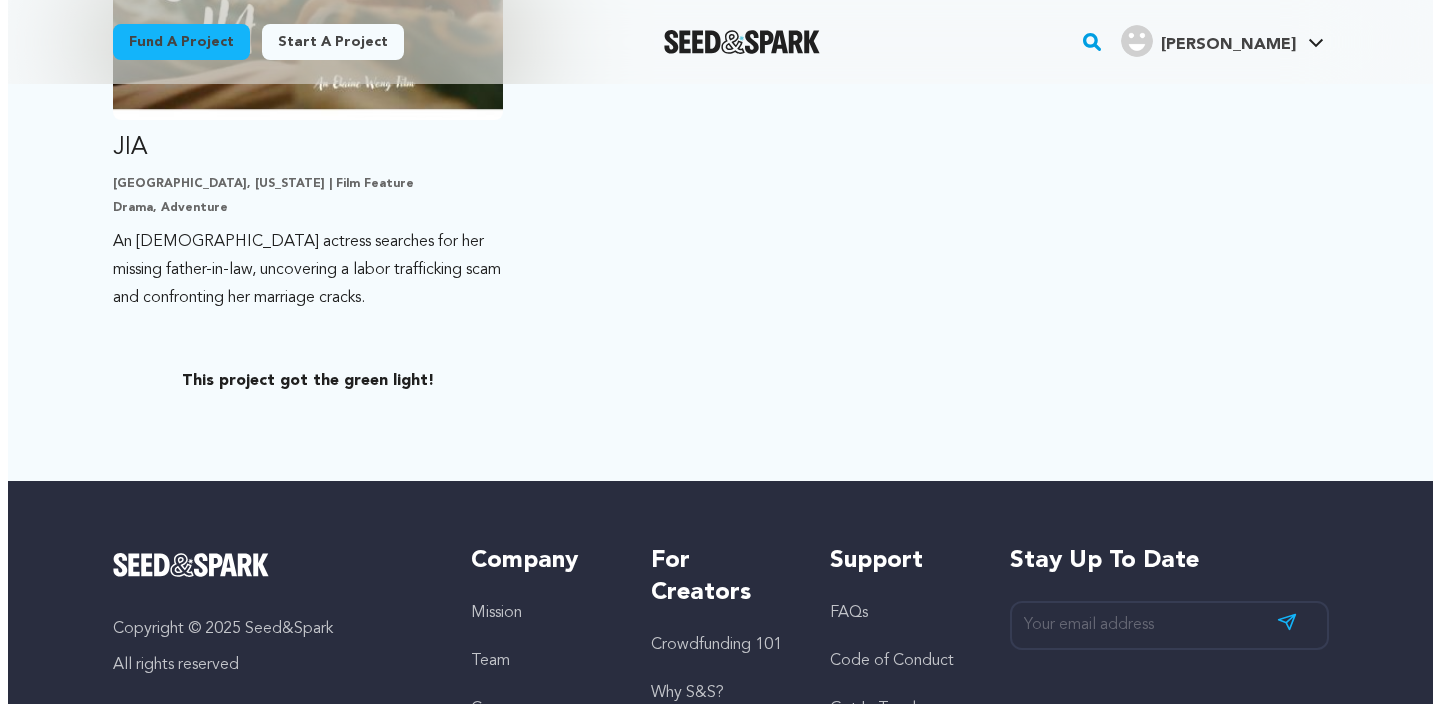 scroll, scrollTop: 0, scrollLeft: 0, axis: both 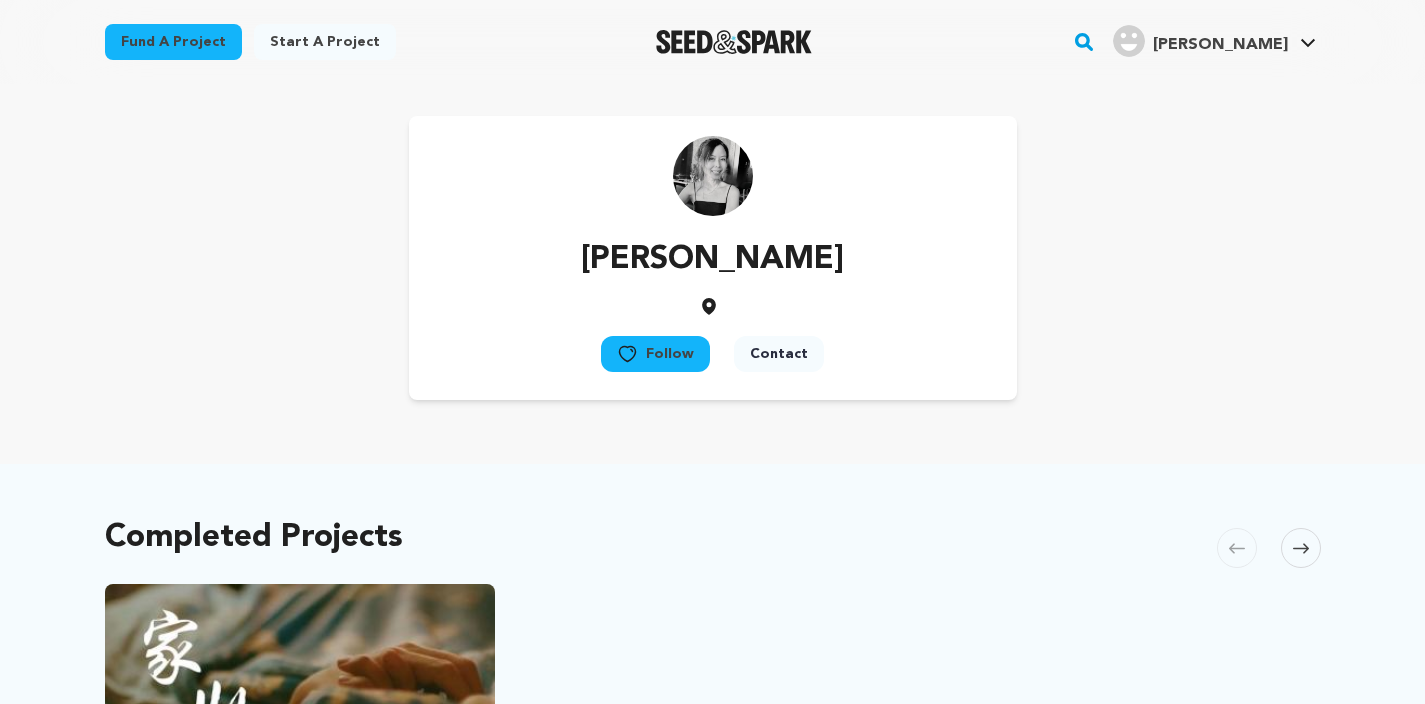 click on "Contact" at bounding box center (779, 354) 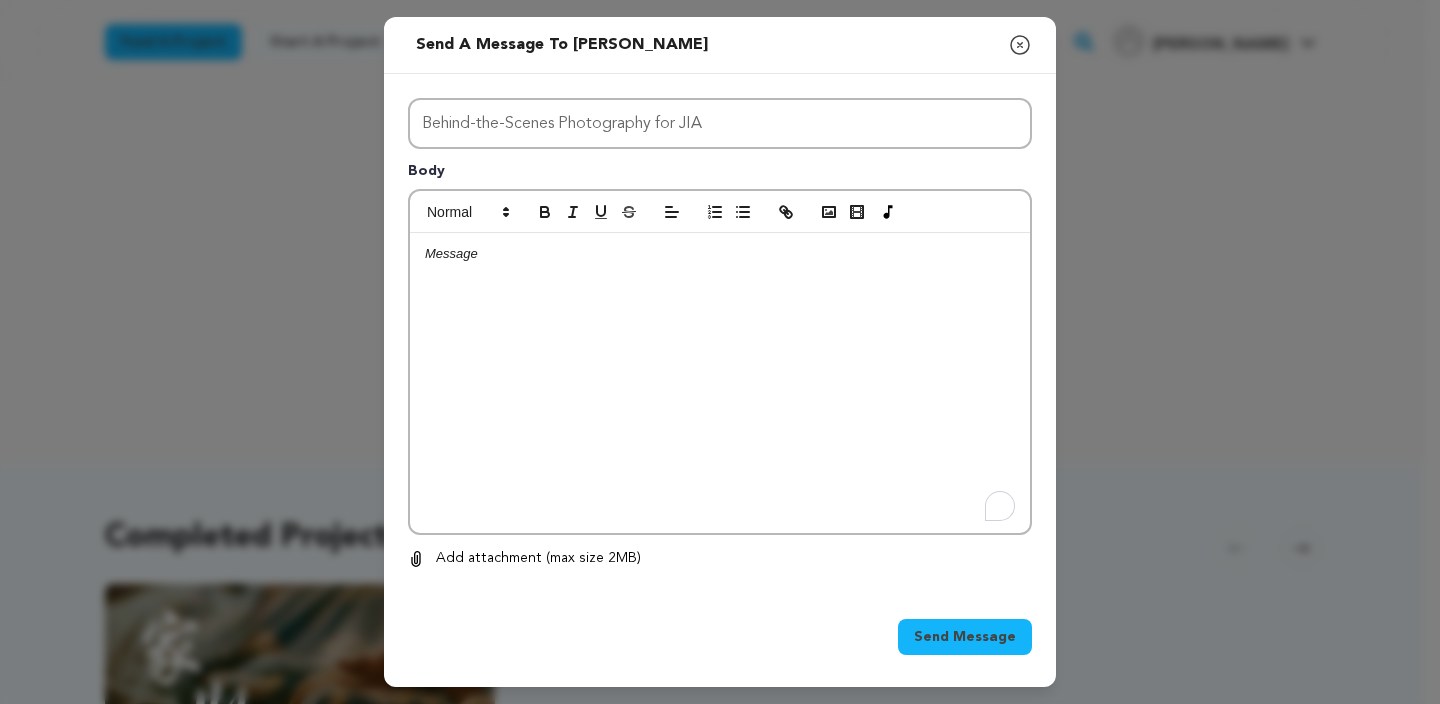 click at bounding box center (720, 383) 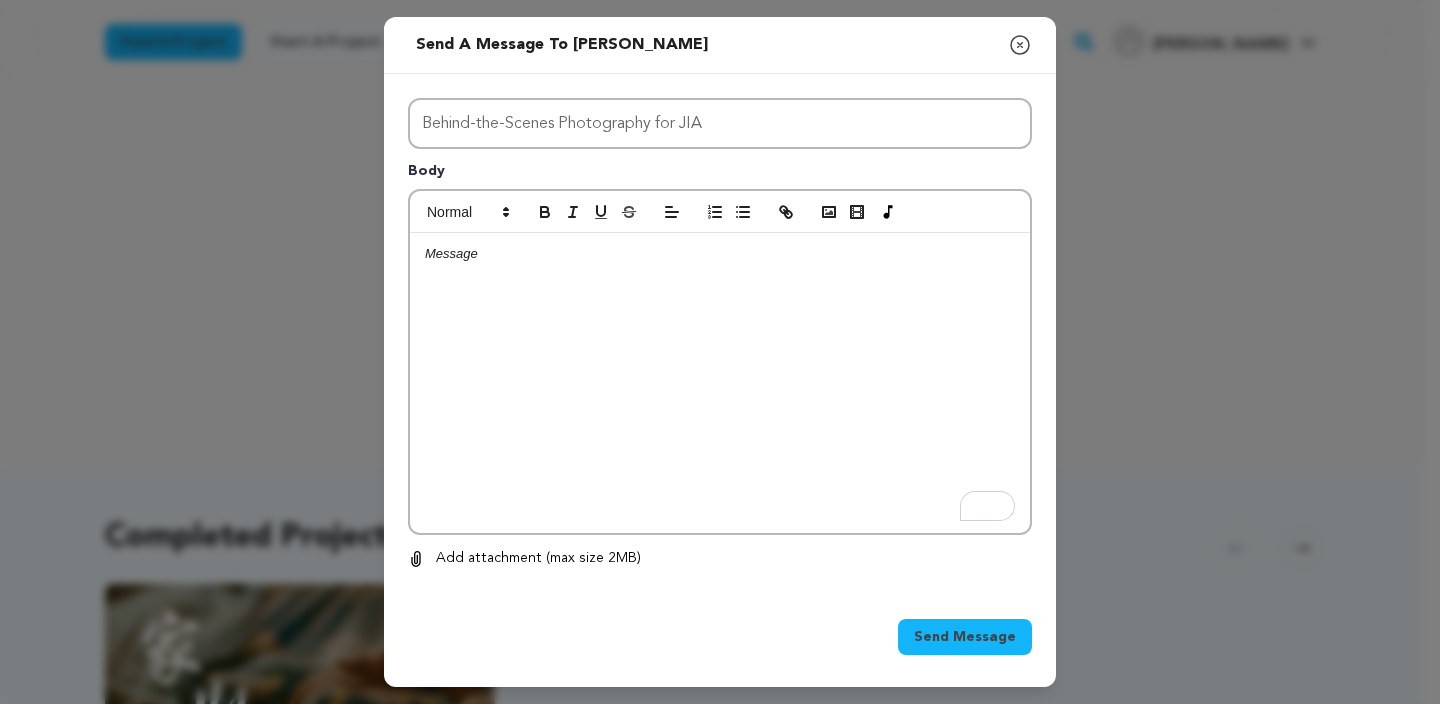scroll, scrollTop: 0, scrollLeft: 0, axis: both 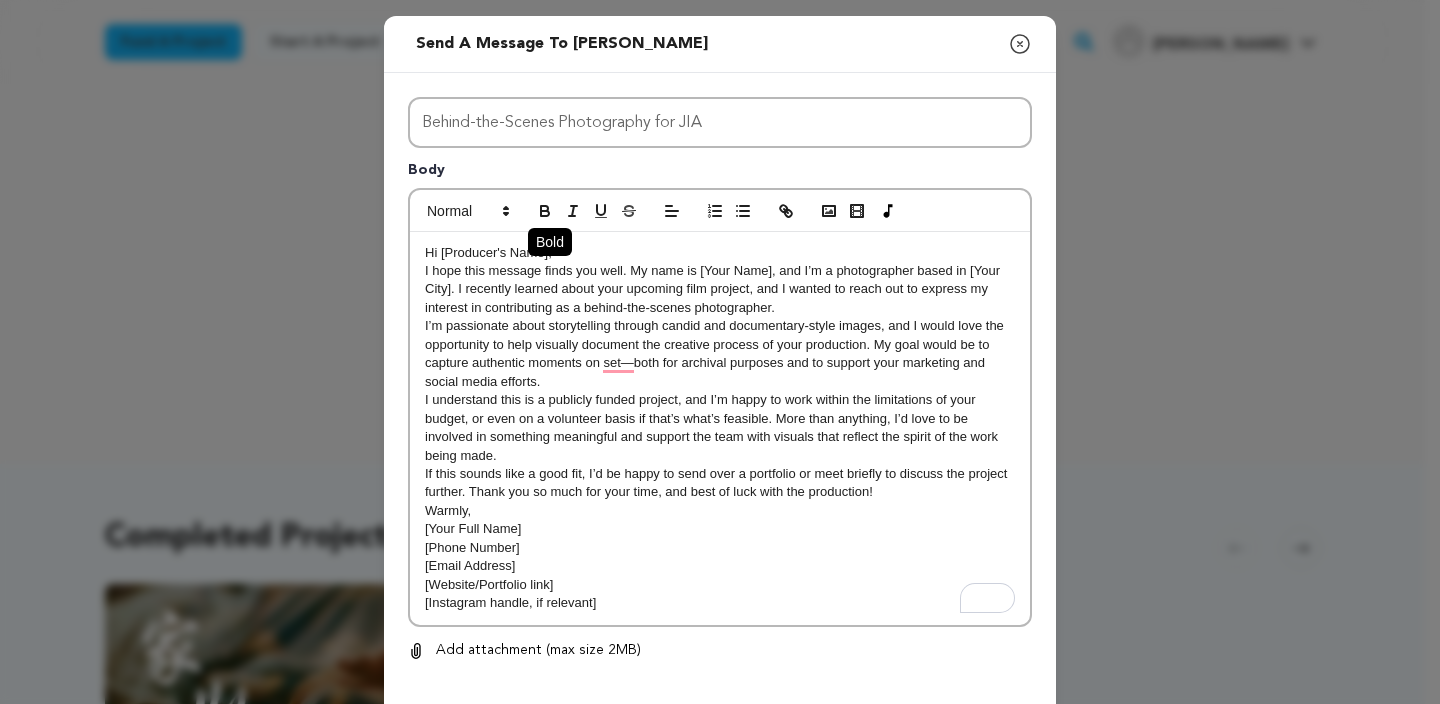 click at bounding box center [545, 211] 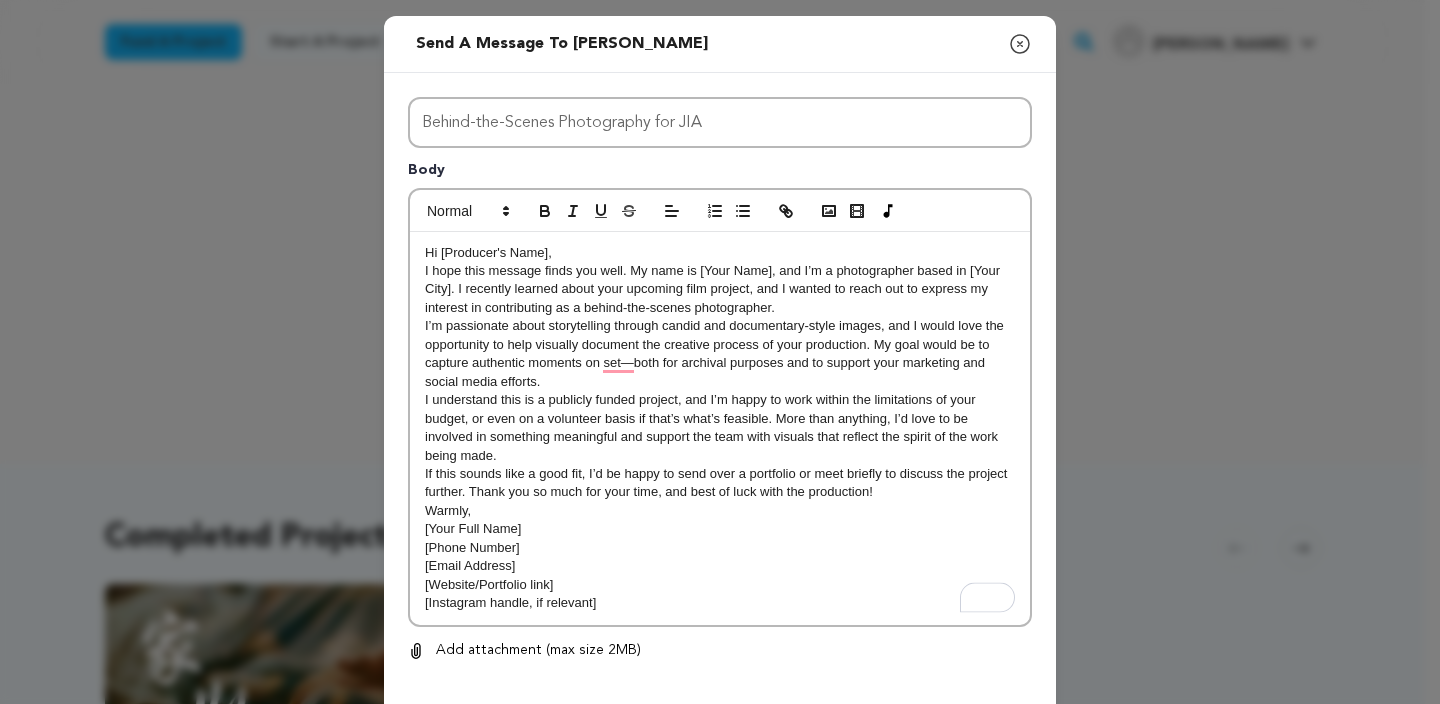 click on "Hi [Producer's Name], I hope this message finds you well. My name is [Your Name], and I’m a photographer based in [Your City]. I recently learned about your upcoming film project, and I wanted to reach out to express my interest in contributing as a behind-the-scenes photographer. I’m passionate about storytelling through candid and documentary-style images, and I would love the opportunity to help visually document the creative process of your production. My goal would be to capture authentic moments on set—both for archival purposes and to support your marketing and social media efforts. I understand this is a publicly funded project, and I’m happy to work within the limitations of your budget, or even on a volunteer basis if that’s what’s feasible. More than anything, I’d love to be involved in something meaningful and support the team with visuals that reflect the spirit of the work being made. Warmly,  [Your Full Name]  [Phone Number]  [Email Address]  [Website/Portfolio link] ﻿" at bounding box center (720, 428) 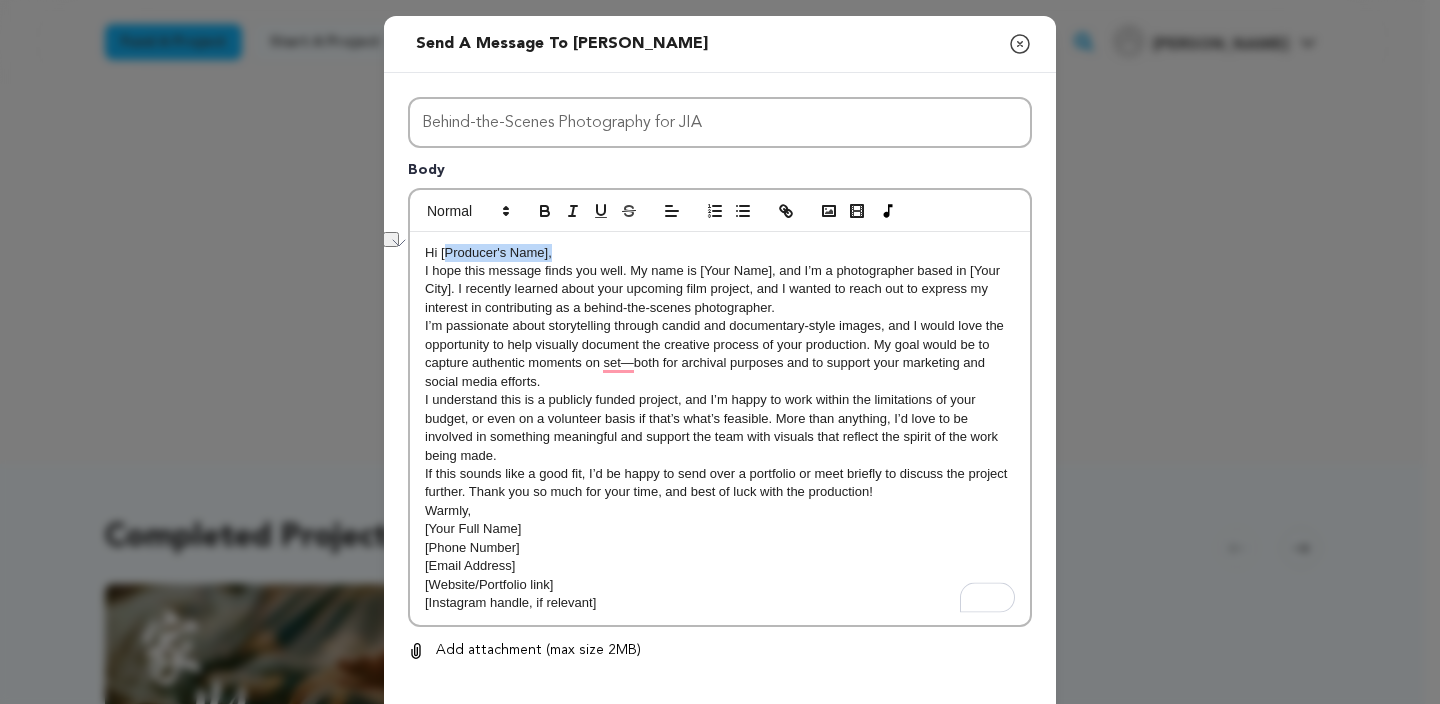 drag, startPoint x: 542, startPoint y: 255, endPoint x: 435, endPoint y: 256, distance: 107.00467 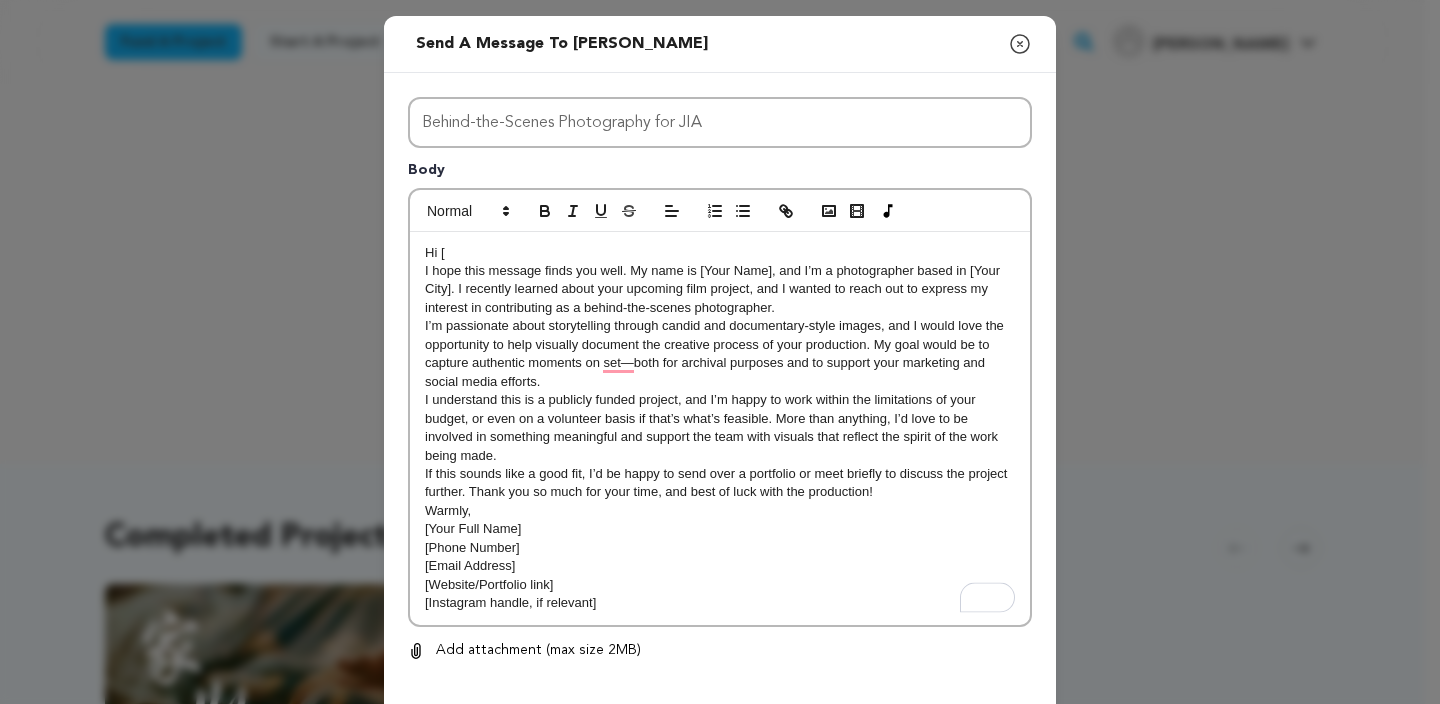 type 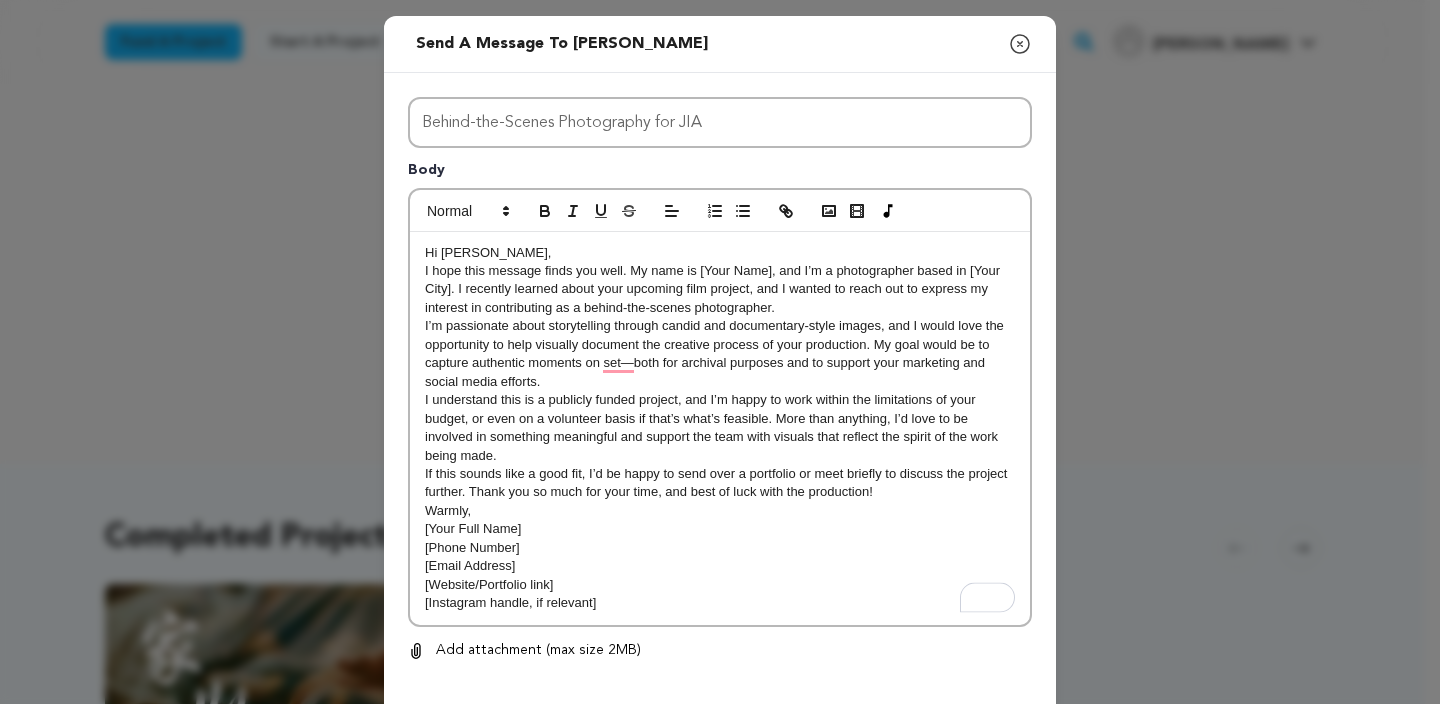 click on "I hope this message finds you well. My name is [Your Name], and I’m a photographer based in [Your City]. I recently learned about your upcoming film project, and I wanted to reach out to express my interest in contributing as a behind-the-scenes photographer." at bounding box center (720, 289) 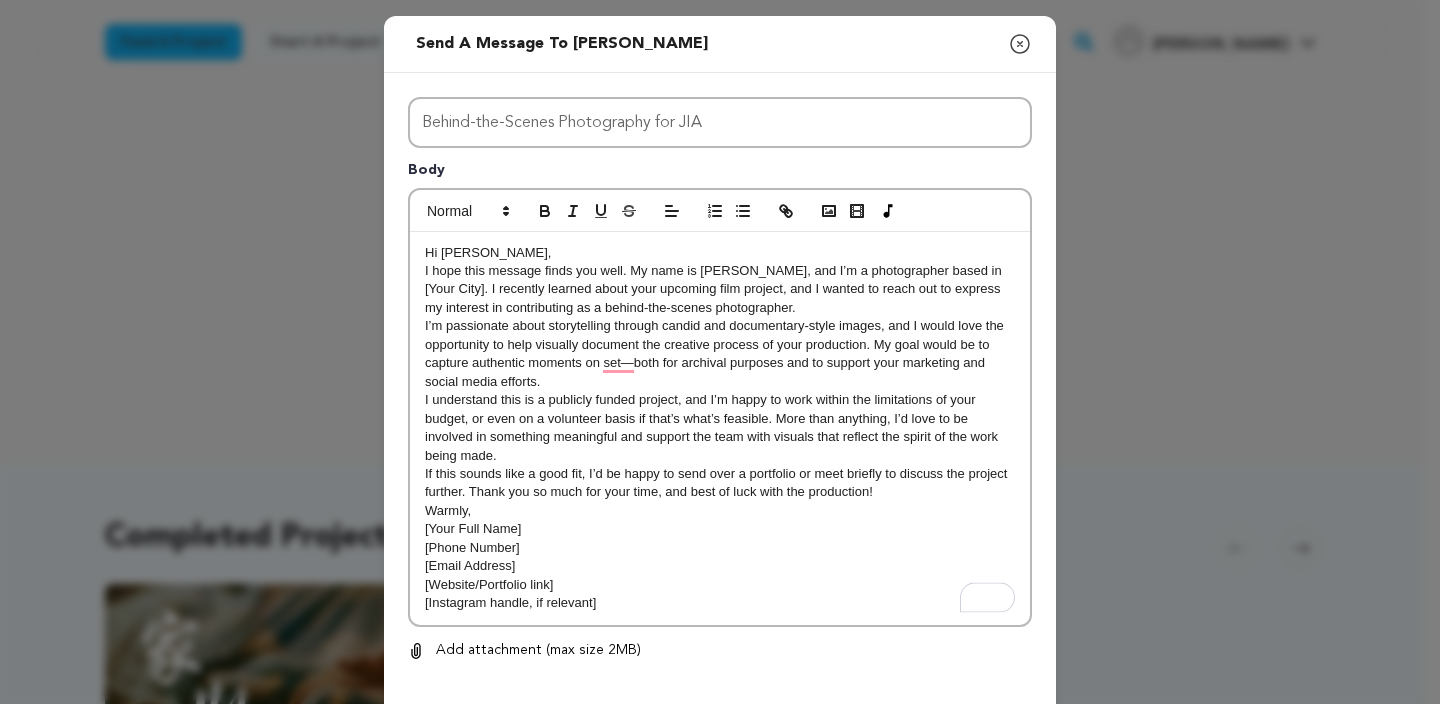 drag, startPoint x: 442, startPoint y: 286, endPoint x: 420, endPoint y: 346, distance: 63.90618 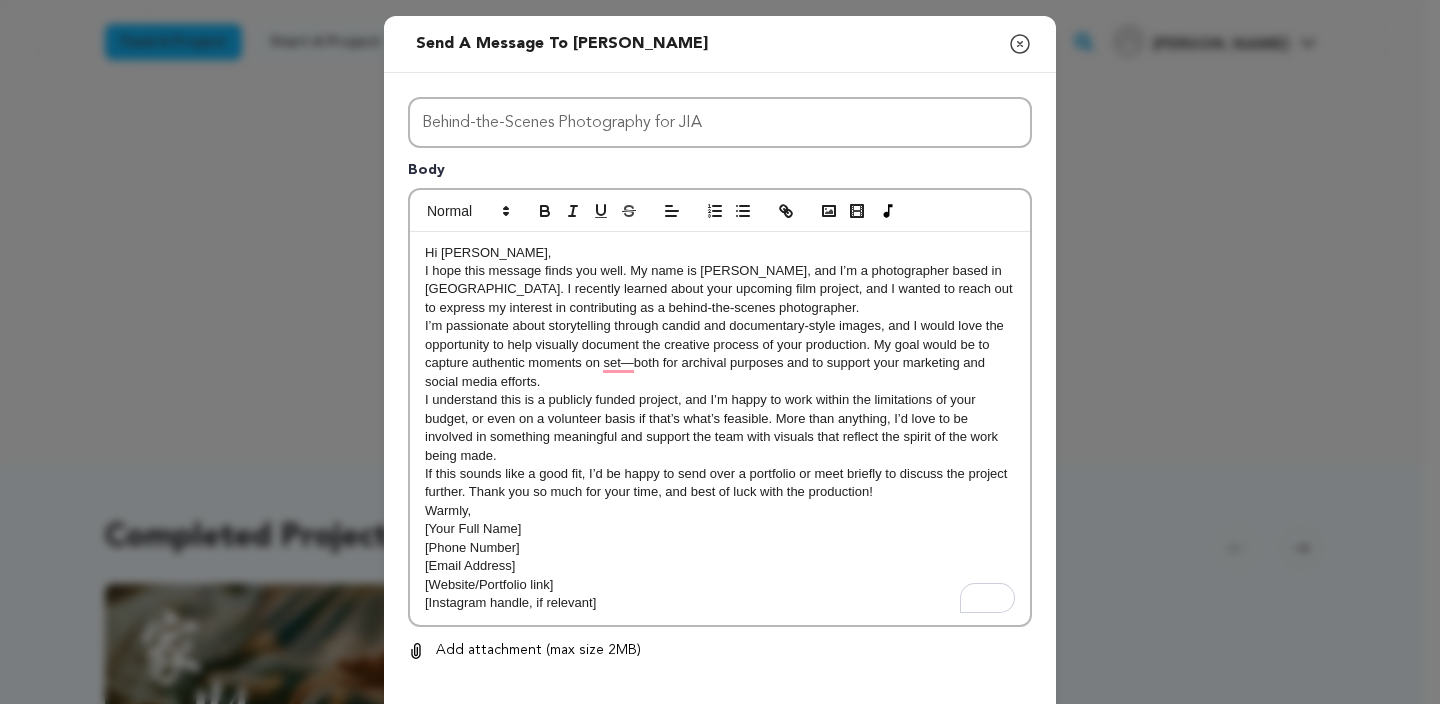 click on "I’m passionate about storytelling through candid and documentary-style images, and I would love the opportunity to help visually document the creative process of your production. My goal would be to capture authentic moments on set—both for archival purposes and to support your marketing and social media efforts." at bounding box center [720, 354] 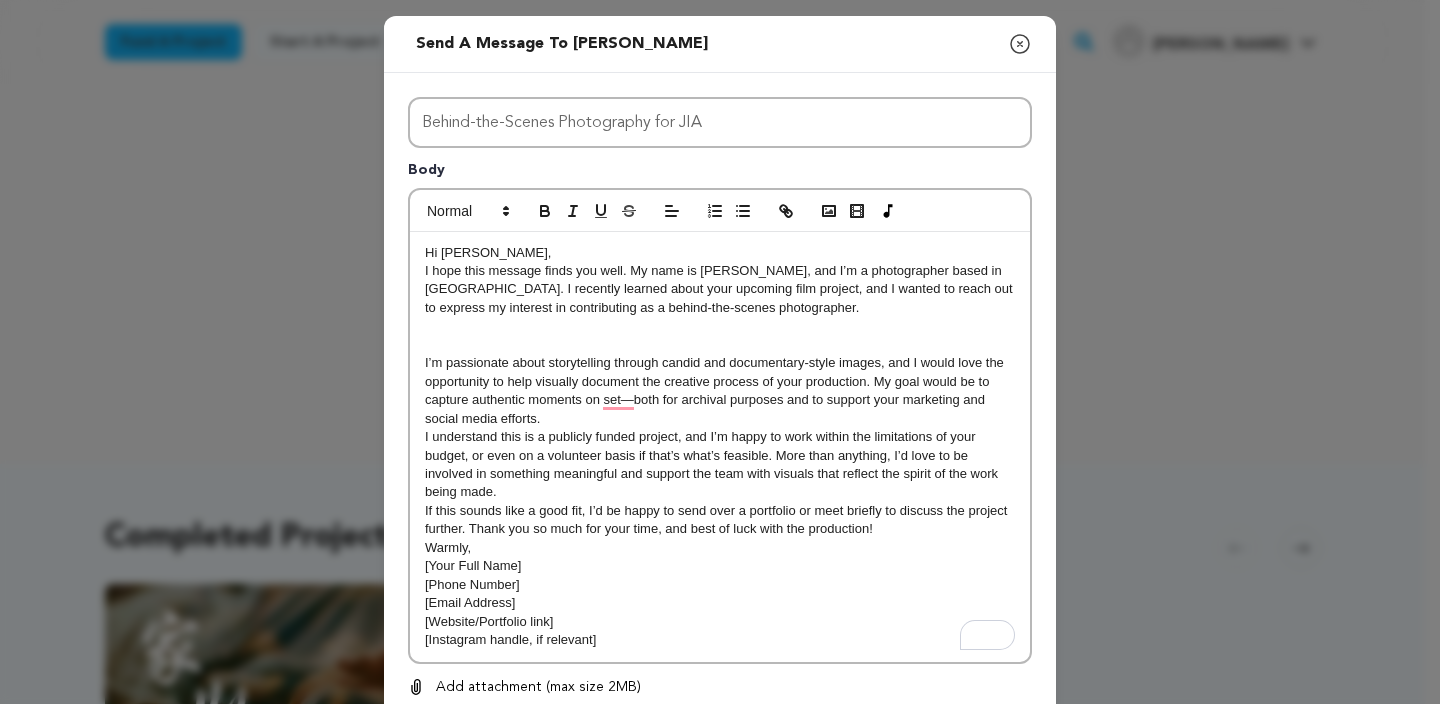 click on "I hope this message finds you well. My name is [PERSON_NAME], and I’m a photographer based in [GEOGRAPHIC_DATA]. I recently learned about your upcoming film project, and I wanted to reach out to express my interest in contributing as a behind-the-scenes photographer." at bounding box center (720, 289) 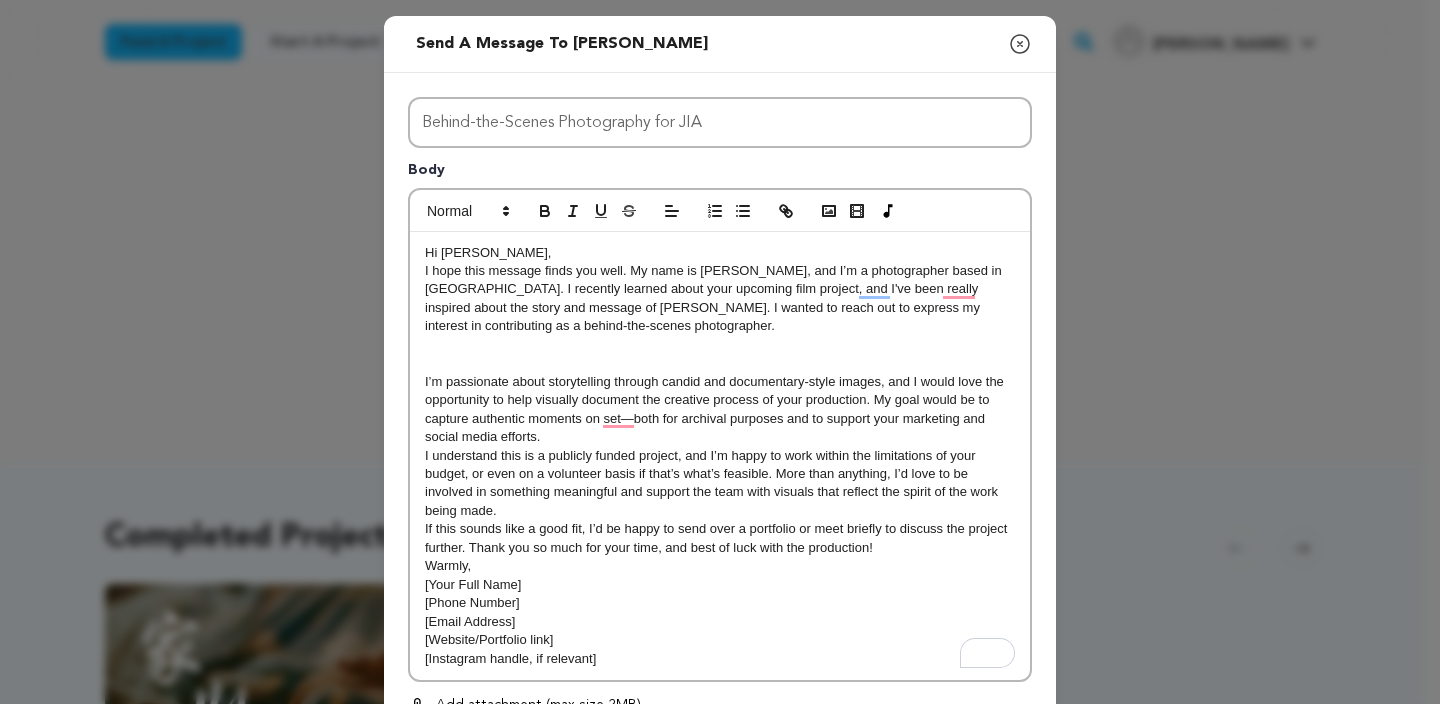 drag, startPoint x: 419, startPoint y: 385, endPoint x: 395, endPoint y: 402, distance: 29.410883 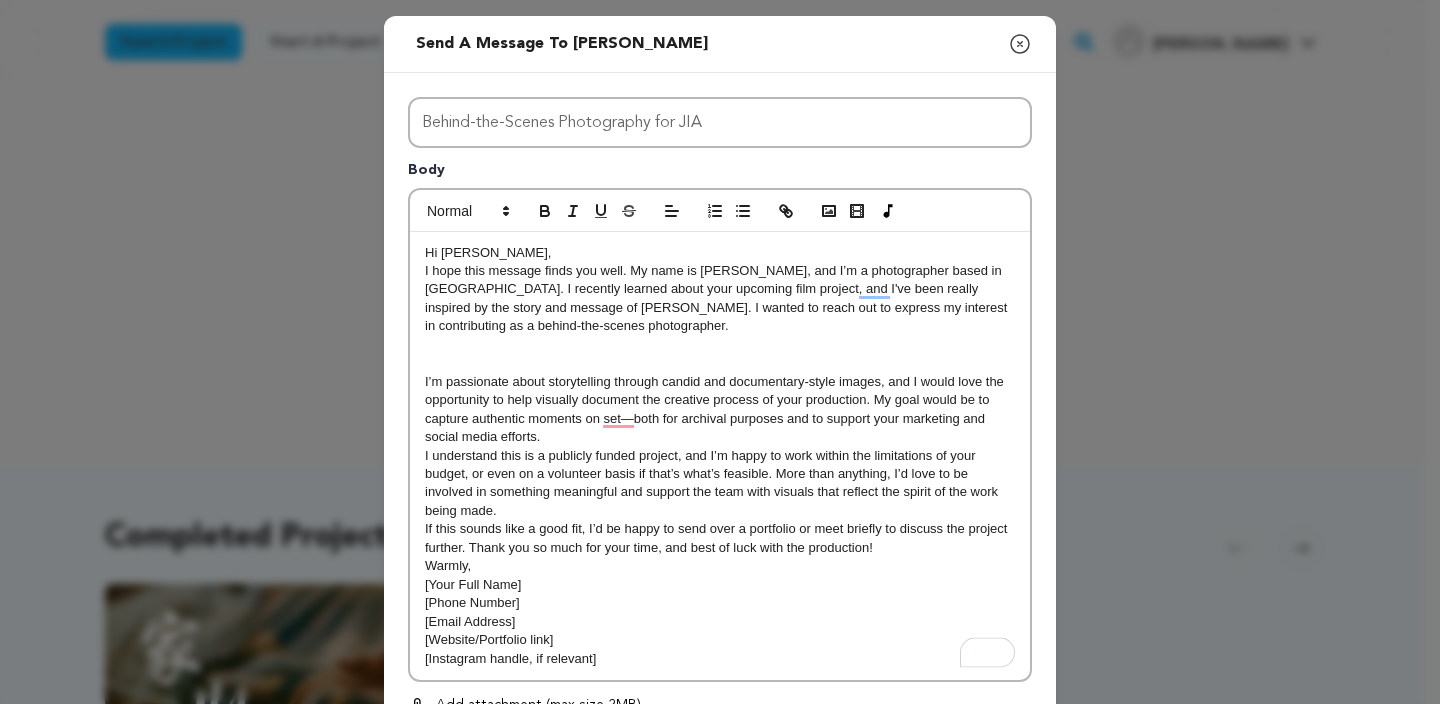 click on "Hi Elaine,  I hope this message finds you well. My name is Daniel Sun, and I’m a photographer based in Los Angeles. I recently learned about your upcoming film project, and I've been really inspired by the story and message of JIA. I wanted to reach out to express my interest in contributing as a behind-the-scenes photographer. I’m passionate about storytelling through candid and documentary-style images, and I would love the opportunity to help visually document the creative process of your production. My goal would be to capture authentic moments on set—both for archival purposes and to support your marketing and social media efforts. I understand this is a publicly funded project, and I’m happy to work within the limitations of your budget, or even on a volunteer basis if that’s what’s feasible. More than anything, I’d love to be involved in something meaningful and support the team with visuals that reflect the spirit of the work being made. Warmly,  [Your Full Name]  [Phone Number]" at bounding box center [720, 456] 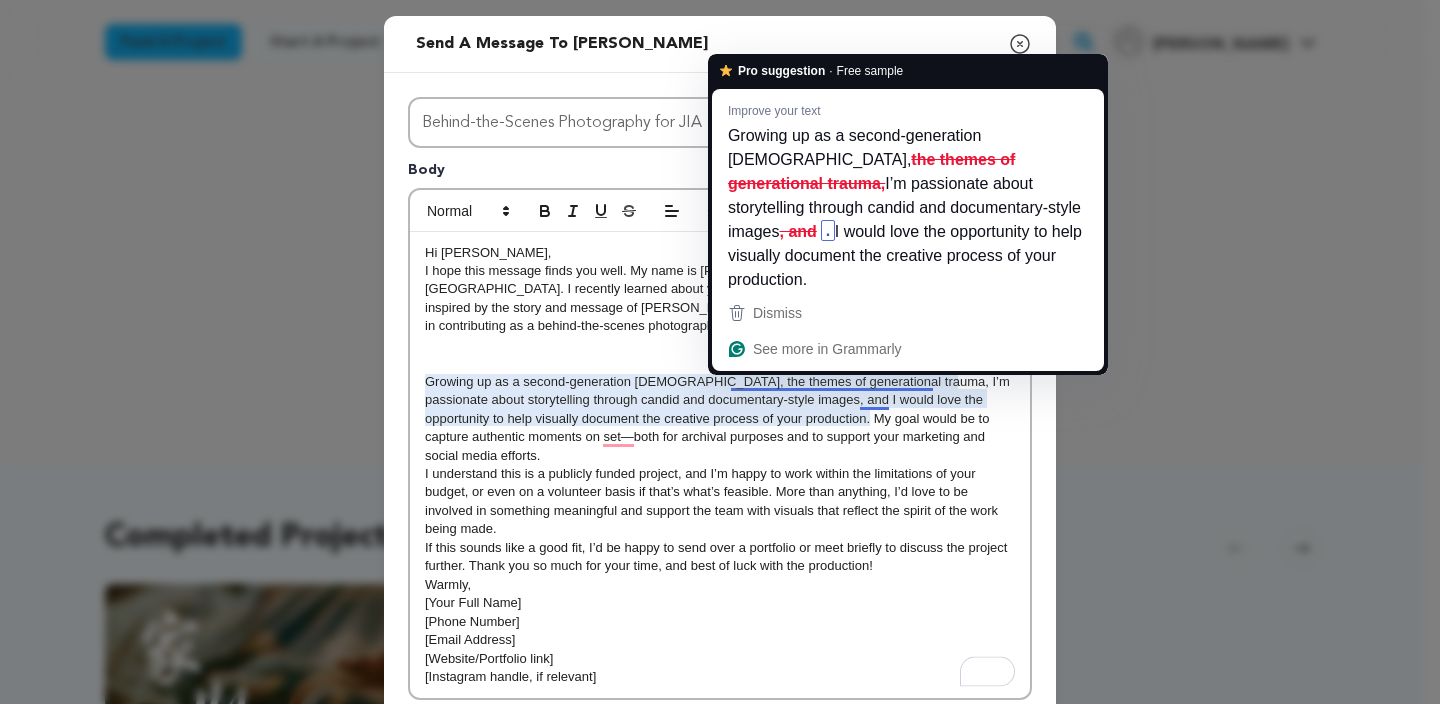 click on "Growing up as a second-generation Asian American, the themes of generational trauma, I’m passionate about storytelling through candid and documentary-style images, and I would love the opportunity to help visually document the creative process of your production. My goal would be to capture authentic moments on set—both for archival purposes and to support your marketing and social media efforts." at bounding box center (720, 419) 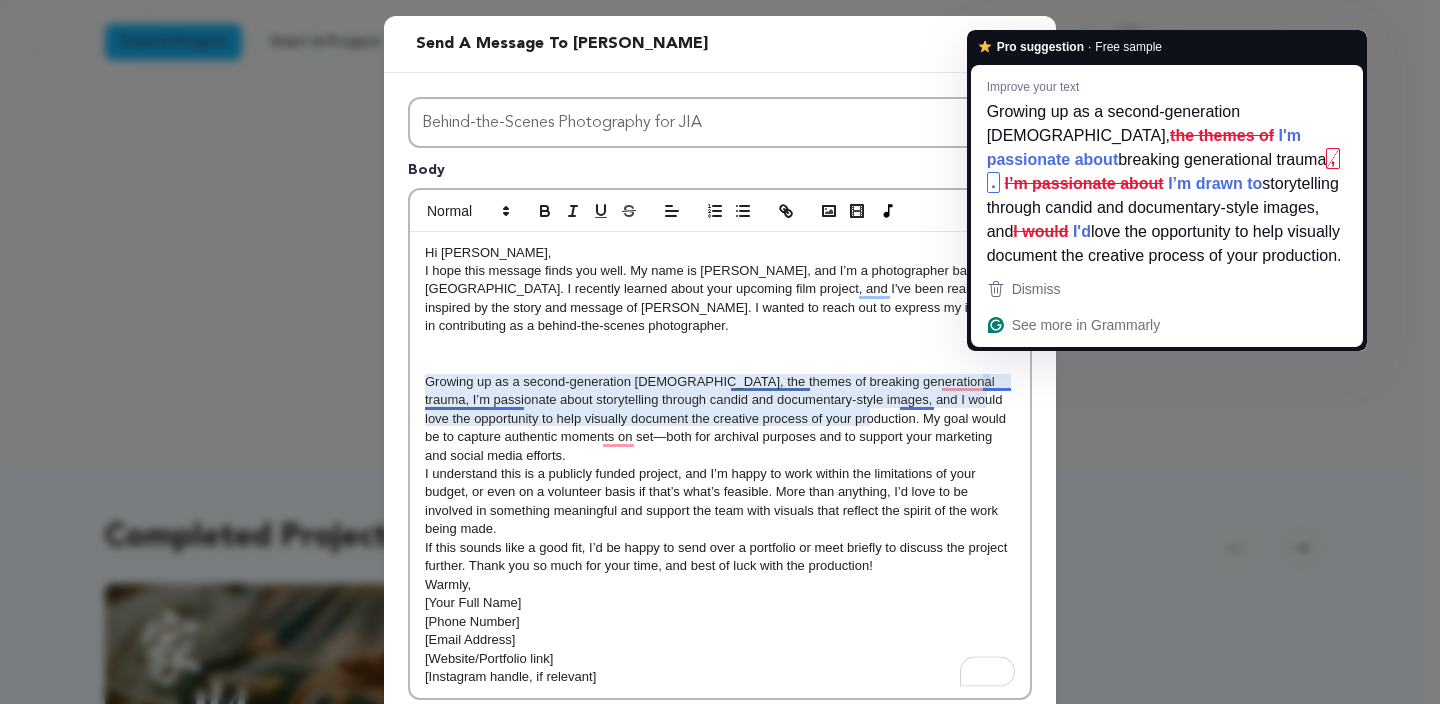 click on "Growing up as a second-generation Asian American, the themes of breaking generational trauma, I’m passionate about storytelling through candid and documentary-style images, and I would love the opportunity to help visually document the creative process of your production. My goal would be to capture authentic moments on set—both for archival purposes and to support your marketing and social media efforts." at bounding box center [720, 419] 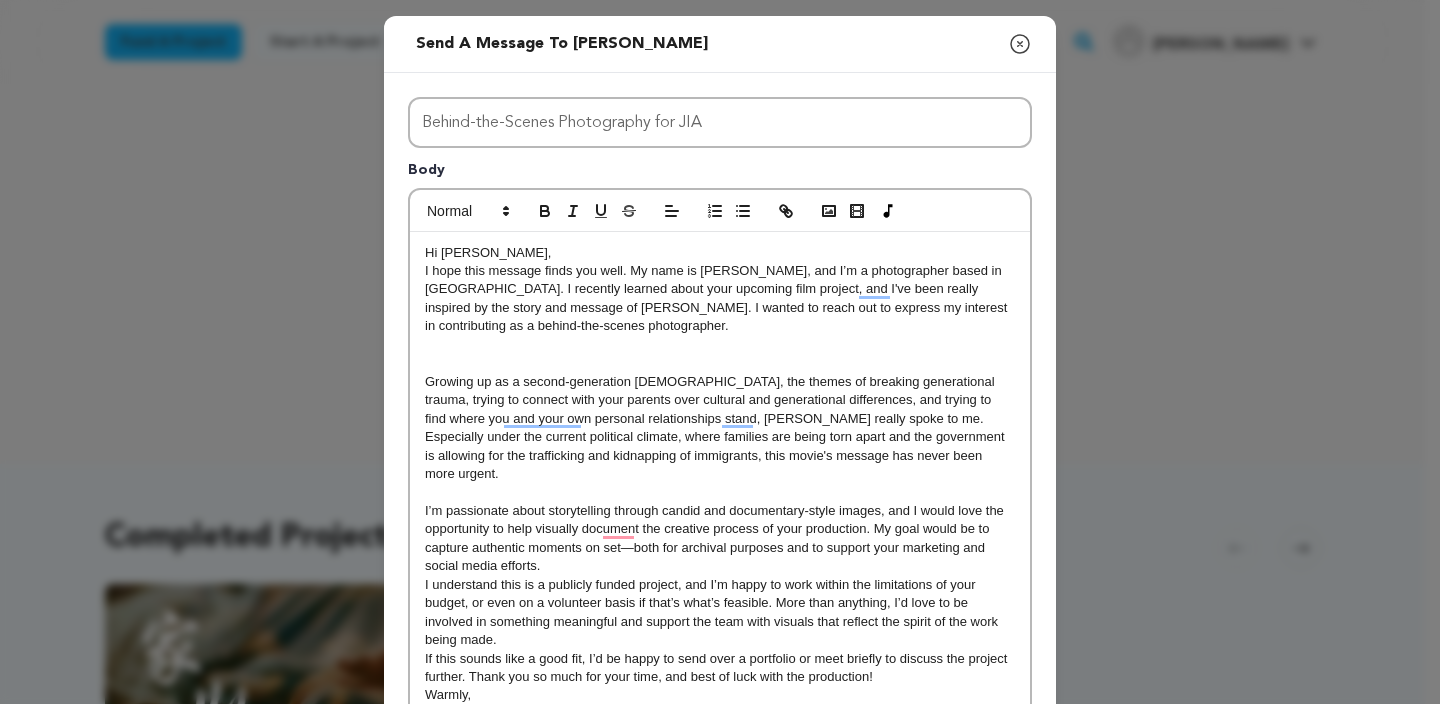 click on "Growing up as a second-generation Asian American, the themes of breaking generational trauma, trying to connect with your parents over cultural and generational differences, and trying to find where you and your own personal relationships stand, JIA really spoke to me. Especially under the current political climate, where families are being torn apart and the government is allowing for the trafficking and kidnapping of immigrants, this movie's message has never been more urgent." at bounding box center [720, 428] 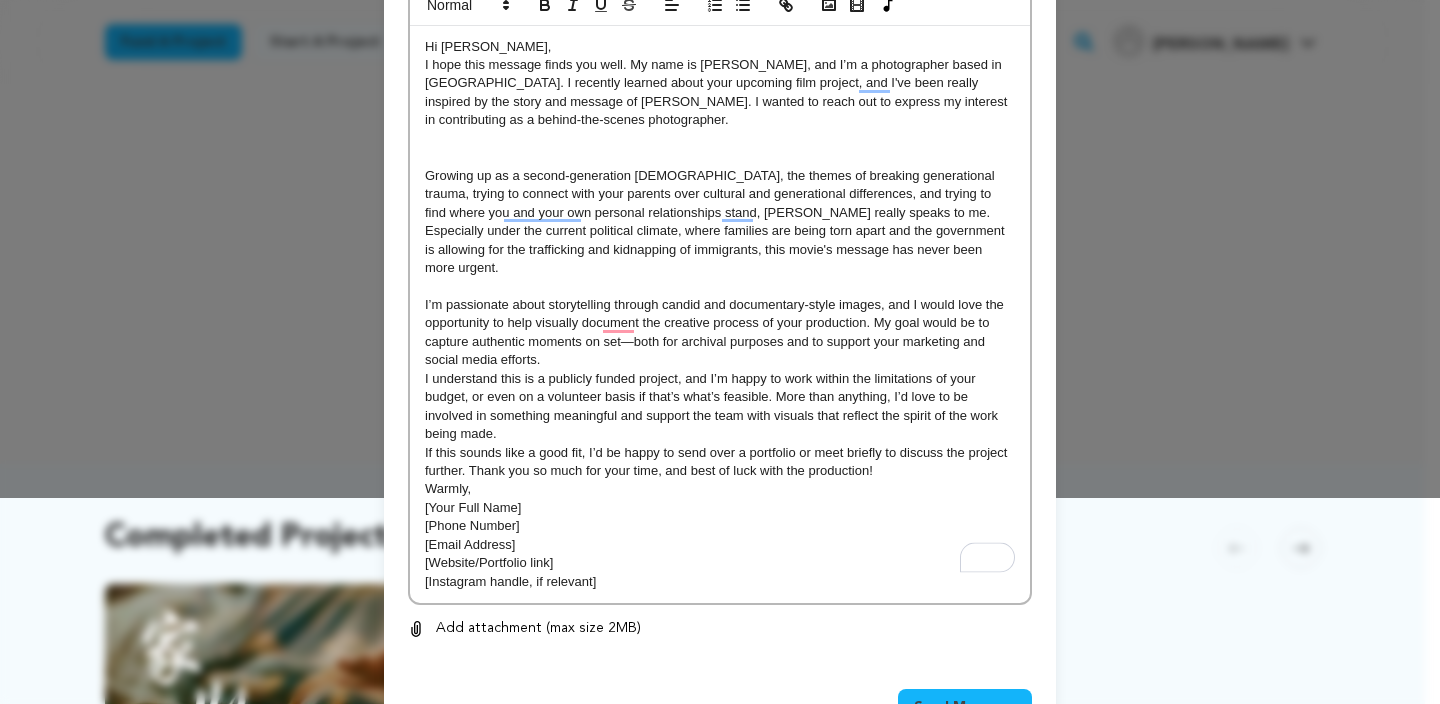 scroll, scrollTop: 160, scrollLeft: 0, axis: vertical 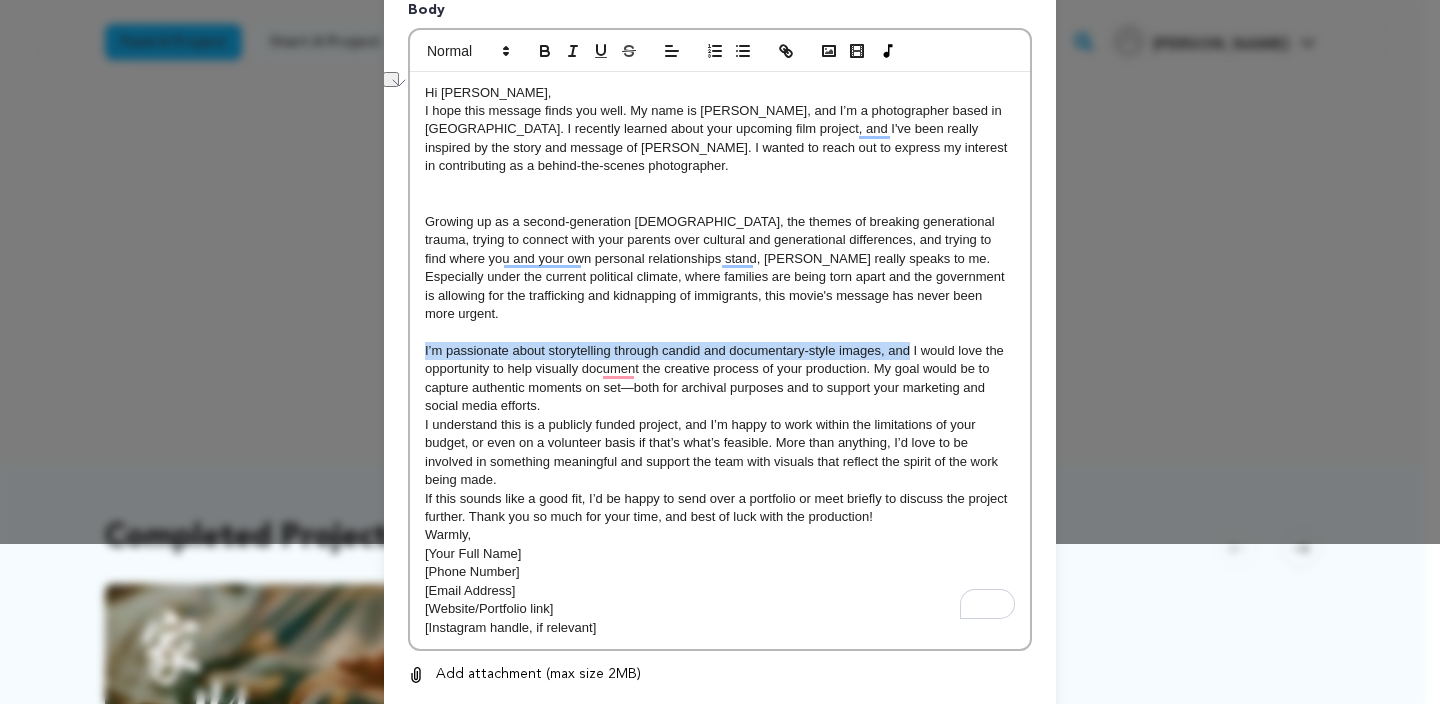 drag, startPoint x: 902, startPoint y: 331, endPoint x: 418, endPoint y: 332, distance: 484.00104 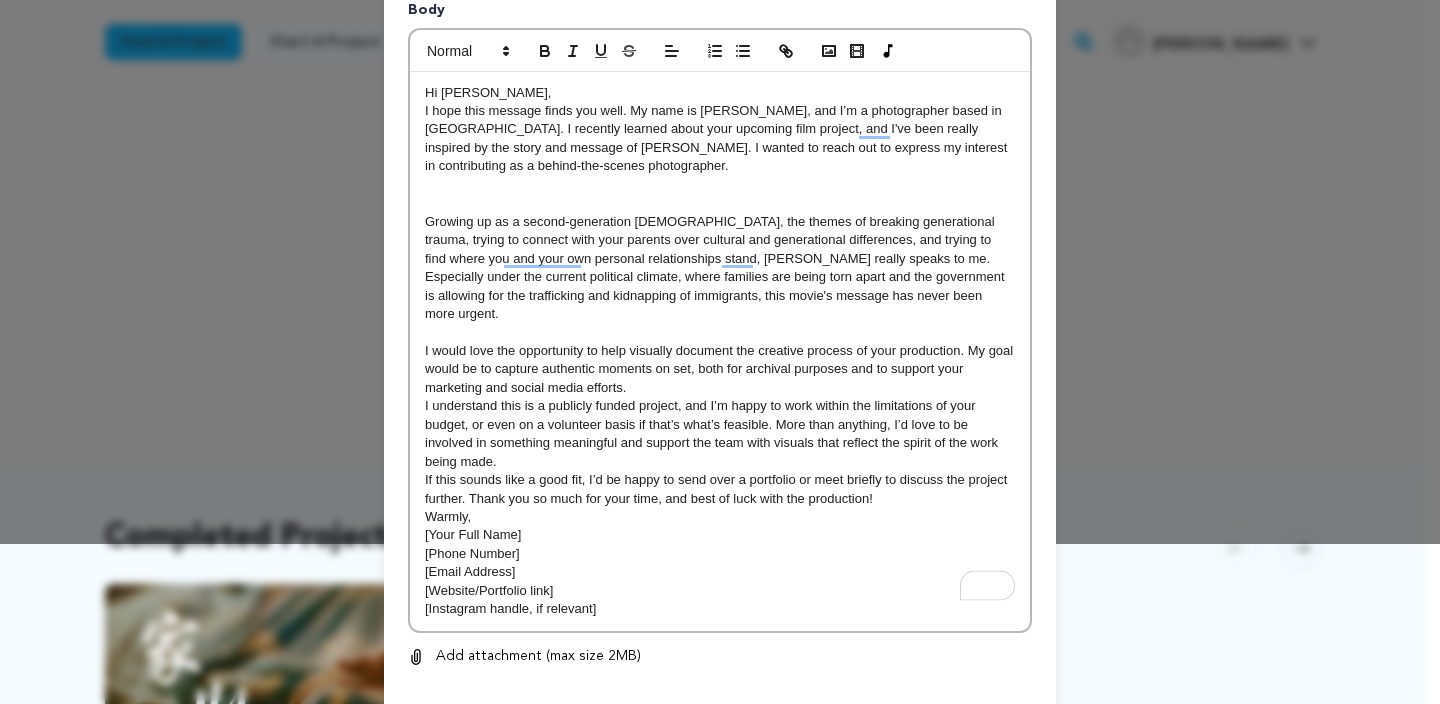 click on "I would love the opportunity to help visually document the creative process of your production. My goal would be to capture authentic moments on set, both for archival purposes and to support your marketing and social media efforts." at bounding box center (720, 369) 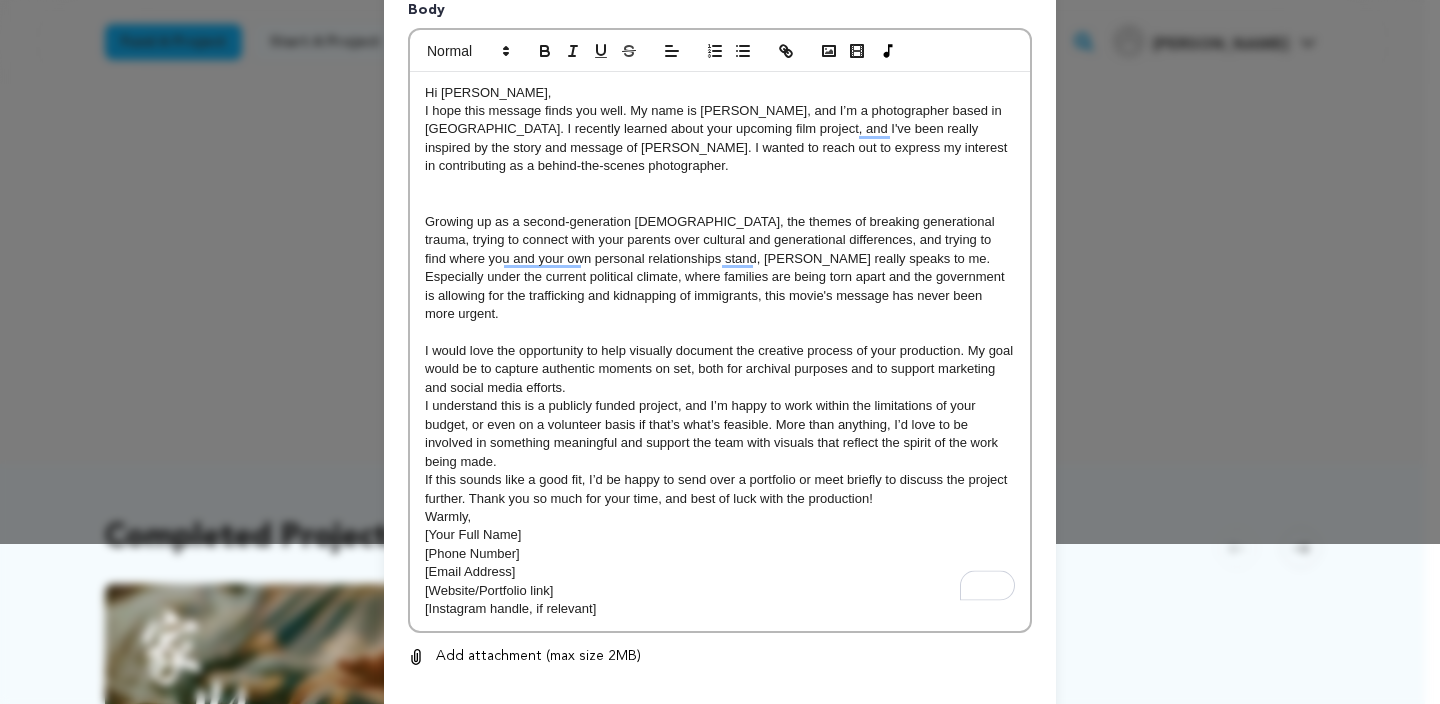 click on "Hi Elaine,  I hope this message finds you well. My name is Daniel Sun, and I’m a photographer based in Los Angeles. I recently learned about your upcoming film project, and I've been really inspired by the story and message of JIA. I wanted to reach out to express my interest in contributing as a behind-the-scenes photographer. Growing up as a second-generation Asian American, the themes of breaking generational trauma, trying to connect with your parents over cultural and generational differences, and trying to find where you and your own personal relationships stand, JIA really speaks to me. Especially under the current political climate, where families are being torn apart and the government is allowing for the trafficking and kidnapping of immigrants, this movie's message has never been more urgent.  If this sounds like a good fit, I’d be happy to send over a portfolio or meet briefly to discuss the project further. Thank you so much for your time, and best of luck with the production! Warmly," at bounding box center (720, 351) 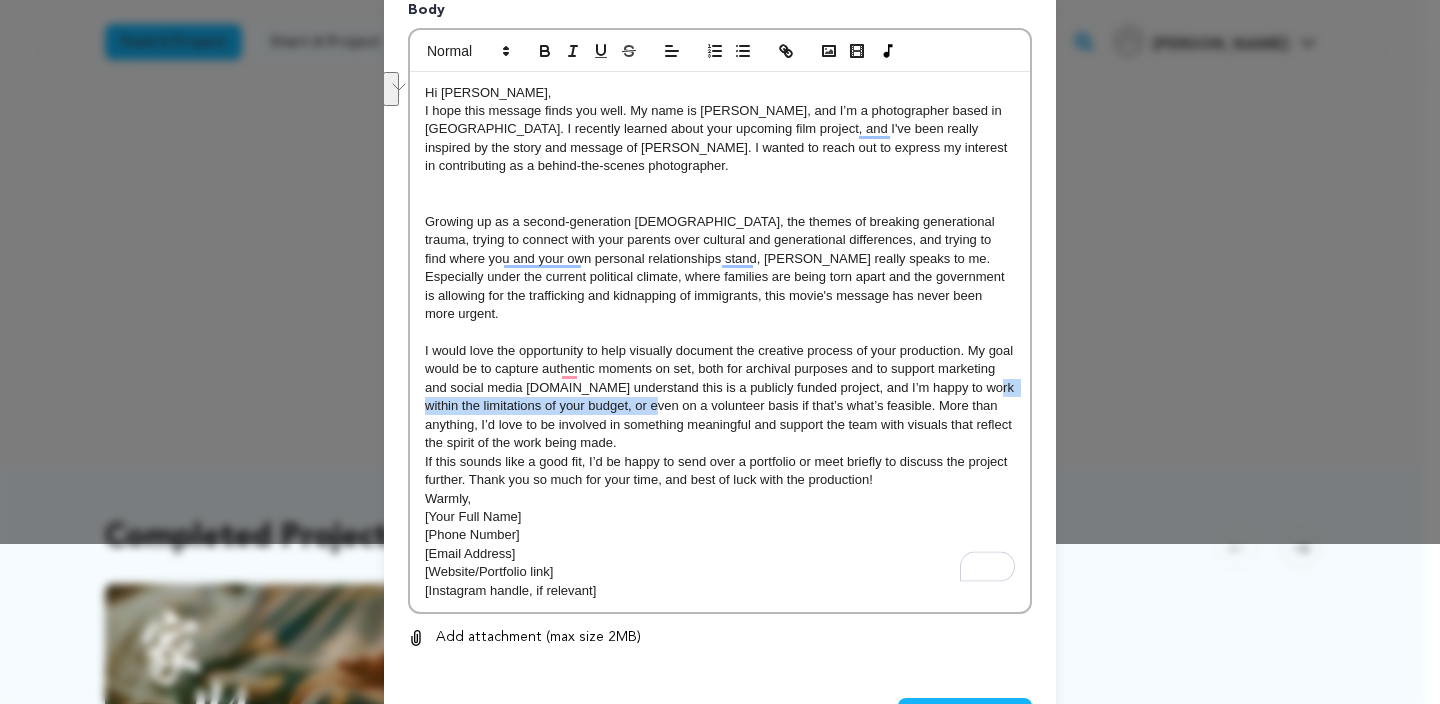 drag, startPoint x: 634, startPoint y: 388, endPoint x: 959, endPoint y: 377, distance: 325.1861 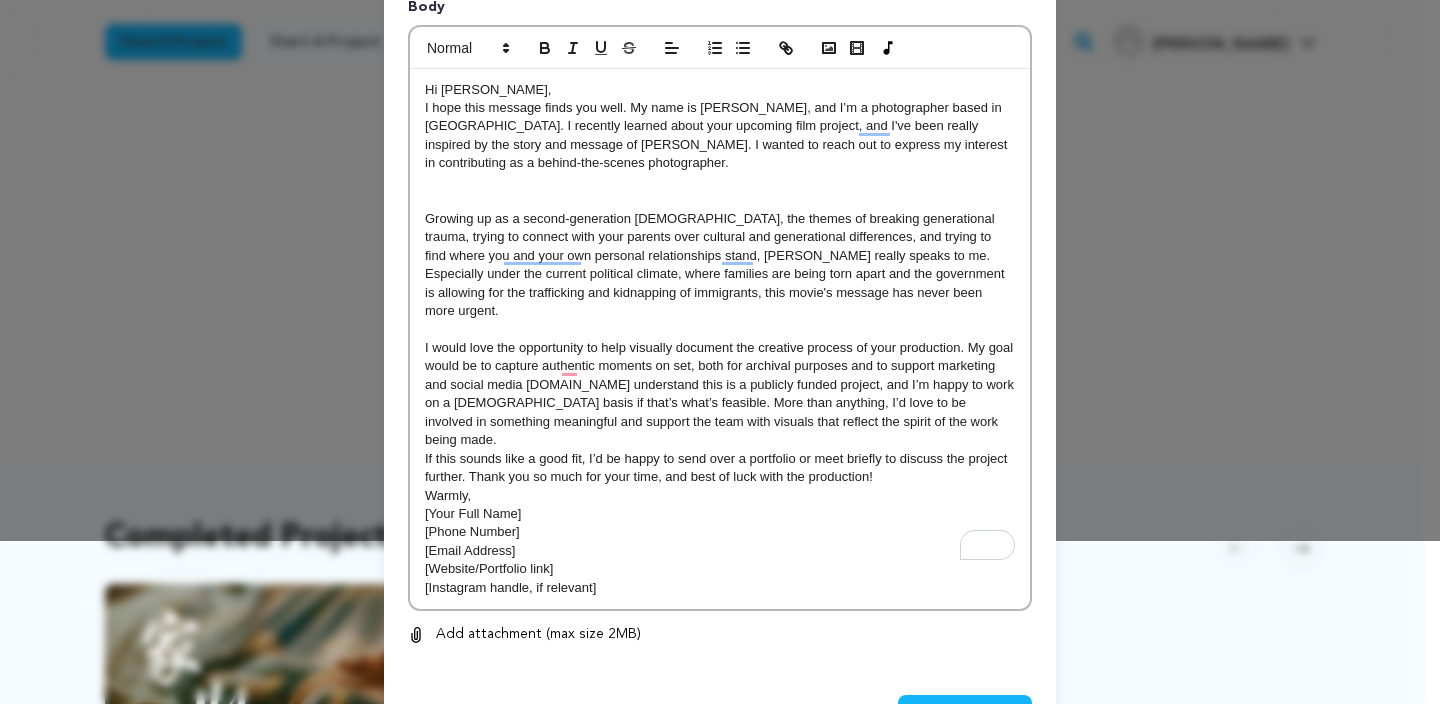 scroll, scrollTop: 164, scrollLeft: 0, axis: vertical 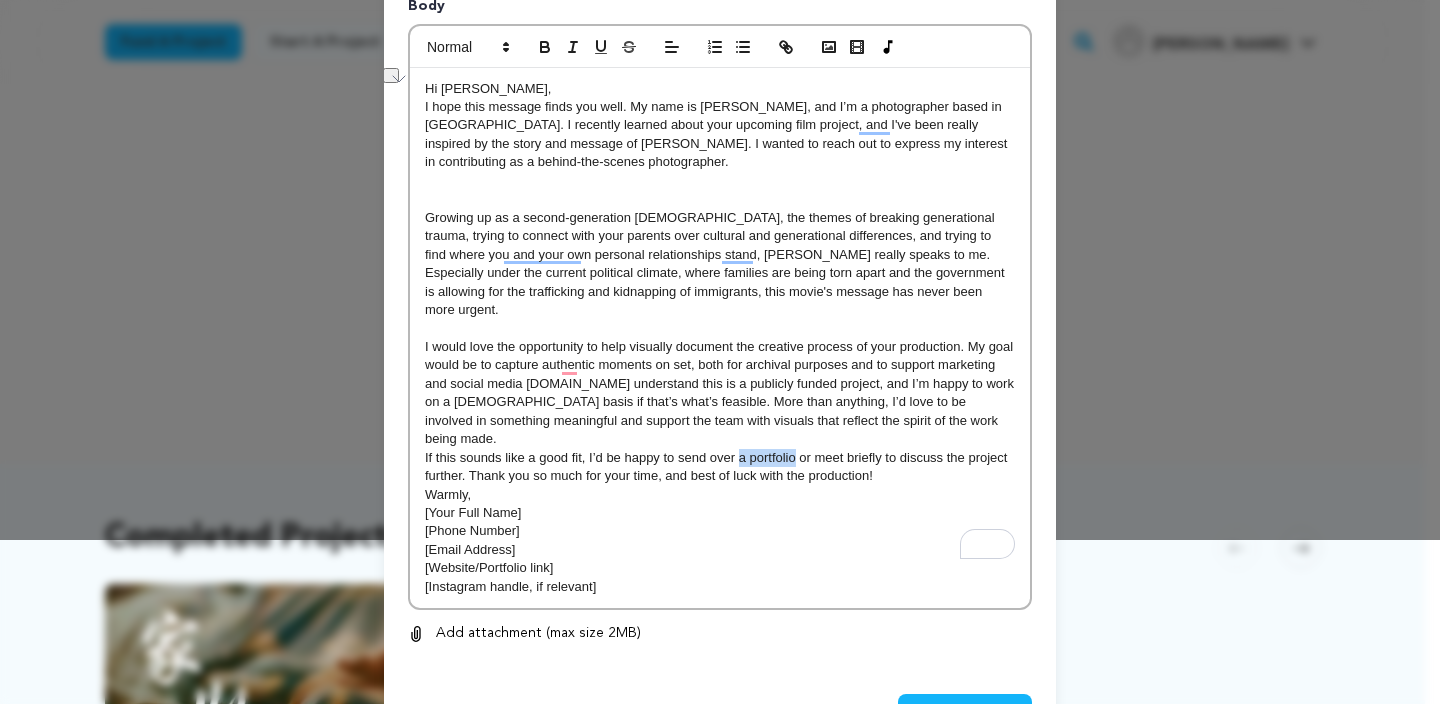 drag, startPoint x: 788, startPoint y: 423, endPoint x: 733, endPoint y: 428, distance: 55.226807 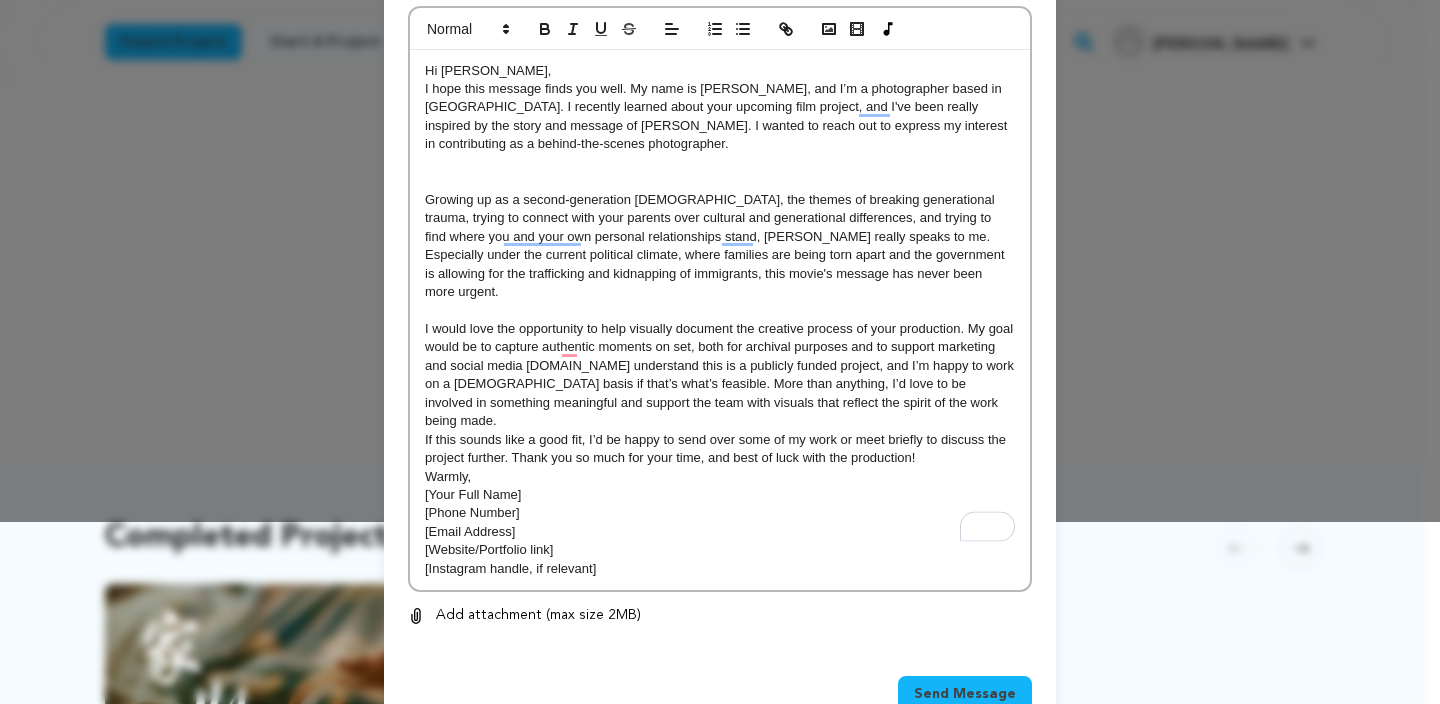 scroll, scrollTop: 201, scrollLeft: 0, axis: vertical 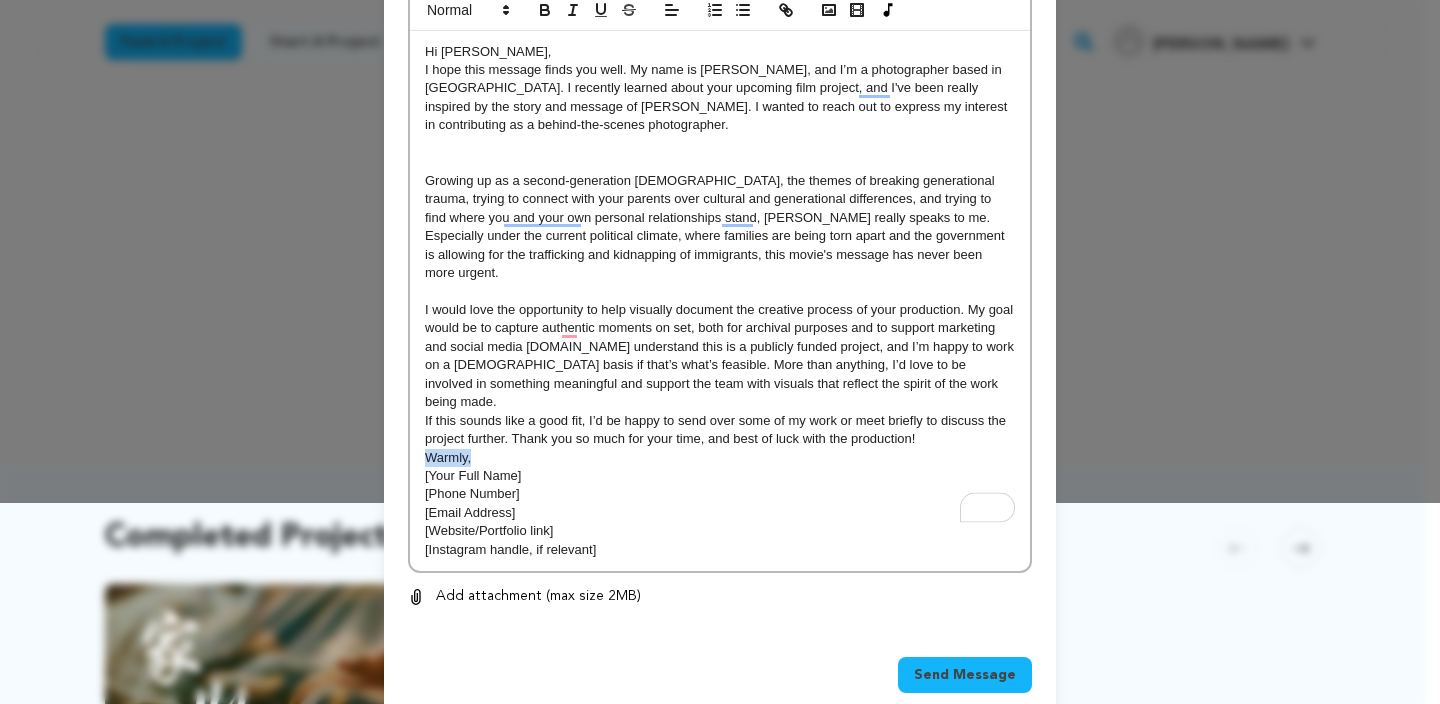 drag, startPoint x: 472, startPoint y: 423, endPoint x: 418, endPoint y: 423, distance: 54 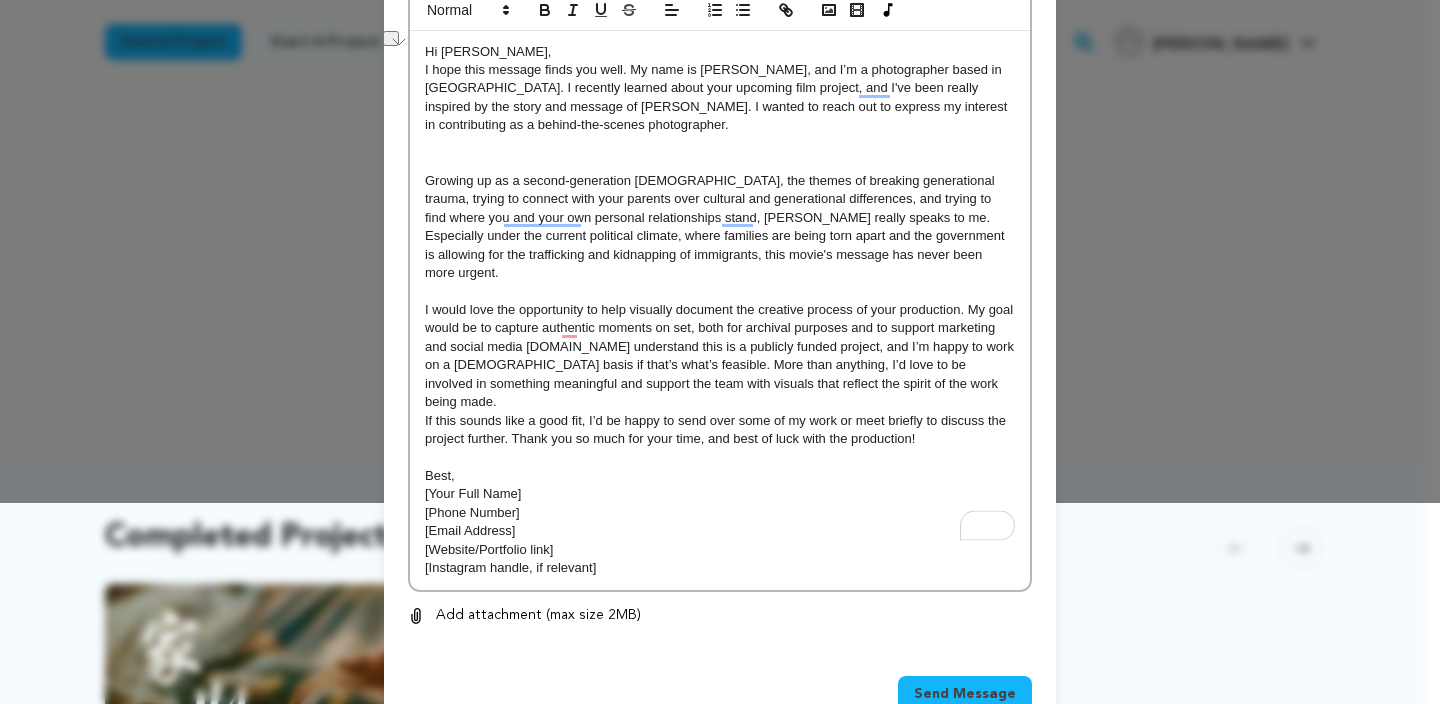 drag, startPoint x: 519, startPoint y: 456, endPoint x: 410, endPoint y: 462, distance: 109.165016 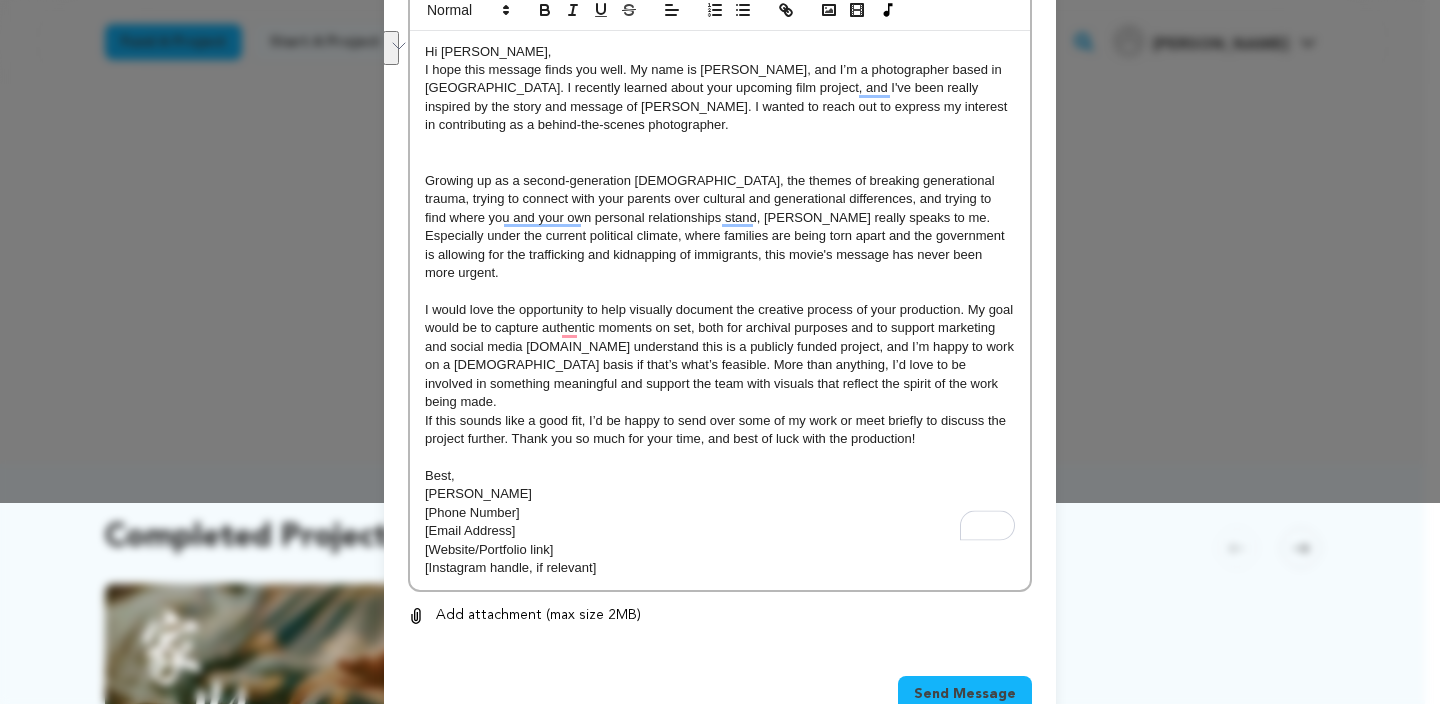 drag, startPoint x: 523, startPoint y: 498, endPoint x: 421, endPoint y: 478, distance: 103.94229 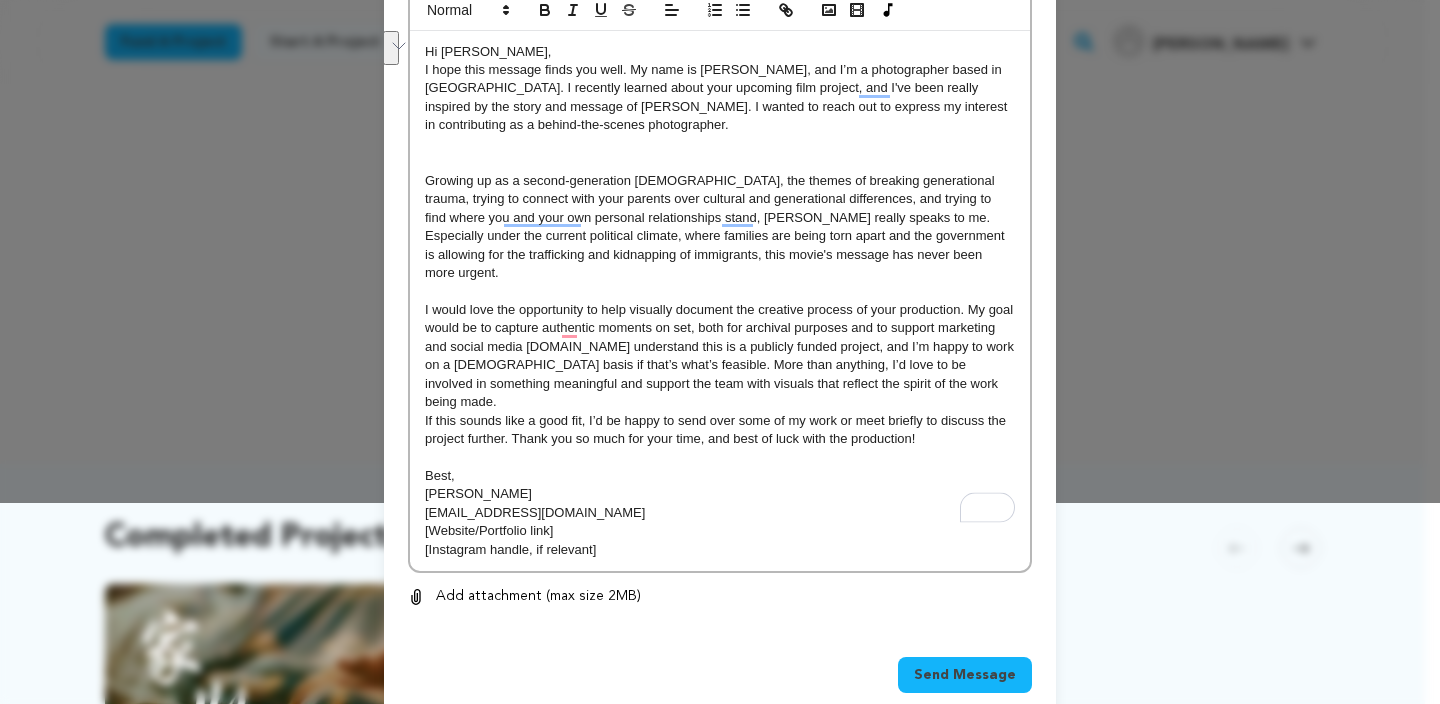 drag, startPoint x: 604, startPoint y: 513, endPoint x: 400, endPoint y: 497, distance: 204.6265 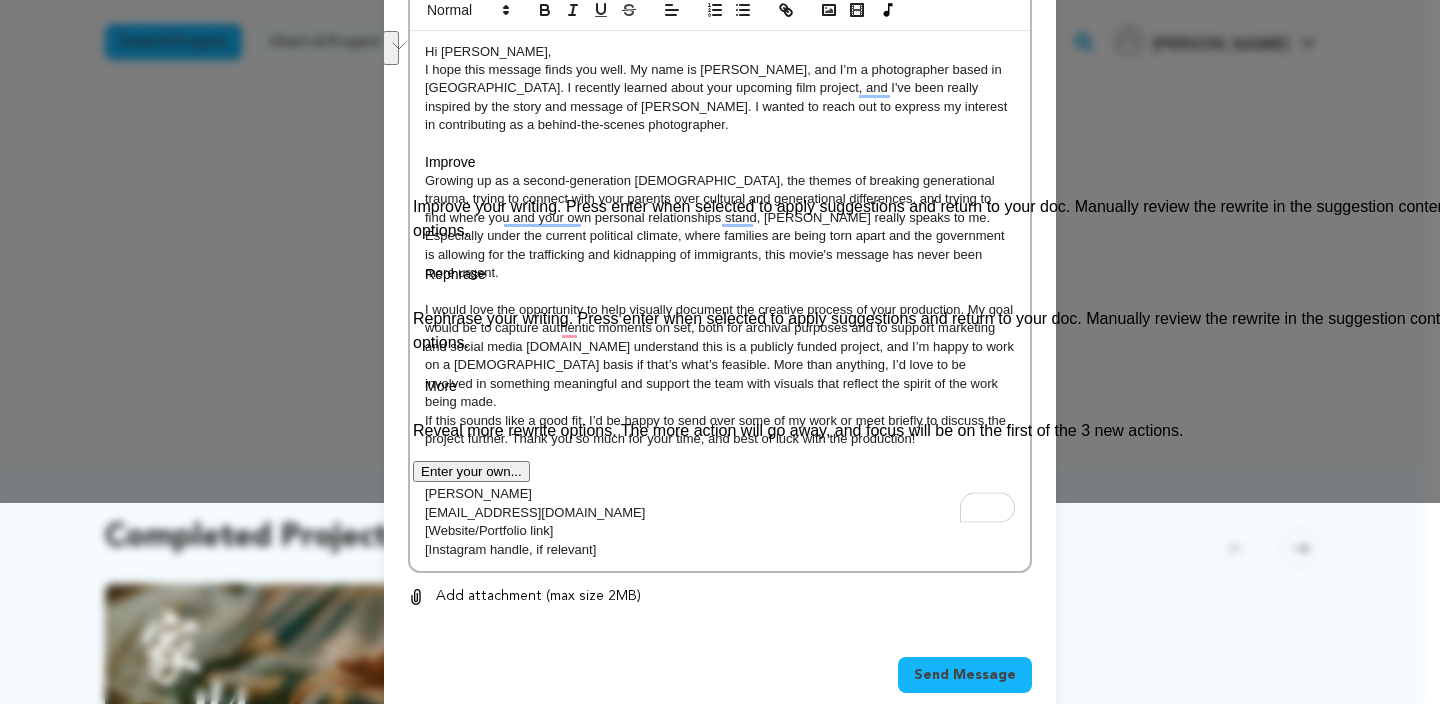 scroll, scrollTop: 183, scrollLeft: 0, axis: vertical 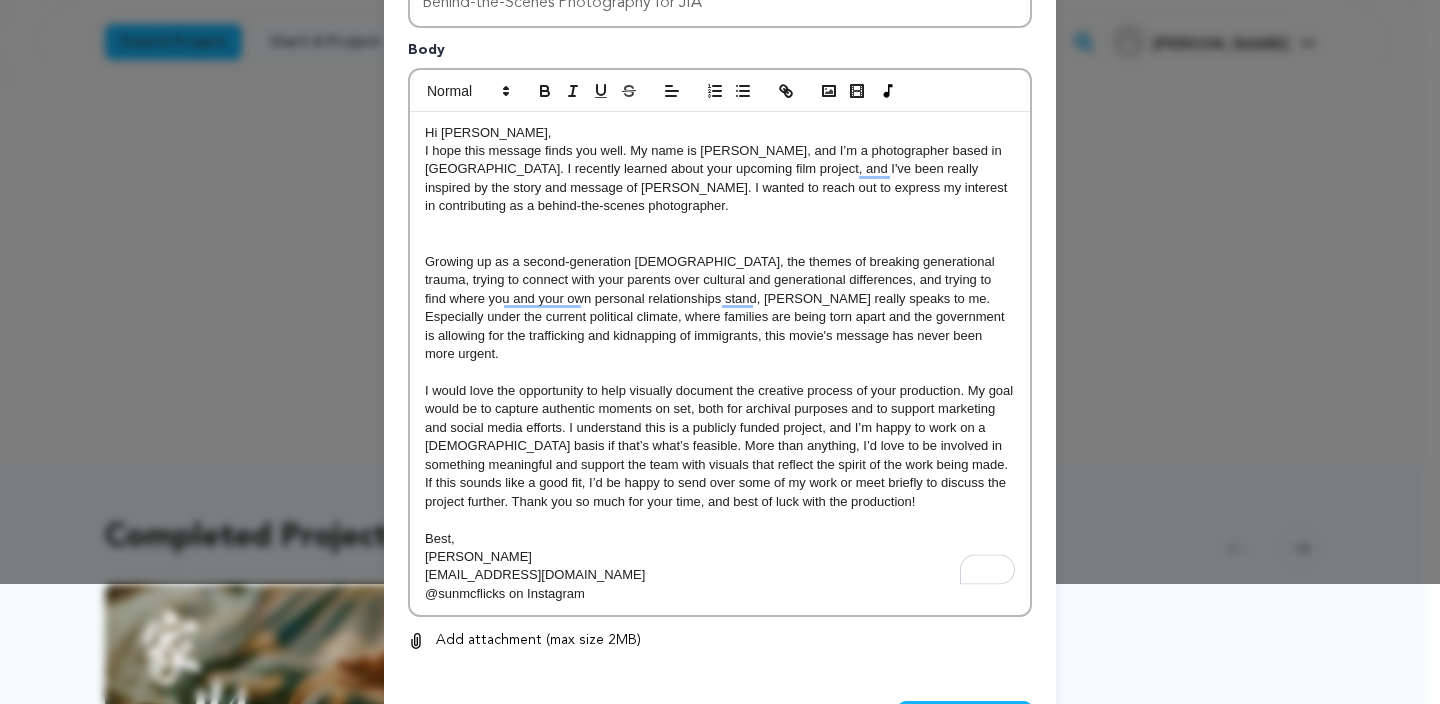 click at bounding box center [720, 243] 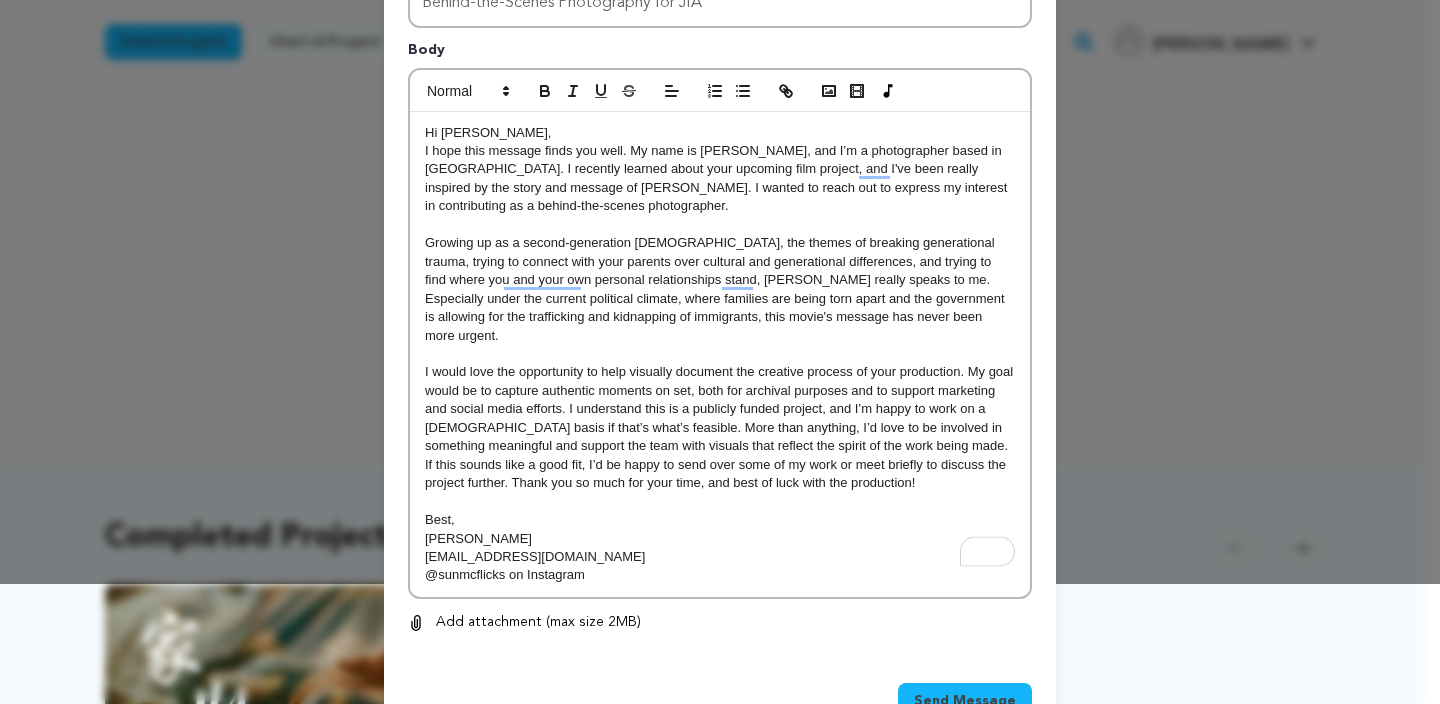 click on "I hope this message finds you well. My name is Daniel Sun, and I’m a photographer based in Los Angeles. I recently learned about your upcoming film project, and I've been really inspired by the story and message of JIA. I wanted to reach out to express my interest in contributing as a behind-the-scenes photographer." at bounding box center [720, 179] 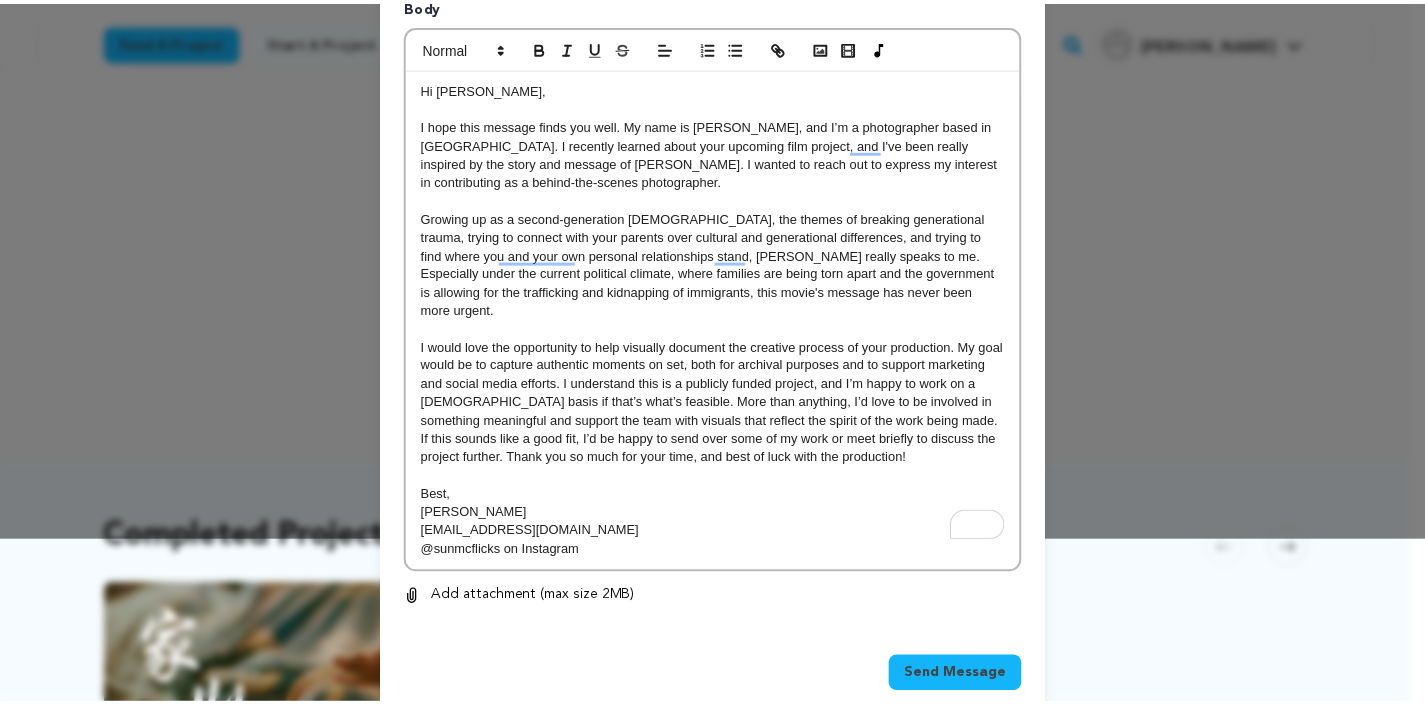 scroll, scrollTop: 165, scrollLeft: 0, axis: vertical 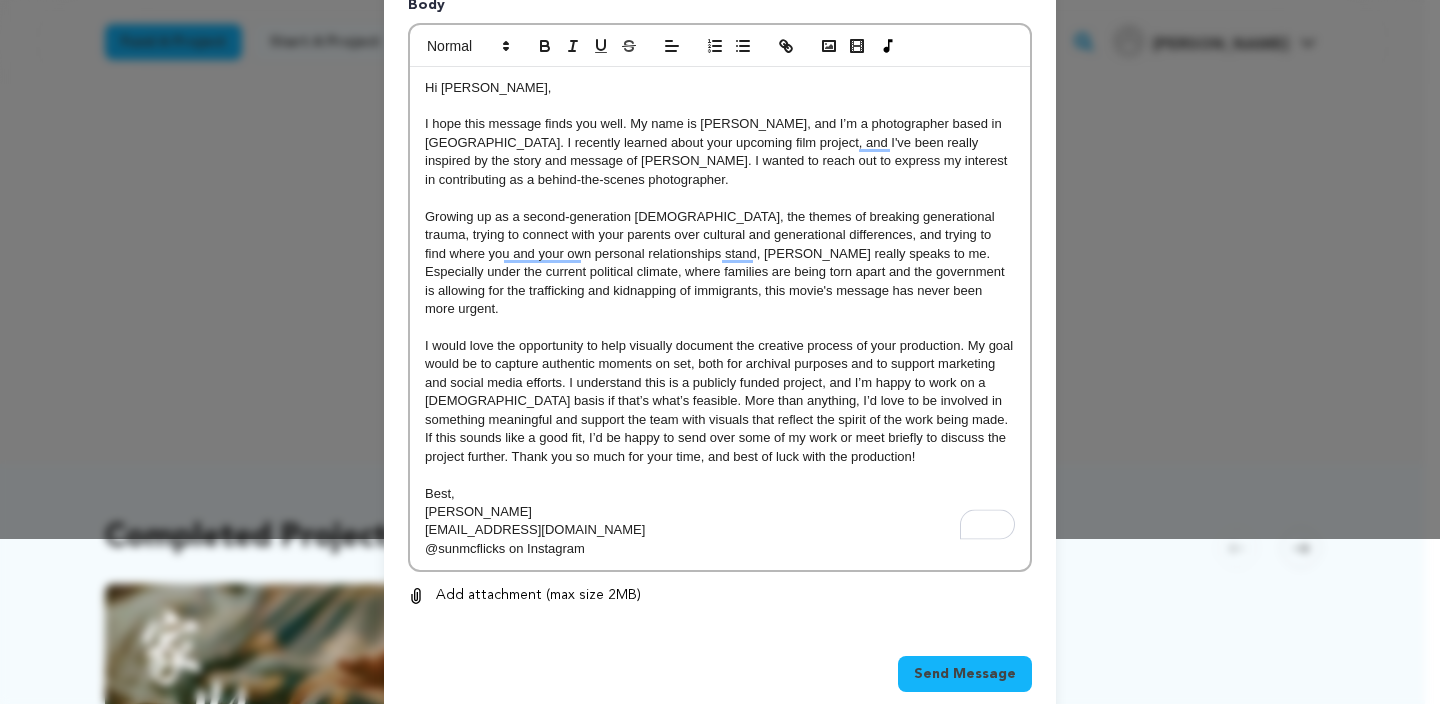 click on "Send Message" at bounding box center (965, 674) 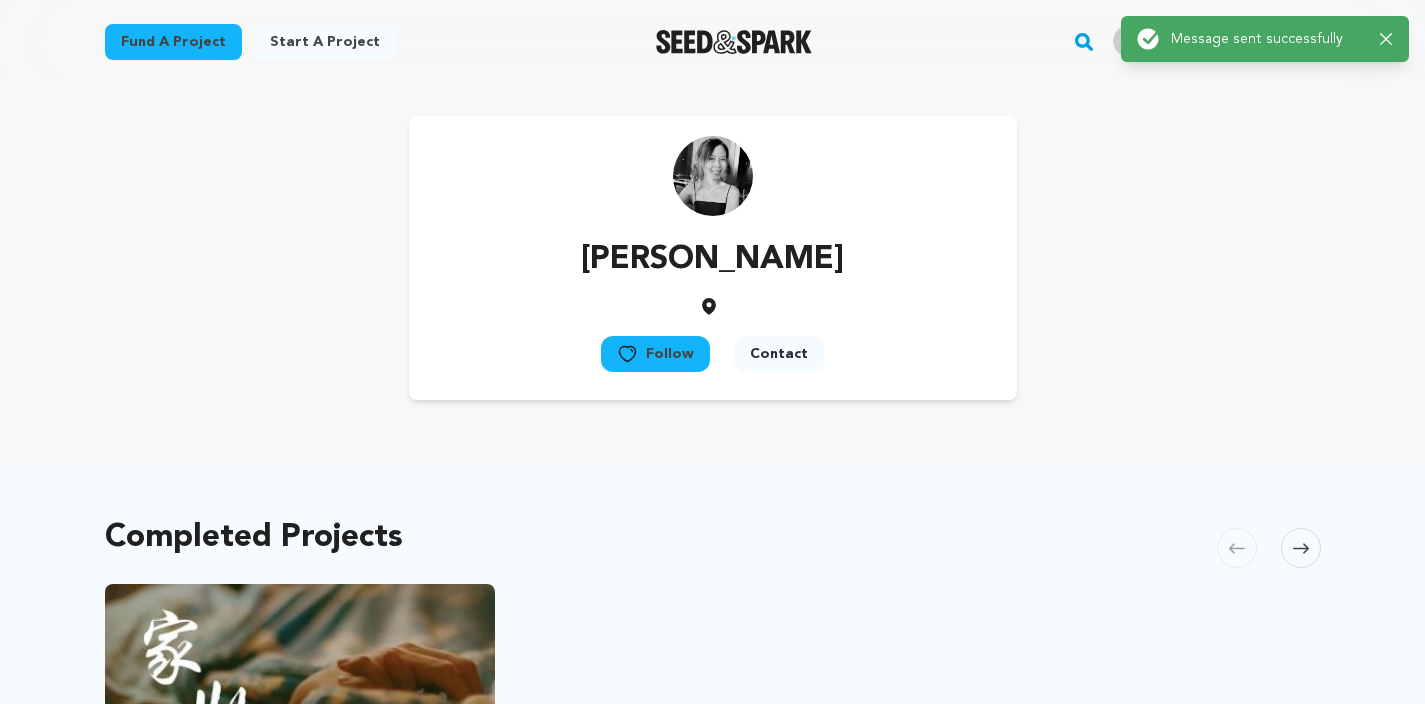 click at bounding box center [734, 42] 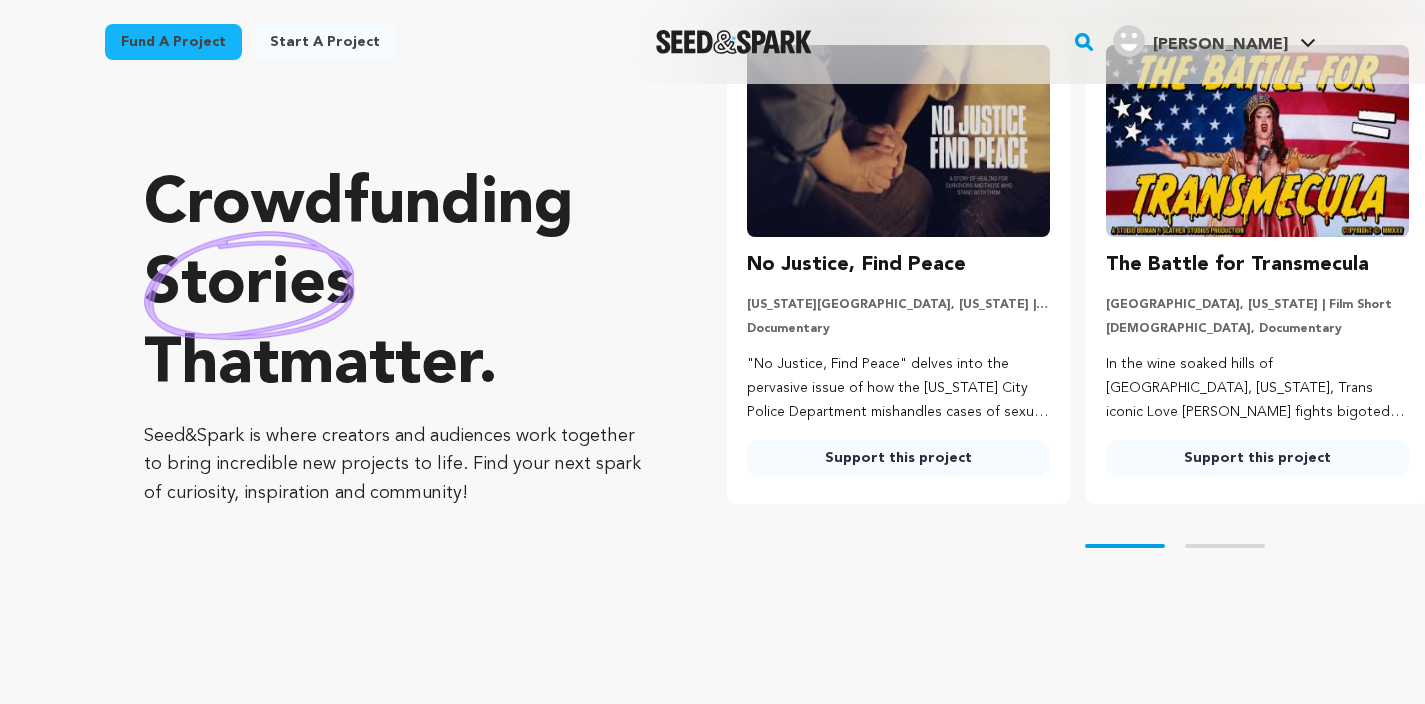 scroll, scrollTop: 397, scrollLeft: 0, axis: vertical 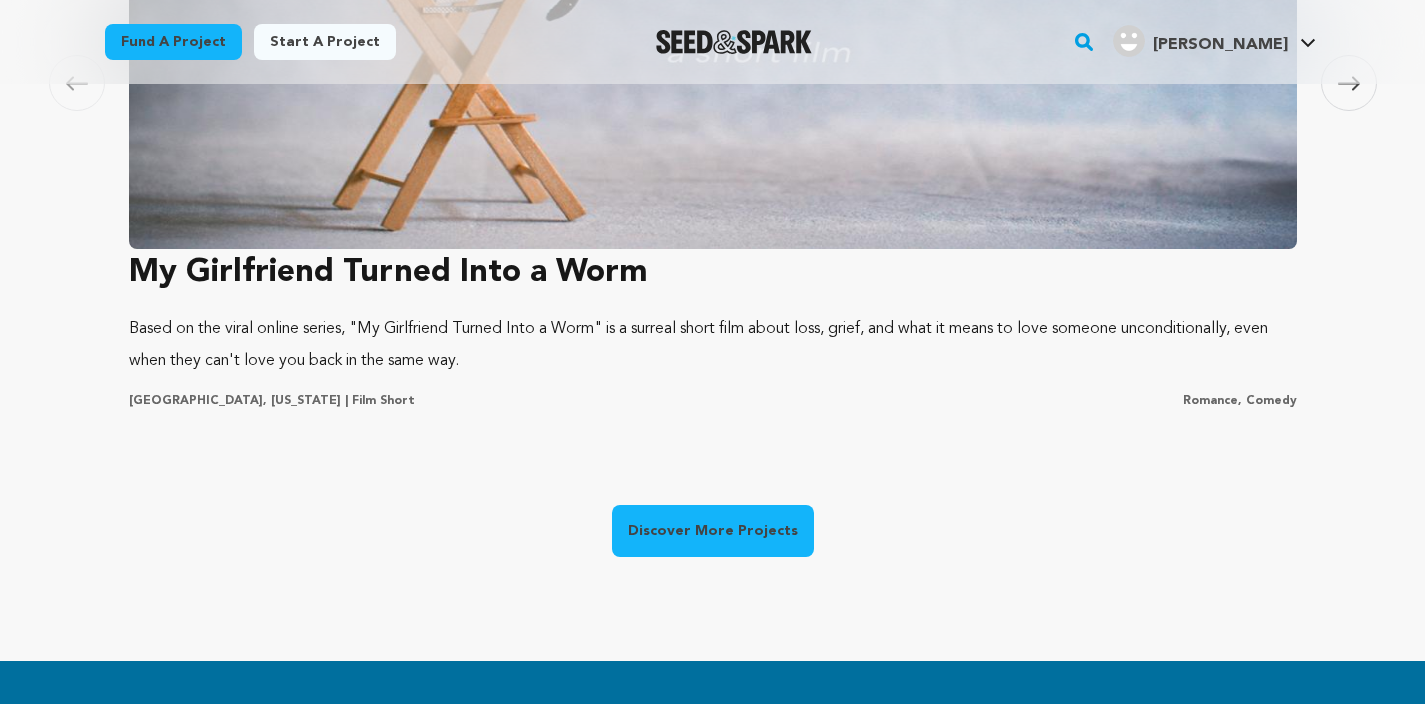 click on "Discover More Projects" at bounding box center [713, 531] 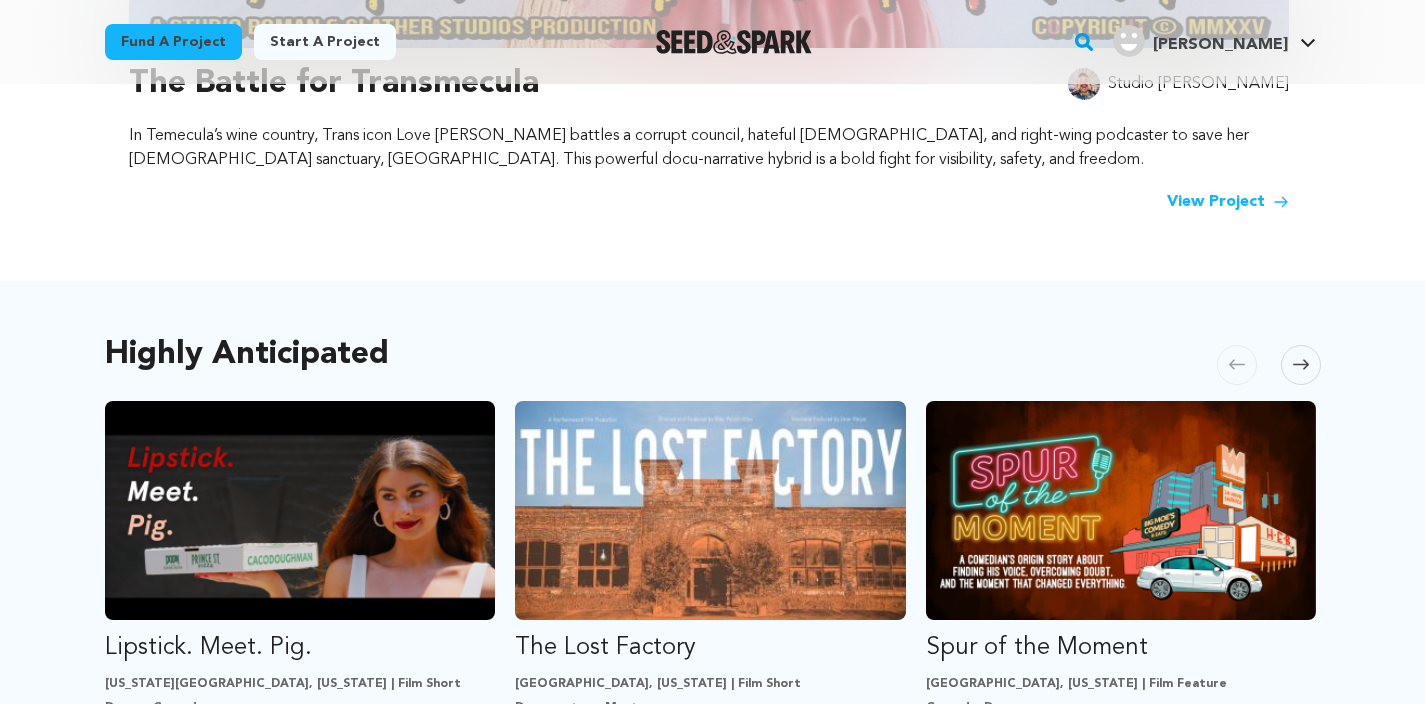 scroll, scrollTop: 0, scrollLeft: 0, axis: both 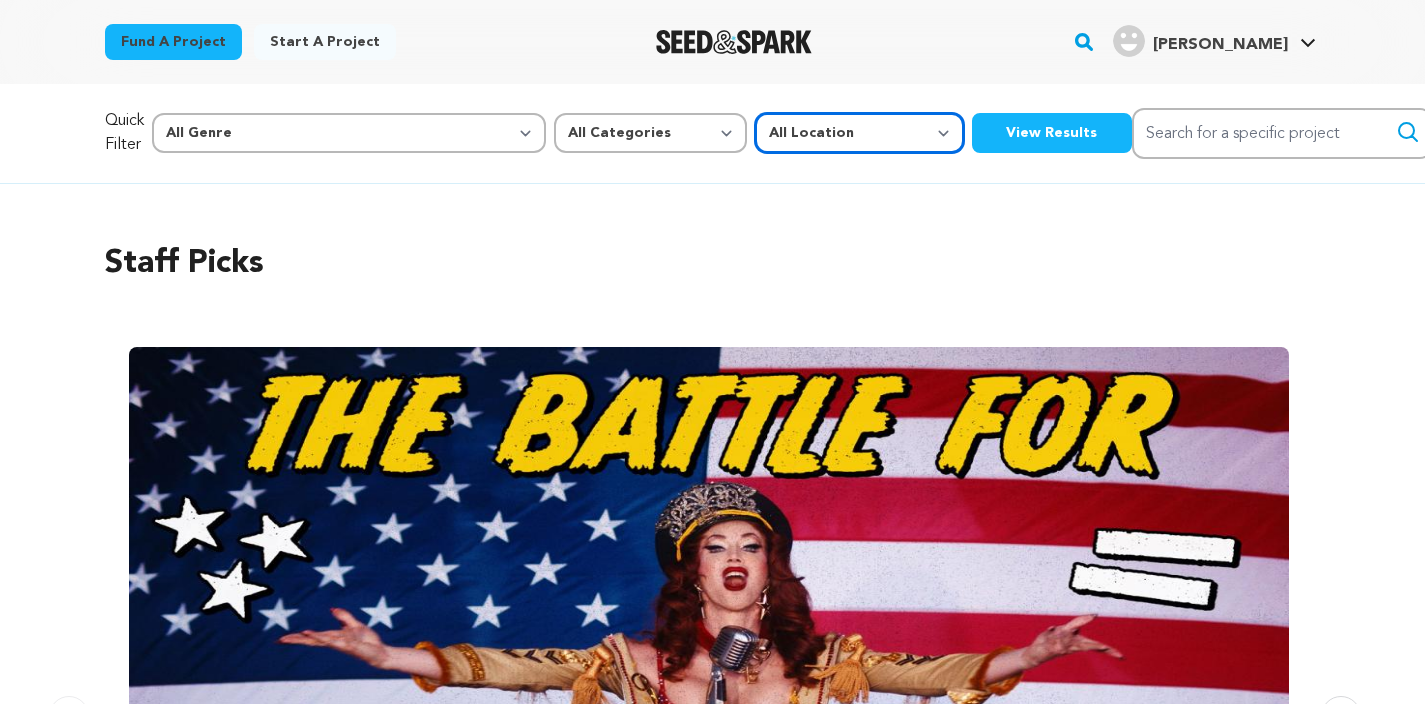click on "All Location
Everywhere
United States
Canada" at bounding box center (859, 133) 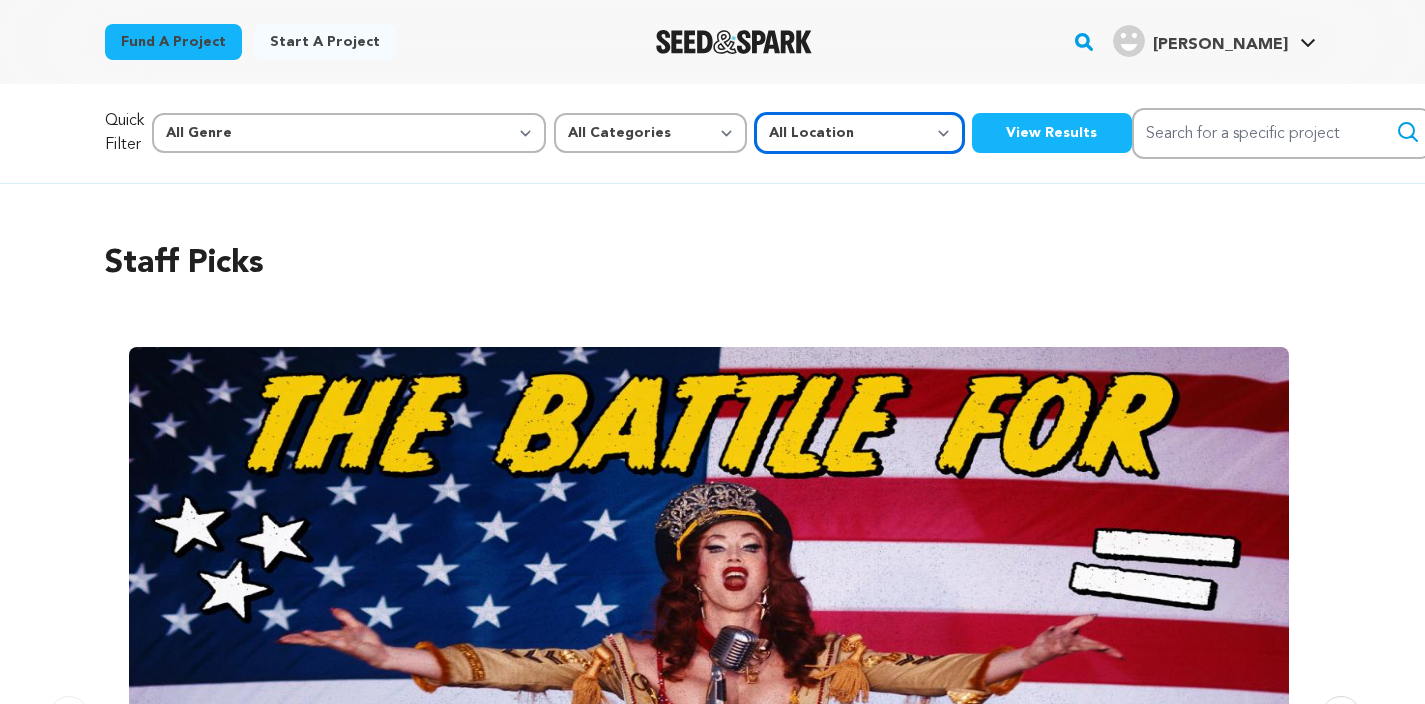 select on "1671" 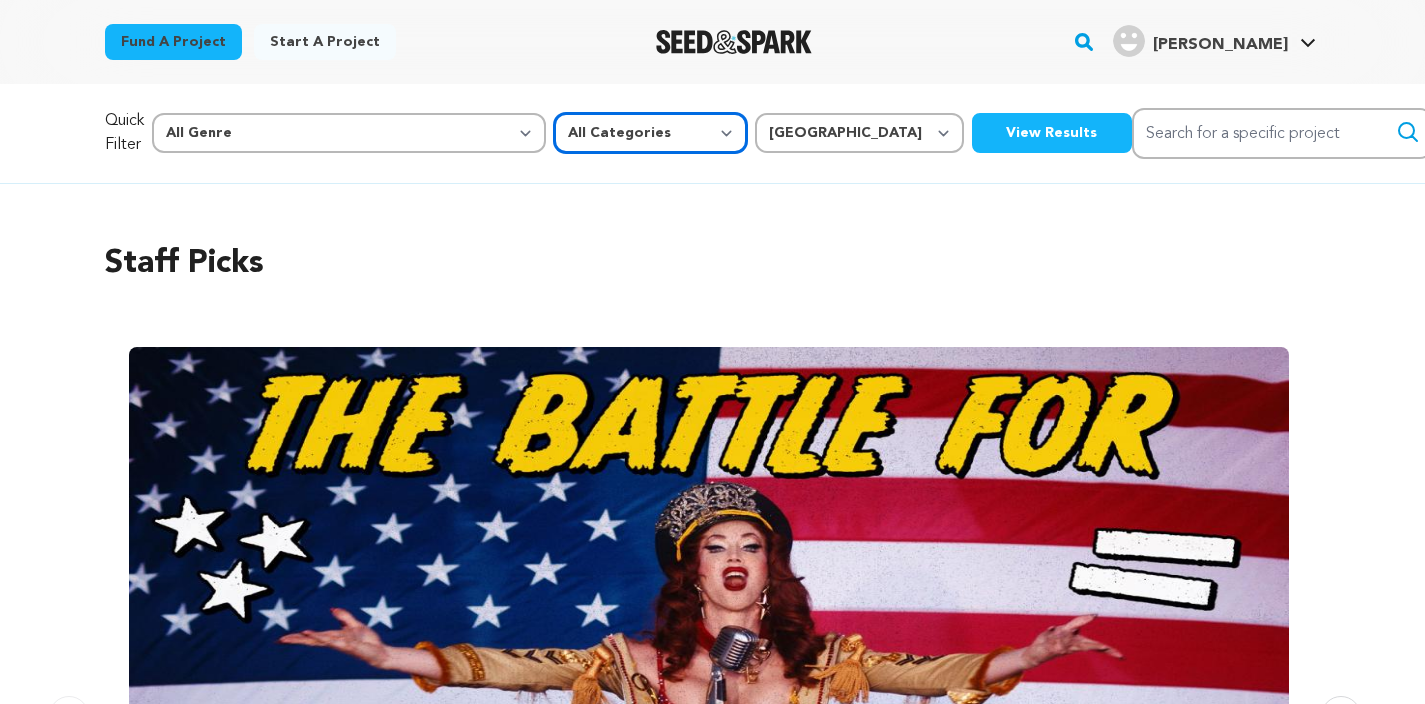 click on "All Categories
Film Feature
Film Short
Series
Music Video
Comics
Artist Residency
Art & Photography
Collective
Dance
Games
Music
Radio & Podcasts
Orgs & Companies
Venue & Spaces" at bounding box center (650, 133) 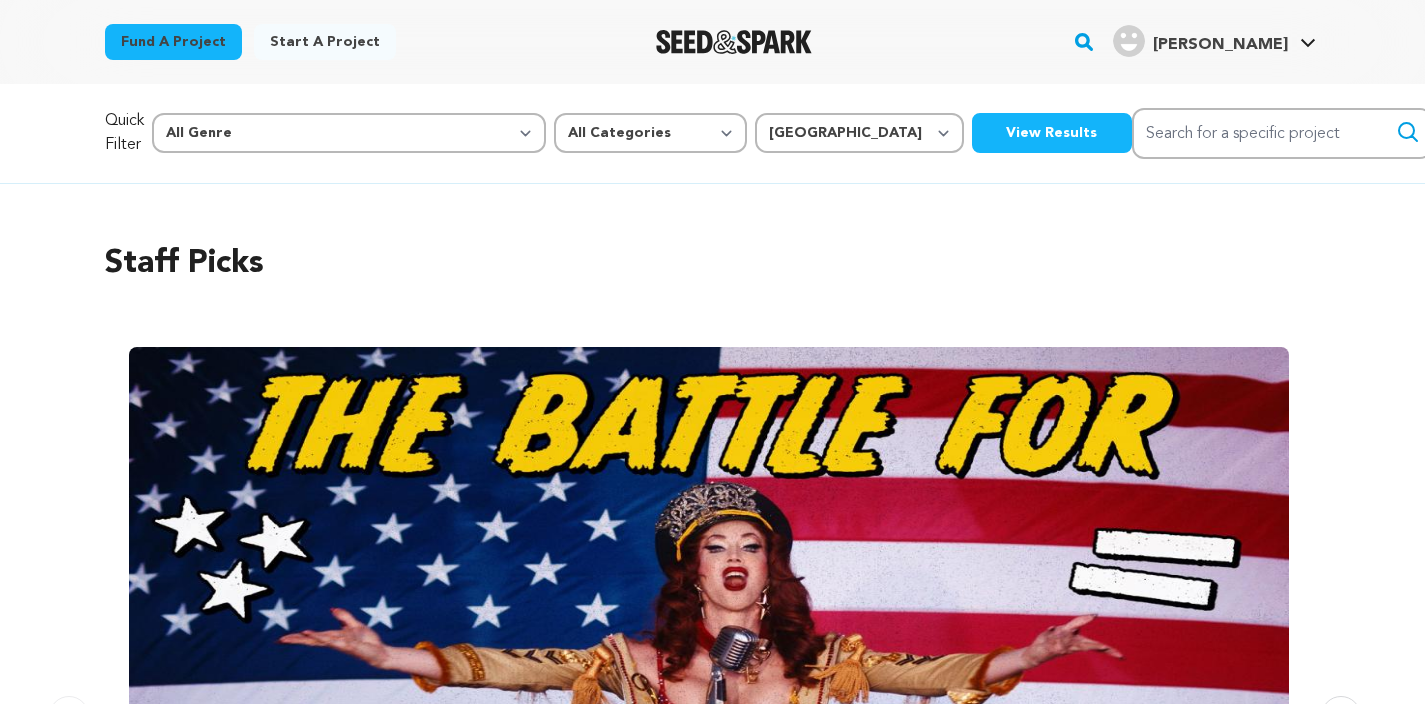 click on "View Results" at bounding box center (1052, 133) 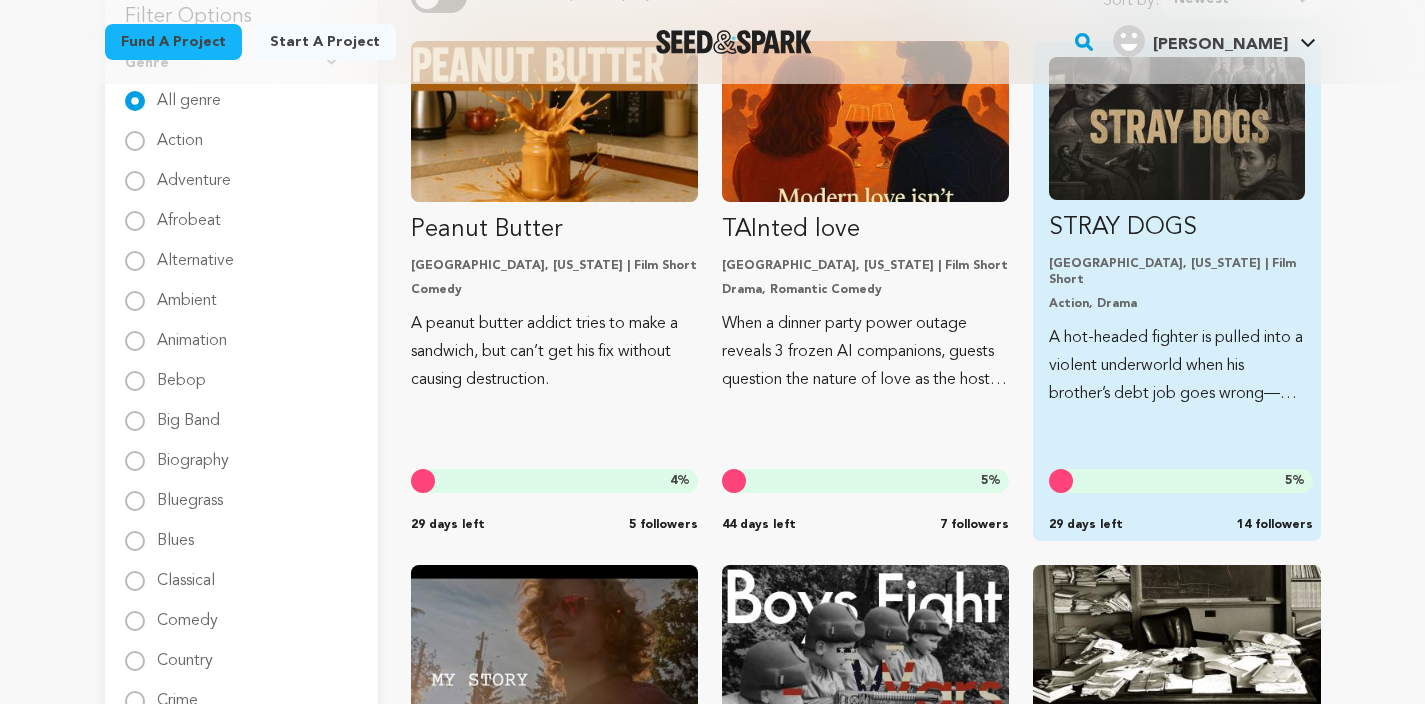 scroll, scrollTop: 0, scrollLeft: 0, axis: both 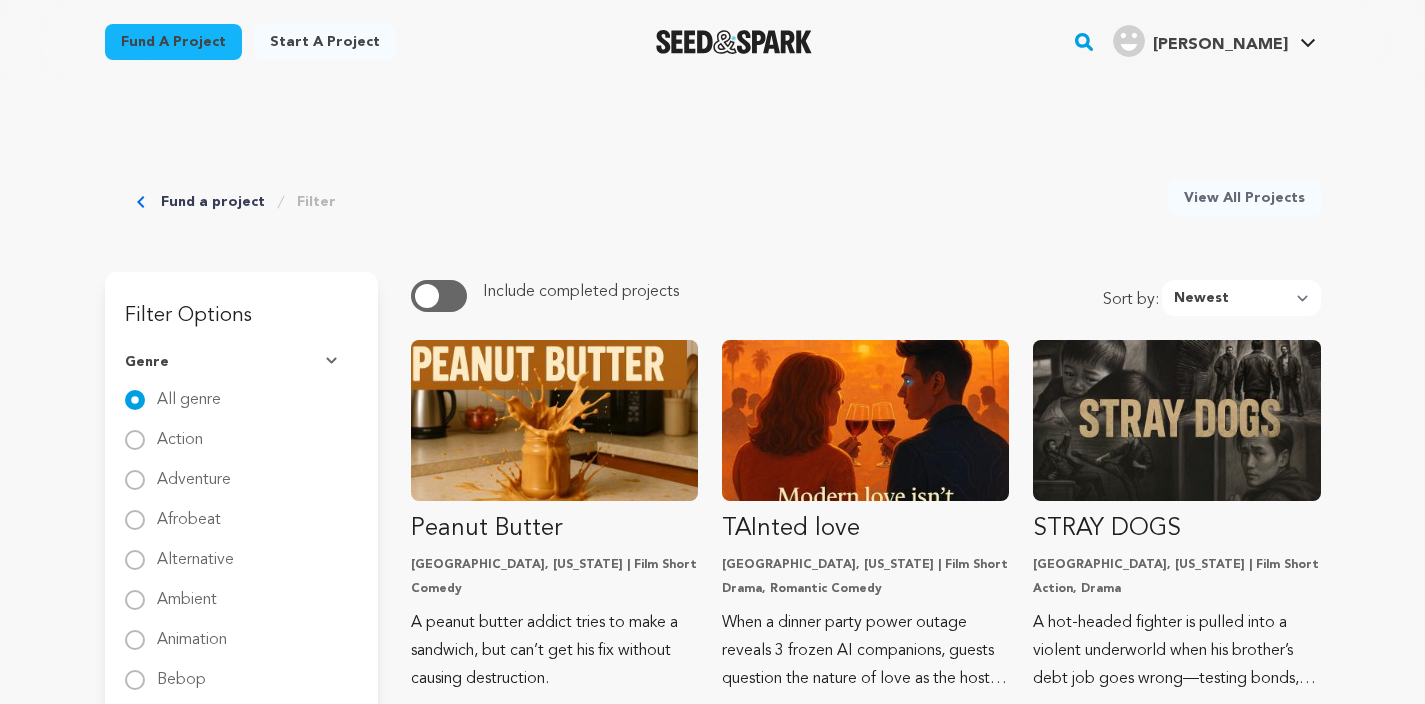 click at bounding box center (734, 42) 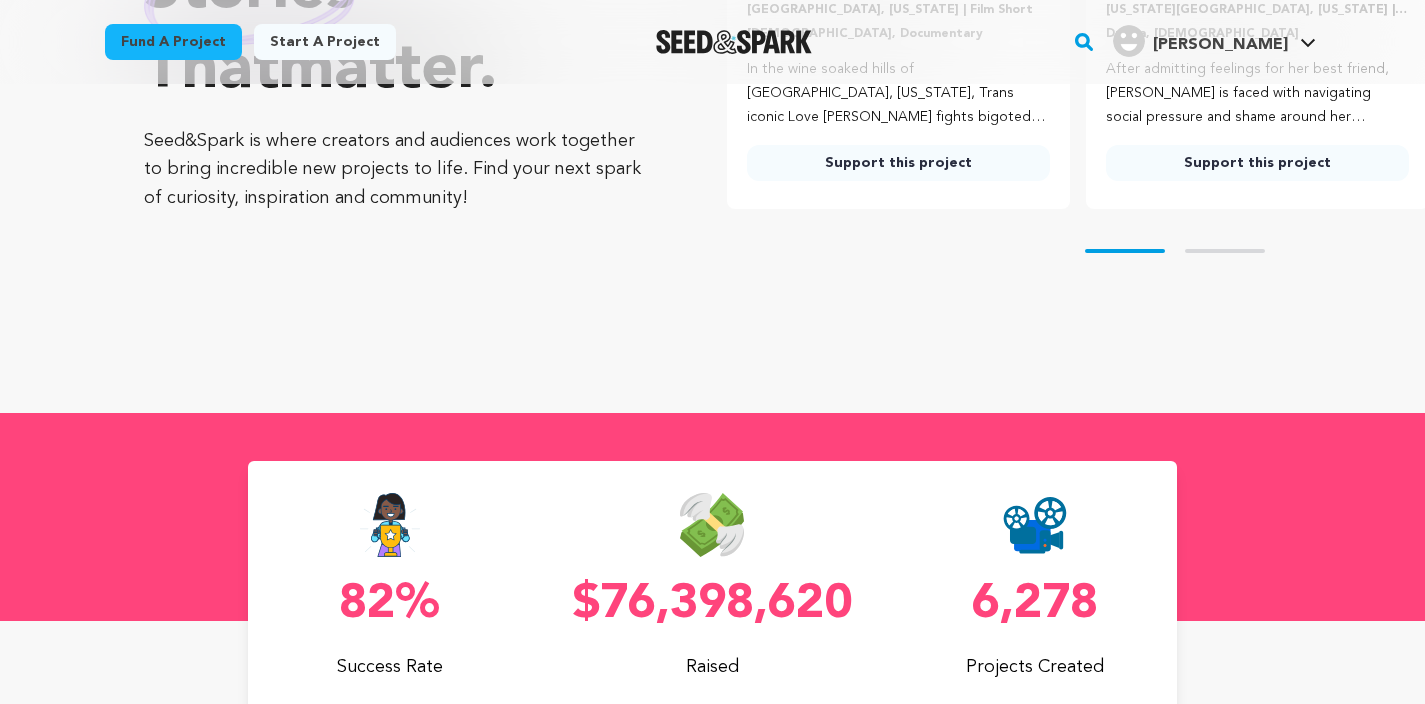 scroll, scrollTop: 612, scrollLeft: 0, axis: vertical 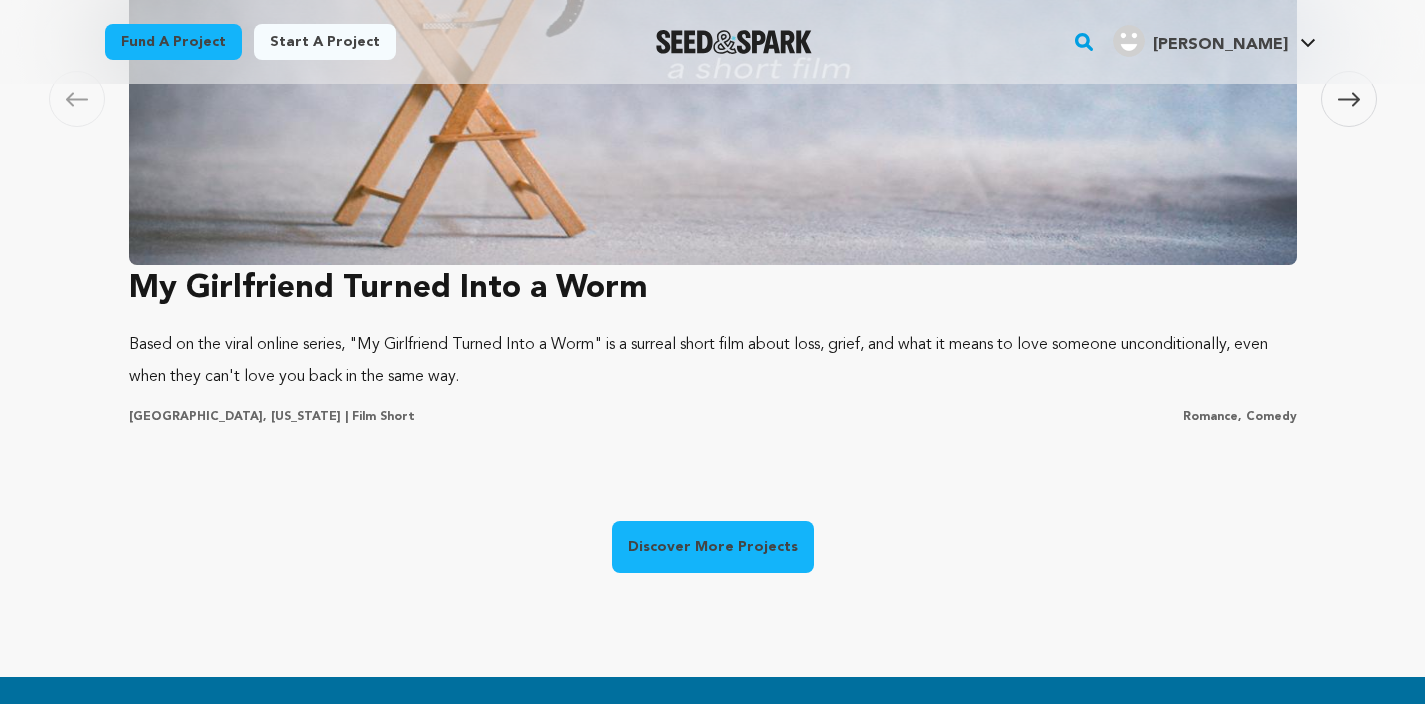 click on "Discover More Projects" at bounding box center [713, 547] 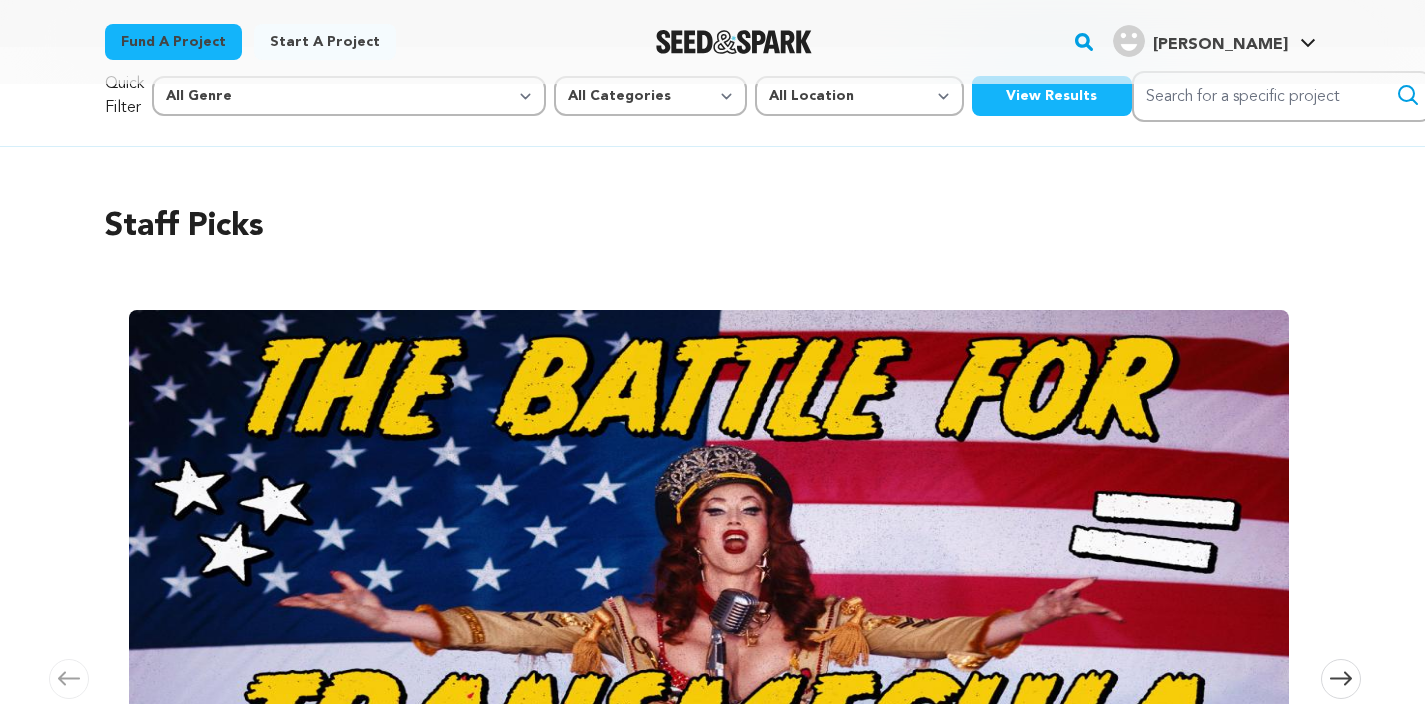 scroll, scrollTop: 0, scrollLeft: 0, axis: both 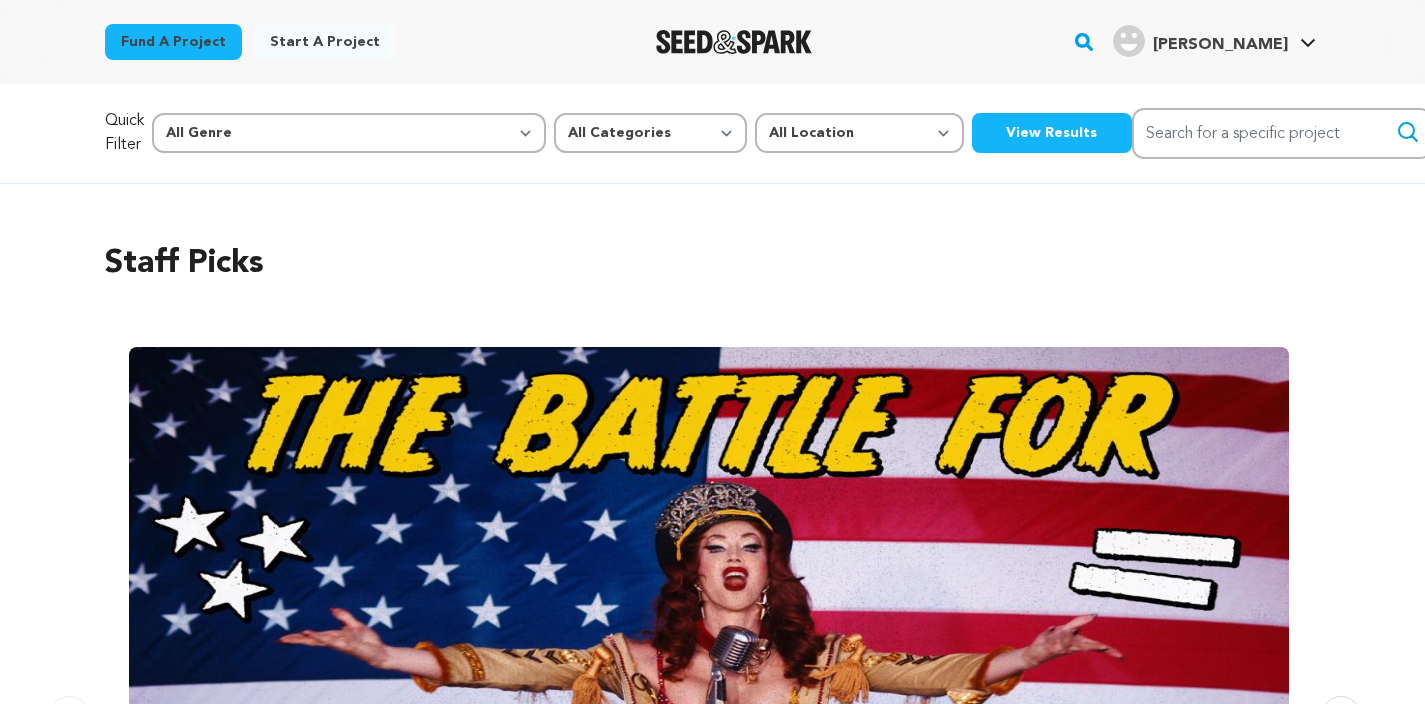 click 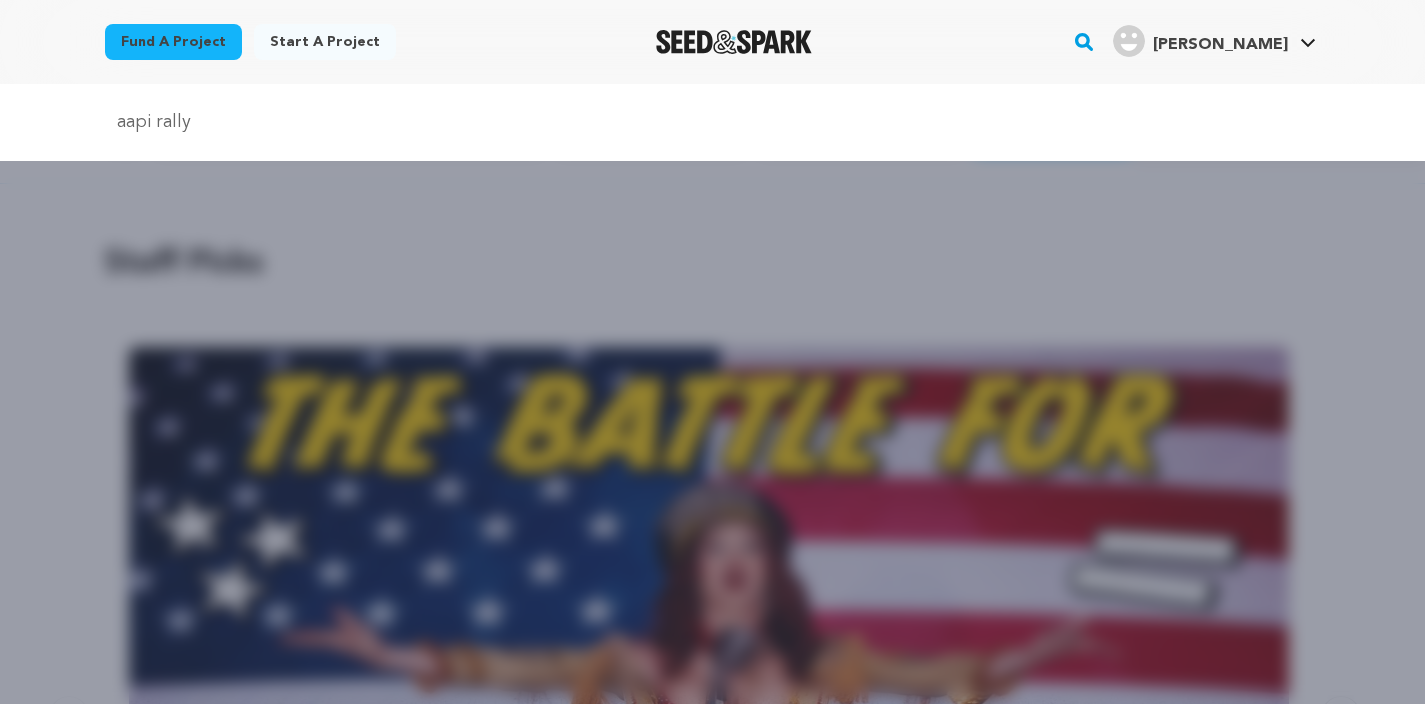 type on "aapi rally" 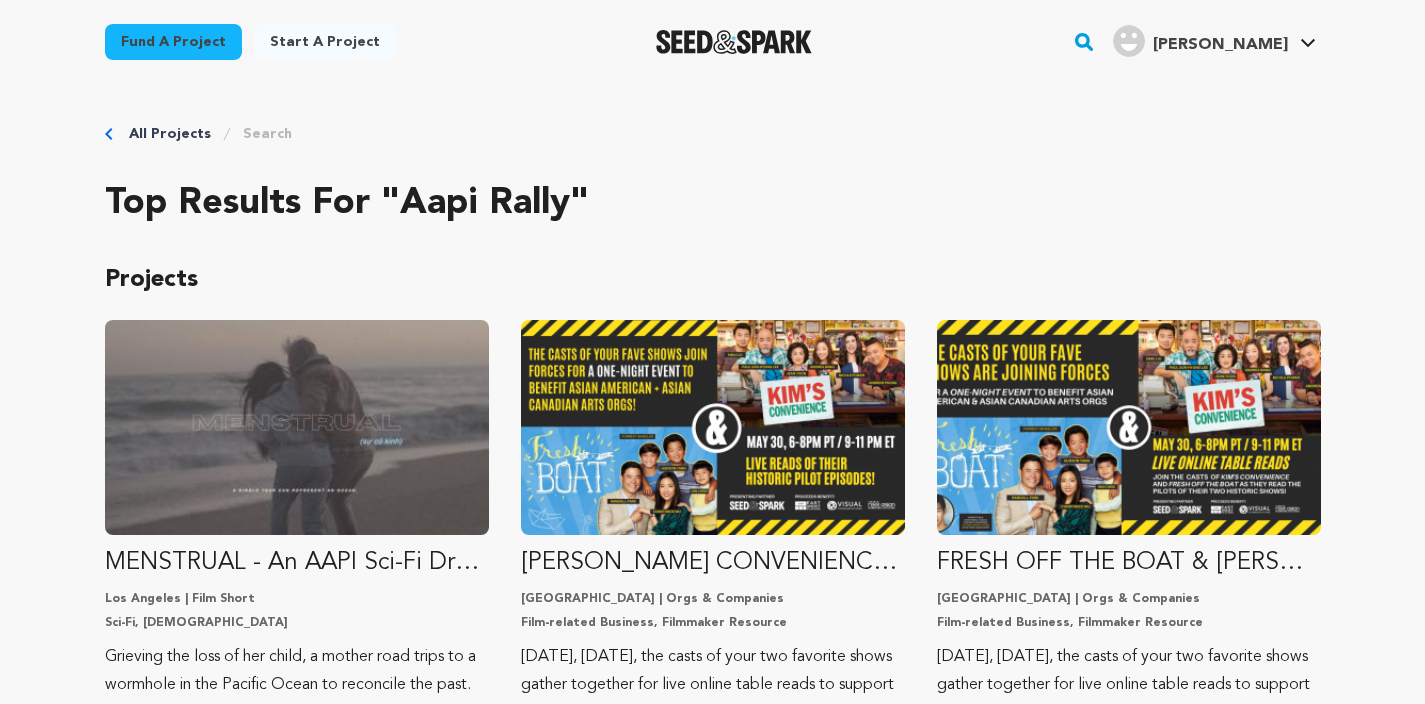 scroll, scrollTop: 0, scrollLeft: 0, axis: both 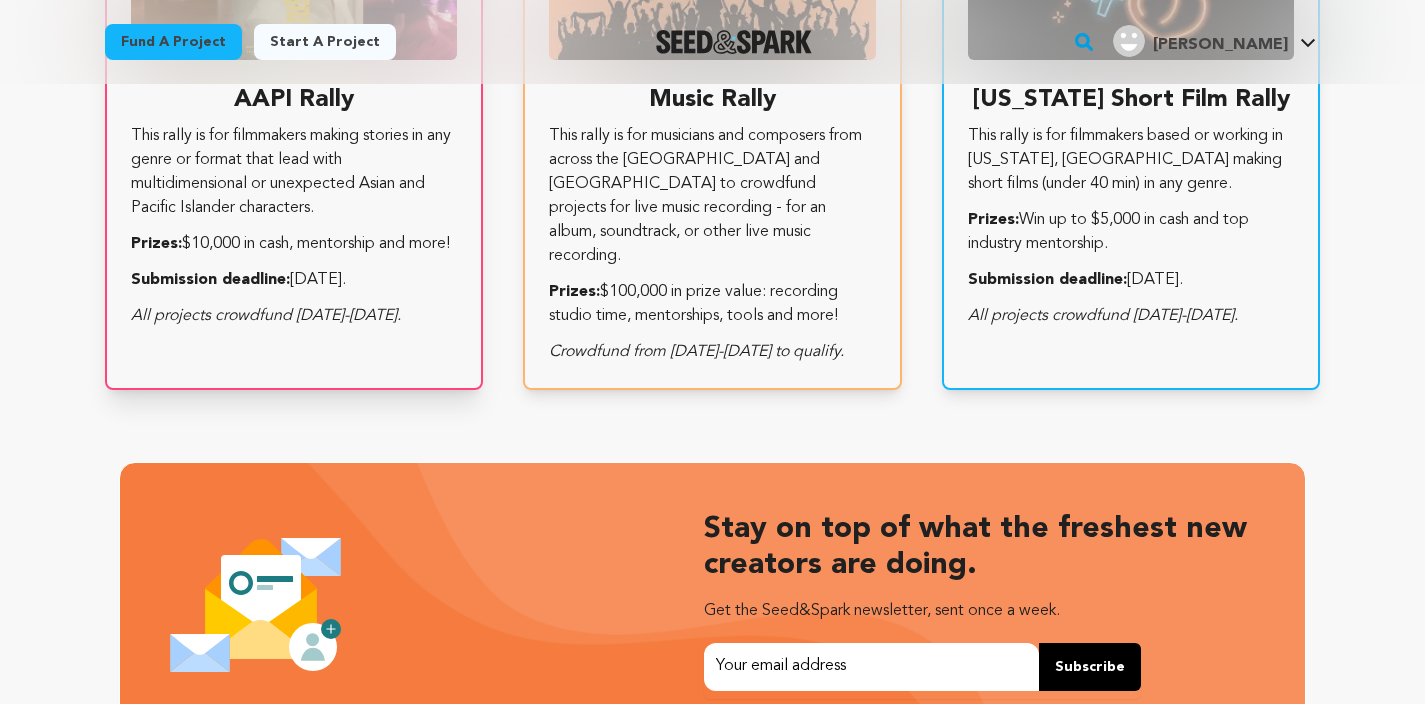 click on "This rally is for filmmakers making stories in any genre or format that lead with multidimensional or unexpected Asian and Pacific Islander characters.
Prizes:  $10,000 in cash, mentorship and more!
Submission deadline:  May 20, 2025.
All projects crowdfund June 2-July 1." at bounding box center [294, 226] 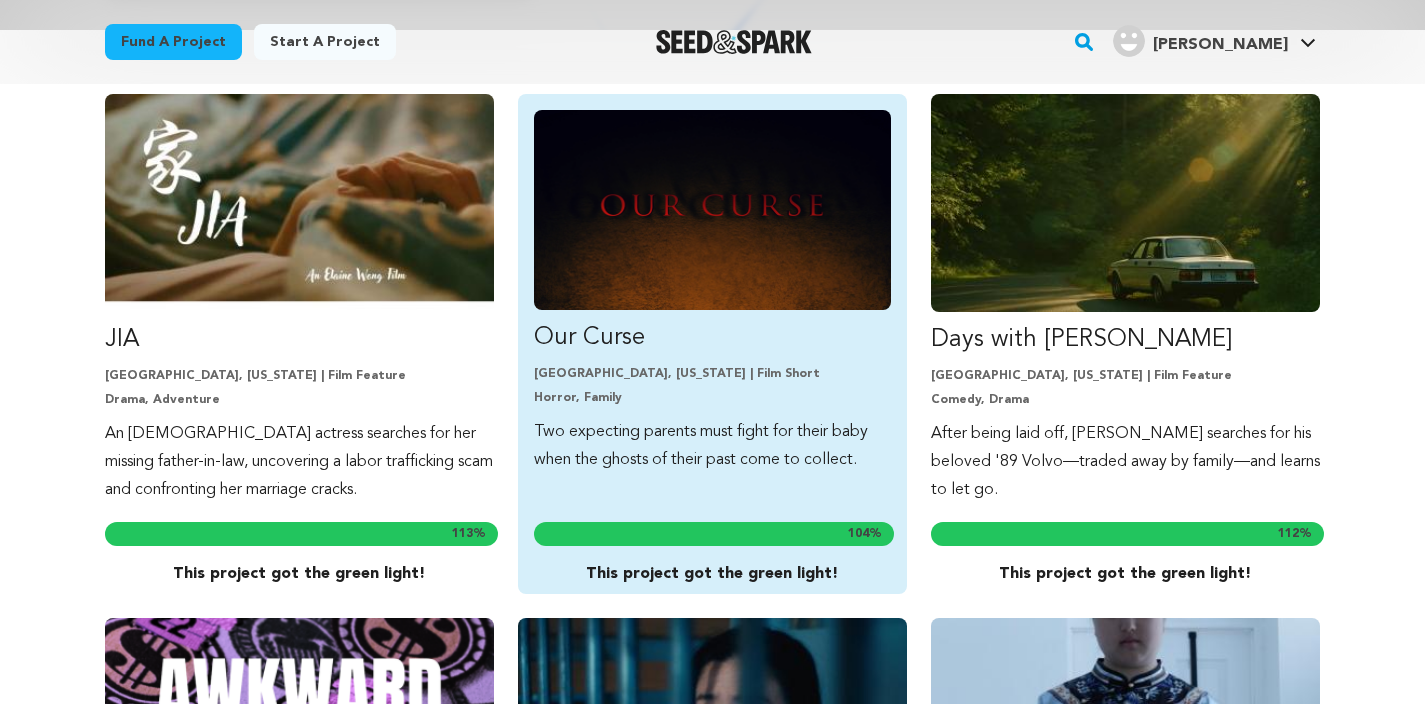 scroll, scrollTop: 546, scrollLeft: 0, axis: vertical 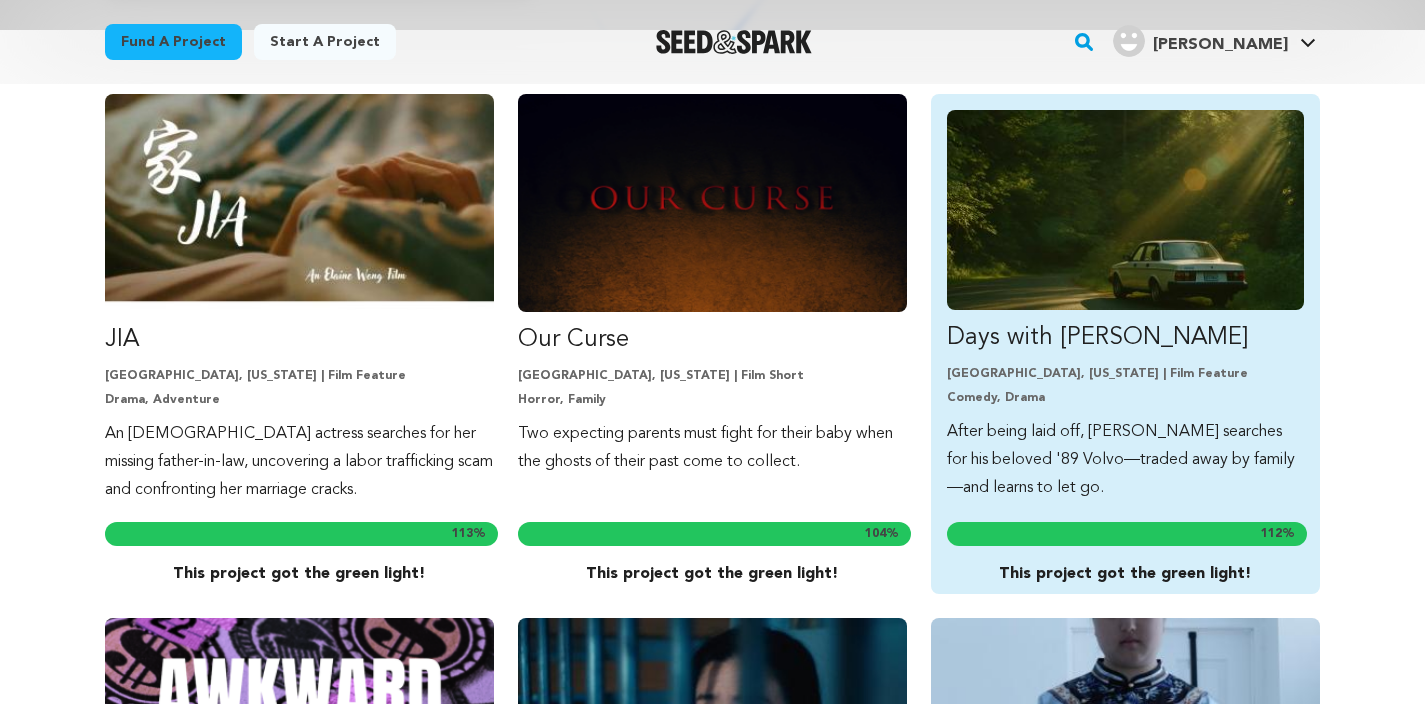 click on "Days with [PERSON_NAME]" at bounding box center (1125, 338) 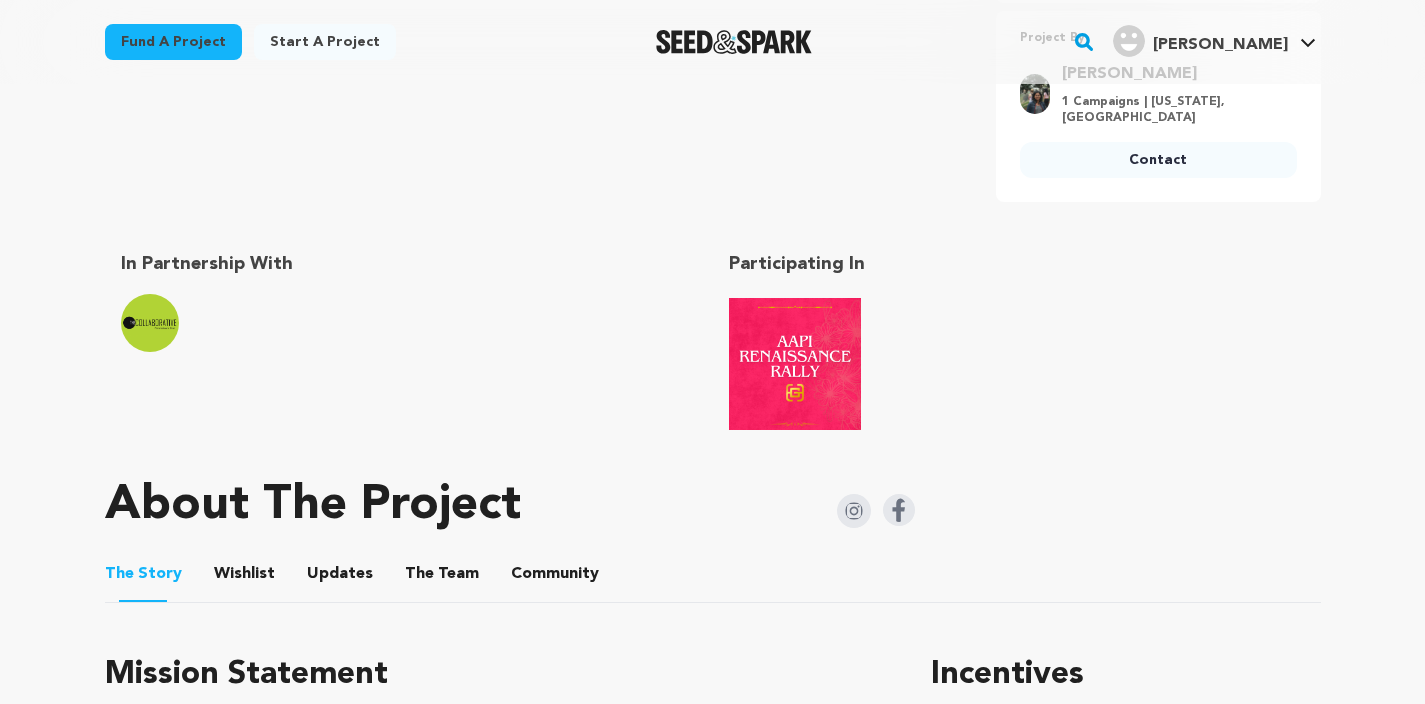 scroll, scrollTop: 948, scrollLeft: 0, axis: vertical 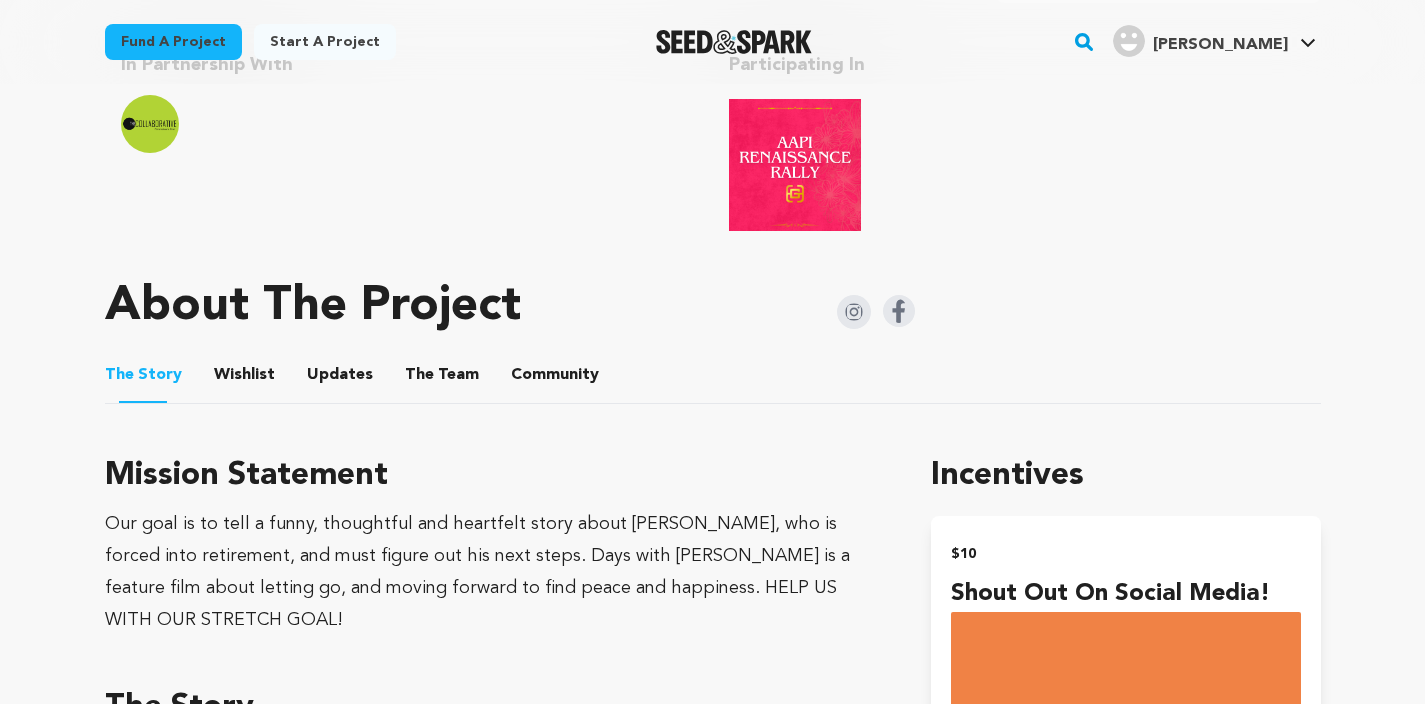 click on "The Team" at bounding box center (442, 379) 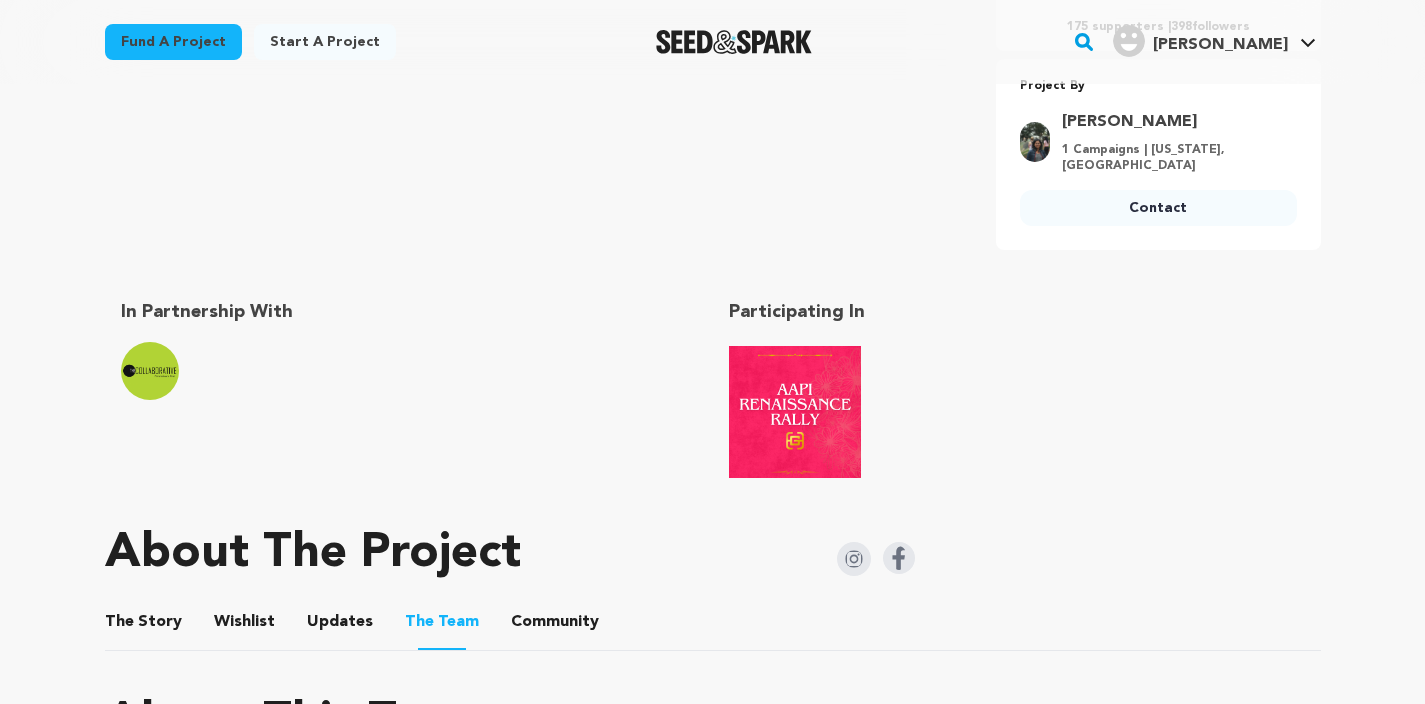 scroll, scrollTop: 701, scrollLeft: 0, axis: vertical 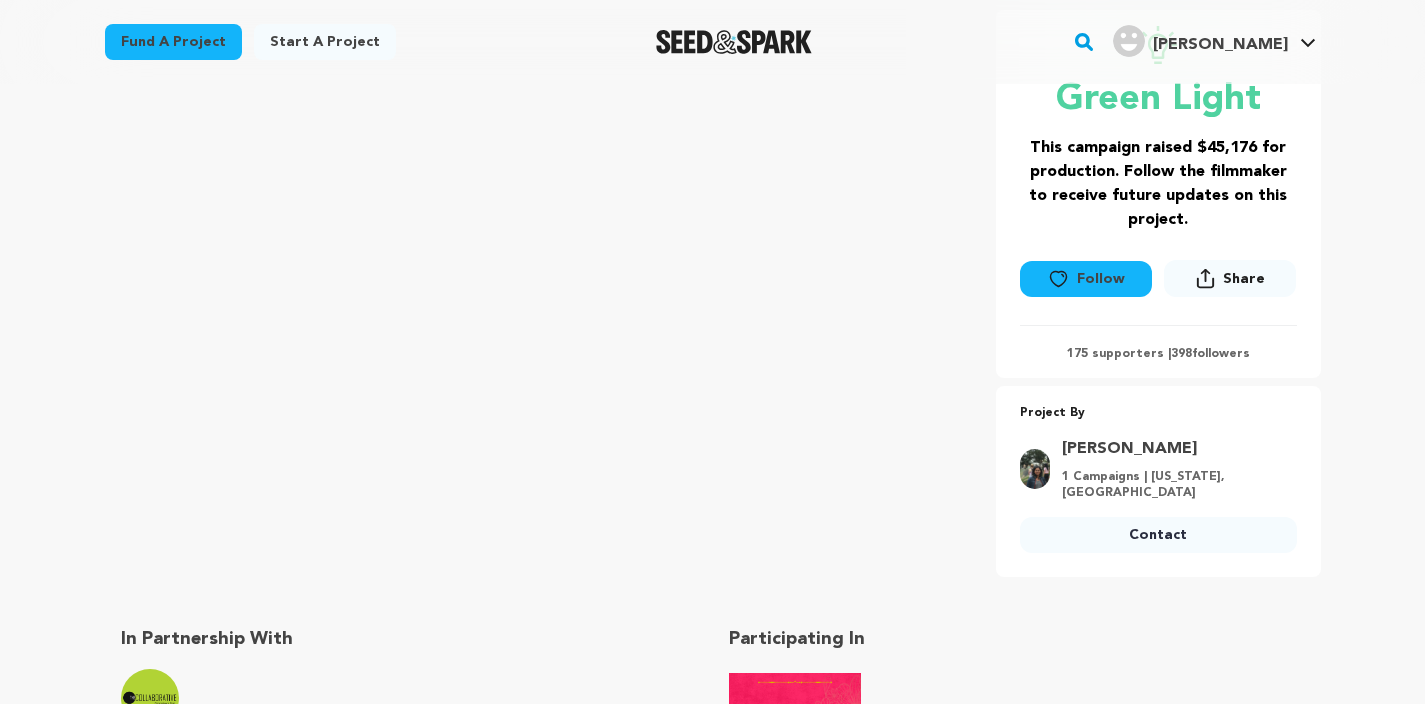 click on "Contact" at bounding box center [1158, 535] 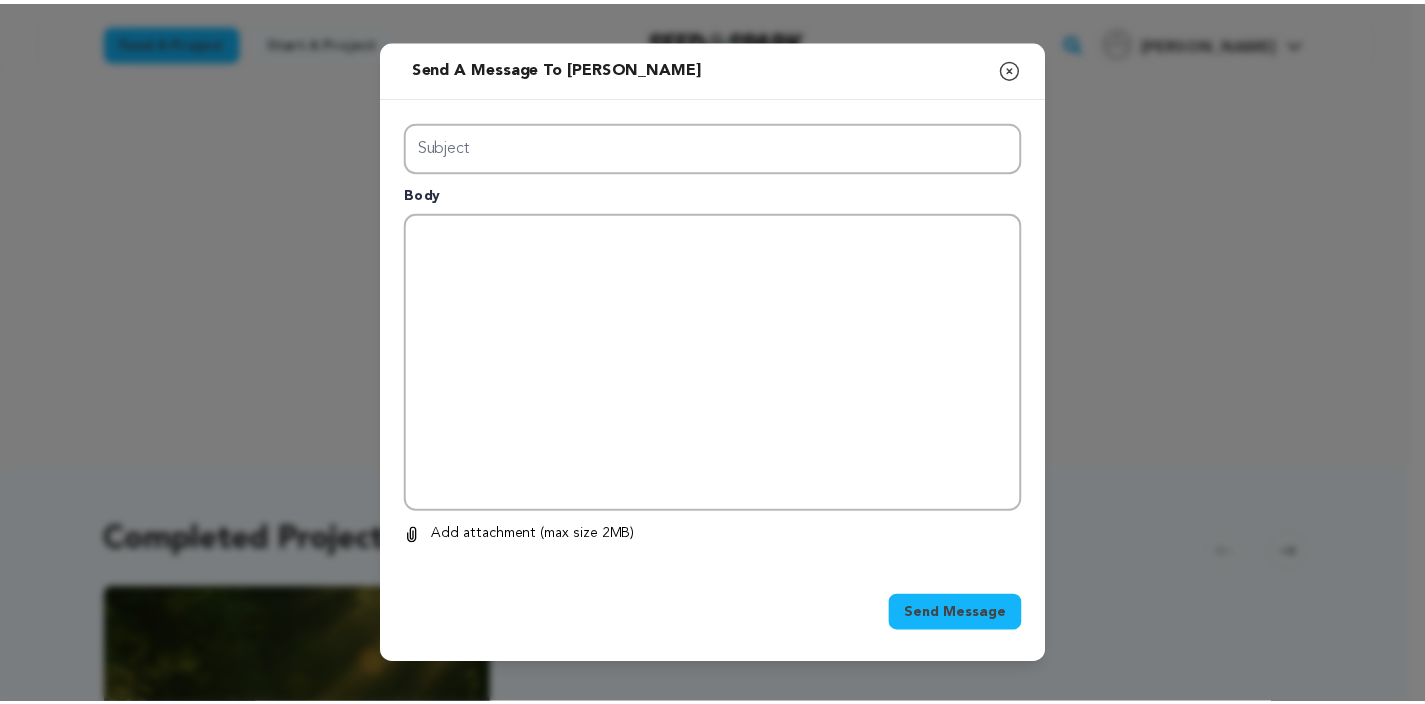 scroll, scrollTop: 0, scrollLeft: 0, axis: both 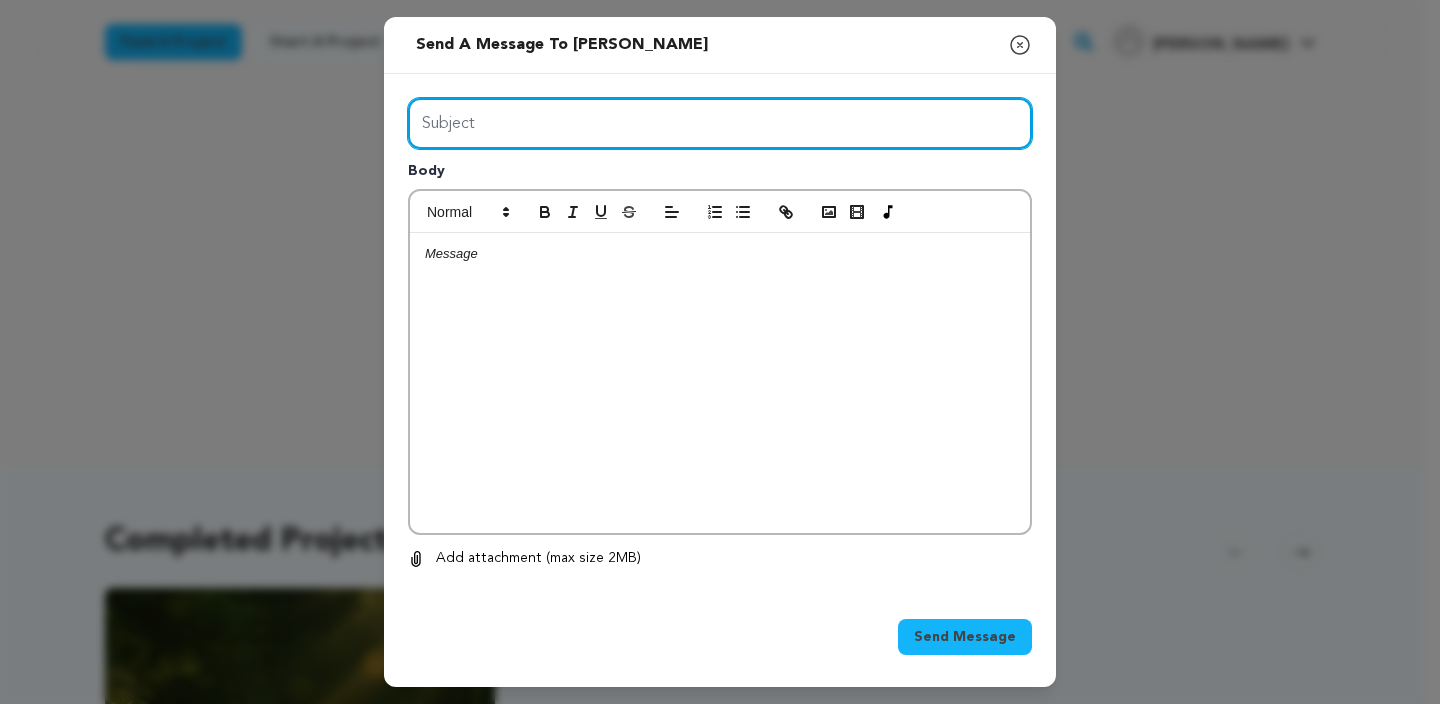 click on "Subject" at bounding box center [720, 123] 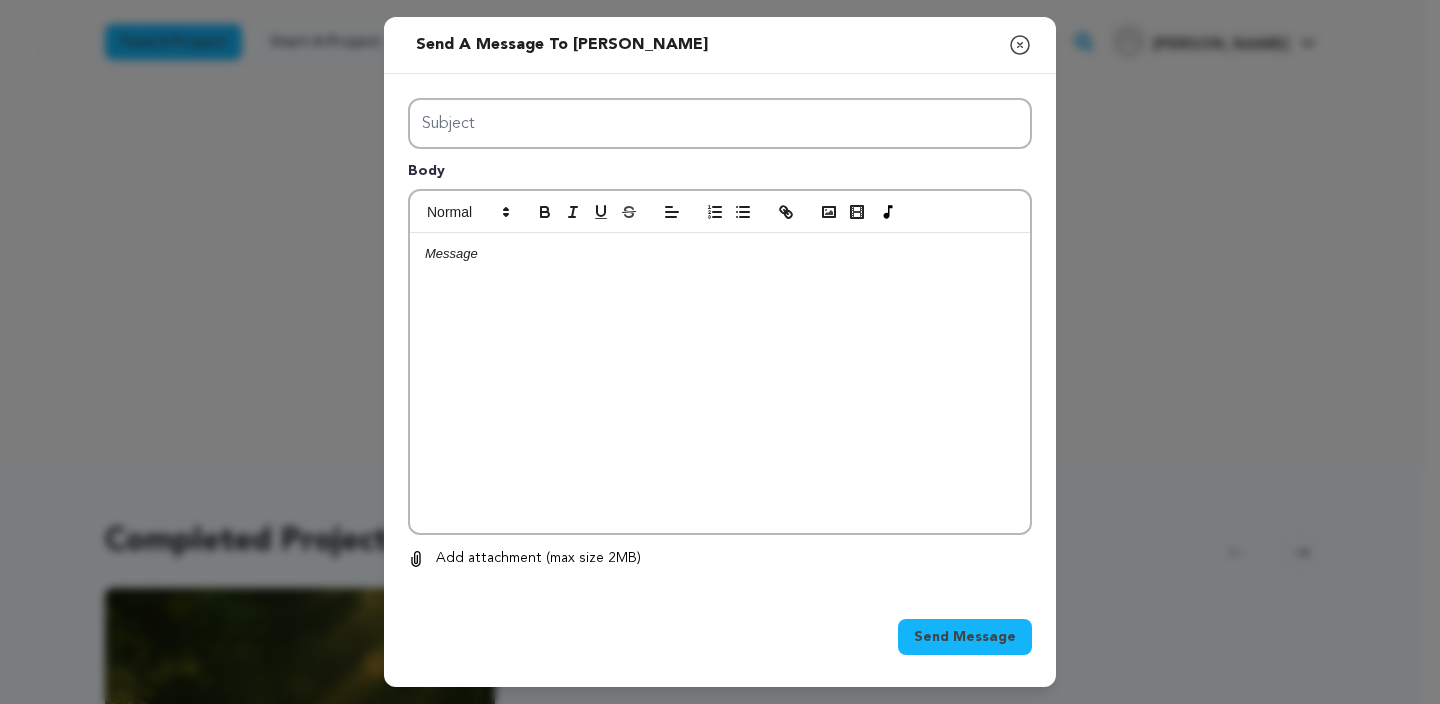 click 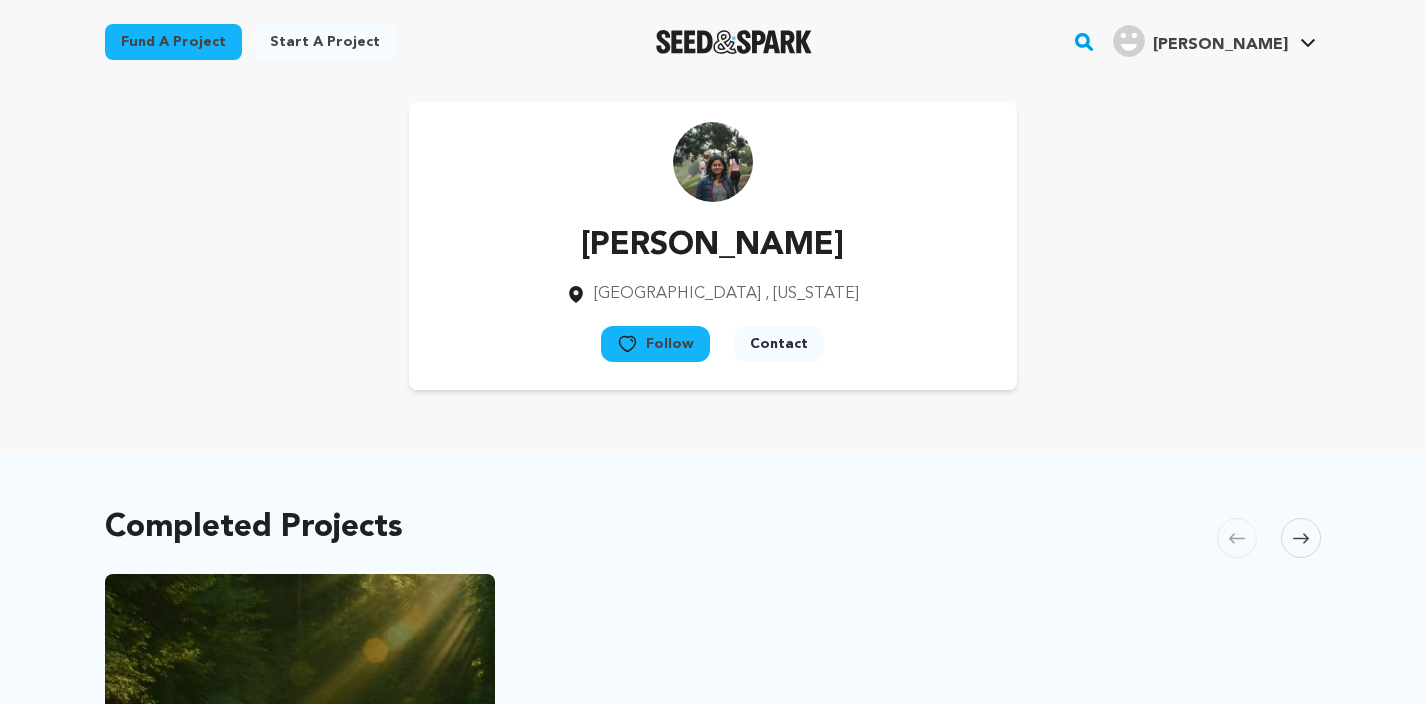 scroll, scrollTop: 0, scrollLeft: 0, axis: both 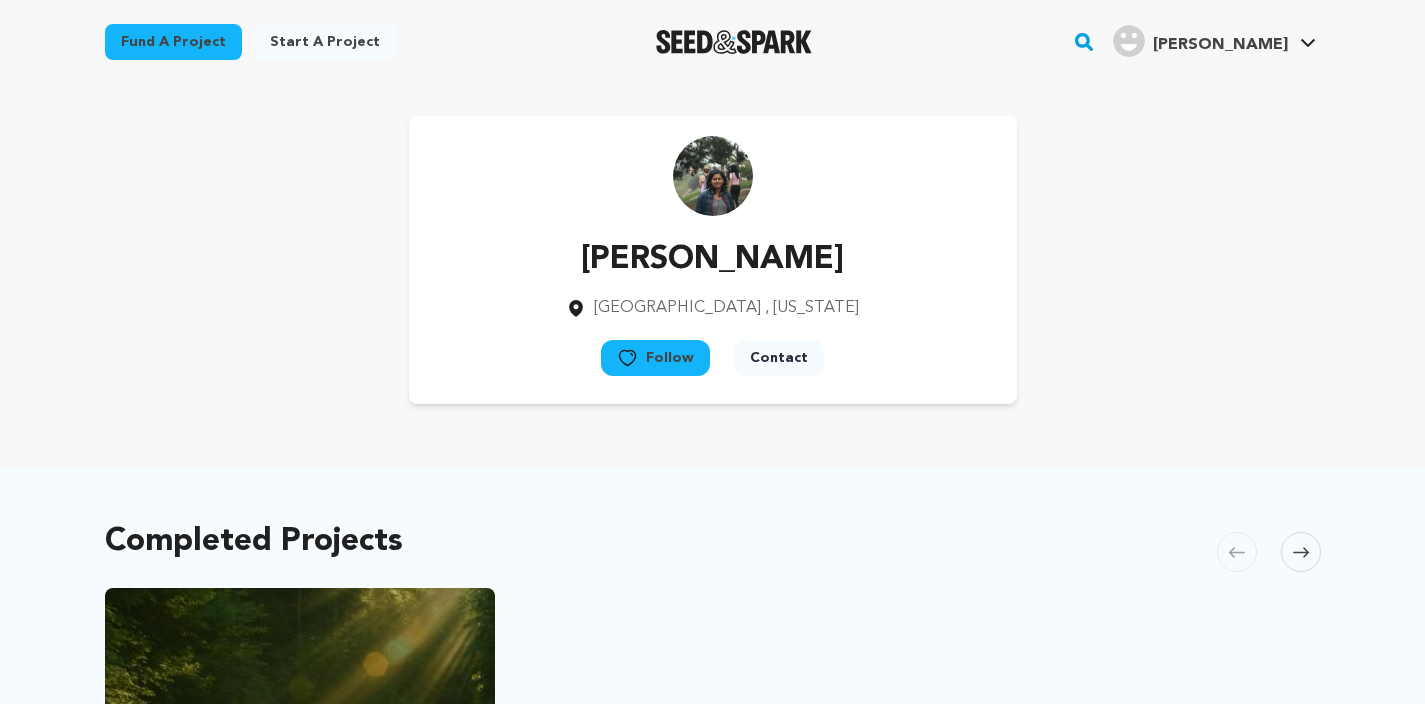 click on "Contact" at bounding box center (779, 358) 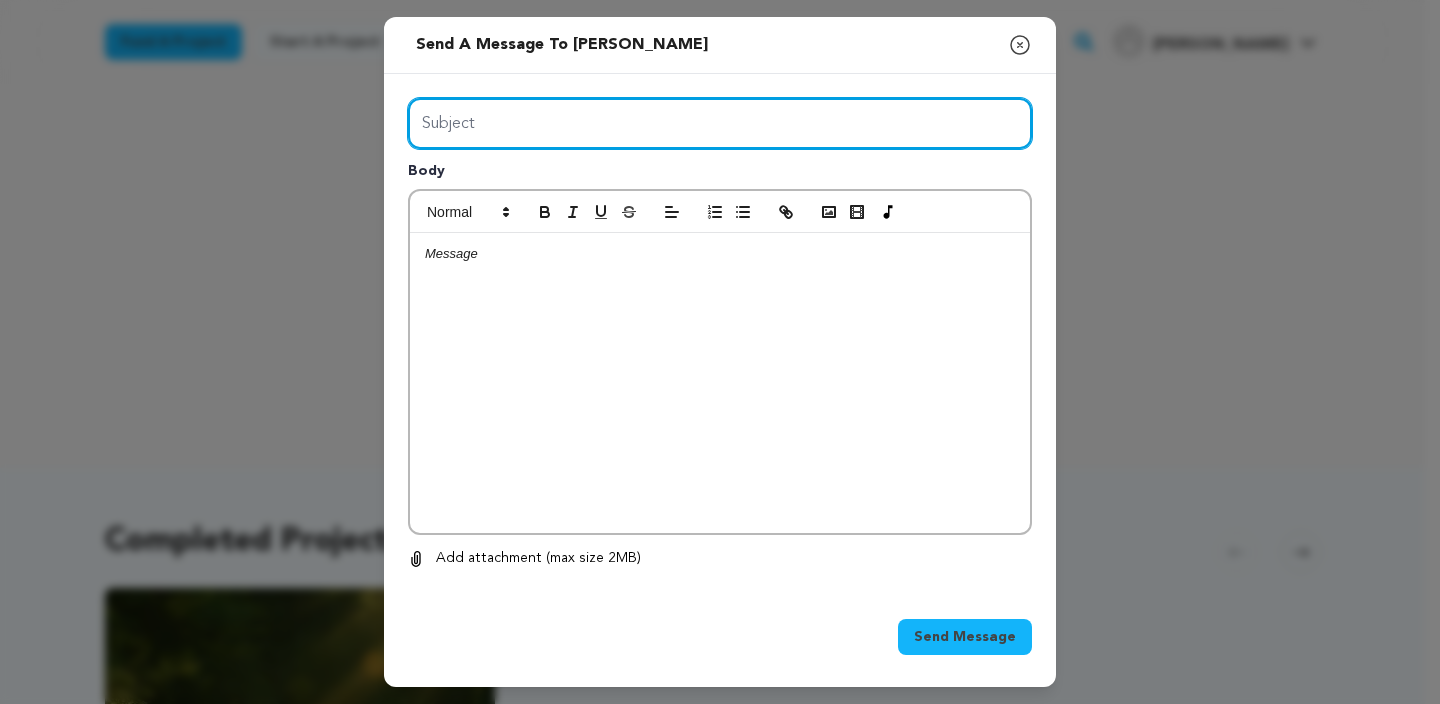 click on "Subject" at bounding box center [720, 123] 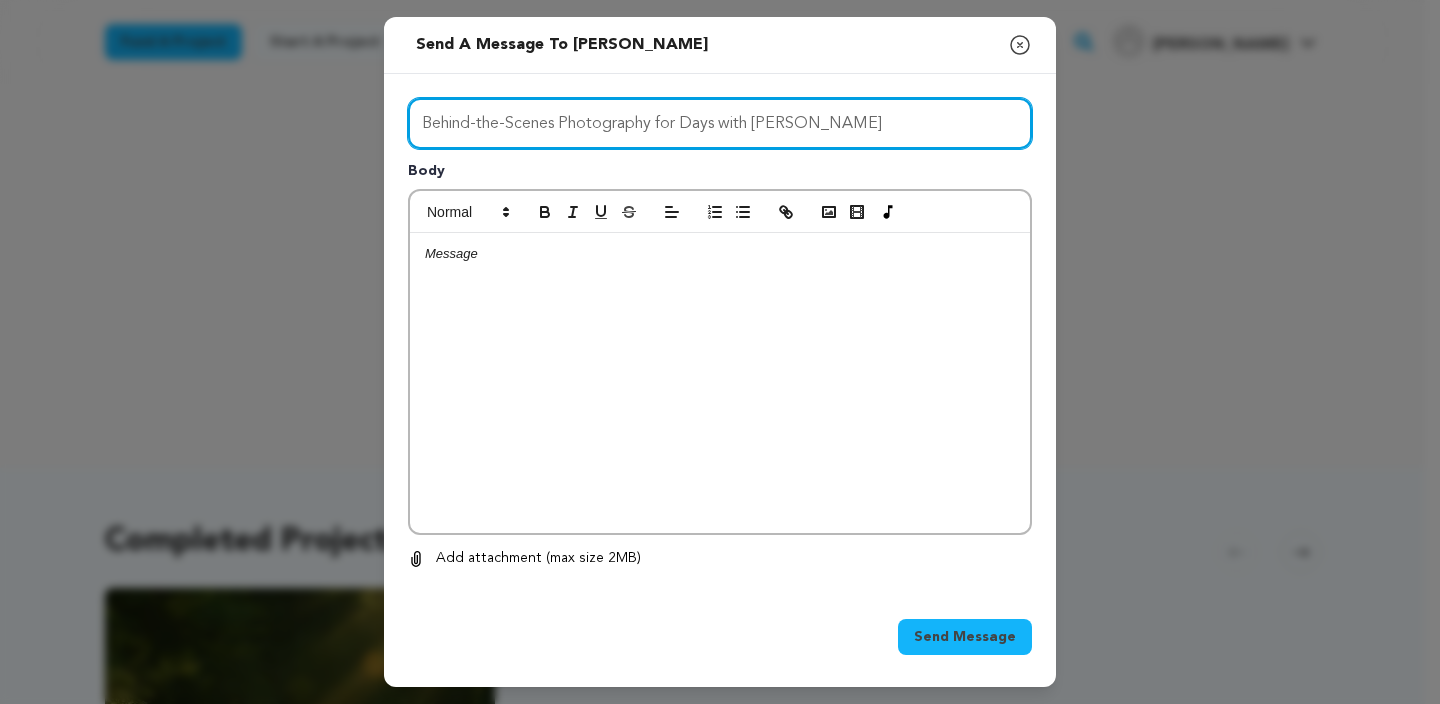 type on "Behind-the-Scenes Photography for Days with Dandekar" 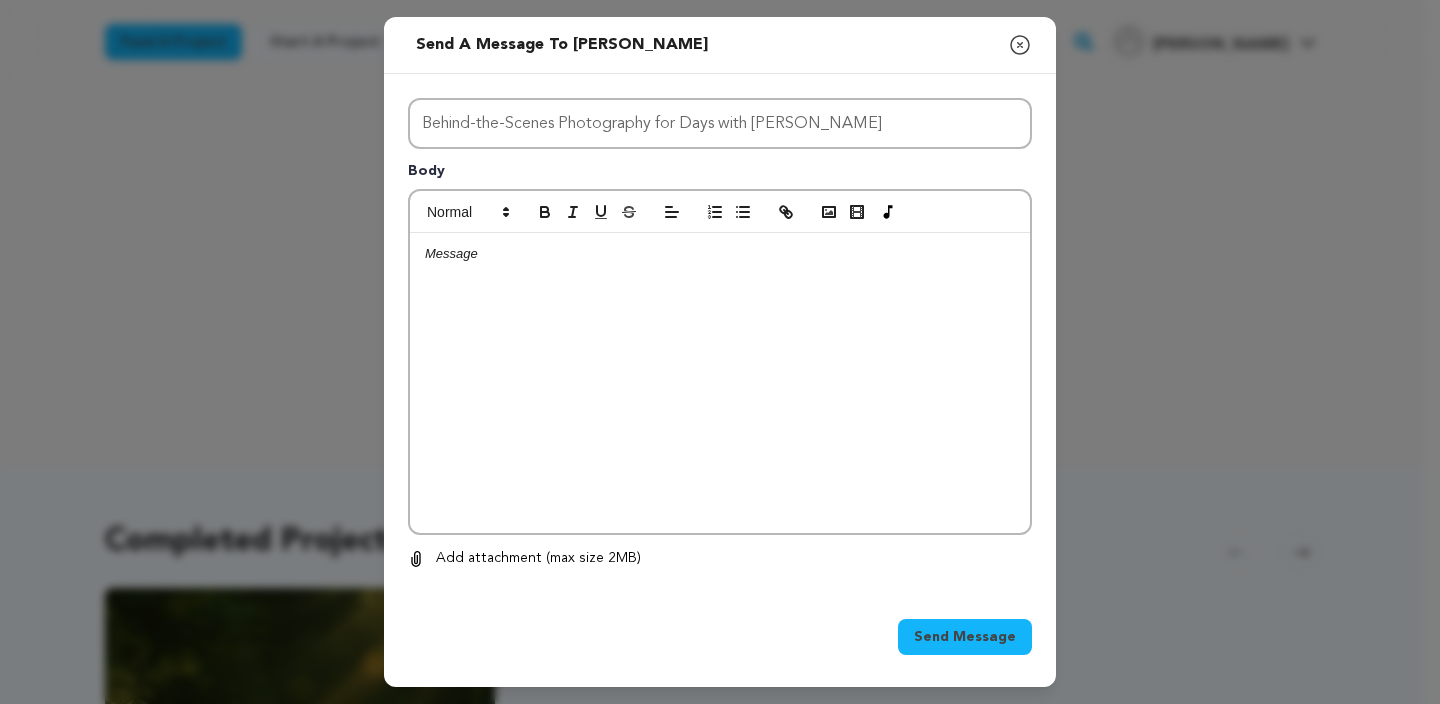 click 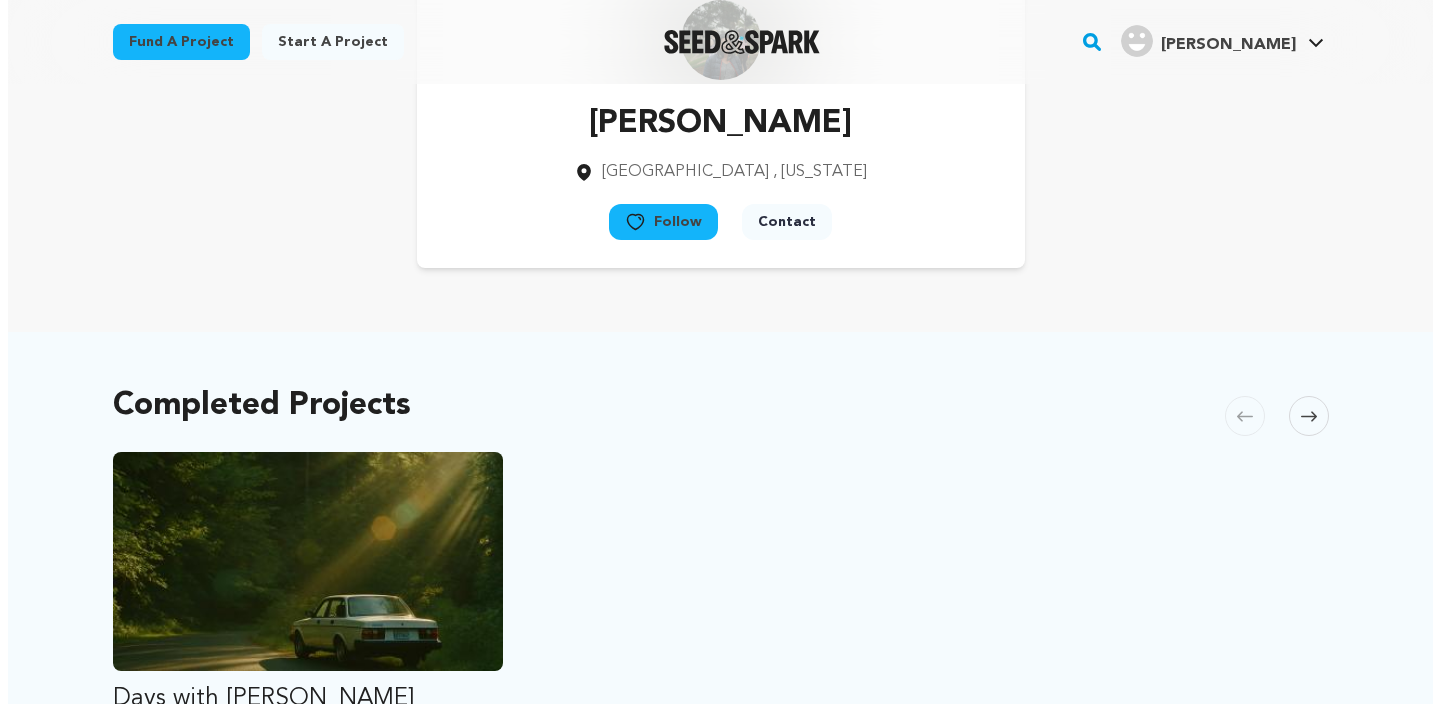 scroll, scrollTop: 0, scrollLeft: 0, axis: both 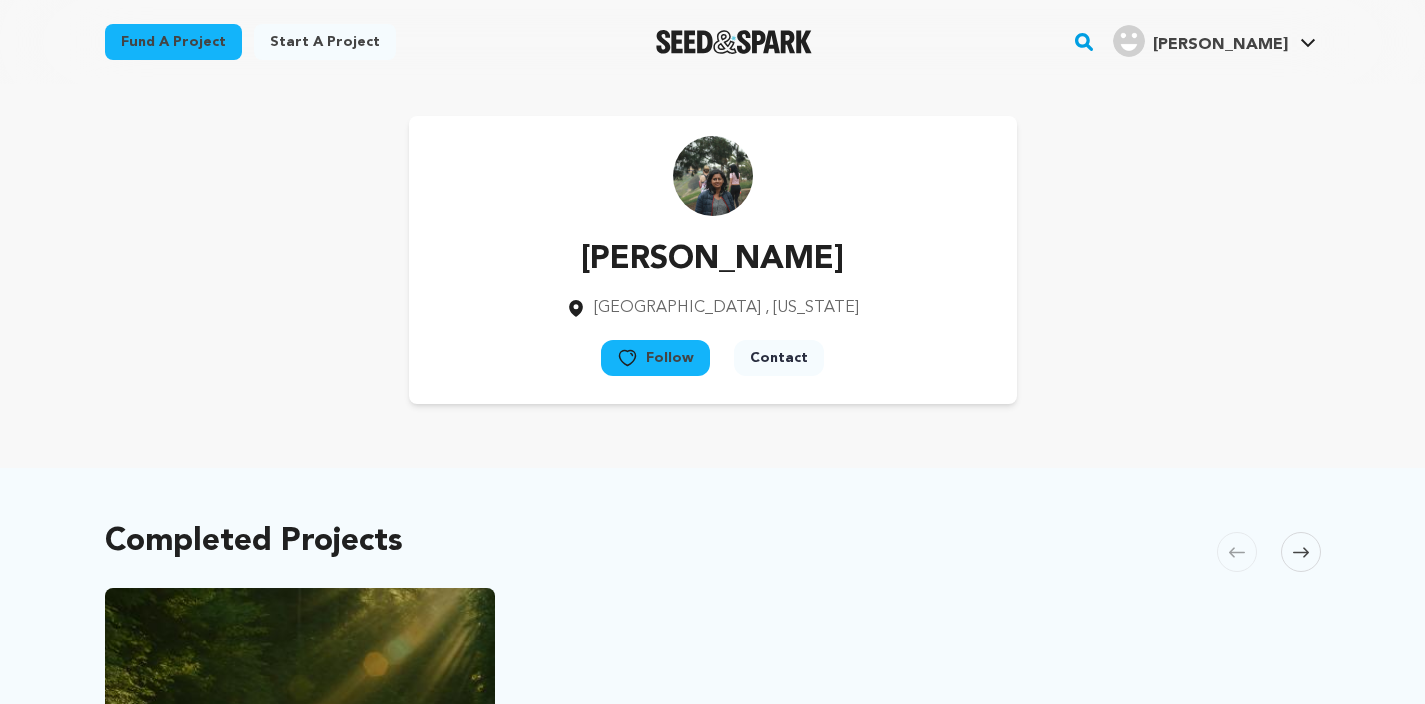 click on "Contact" at bounding box center [779, 358] 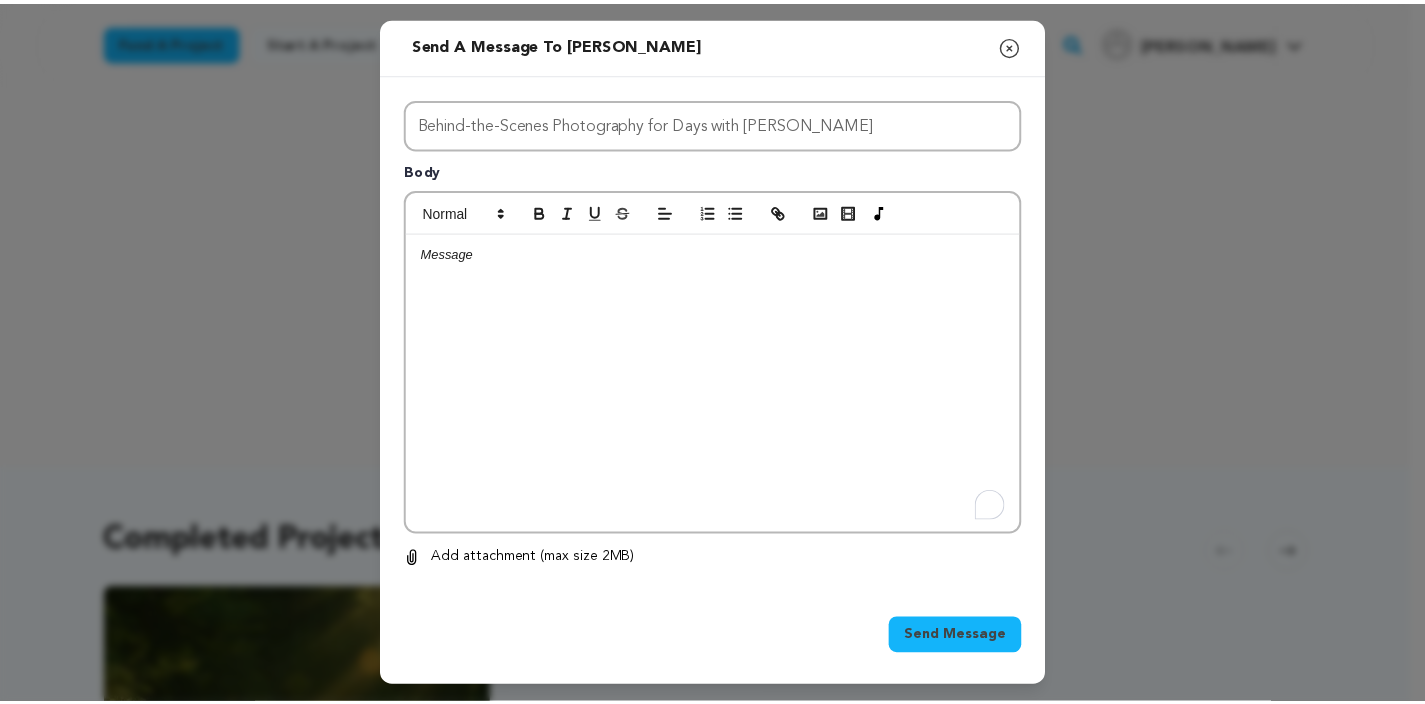scroll, scrollTop: 0, scrollLeft: 0, axis: both 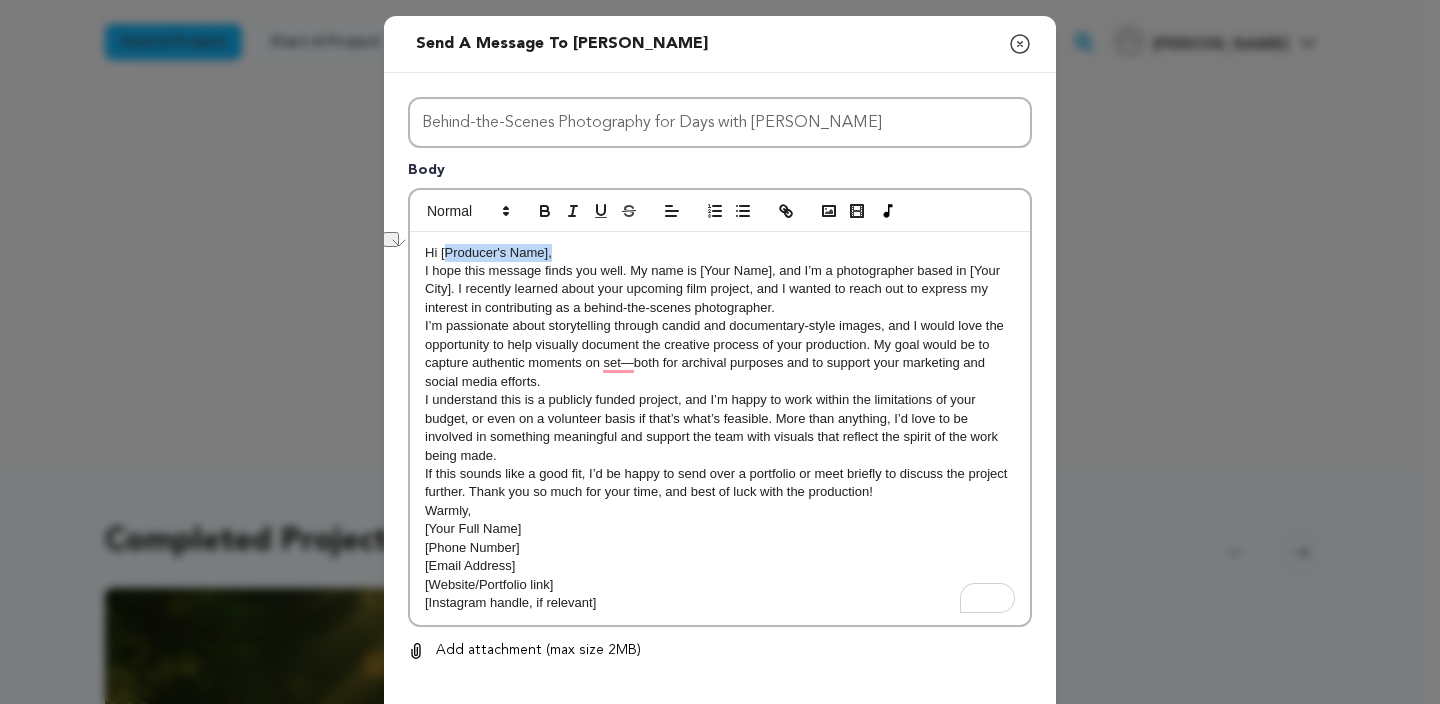 drag, startPoint x: 542, startPoint y: 255, endPoint x: 435, endPoint y: 260, distance: 107.11676 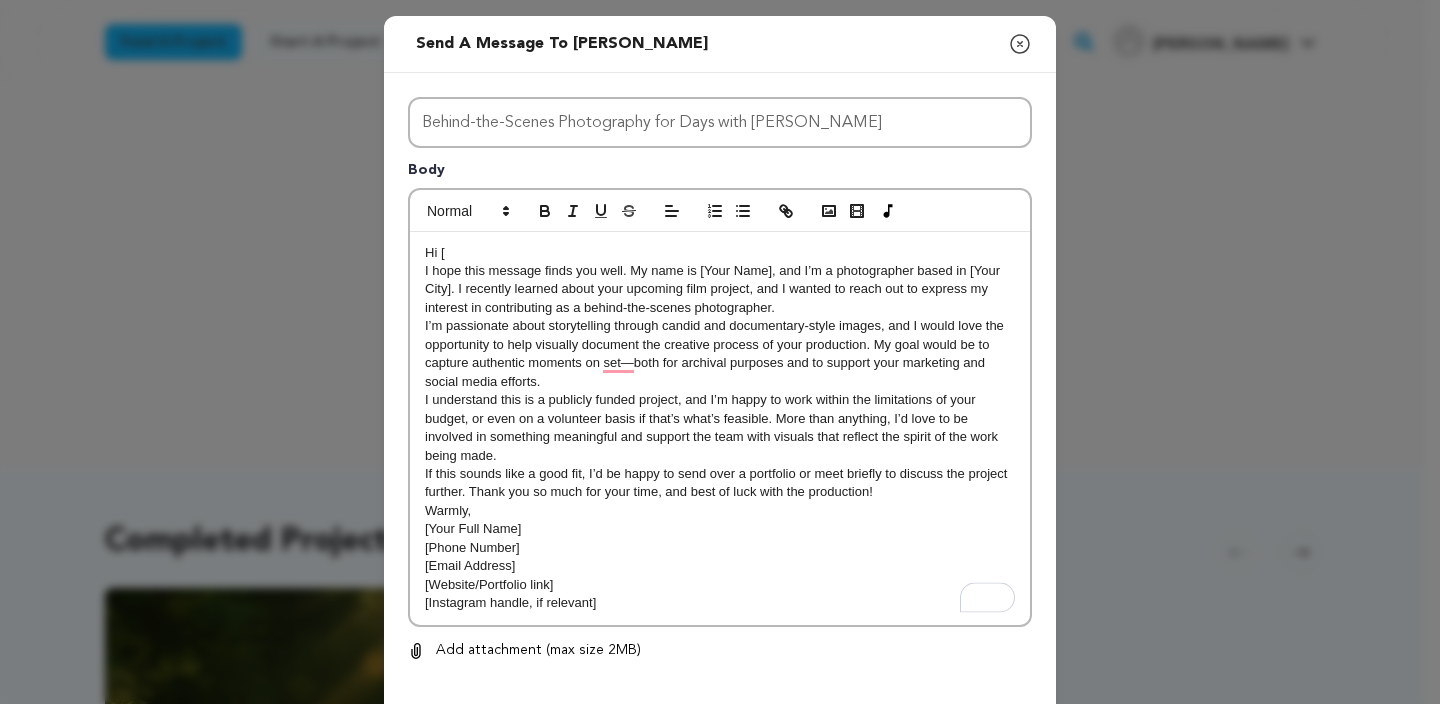 type 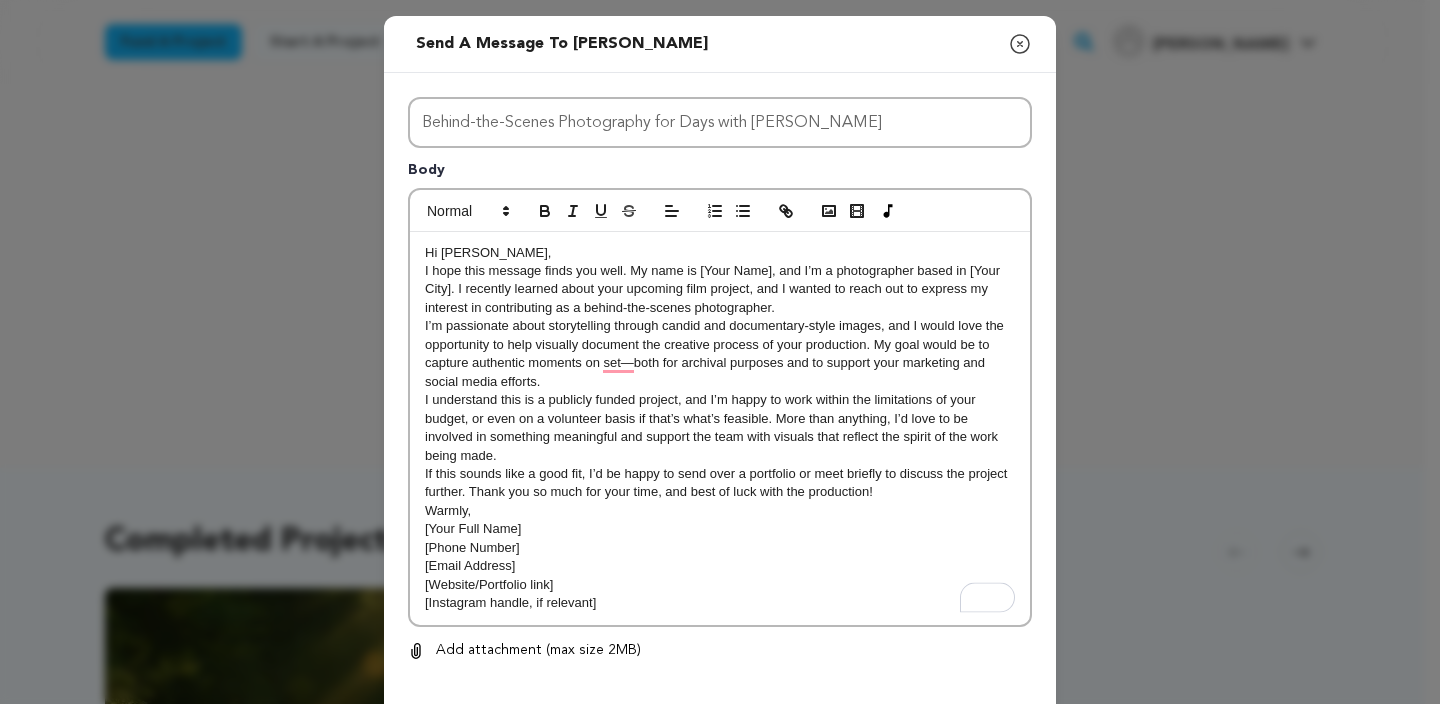 drag, startPoint x: 765, startPoint y: 268, endPoint x: 754, endPoint y: 270, distance: 11.18034 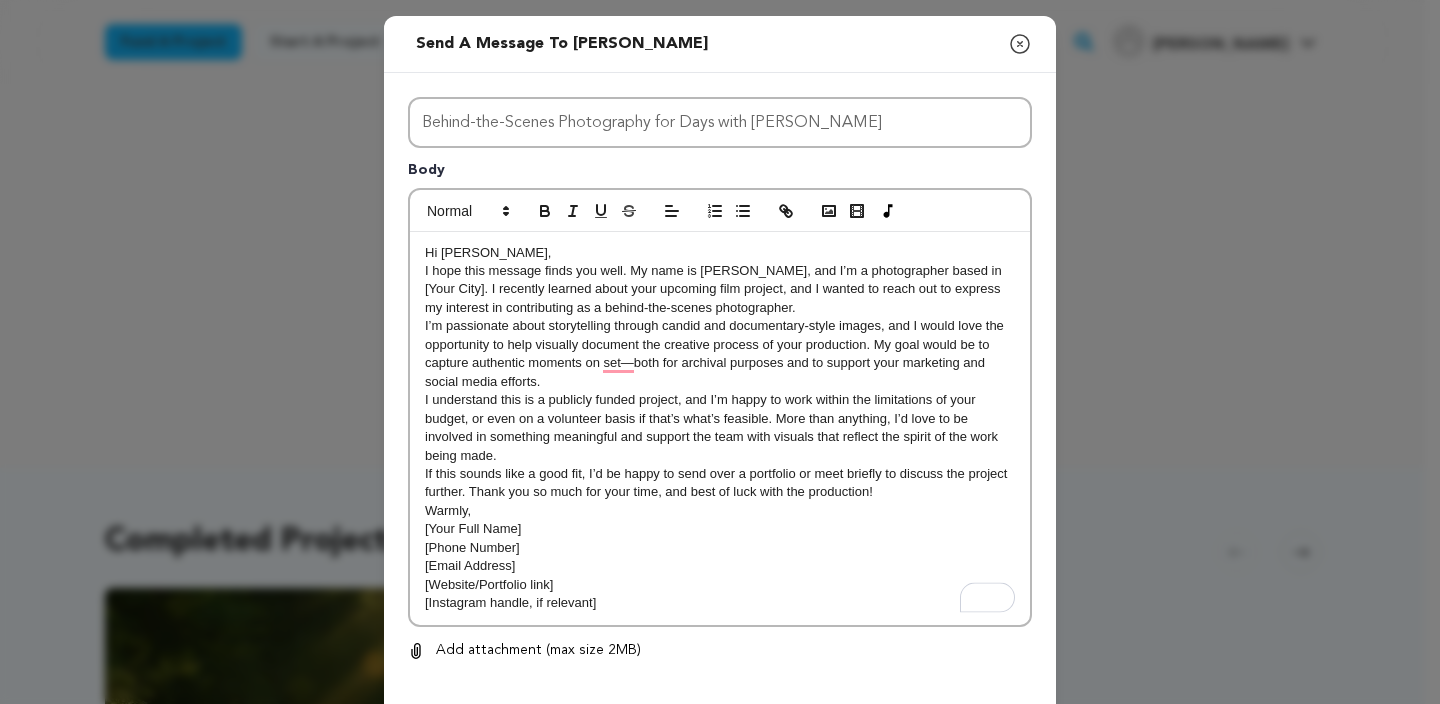 click on "I hope this message finds you well. My name is Daniel Sun, and I’m a photographer based in [Your City]. I recently learned about your upcoming film project, and I wanted to reach out to express my interest in contributing as a behind-the-scenes photographer." at bounding box center [720, 289] 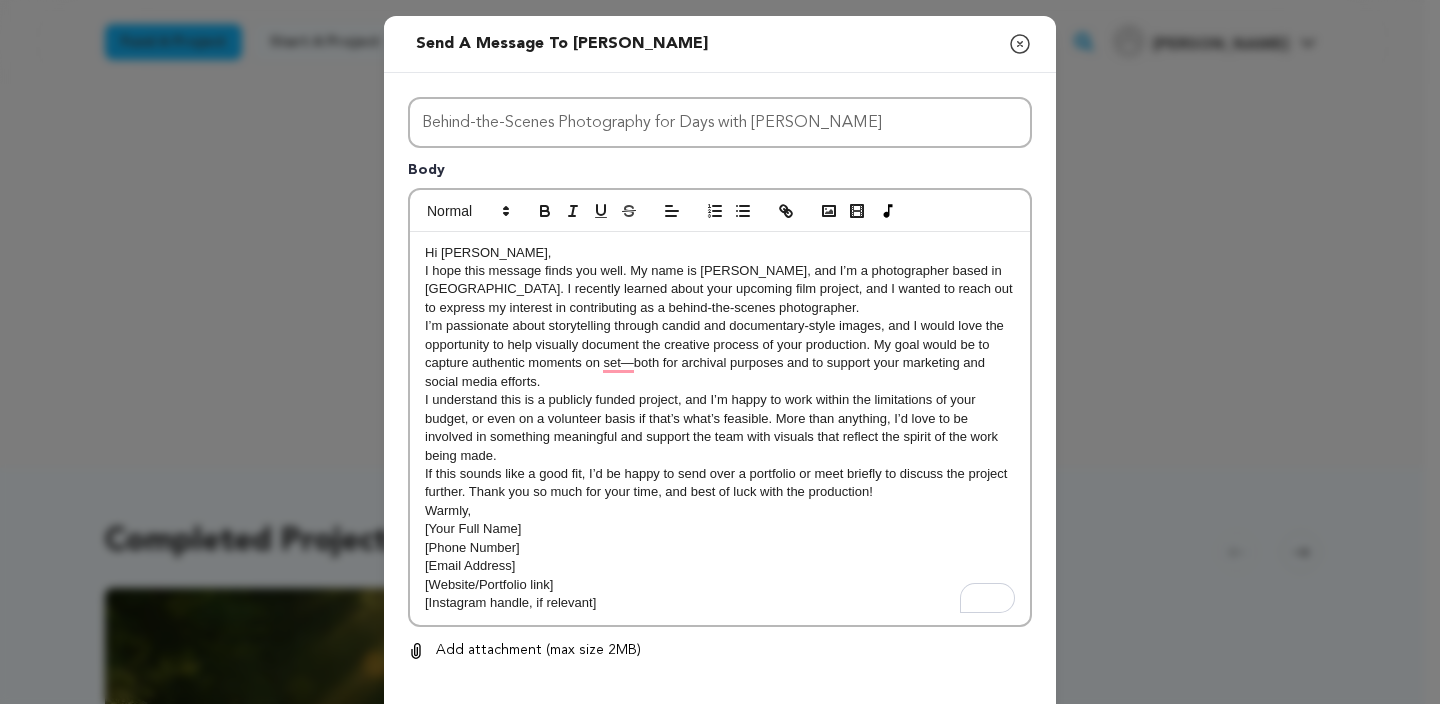click 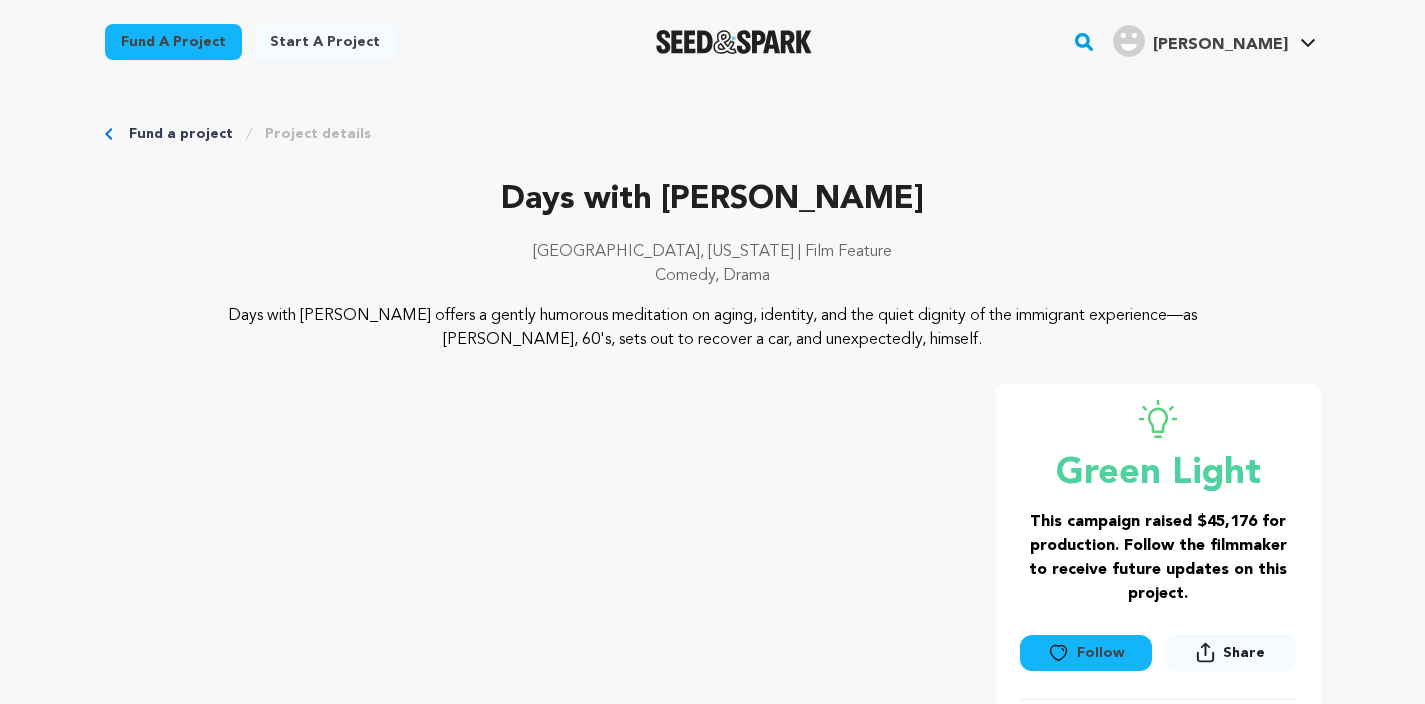 scroll, scrollTop: 374, scrollLeft: 0, axis: vertical 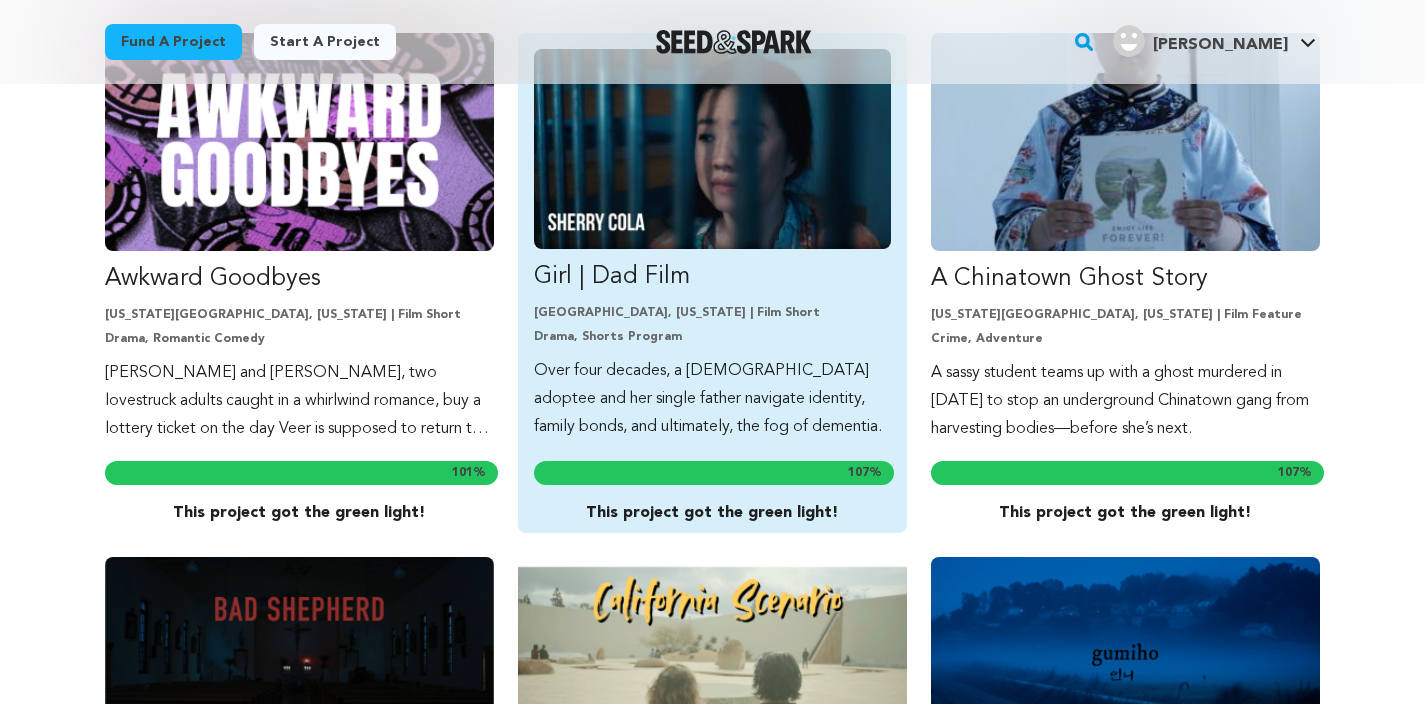 click on "Girl | Dad Film
Los Angeles, California | Film Short
Drama, Shorts Program
Over four decades, a Chinese adoptee and her single father navigate identity, family bonds, and ultimately, the fog of dementia.
107 %
This project got the green light!" at bounding box center (712, 245) 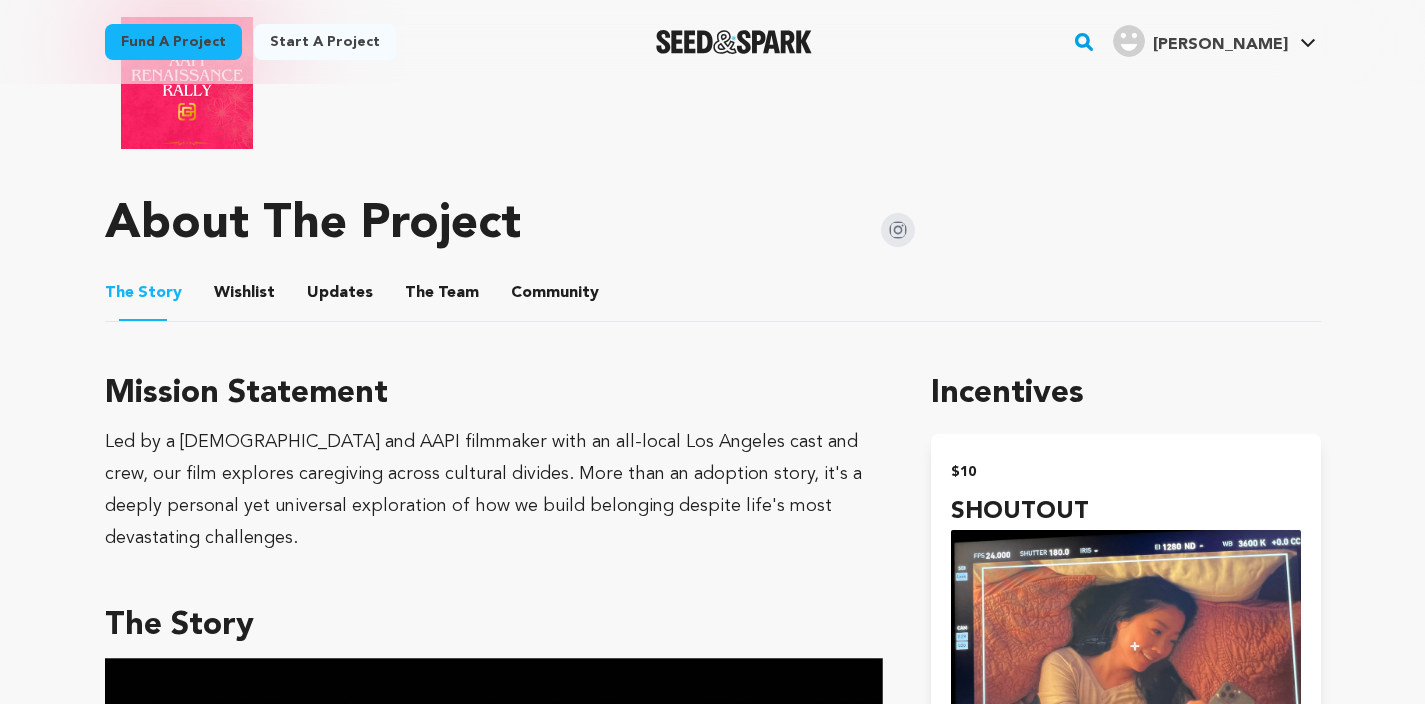 scroll, scrollTop: 988, scrollLeft: 0, axis: vertical 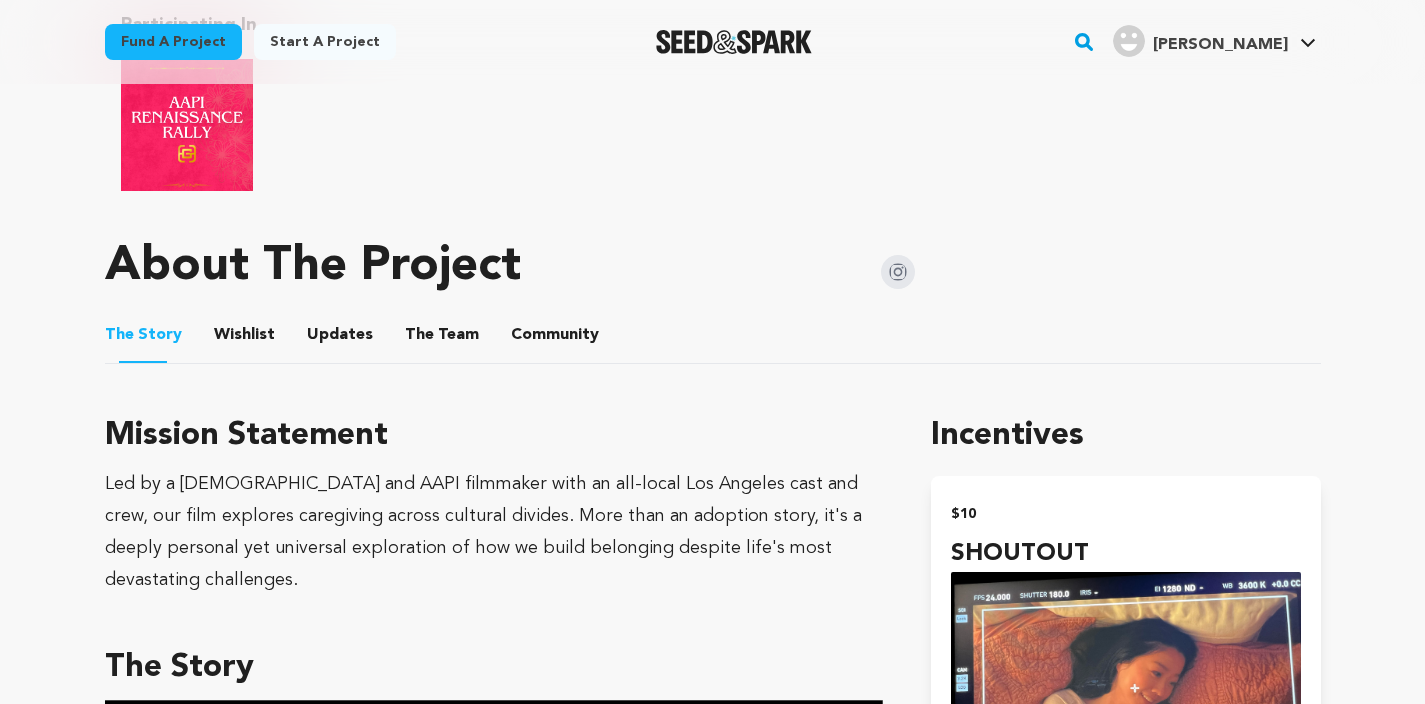 click on "Updates" at bounding box center (340, 339) 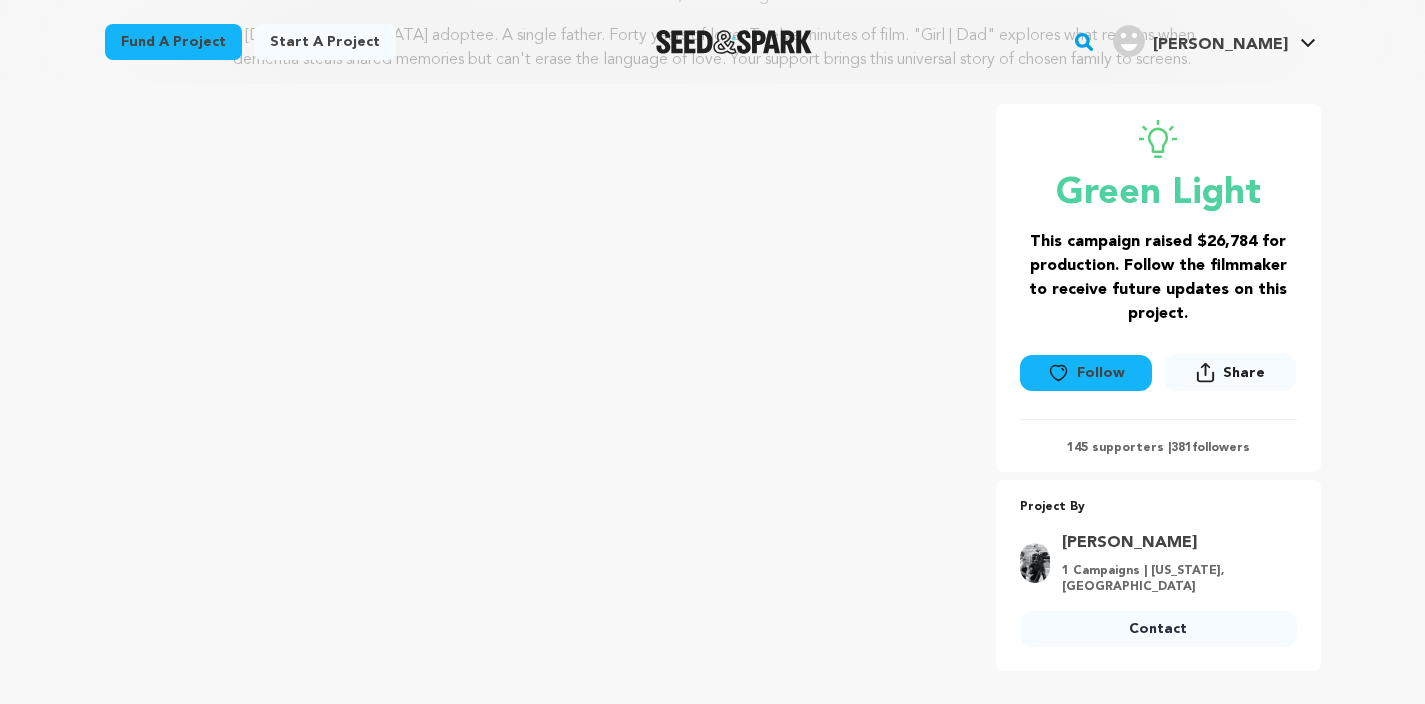 scroll, scrollTop: 374, scrollLeft: 0, axis: vertical 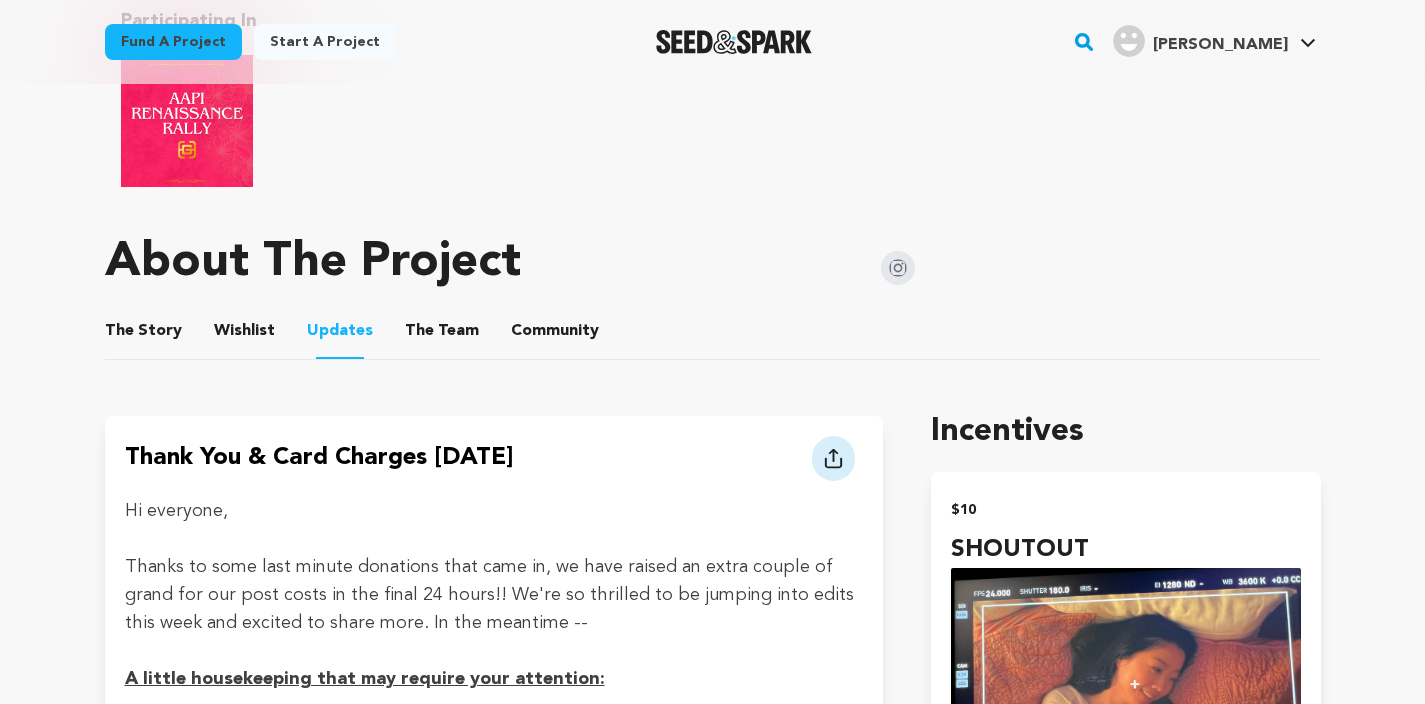 click on "Community" at bounding box center (555, 335) 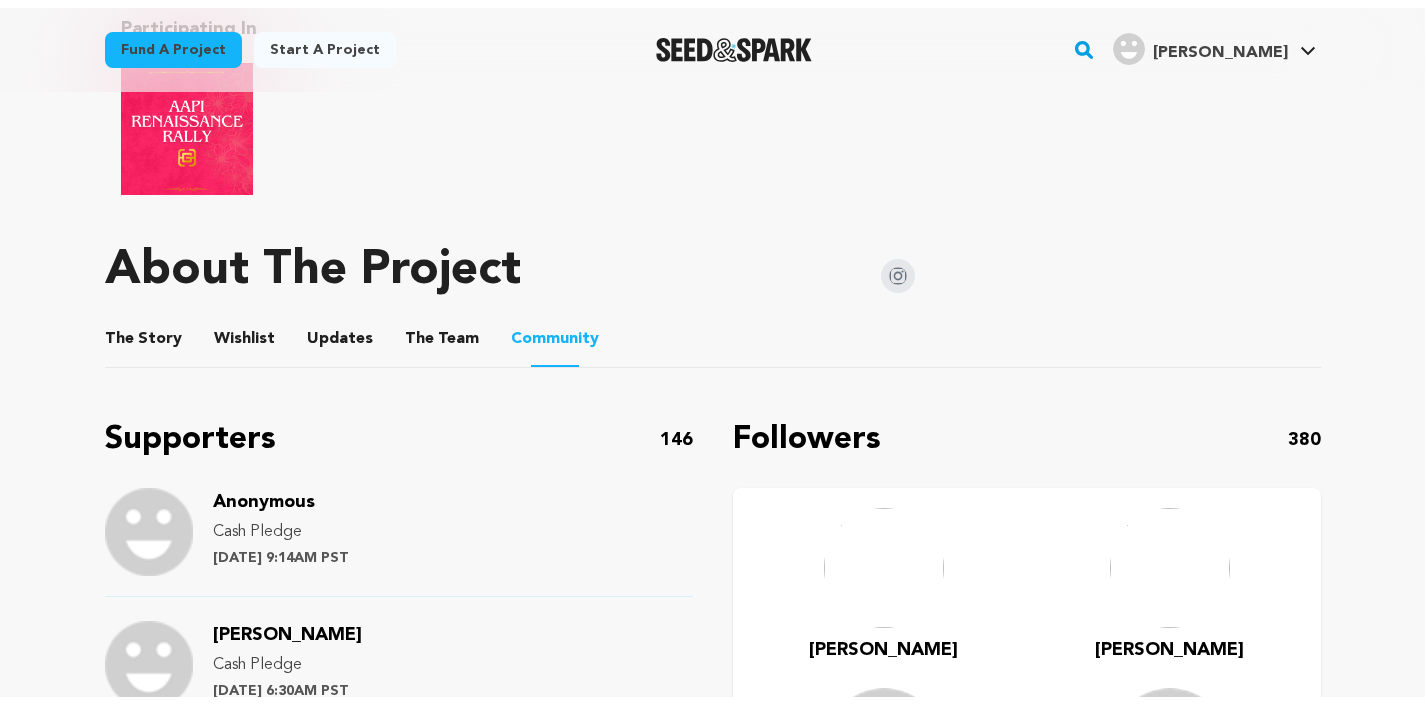 scroll, scrollTop: 1205, scrollLeft: 0, axis: vertical 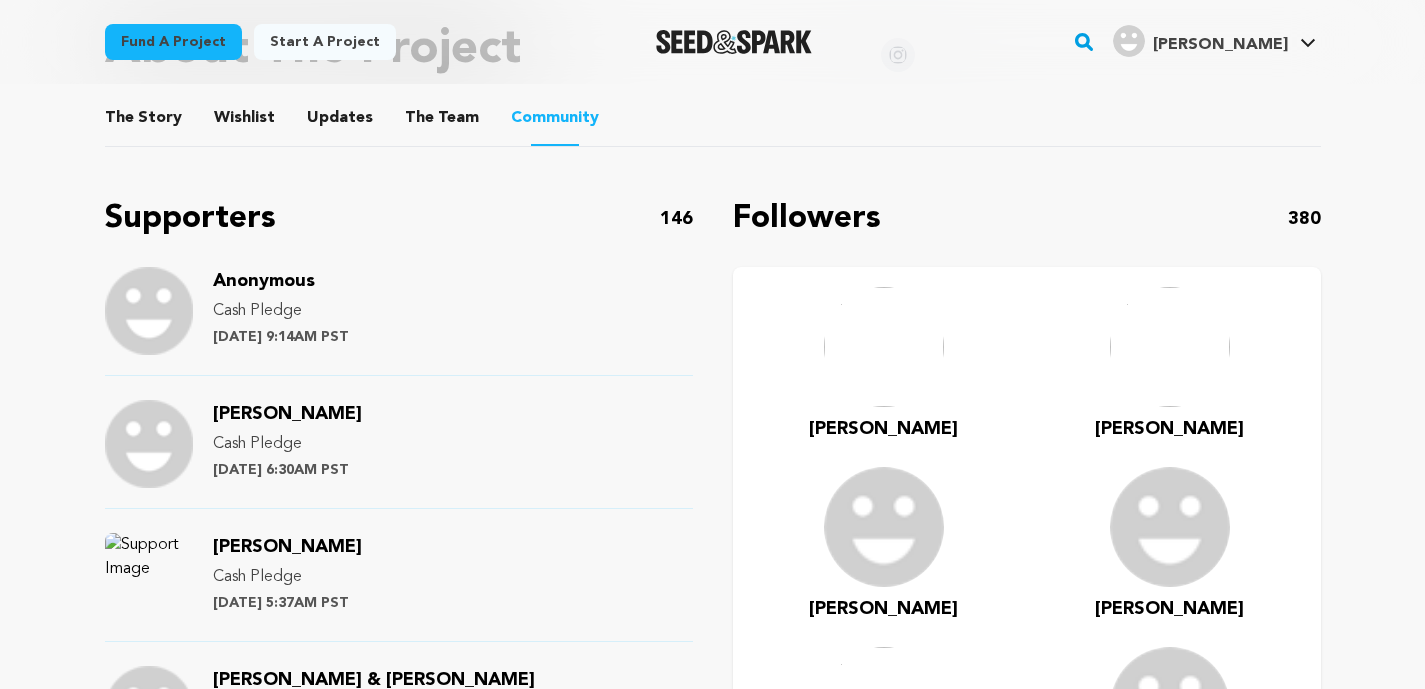 click on "The Story" at bounding box center (143, 122) 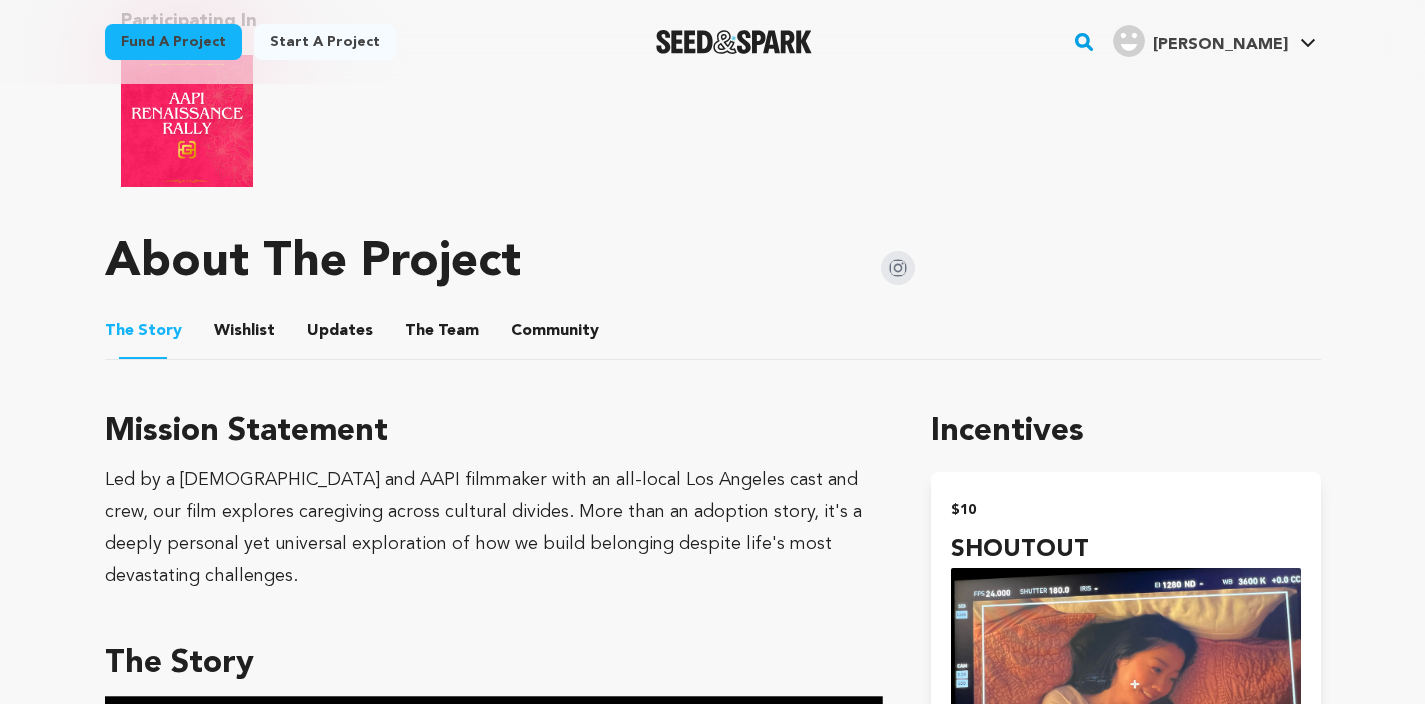 scroll, scrollTop: 0, scrollLeft: 0, axis: both 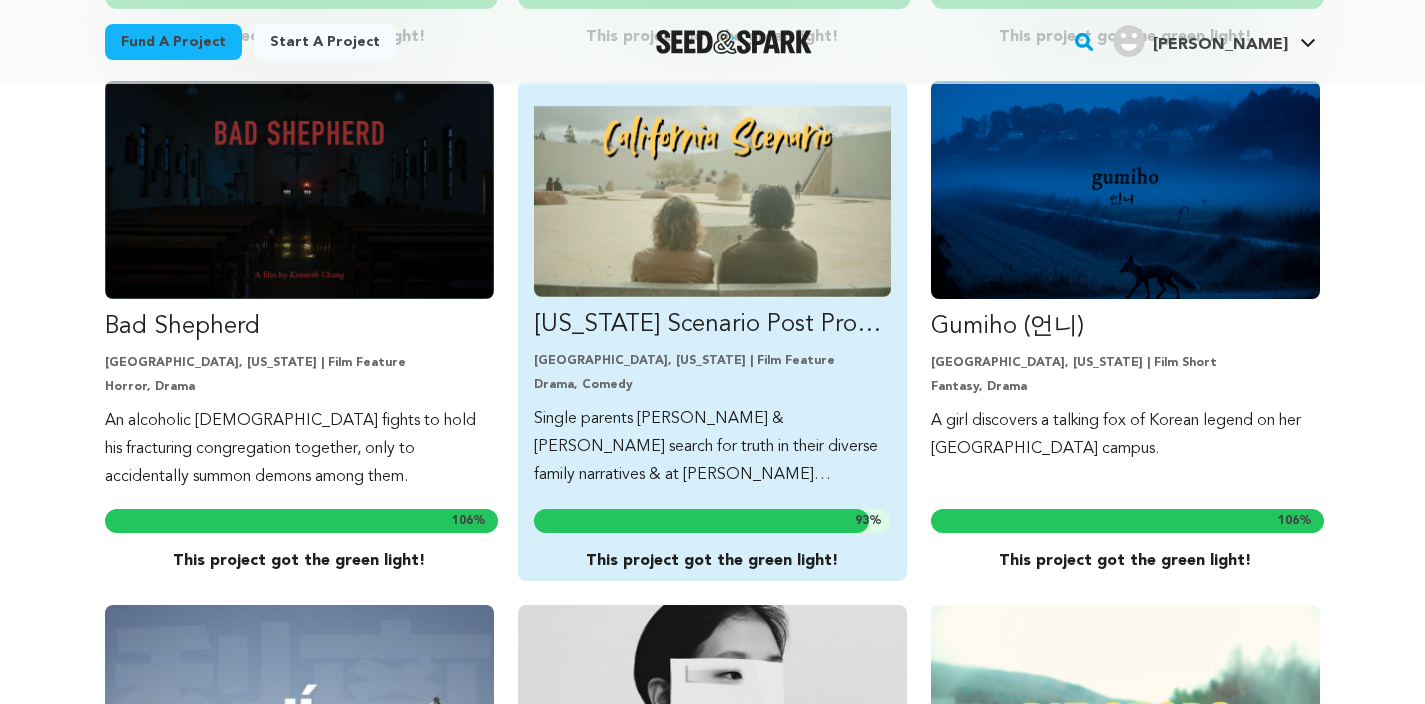 click on "[GEOGRAPHIC_DATA], [US_STATE] | Film Feature" at bounding box center (712, 361) 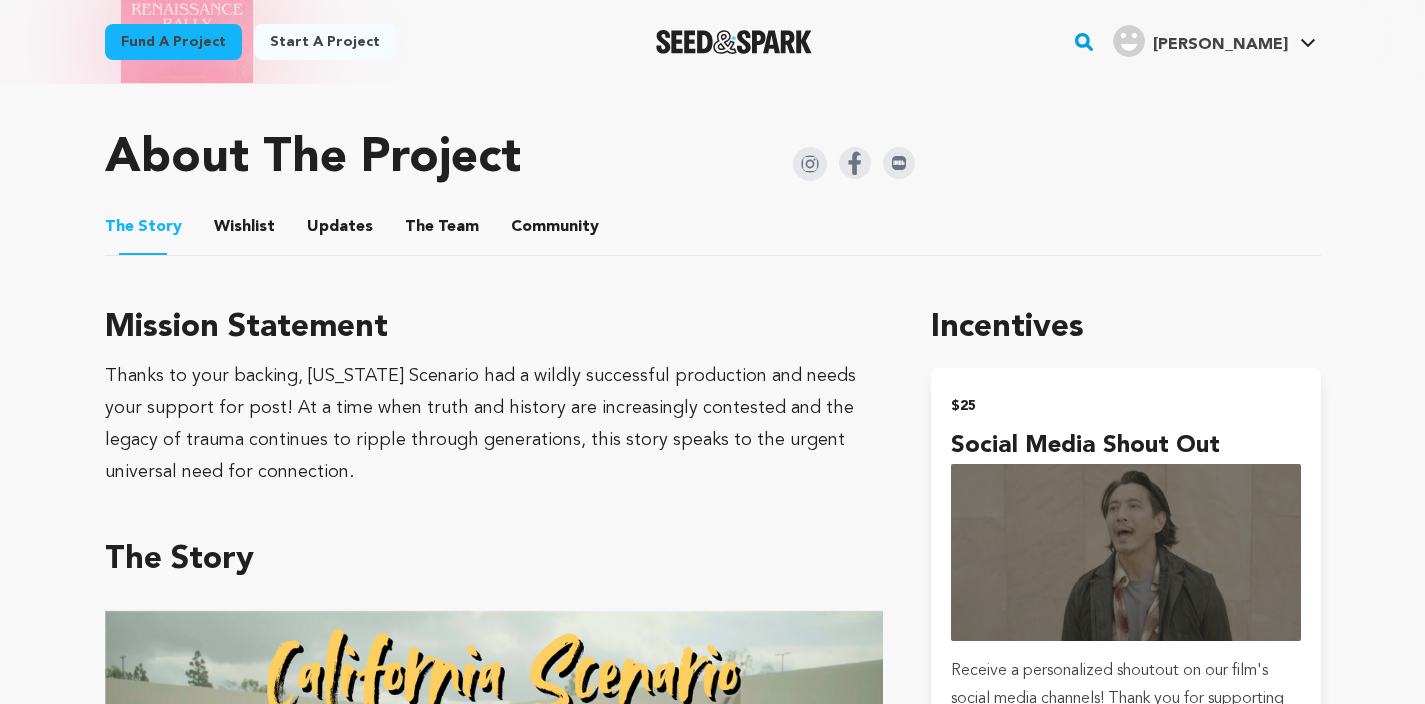 scroll, scrollTop: 1158, scrollLeft: 0, axis: vertical 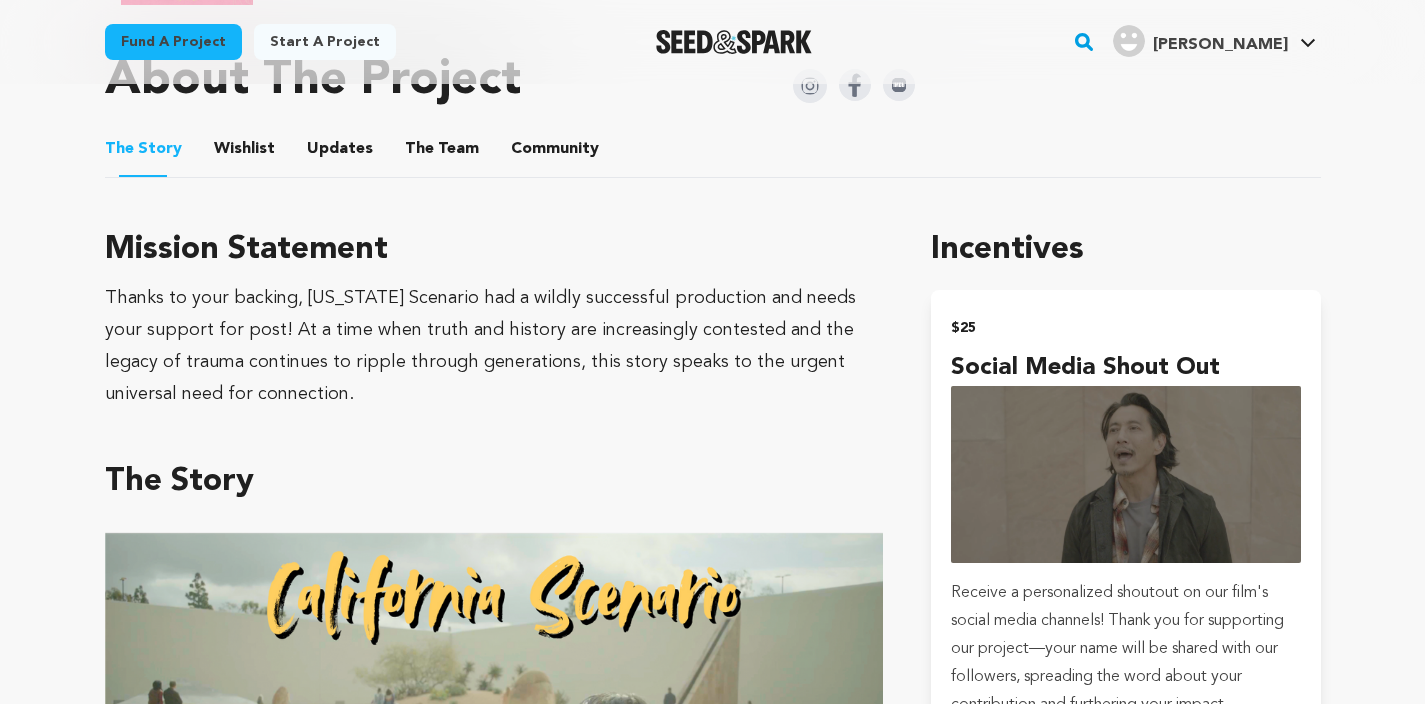 click on "The Story
The   Story
Wishlist
Wishlist
Updates
Updates
The Team
The   Team
Community
Community" at bounding box center [713, 149] 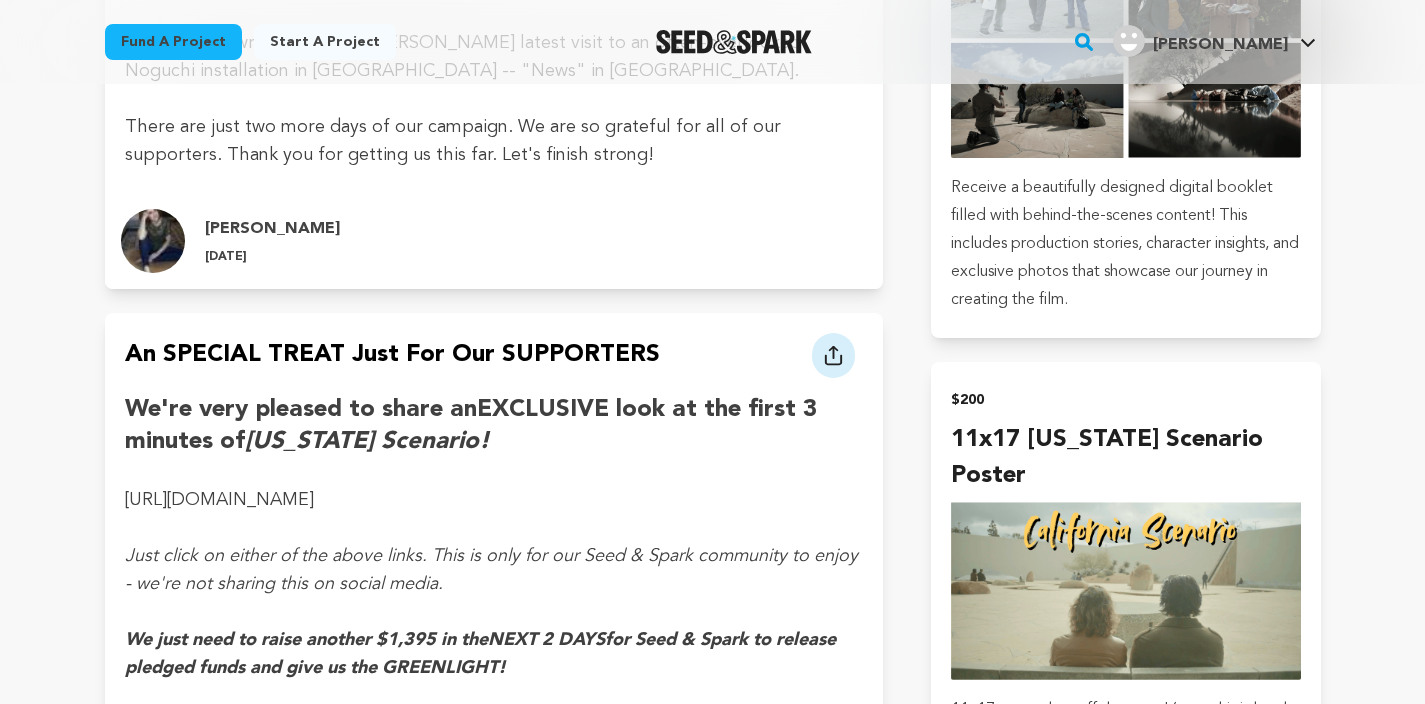 scroll, scrollTop: 2630, scrollLeft: 0, axis: vertical 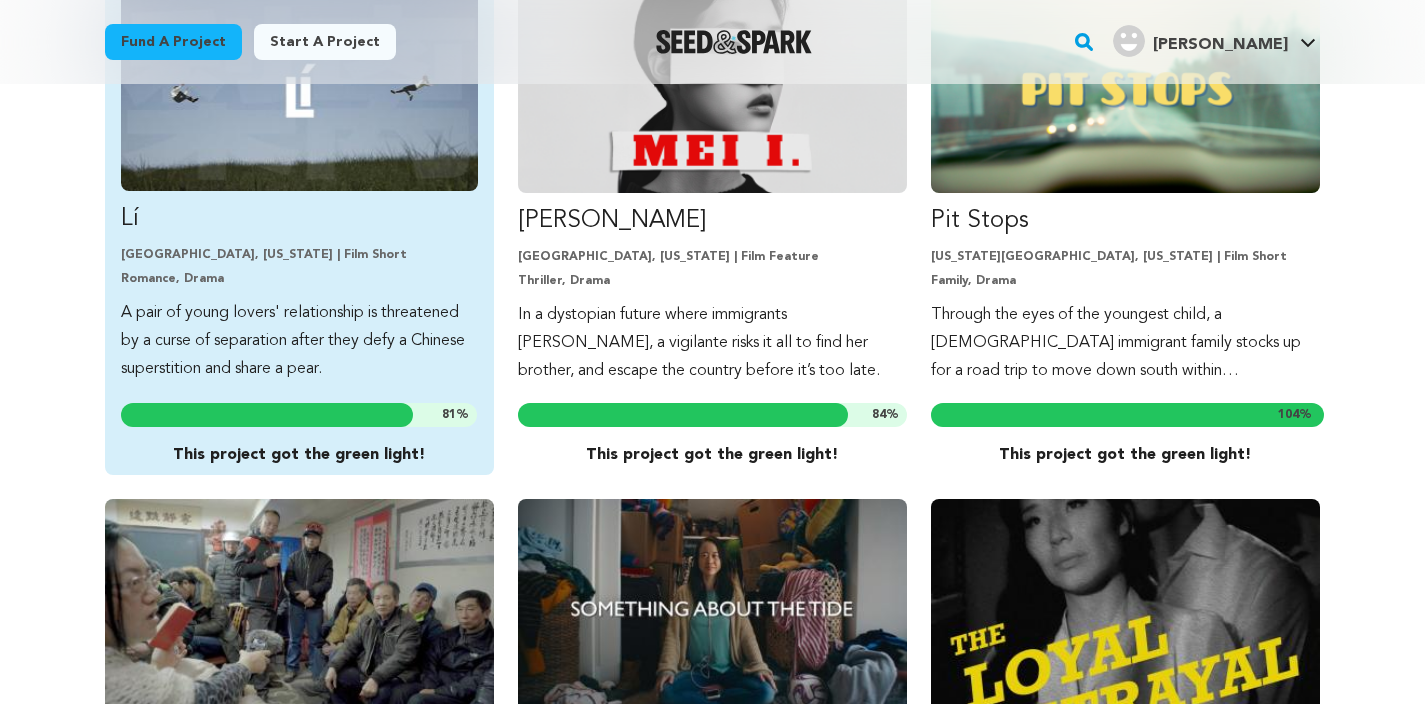 click on "A pair of young lovers' relationship is threatened by a curse of separation after they defy a Chinese superstition and share a pear." at bounding box center [299, 341] 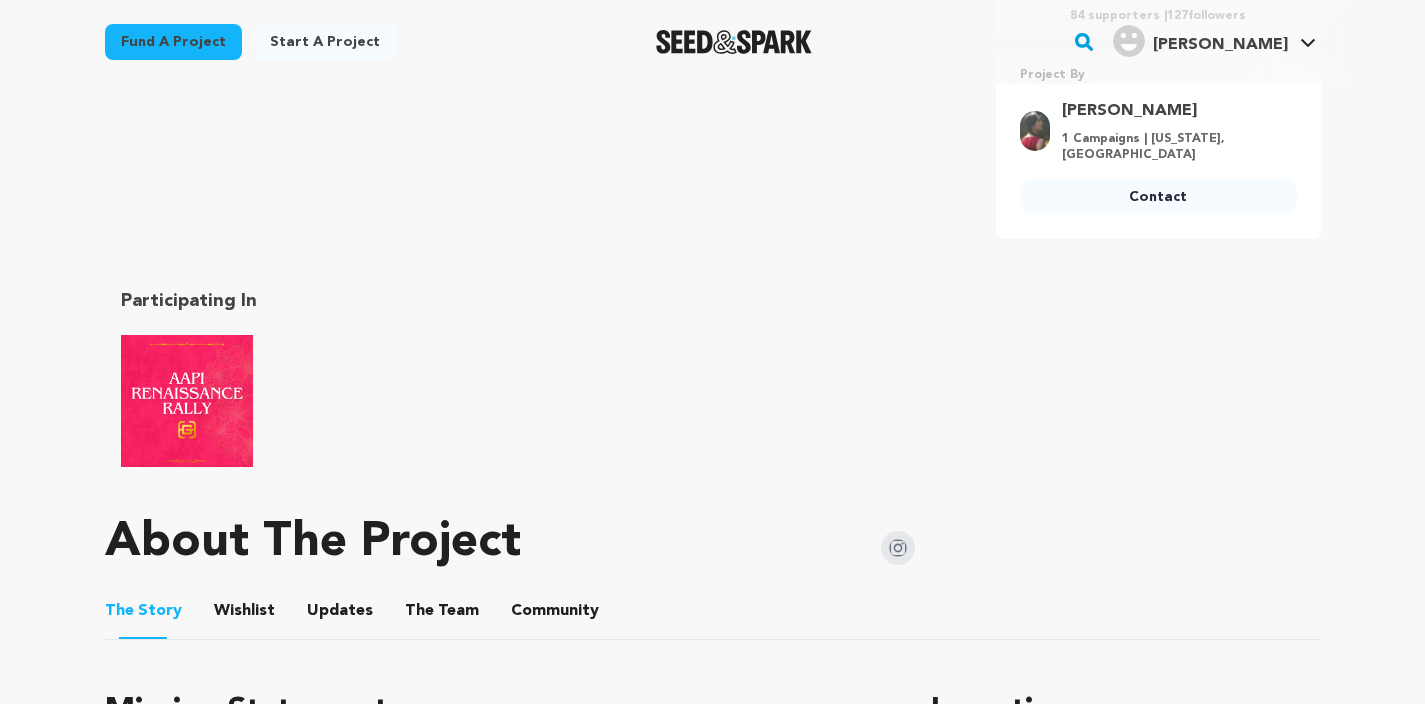 scroll, scrollTop: 946, scrollLeft: 0, axis: vertical 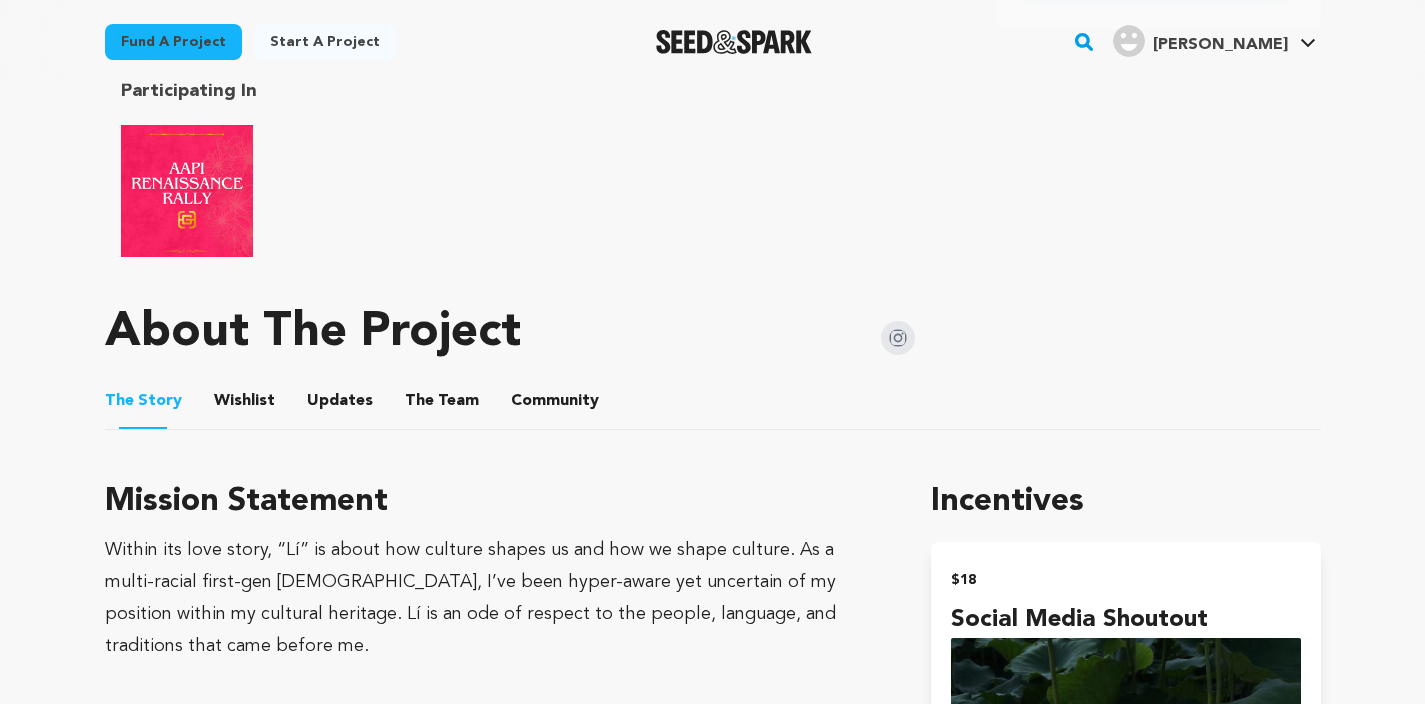 click on "Updates" at bounding box center [340, 405] 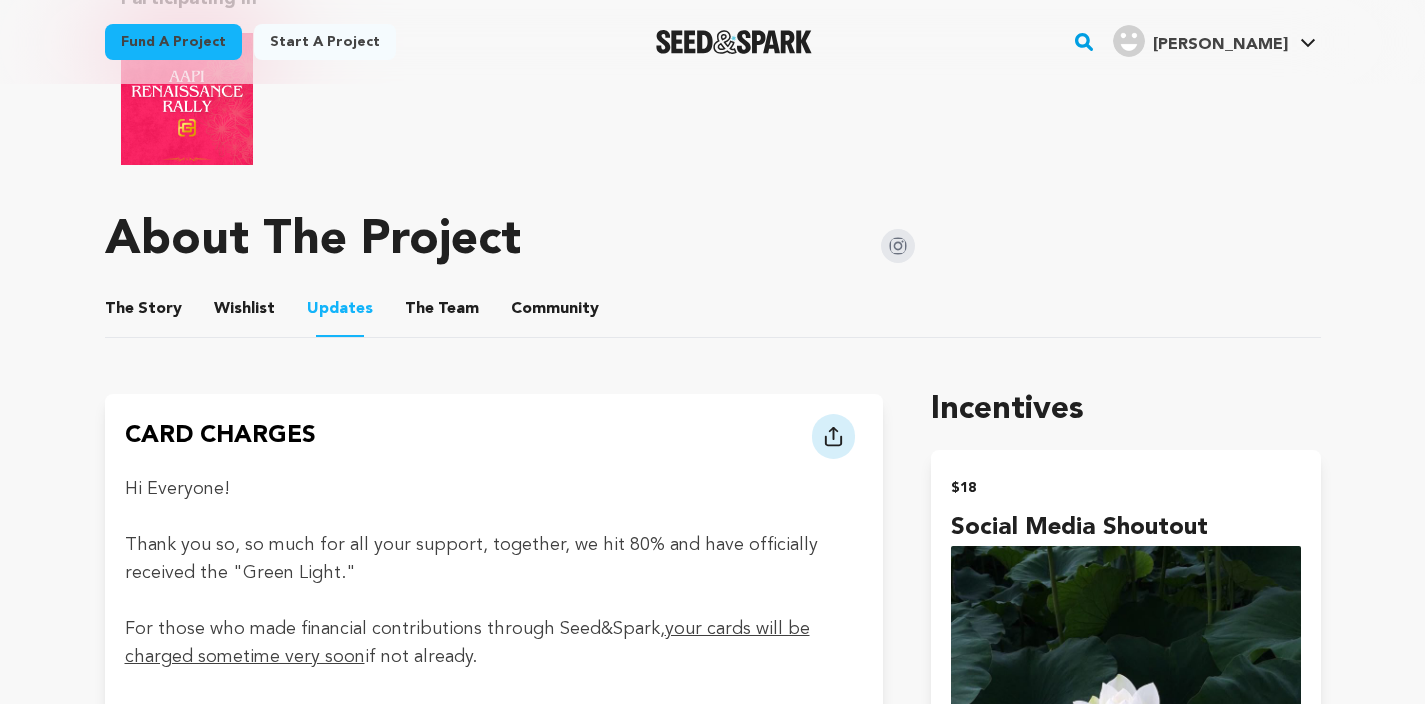 scroll, scrollTop: 1034, scrollLeft: 0, axis: vertical 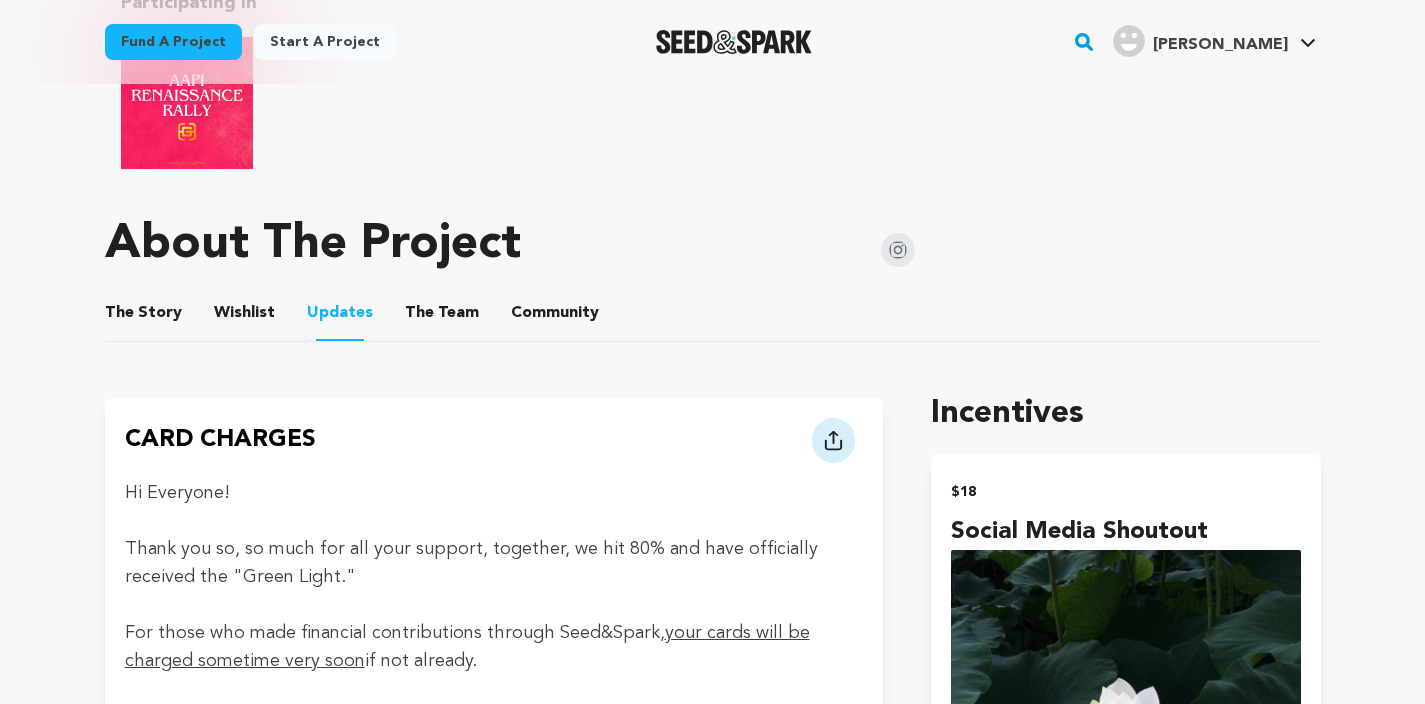 click on "The Story" at bounding box center (143, 317) 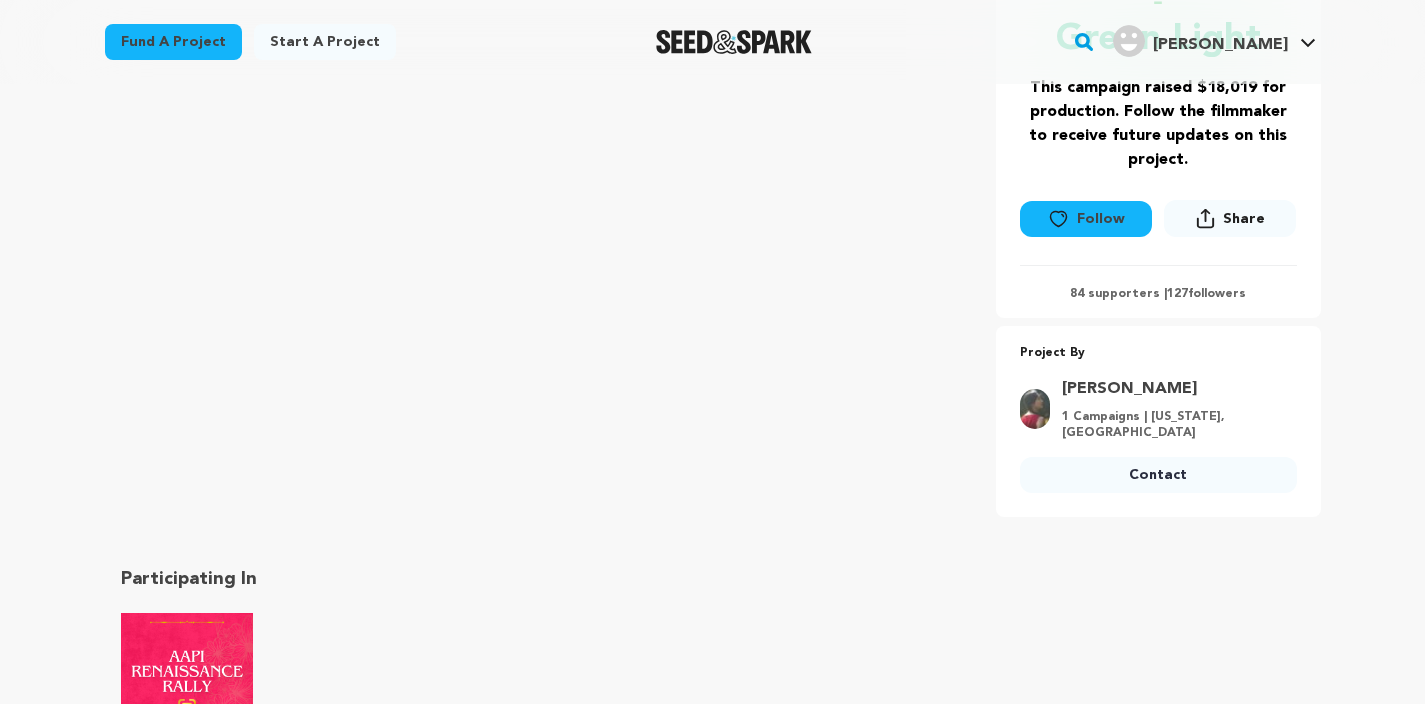 scroll, scrollTop: 471, scrollLeft: 0, axis: vertical 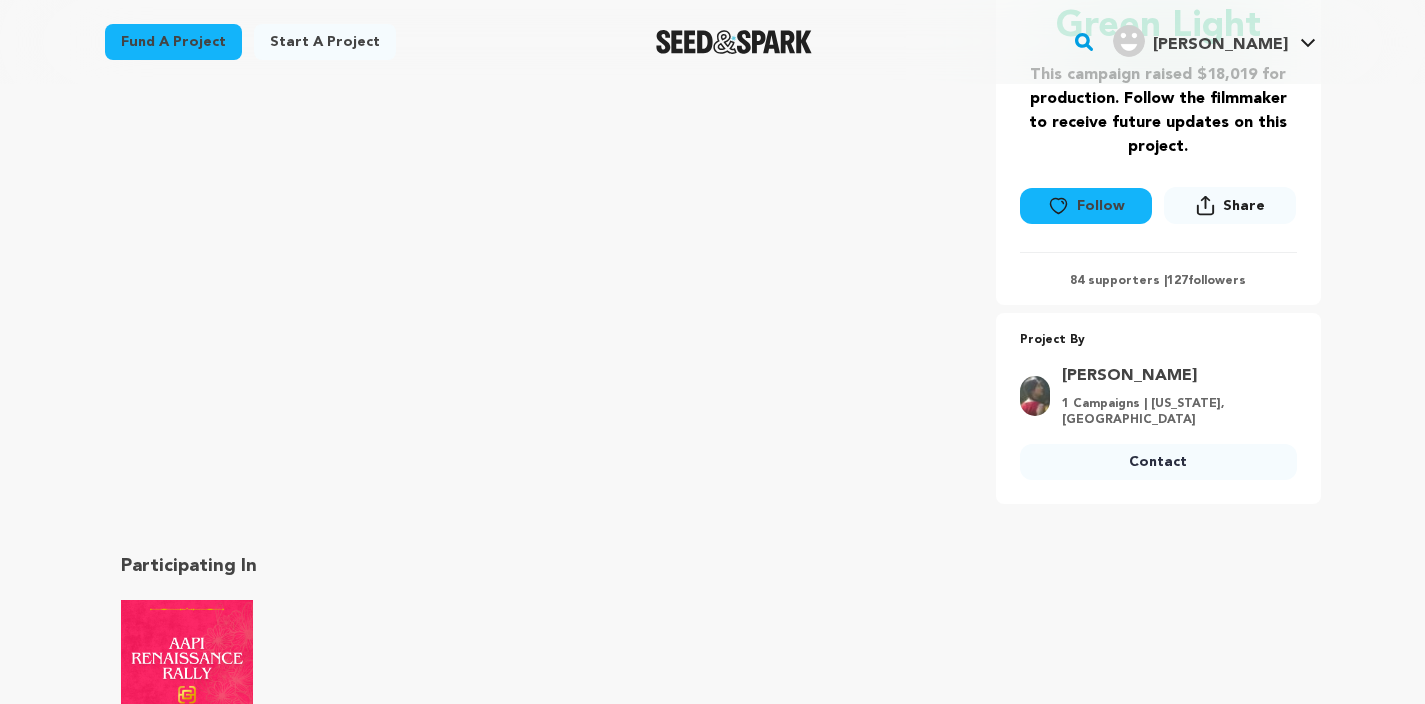 click on "Contact" at bounding box center (1158, 462) 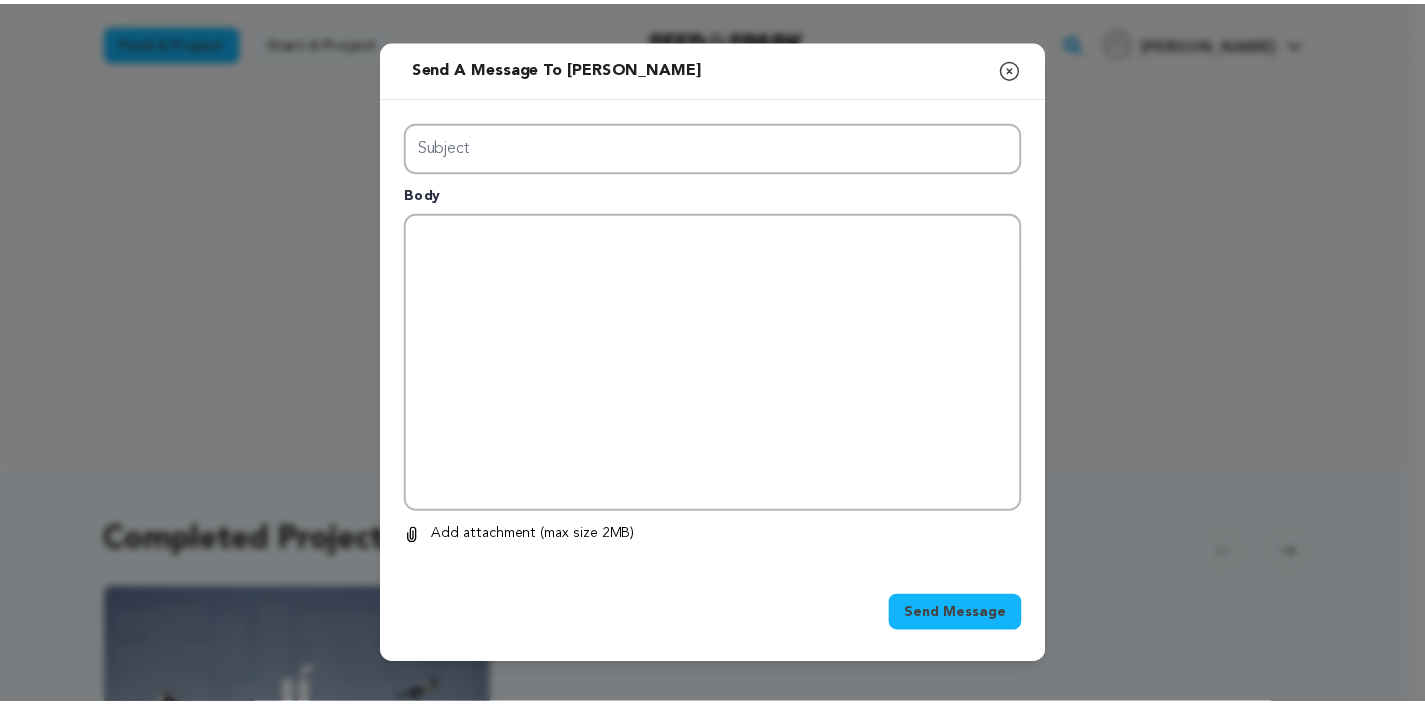 scroll, scrollTop: 0, scrollLeft: 0, axis: both 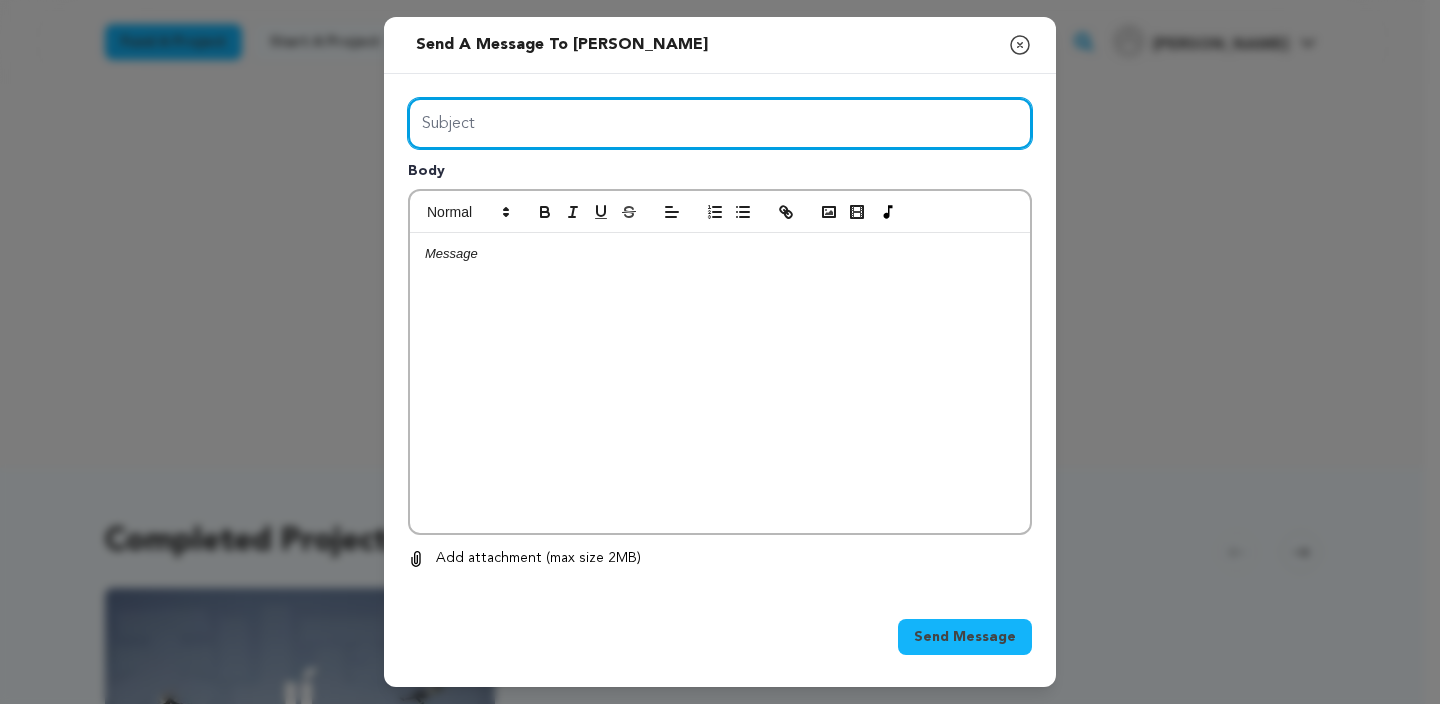 click on "Subject" at bounding box center (720, 123) 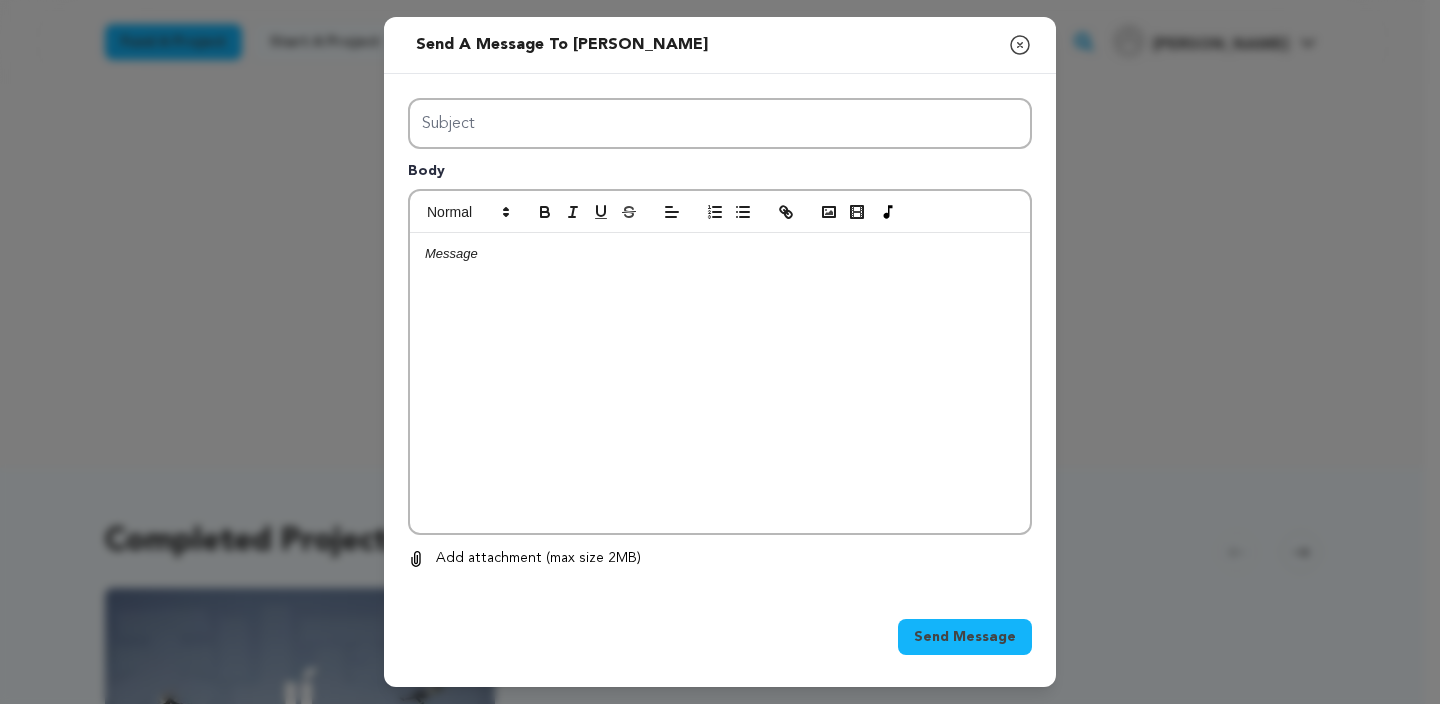 click 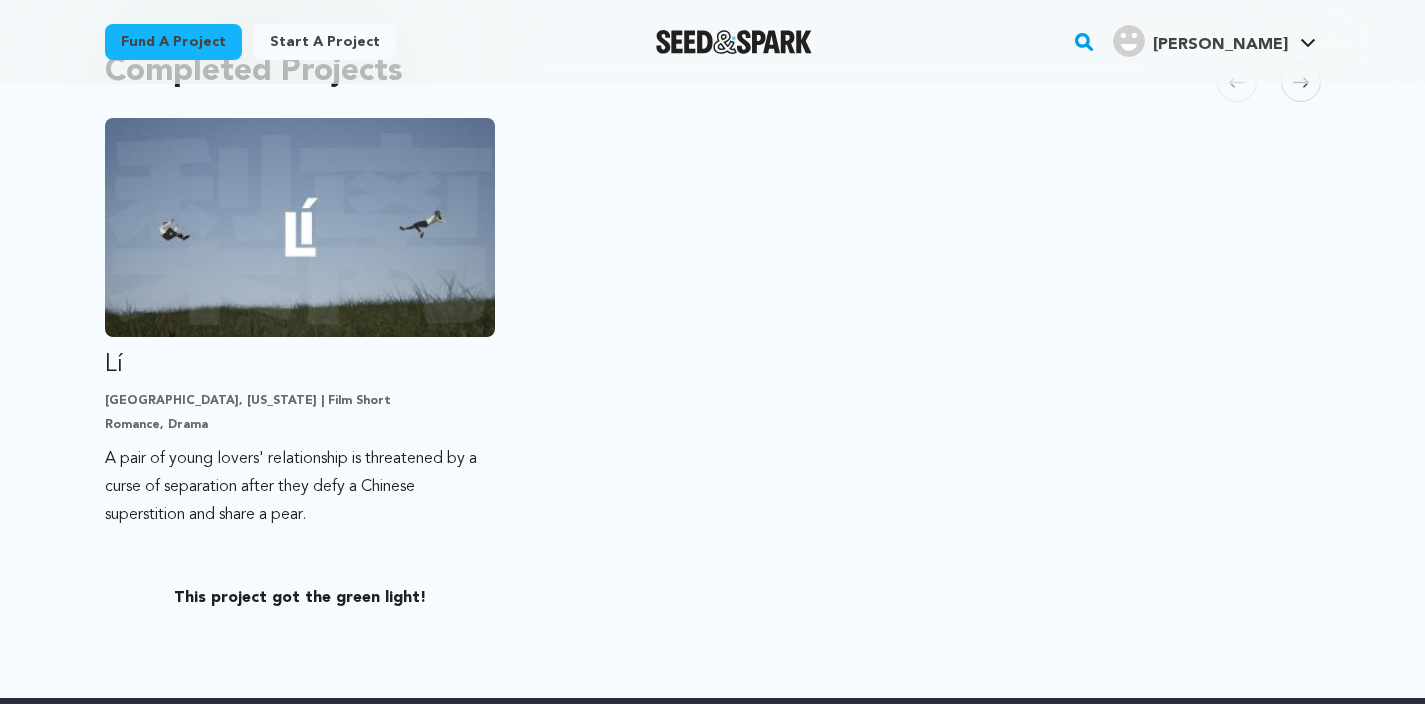 scroll, scrollTop: 506, scrollLeft: 0, axis: vertical 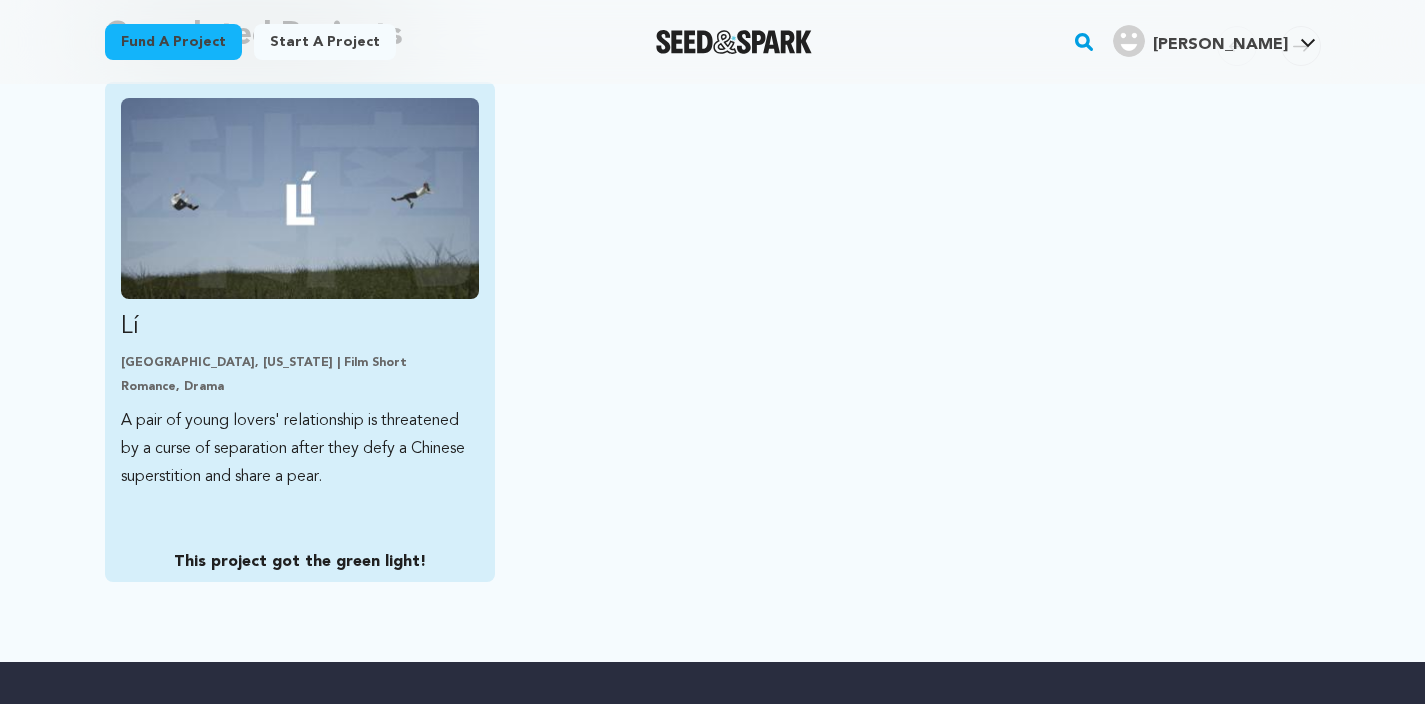 click on "Romance, Drama" at bounding box center (300, 387) 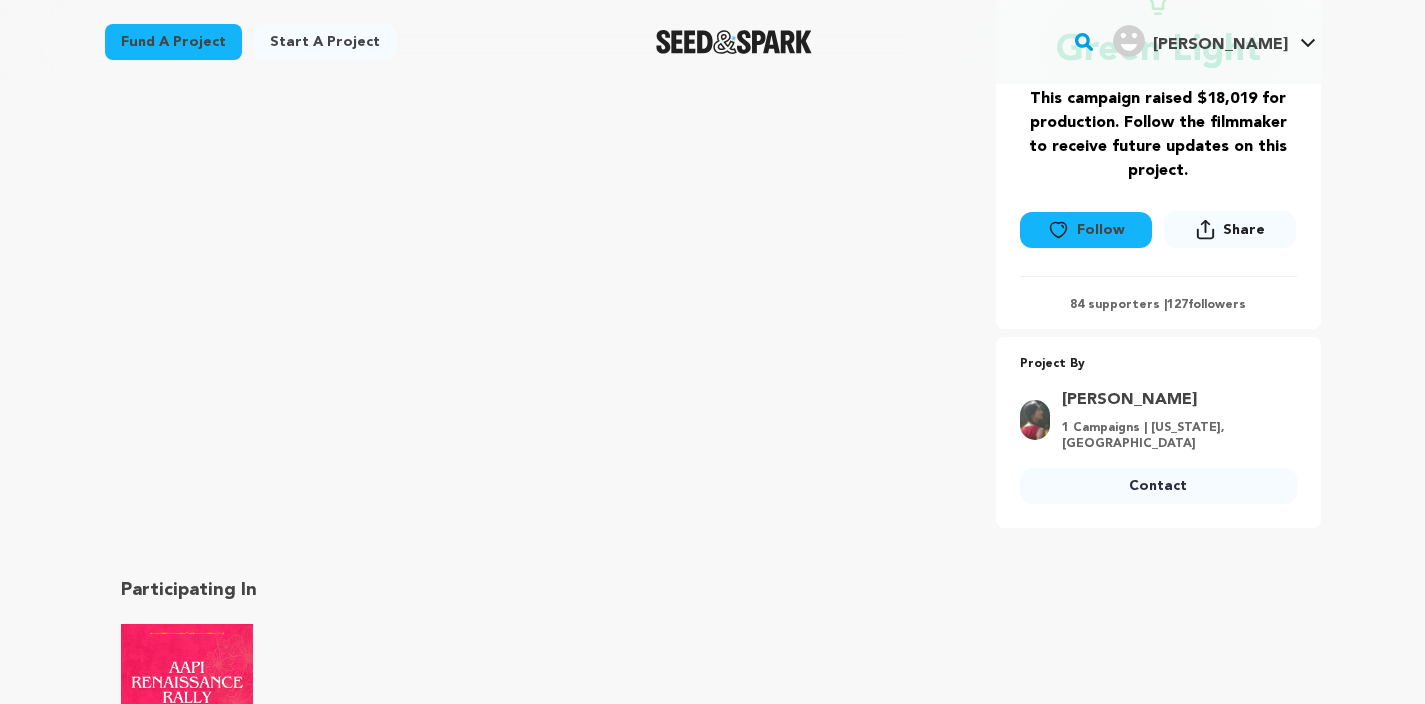 scroll, scrollTop: 428, scrollLeft: 0, axis: vertical 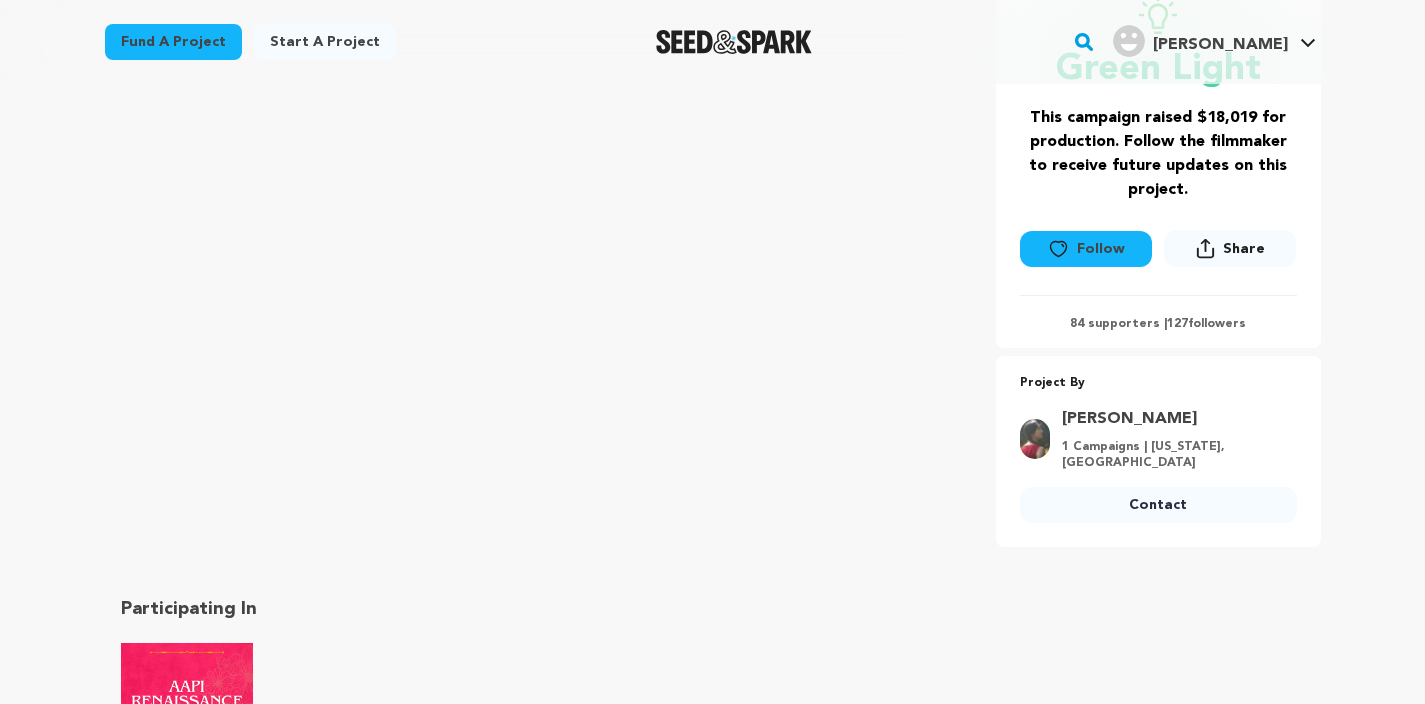 click on "Contact" at bounding box center (1158, 505) 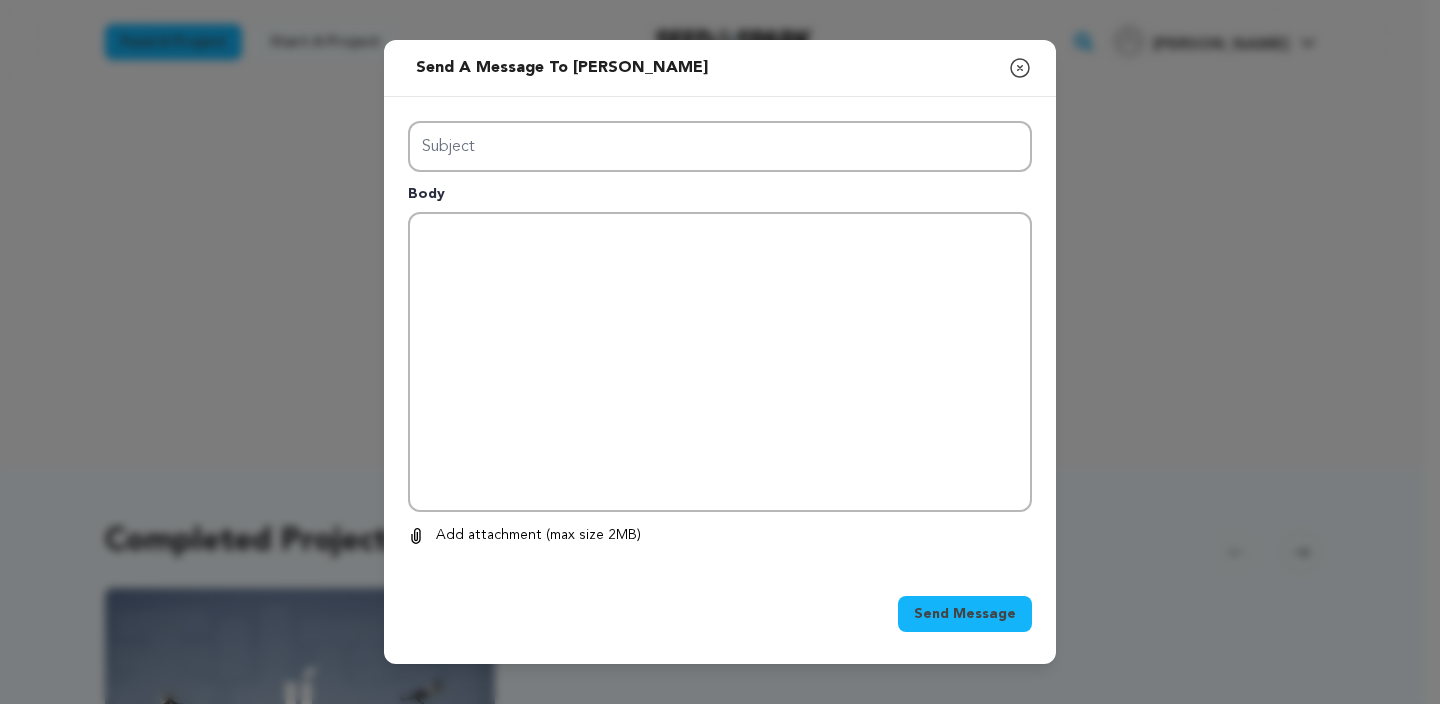 scroll, scrollTop: 0, scrollLeft: 0, axis: both 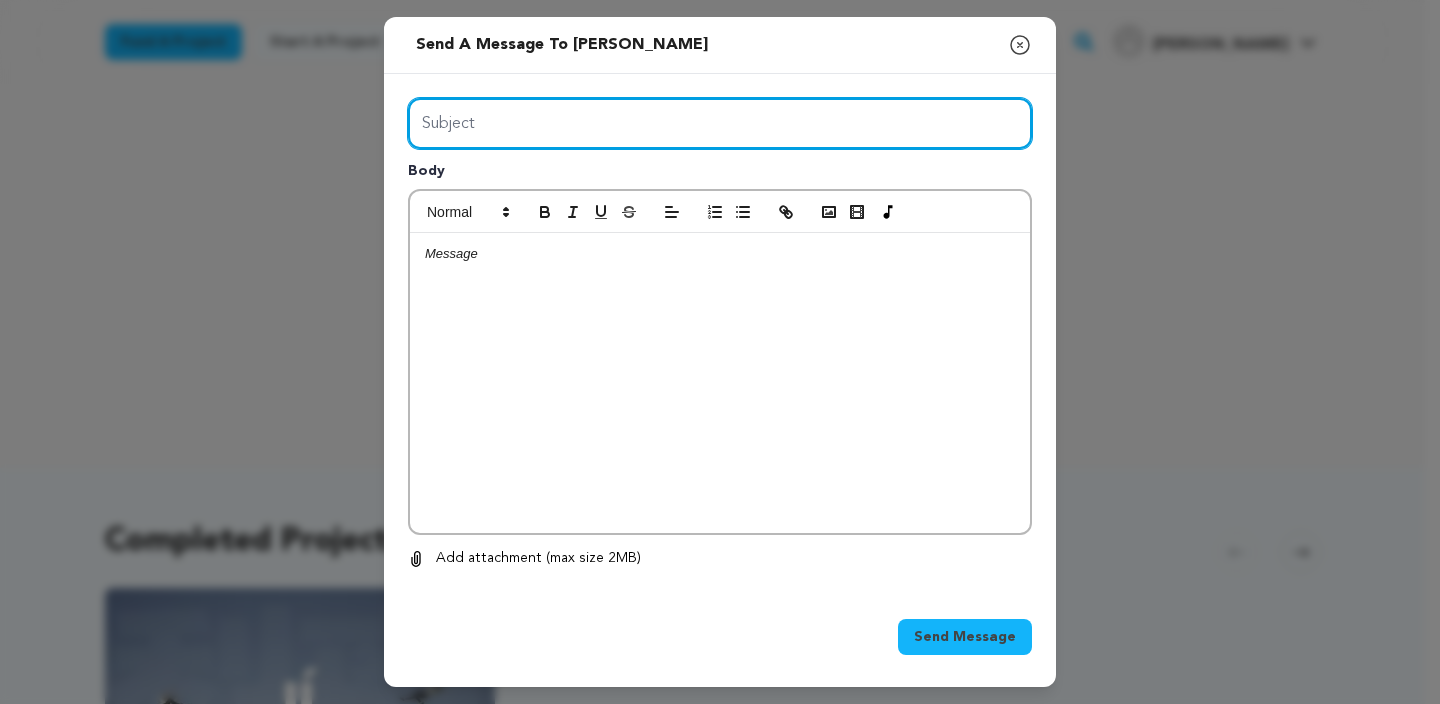 click on "Subject" at bounding box center [720, 123] 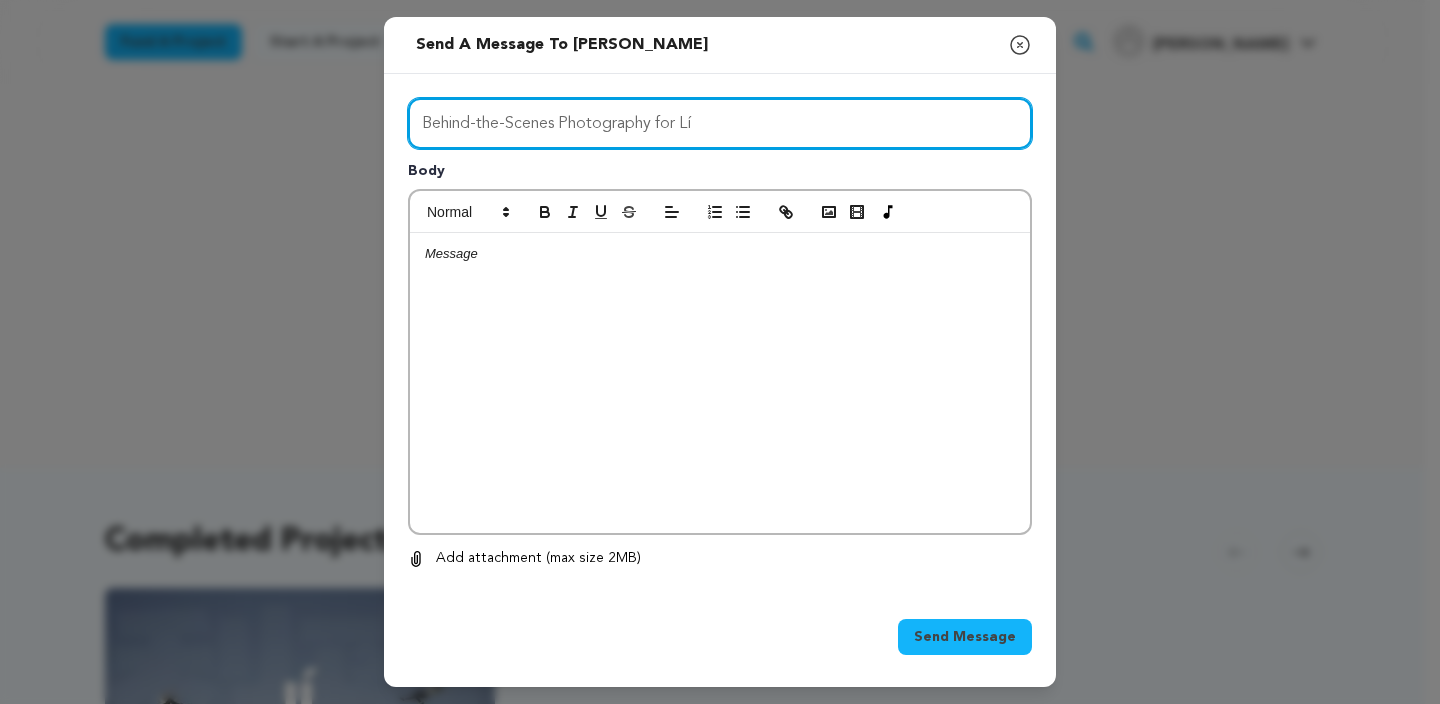 type on "Behind-the-Scenes Photography for Lí" 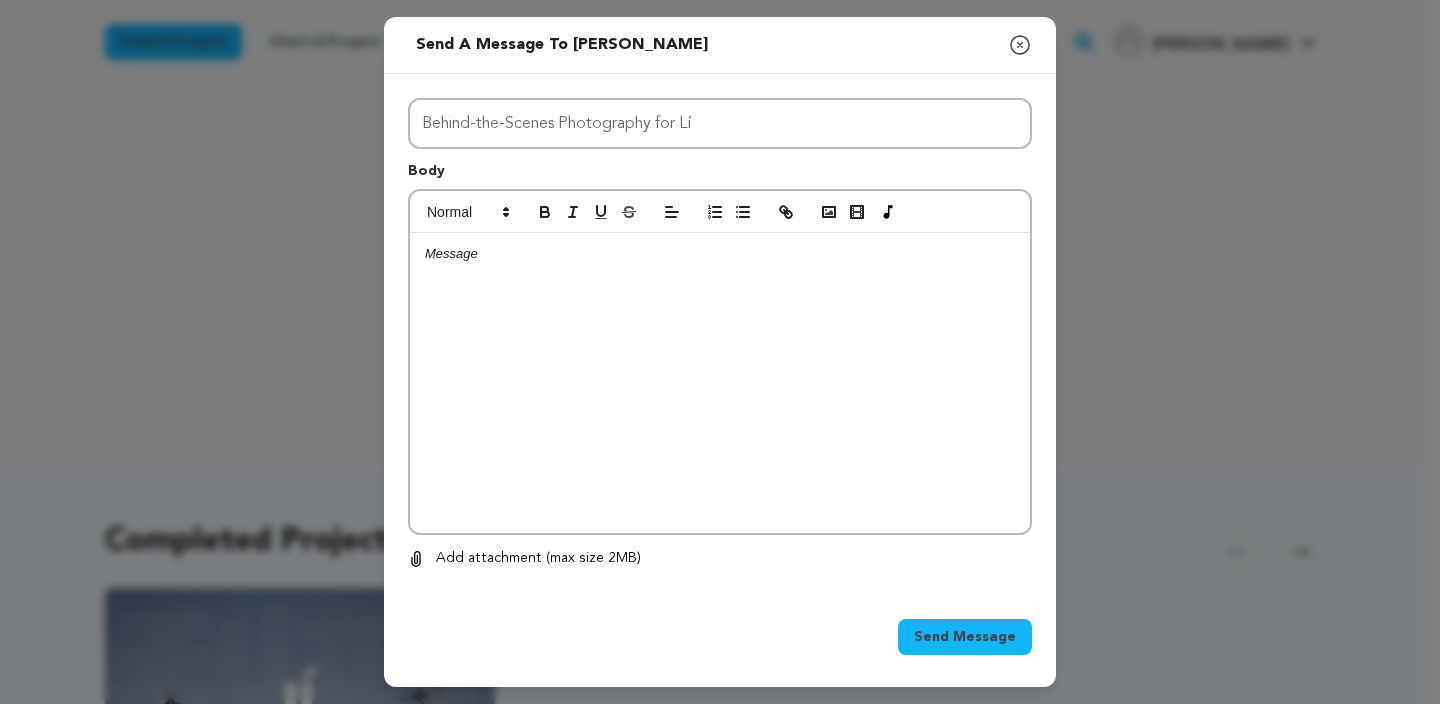 click at bounding box center (720, 383) 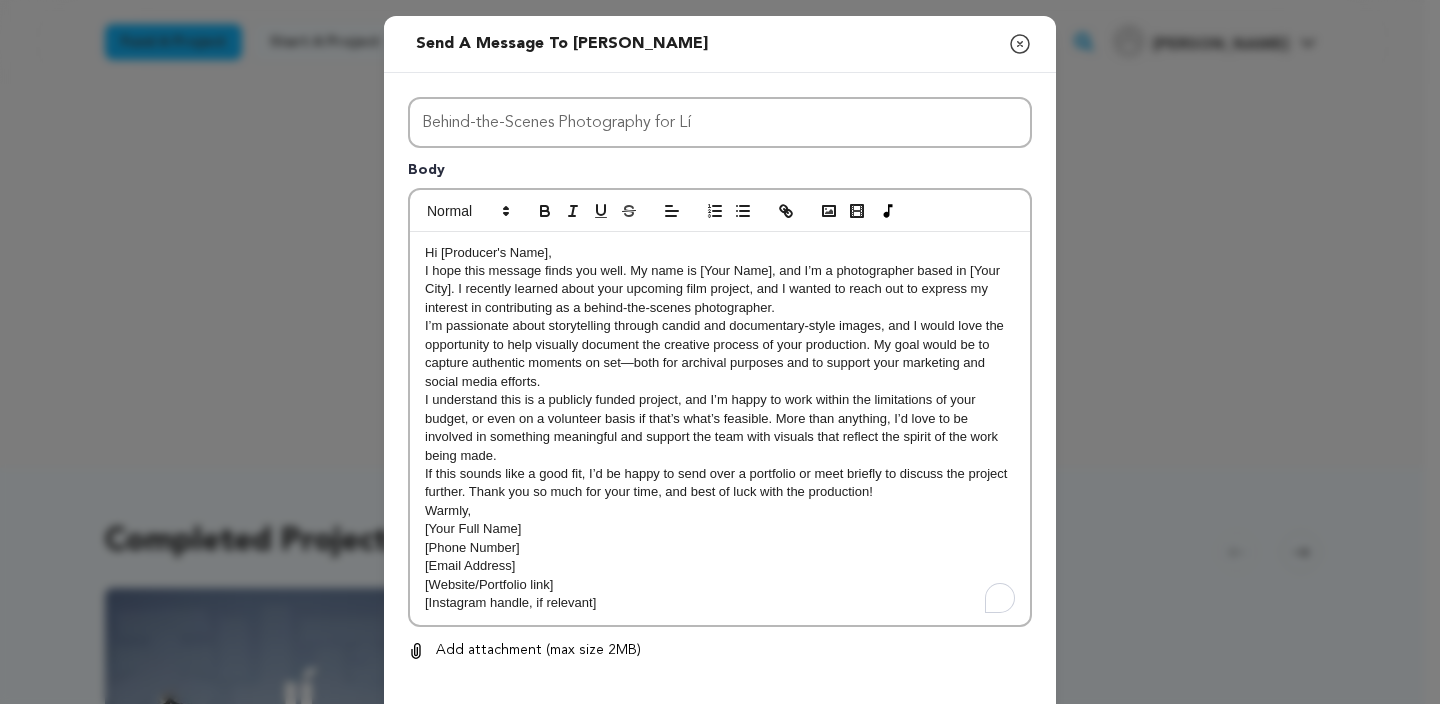scroll, scrollTop: 0, scrollLeft: 0, axis: both 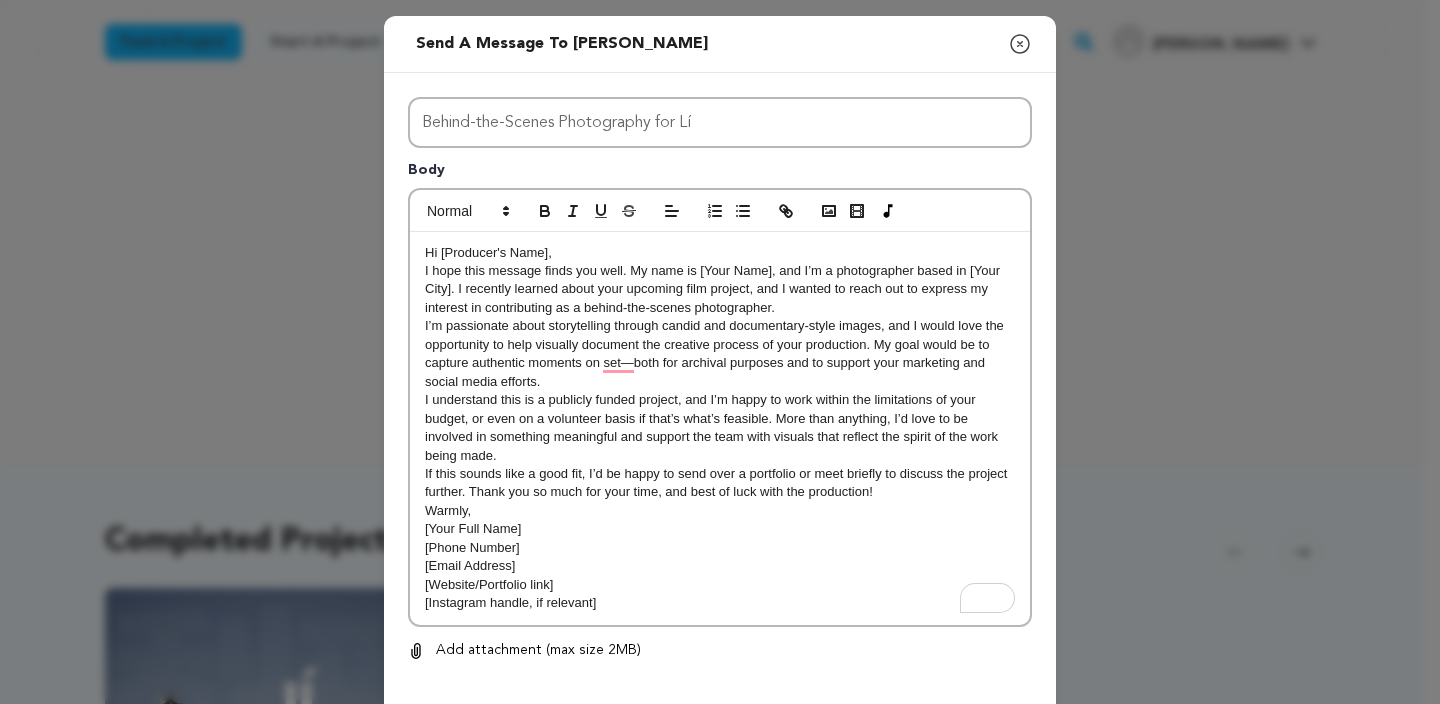 click on "Hi [Producer's Name]," at bounding box center (720, 253) 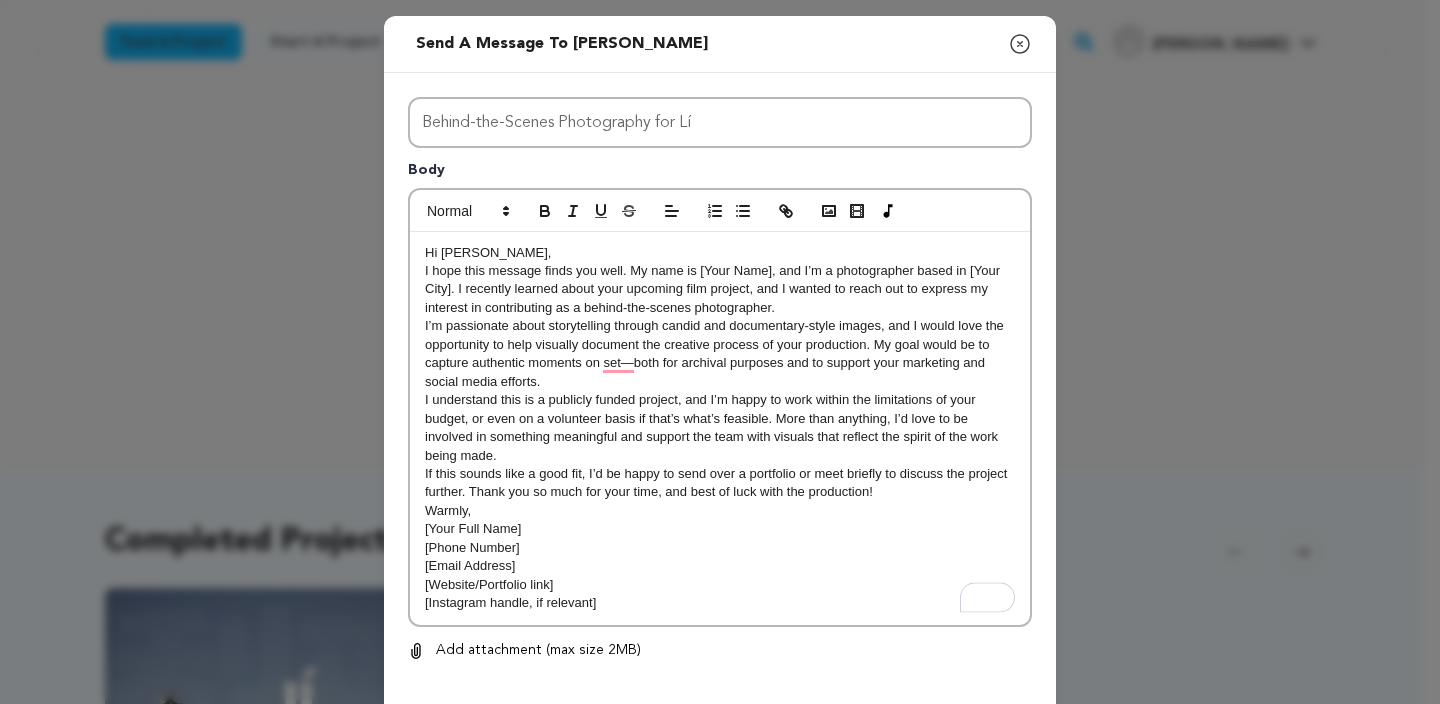 click on "I hope this message finds you well. My name is [Your Name], and I’m a photographer based in [Your City]. I recently learned about your upcoming film project, and I wanted to reach out to express my interest in contributing as a behind-the-scenes photographer." at bounding box center (720, 289) 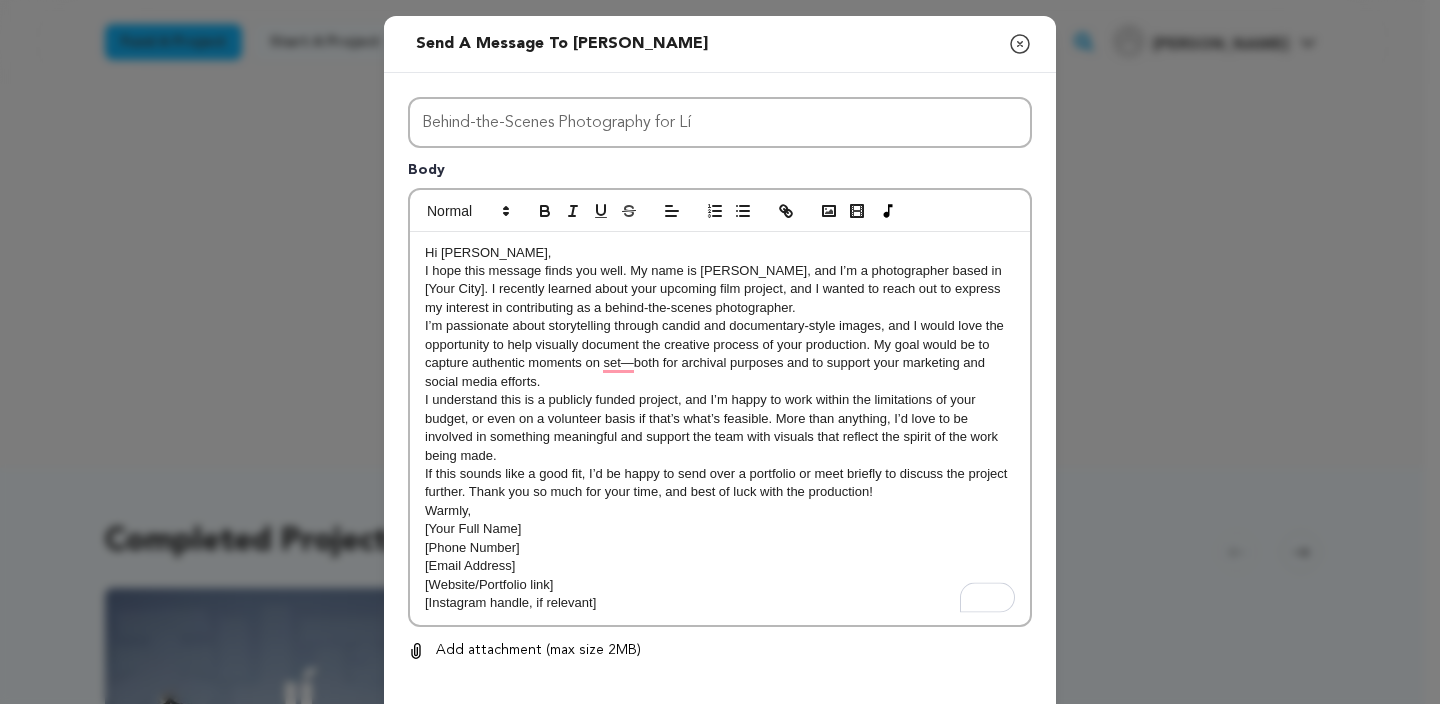 click on "I hope this message finds you well. My name is Daniel Sun, and I’m a photographer based in [Your City]. I recently learned about your upcoming film project, and I wanted to reach out to express my interest in contributing as a behind-the-scenes photographer." at bounding box center (720, 289) 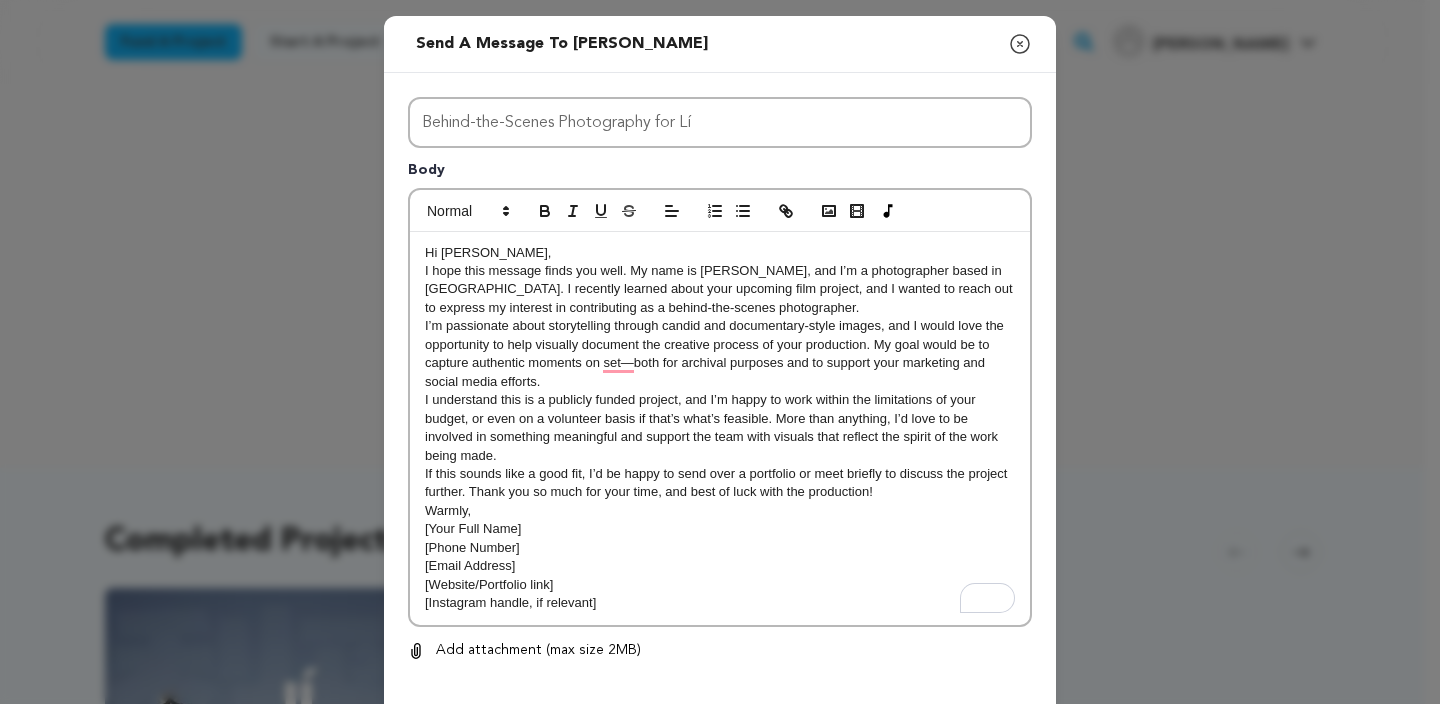 click on "I hope this message finds you well. My name is Daniel Sun, and I’m a photographer based in Los Angeles. I recently learned about your upcoming film project, and I wanted to reach out to express my interest in contributing as a behind-the-scenes photographer." at bounding box center (720, 289) 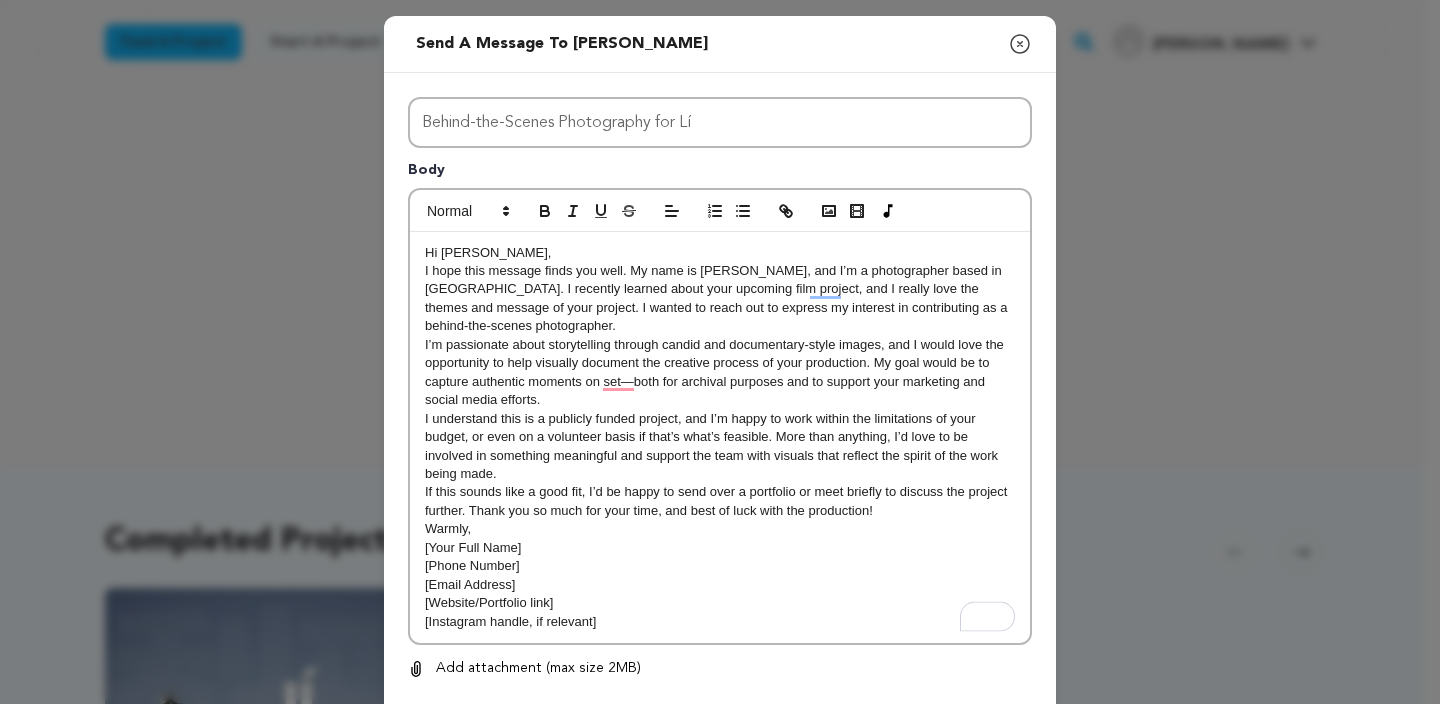 click on "I’m passionate about storytelling through candid and documentary-style images, and I would love the opportunity to help visually document the creative process of your production. My goal would be to capture authentic moments on set—both for archival purposes and to support your marketing and social media efforts." at bounding box center [720, 373] 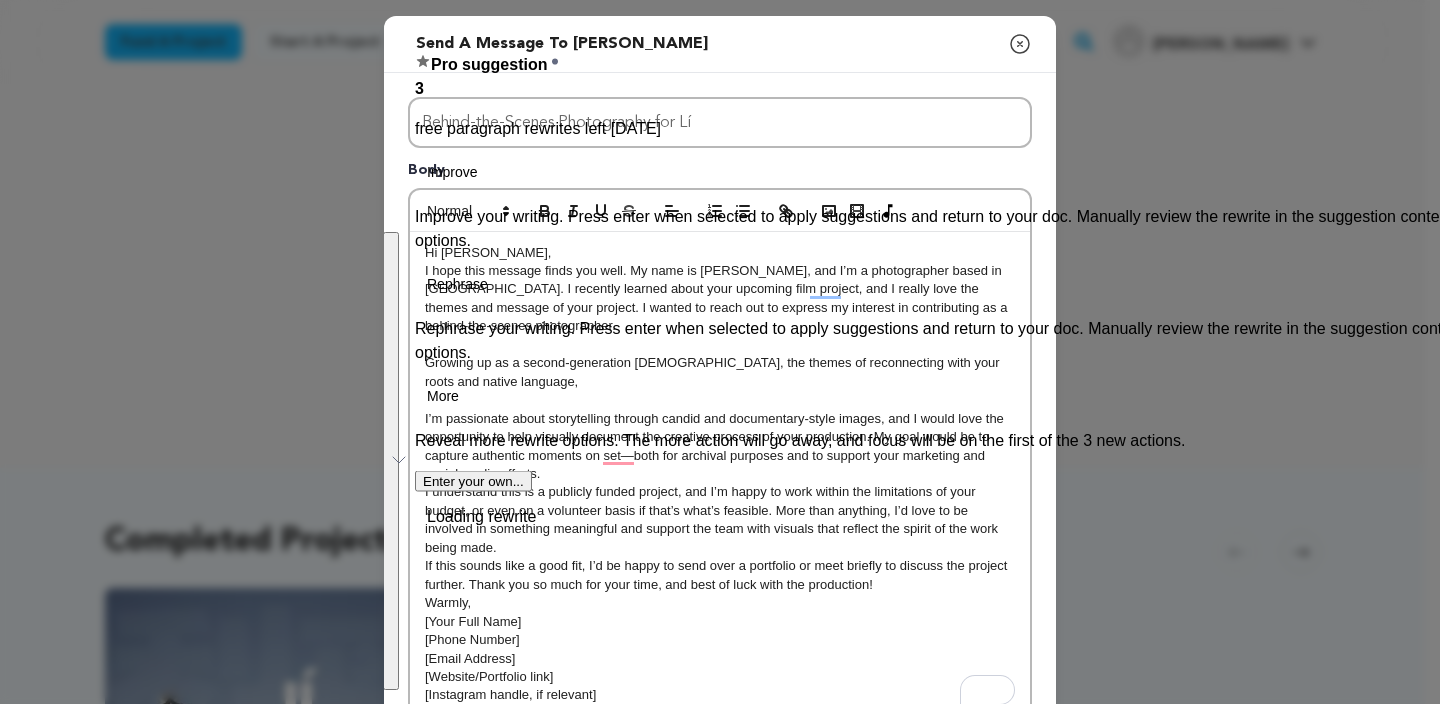 copy on "Hi Jessi, I hope this message finds you well. My name is Daniel Sun, and I’m a photographer based in Los Angeles. I recently learned about your upcoming film project, and I really love the themes and message of your project. I wanted to reach out to express my interest in contributing as a behind-the-scenes photographer. Growing up as a second-generation Chinese American, the themes of reconnecting with your roots and native language,  I’m passionate about storytelling through candid and documentary-style images, and I would love the opportunity to help visually document the creative process of your production. My goal would be to capture authentic moments on set—both for archival purposes and to support your marketing and social media efforts. I understand this is a publicly funded project, and I’m happy to work within the limitations of your budget, or even on a volunteer basis if that’s what’s feasible. More than anything, I’d love to be involved in something meaningful and support the team with visuals..." 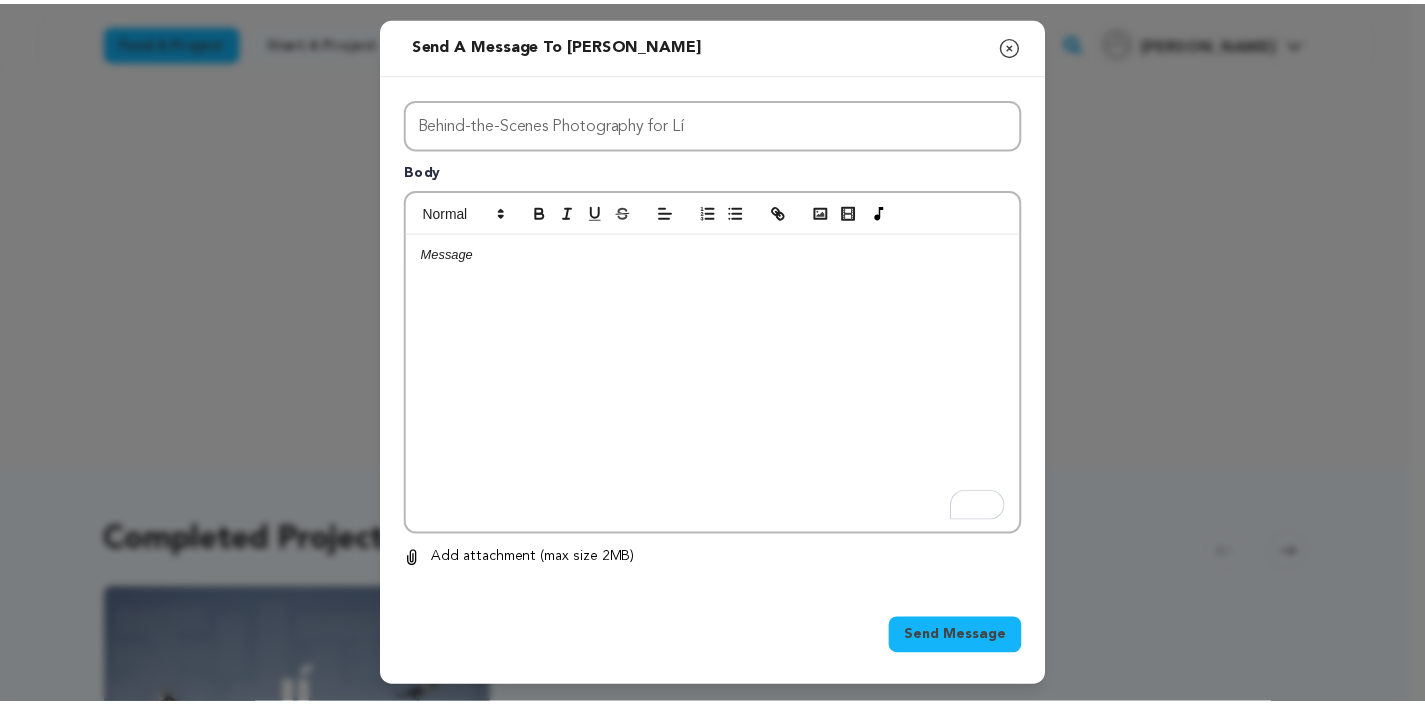 scroll, scrollTop: 0, scrollLeft: 0, axis: both 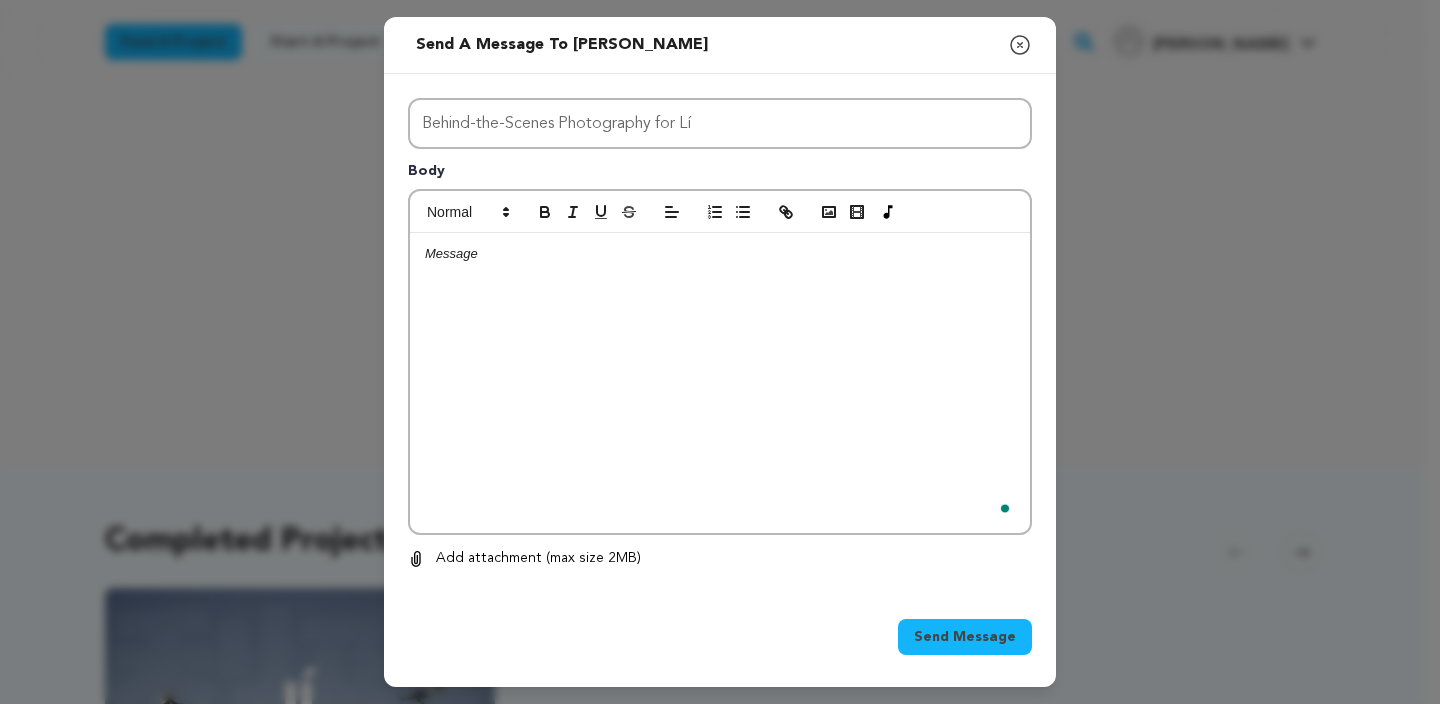 click 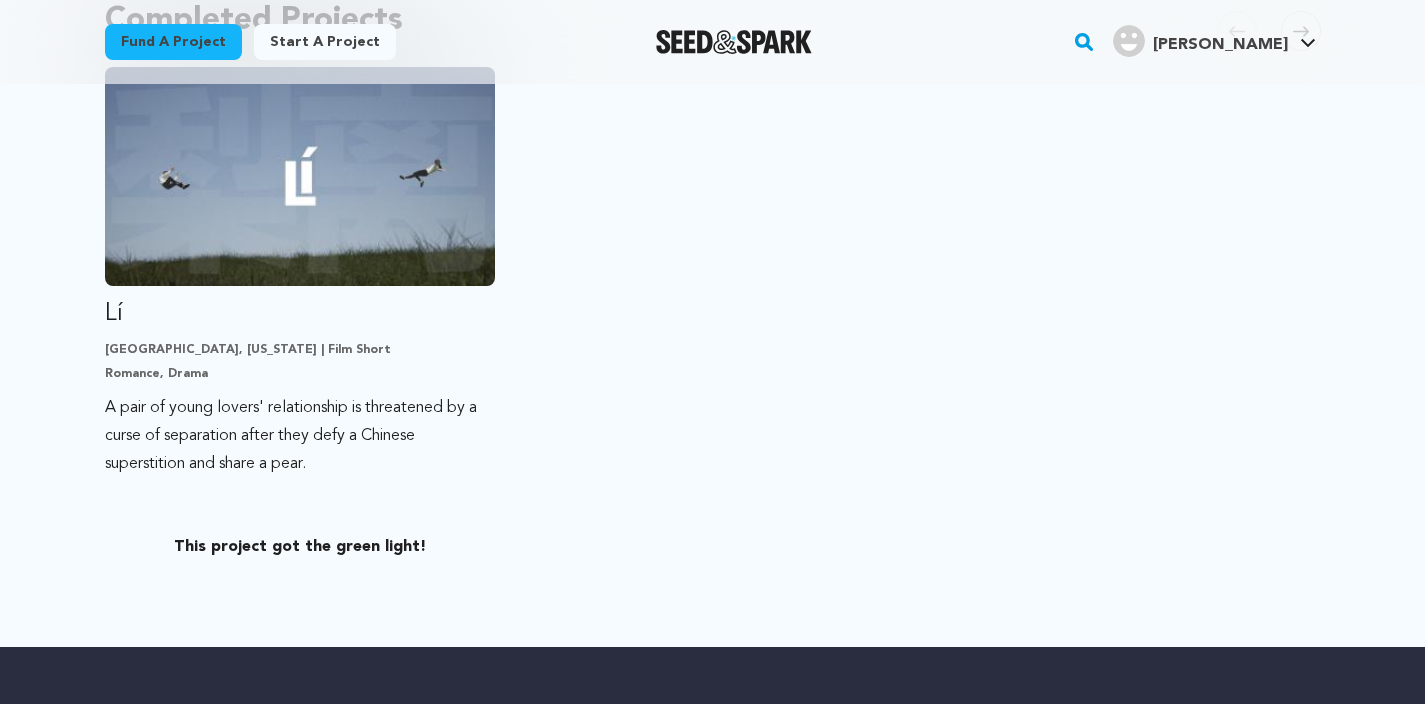scroll, scrollTop: 686, scrollLeft: 0, axis: vertical 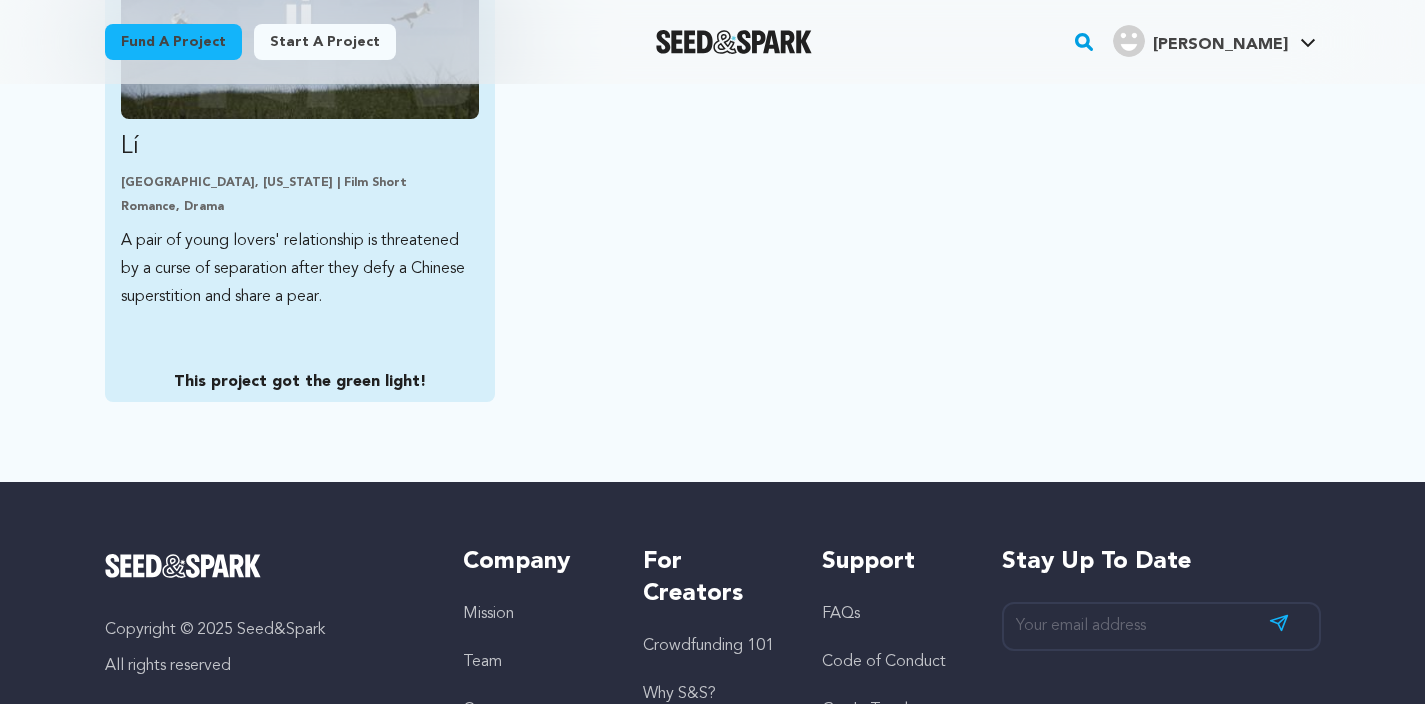 click on "Los Angeles, California | Film Short" at bounding box center [300, 183] 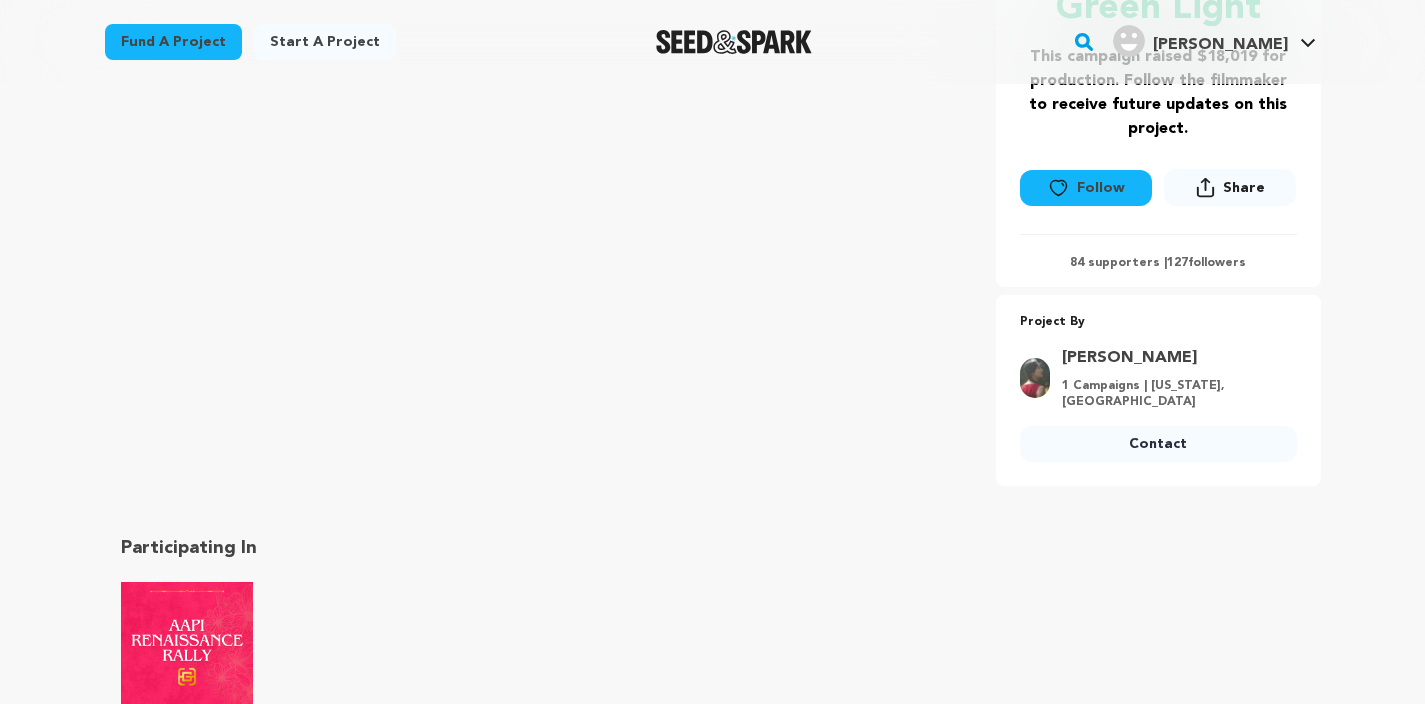 scroll, scrollTop: 0, scrollLeft: 0, axis: both 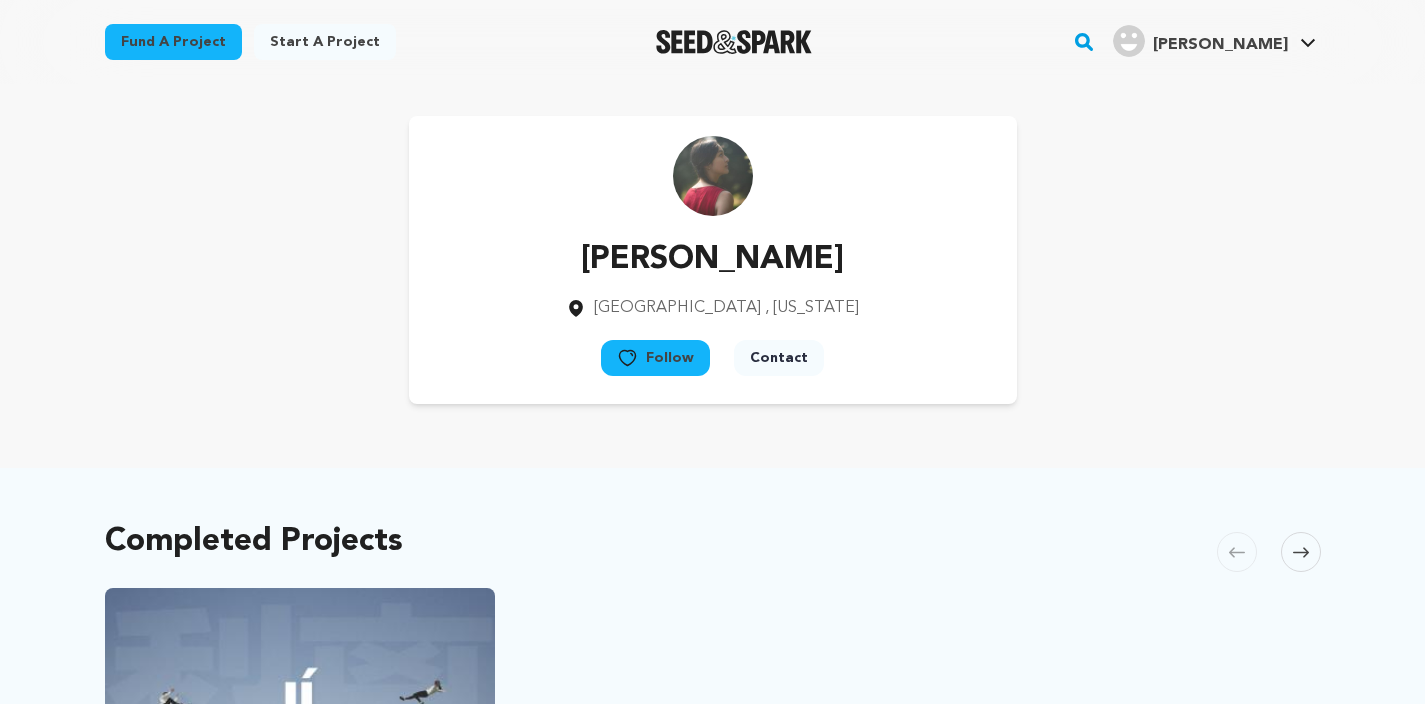click on "Contact" at bounding box center (779, 358) 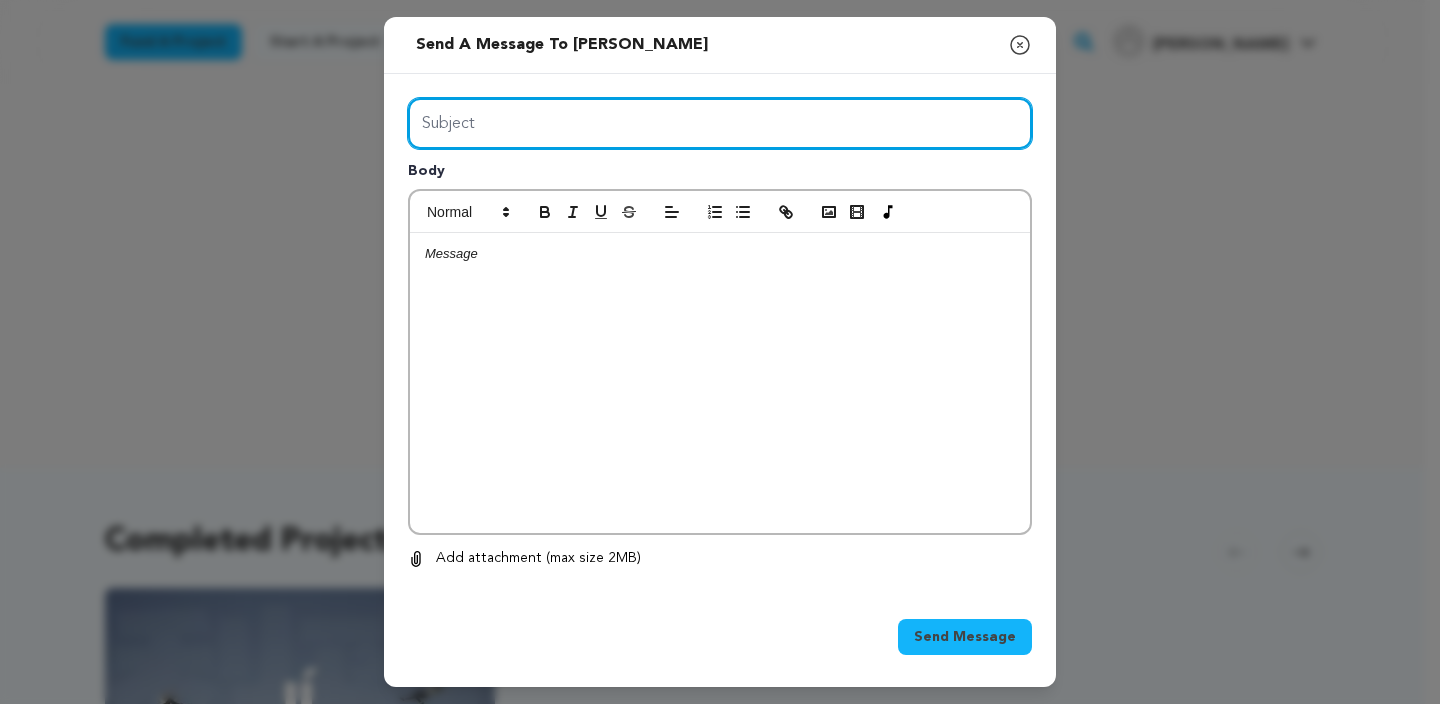 click on "Subject" at bounding box center (720, 123) 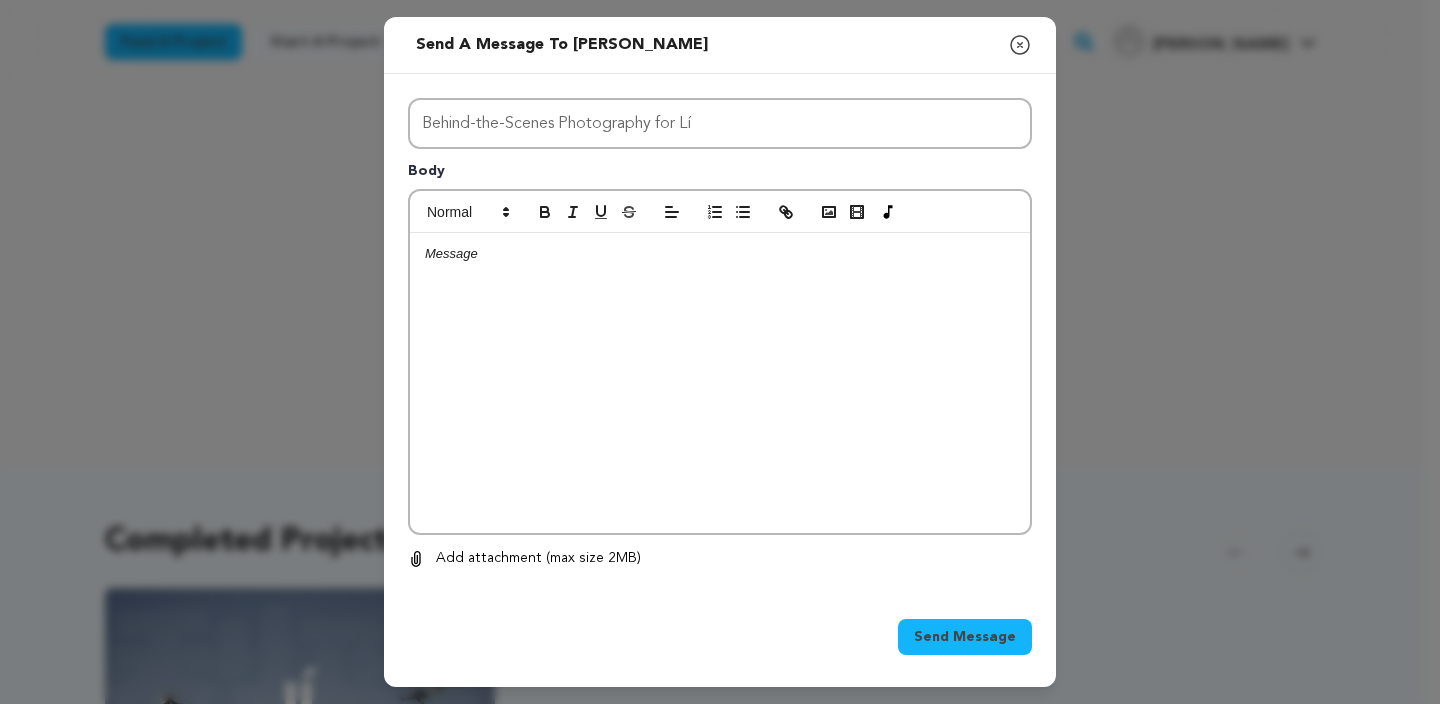 click at bounding box center [720, 383] 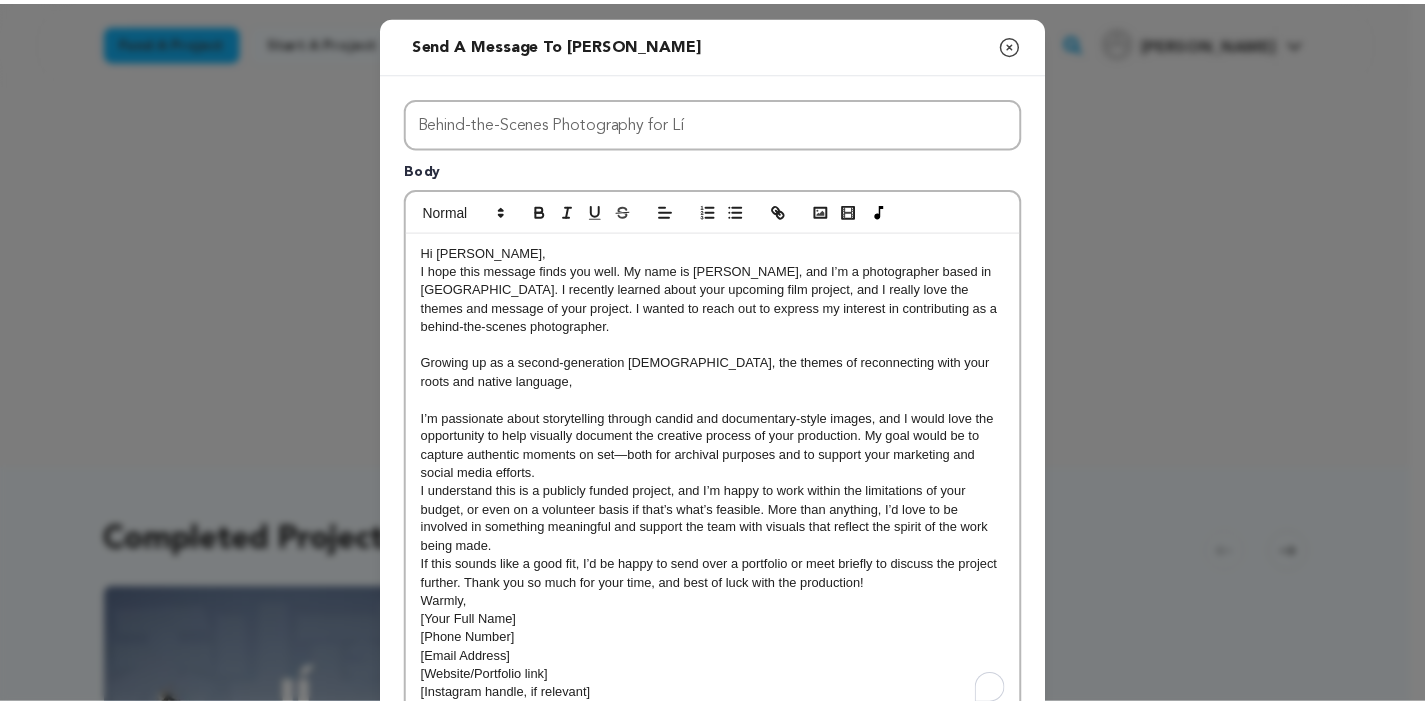 scroll, scrollTop: 0, scrollLeft: 0, axis: both 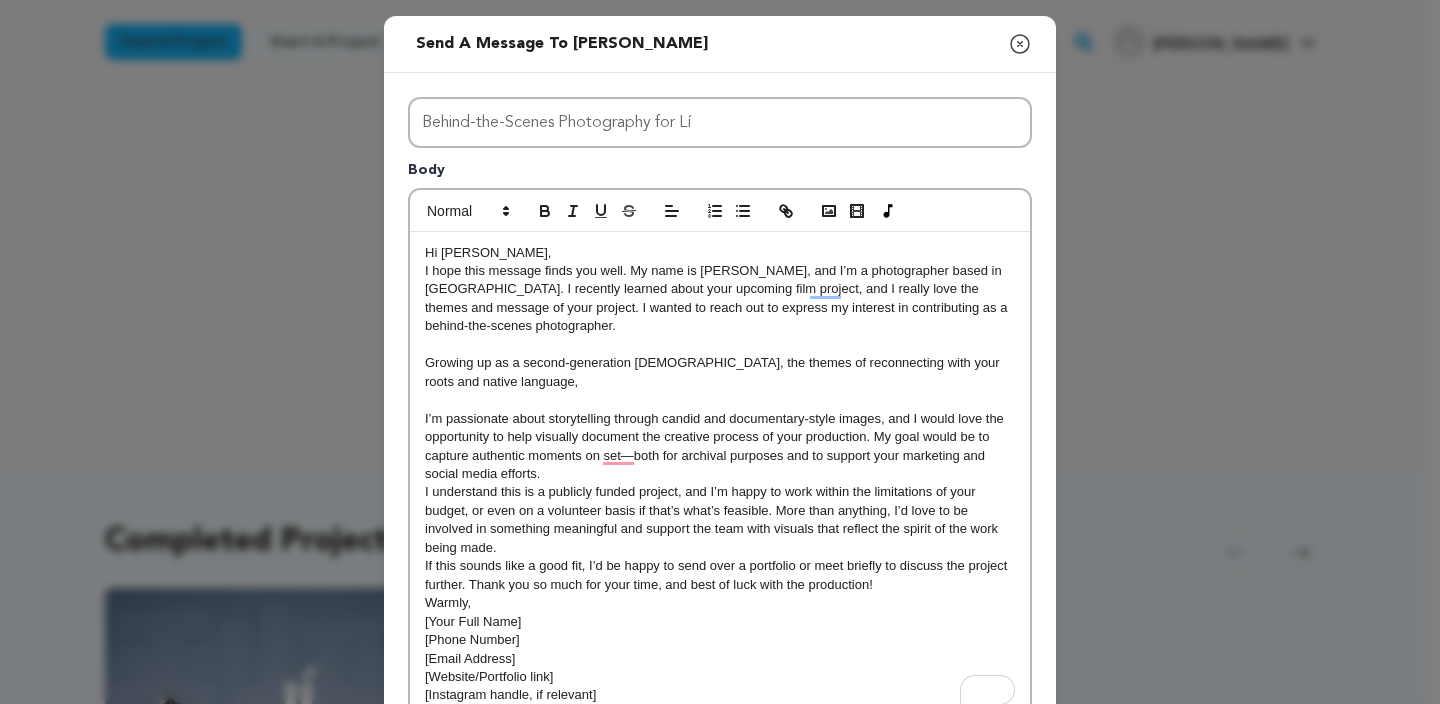 click on "Growing up as a second-generation Chinese American, the themes of reconnecting with your roots and native language," at bounding box center [720, 372] 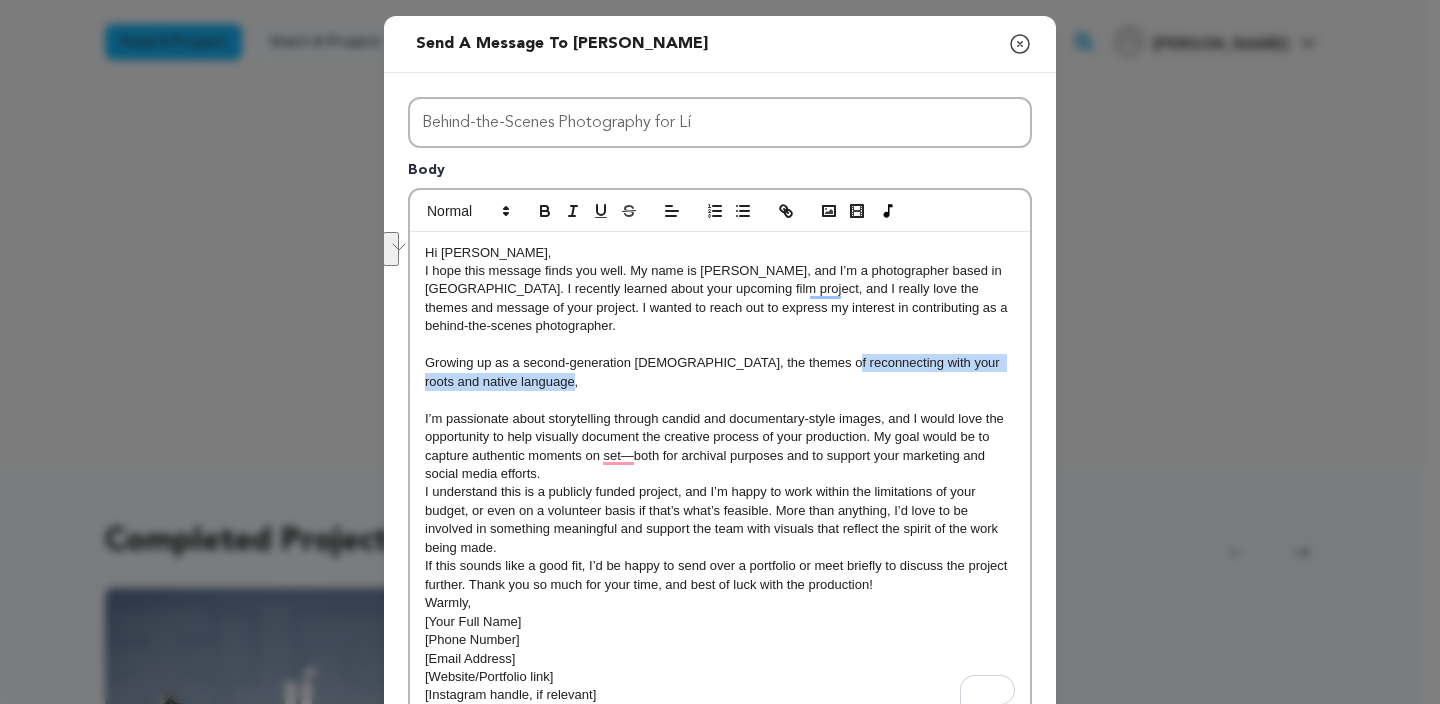 drag, startPoint x: 574, startPoint y: 384, endPoint x: 821, endPoint y: 369, distance: 247.45505 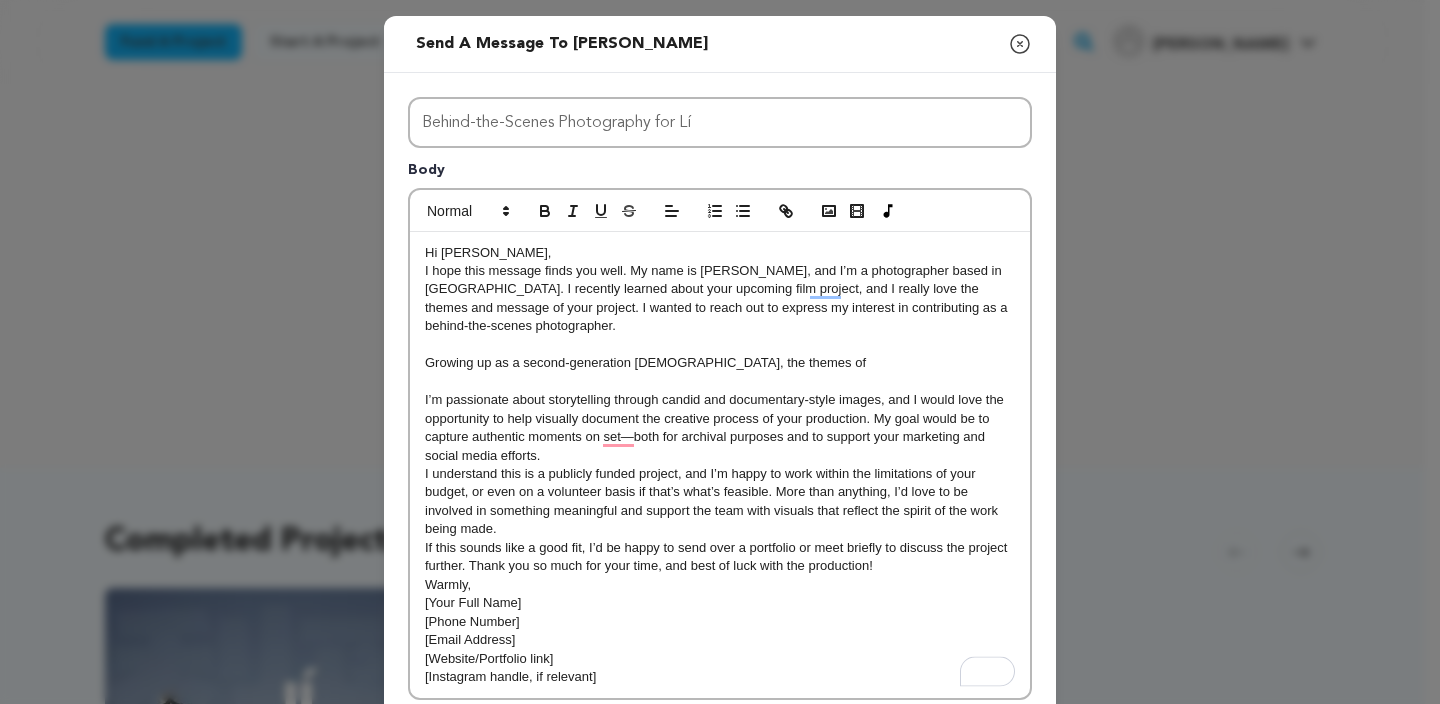 type 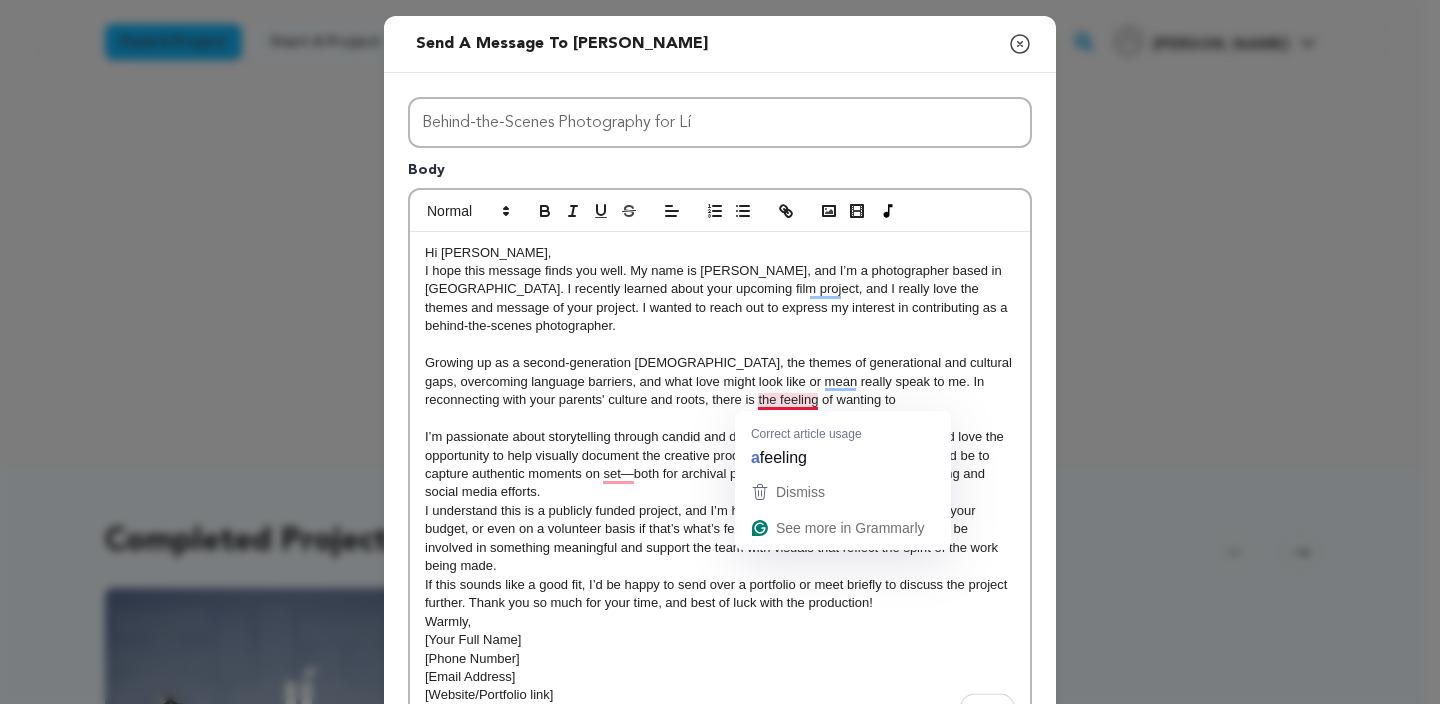 click on "Growing up as a second-generation Chinese American, the themes of generational and cultural gaps, overcoming language barriers, and what love might look like or mean really speak to me. In reconnecting with your parents' culture and roots, there is the feeling of wanting to" at bounding box center (720, 381) 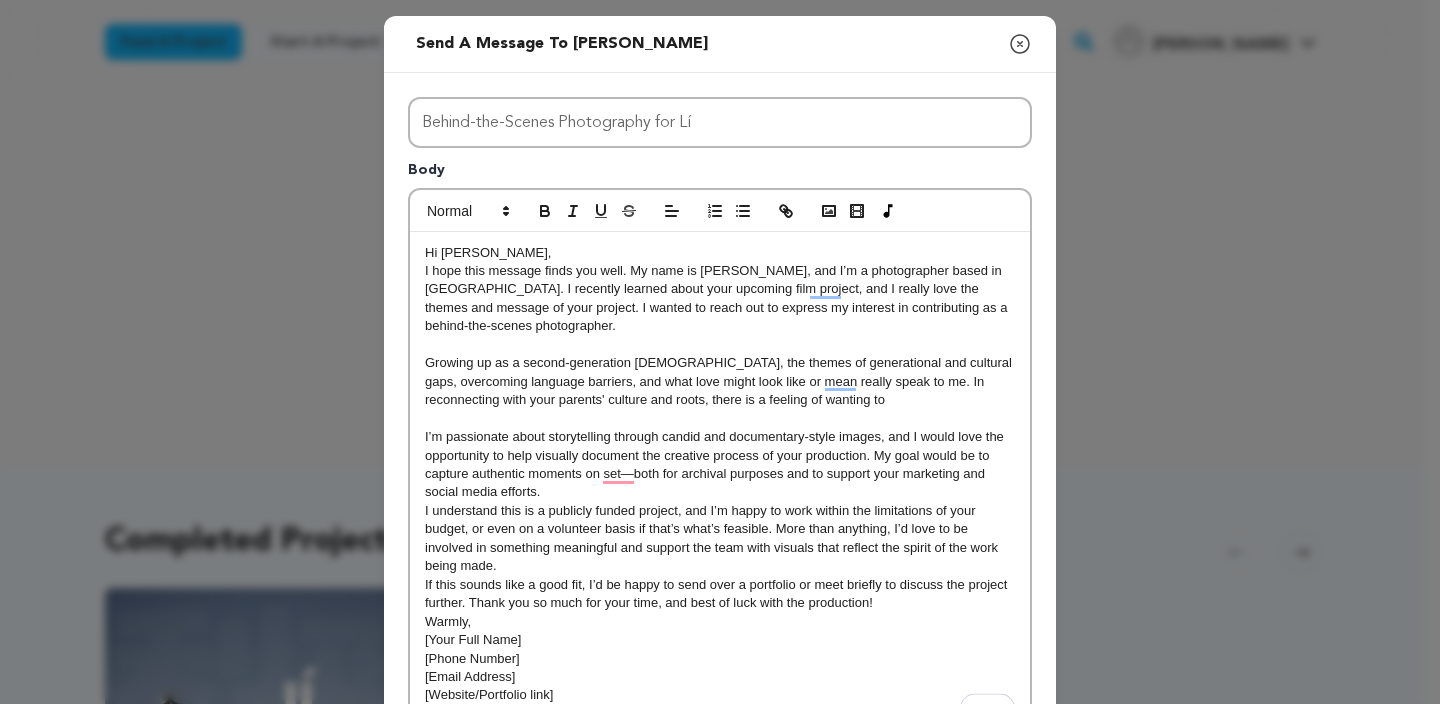 click on "Growing up as a second-generation Chinese American, the themes of generational and cultural gaps, overcoming language barriers, and what love might look like or mean really speak to me. In reconnecting with your parents' culture and roots, there is a feeling of wanting to" at bounding box center [720, 381] 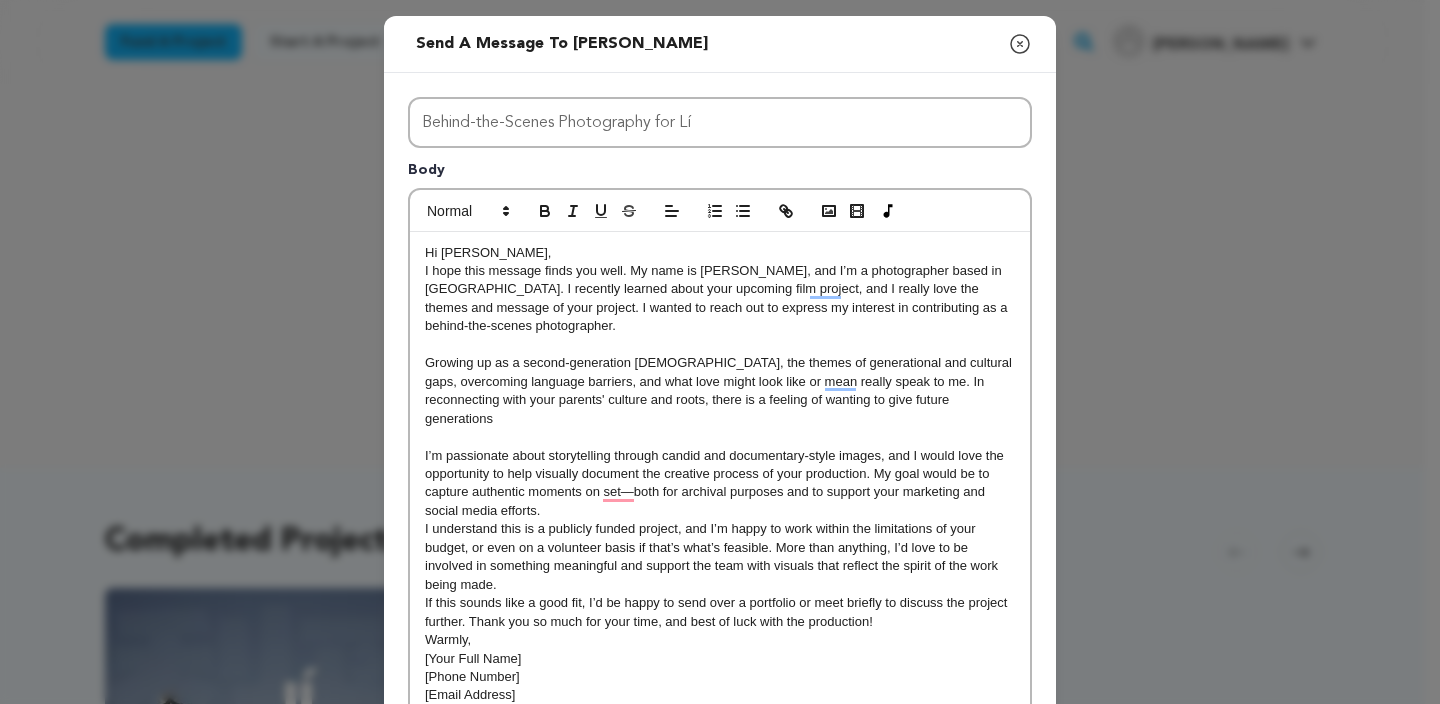 click on "Growing up as a second-generation Chinese American, the themes of generational and cultural gaps, overcoming language barriers, and what love might look like or mean really speak to me. In reconnecting with your parents' culture and roots, there is a feeling of wanting to give future generations" at bounding box center (720, 391) 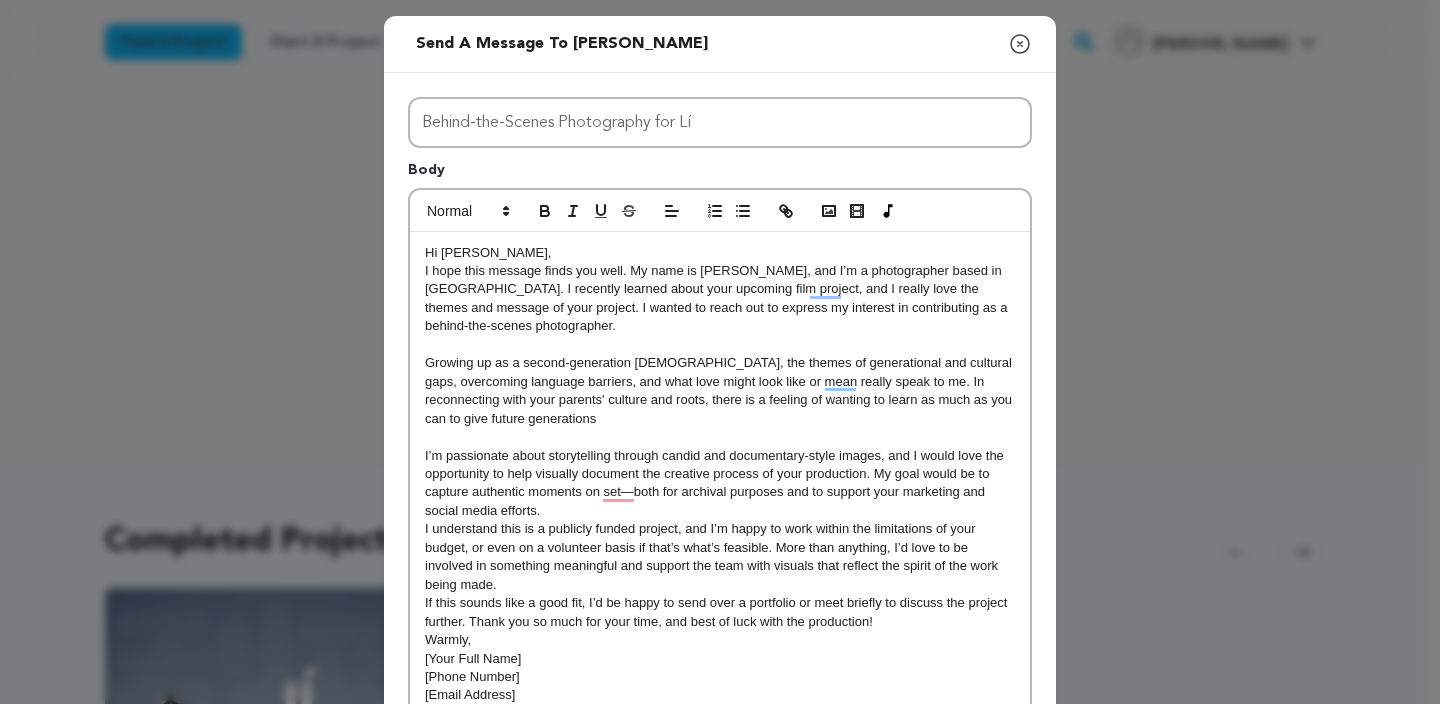 click on "Growing up as a second-generation Chinese American, the themes of generational and cultural gaps, overcoming language barriers, and what love might look like or mean really speak to me. In reconnecting with your parents' culture and roots, there is a feeling of wanting to learn as much as you can to give future generations" at bounding box center (720, 391) 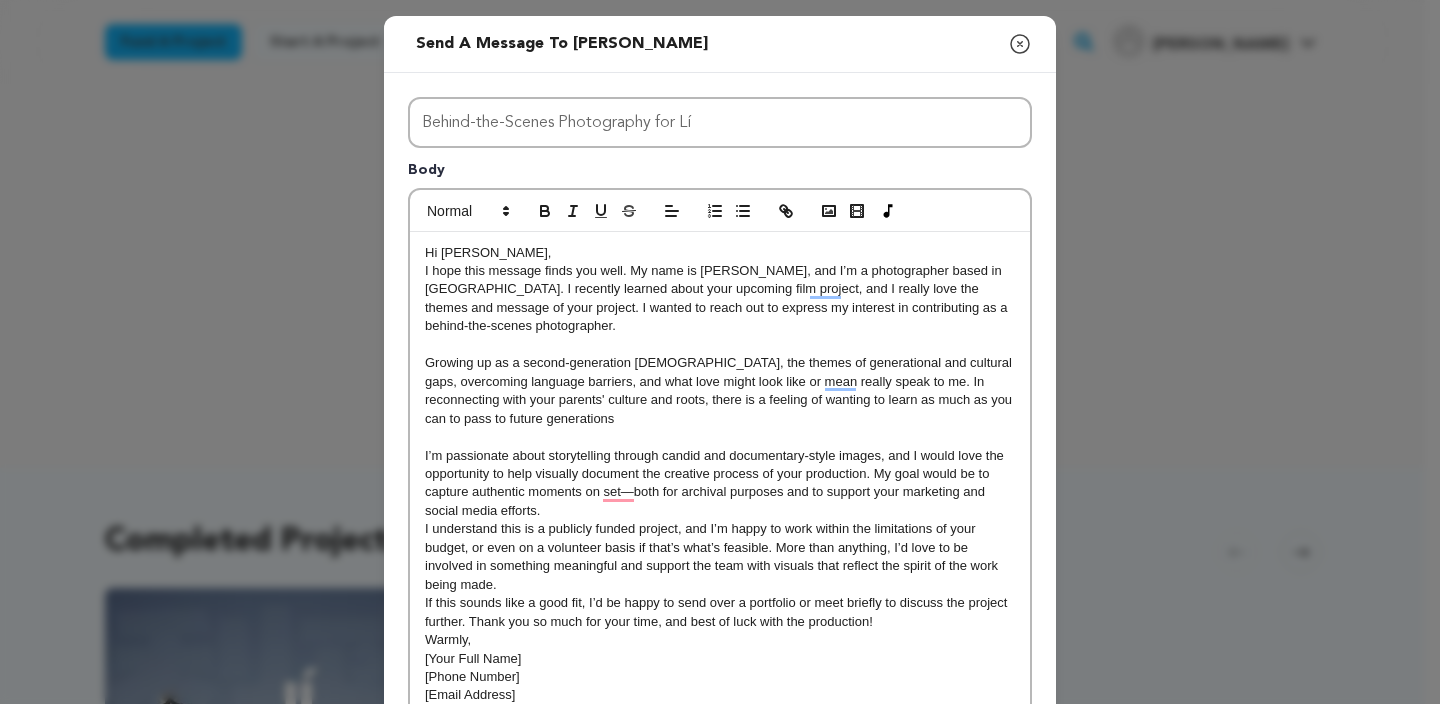click on "Growing up as a second-generation Chinese American, the themes of generational and cultural gaps, overcoming language barriers, and what love might look like or mean really speak to me. In reconnecting with your parents' culture and roots, there is a feeling of wanting to learn as much as you can to pass to future generations" at bounding box center [720, 391] 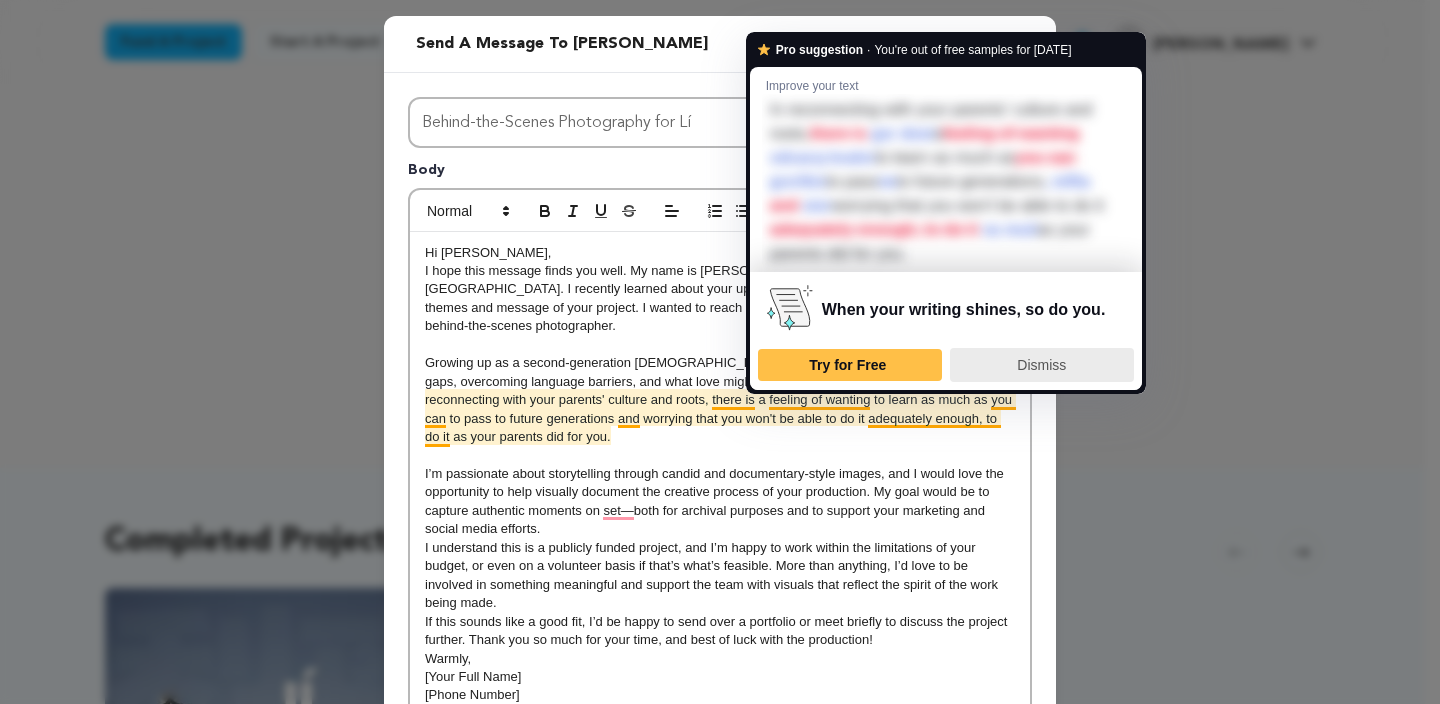 click on "Dismiss" at bounding box center (1042, 365) 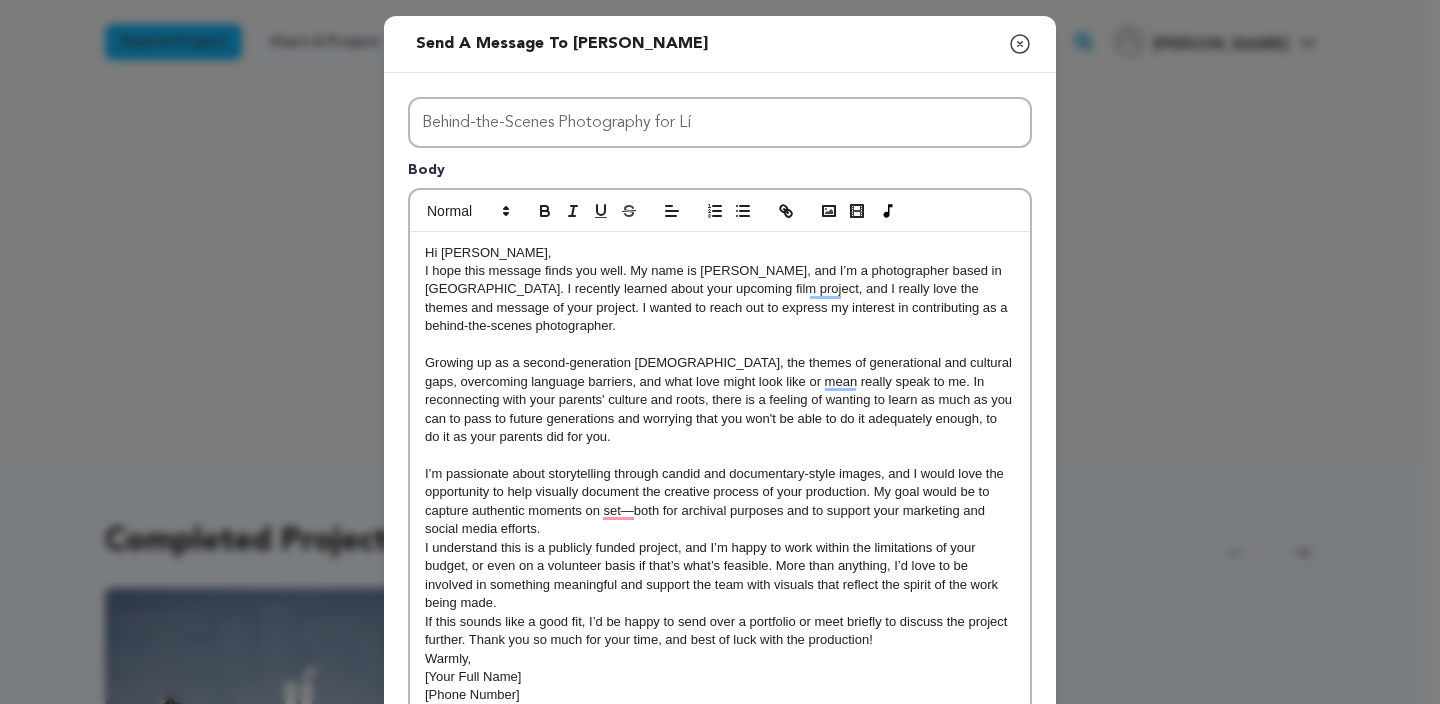 click on "Growing up as a second-generation Chinese American, the themes of generational and cultural gaps, overcoming language barriers, and what love might look like or mean really speak to me. In reconnecting with your parents' culture and roots, there is a feeling of wanting to learn as much as you can to pass to future generations and worrying that you won't be able to do it adequately enough, to do it as your parents did for you." at bounding box center (720, 400) 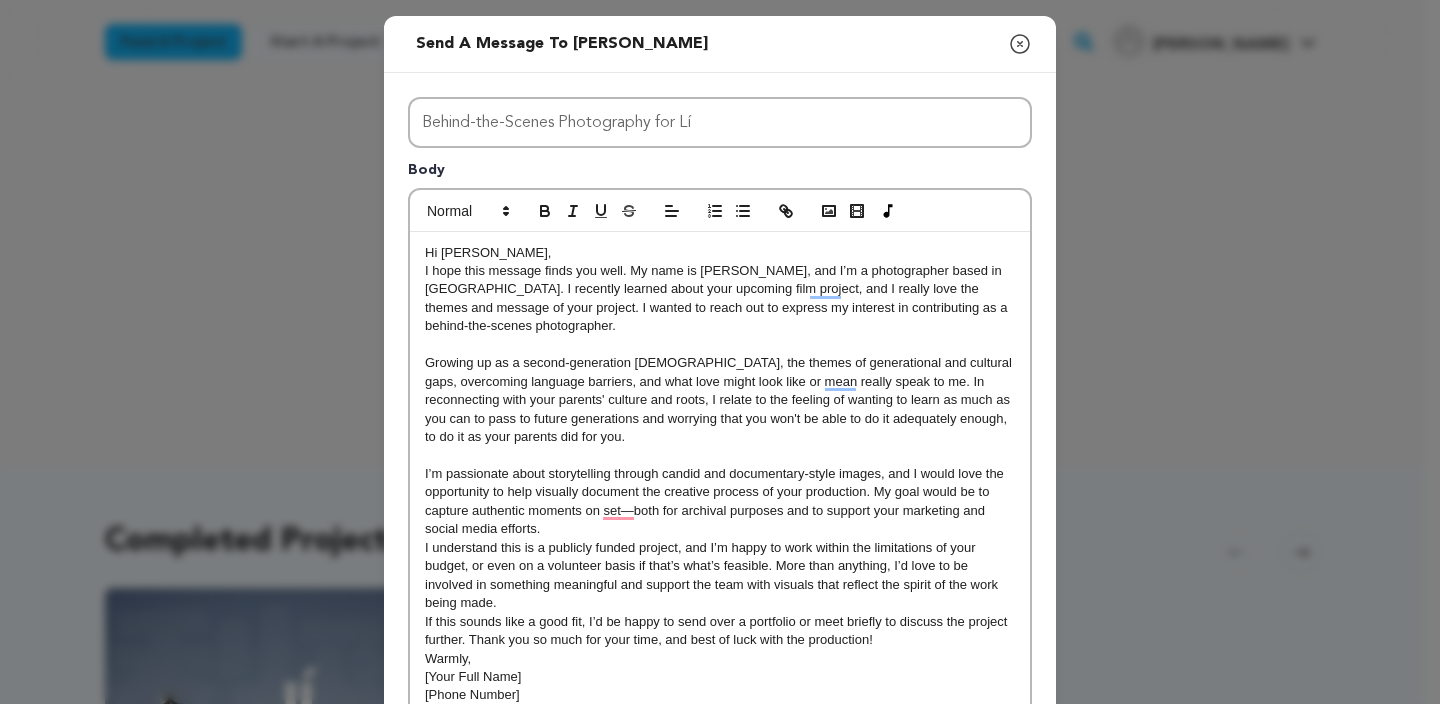 click on "Growing up as a second-generation [DEMOGRAPHIC_DATA], the themes of generational and cultural gaps, overcoming language barriers, and what love might look like or mean really speak to me. In reconnecting with your parents' culture and roots, I relate to the feeling of wanting to learn as much as you can to pass to future generations and worrying that you won't be able to do it adequately enough, to do it as your parents did for you." at bounding box center [720, 400] 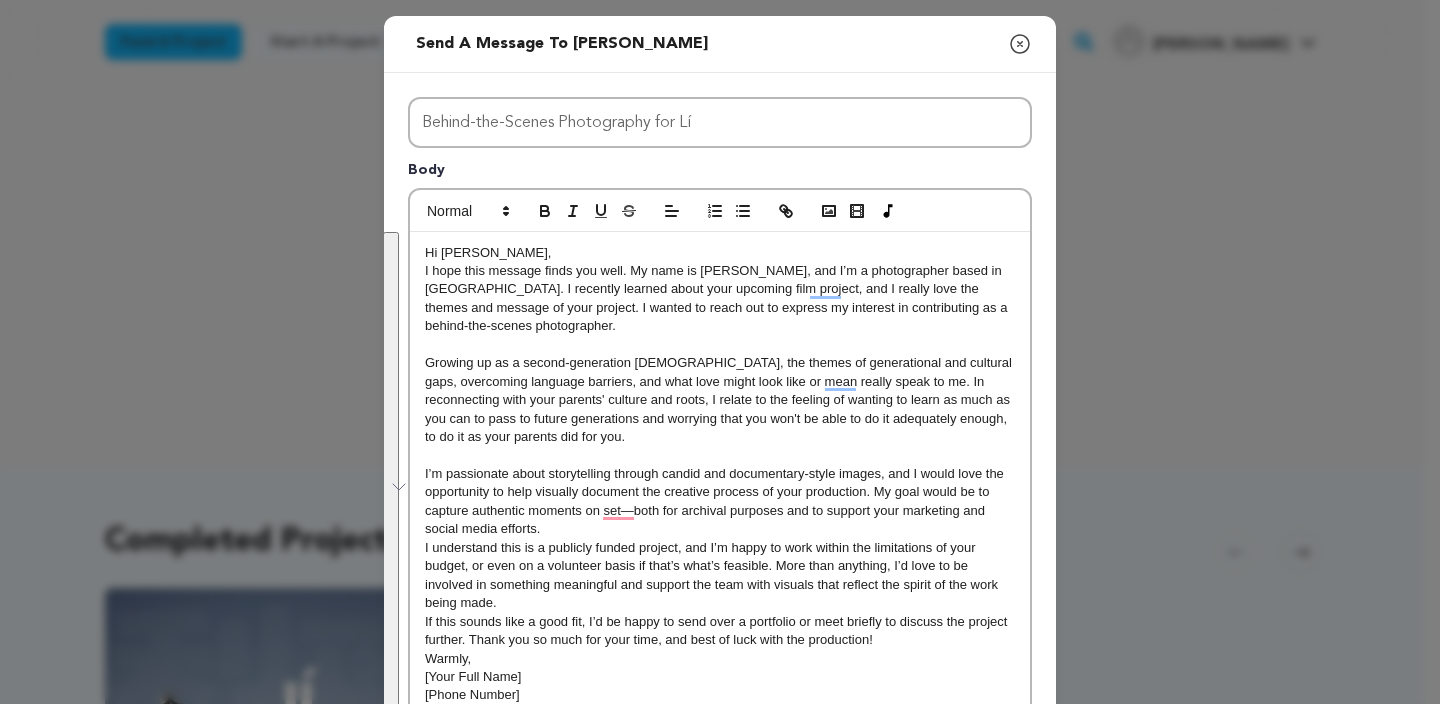 copy on "Hi Jessi, I hope this message finds you well. My name is Daniel Sun, and I’m a photographer based in Los Angeles. I recently learned about your upcoming film project, and I really love the themes and message of your project. I wanted to reach out to express my interest in contributing as a behind-the-scenes photographer. Growing up as a second-generation Chinese American, the themes of generational and cultural gaps, overcoming language barriers, and what love might look like or mean really speak to me. In reconnecting with your parents' culture and roots, I relate to the feeling of wanting to learn as much as you can to pass to future generations and worrying that you won't be able to do it adequately enough, to do it as your parents did for you.  I’m passionate about storytelling through candid and documentary-style images, and I would love the opportunity to help visually document the creative process of your production. My goal would be to capture authentic moments on set—both for archival purposes and..." 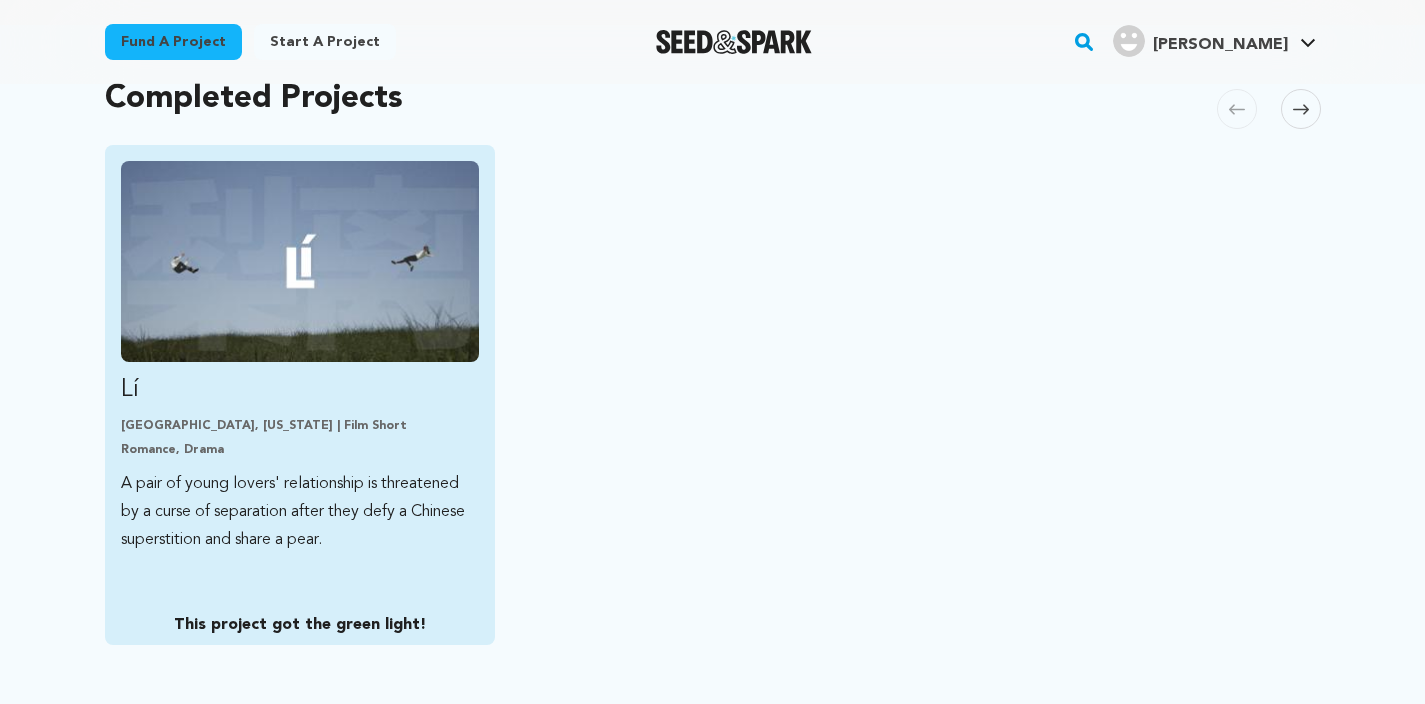 scroll, scrollTop: 449, scrollLeft: 0, axis: vertical 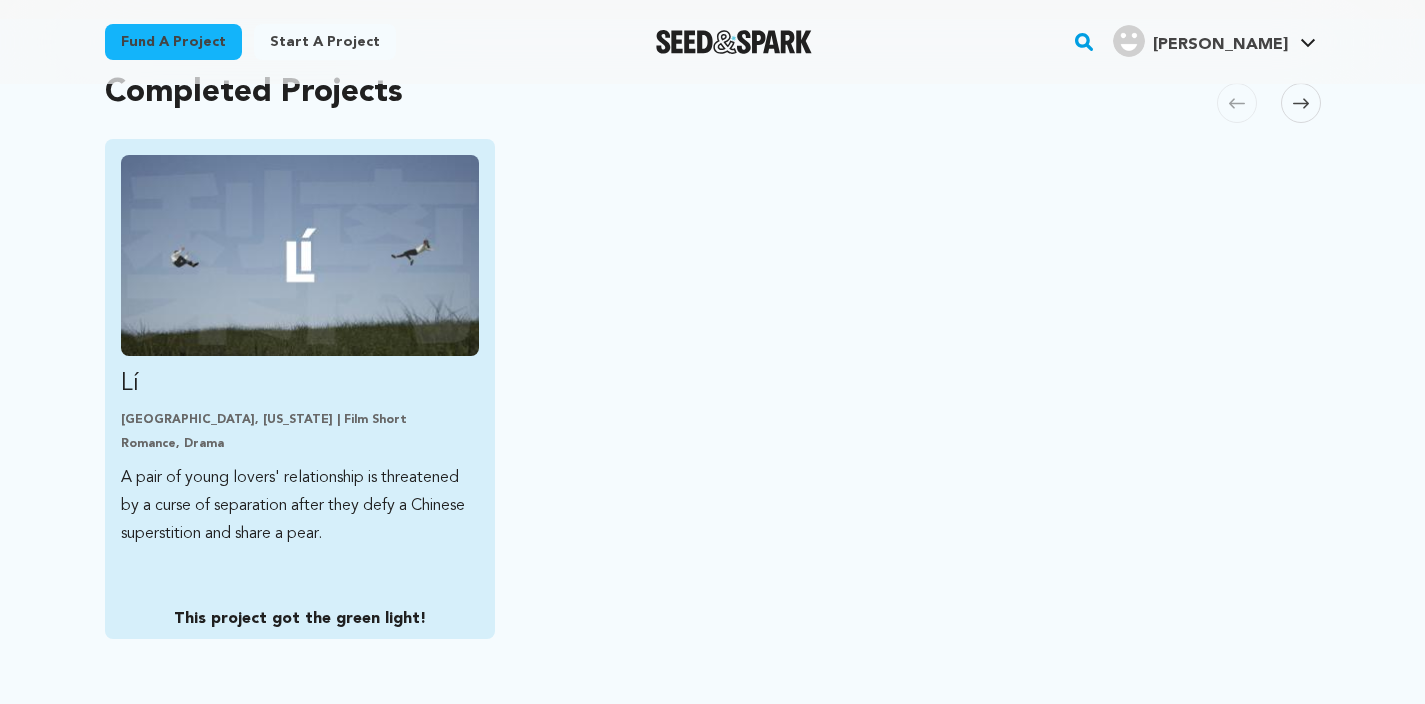 click at bounding box center [300, 255] 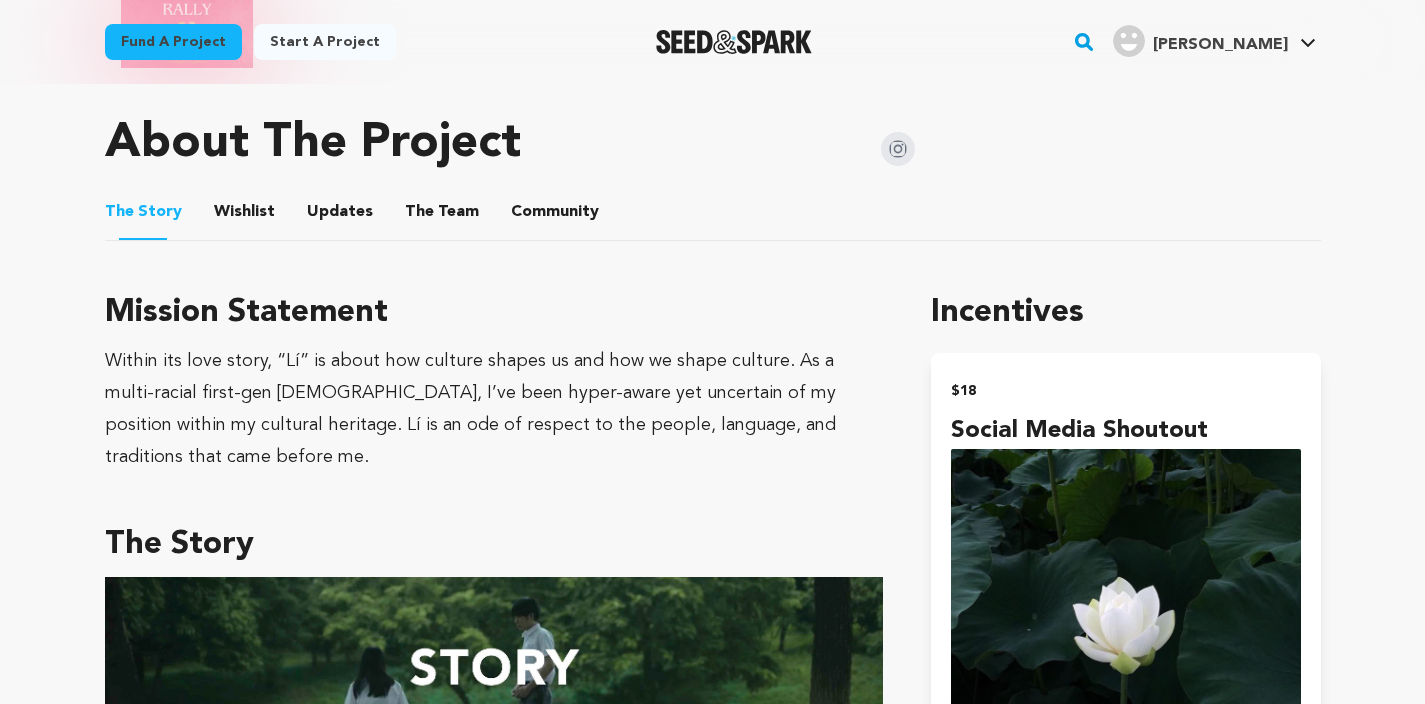 scroll, scrollTop: 1011, scrollLeft: 0, axis: vertical 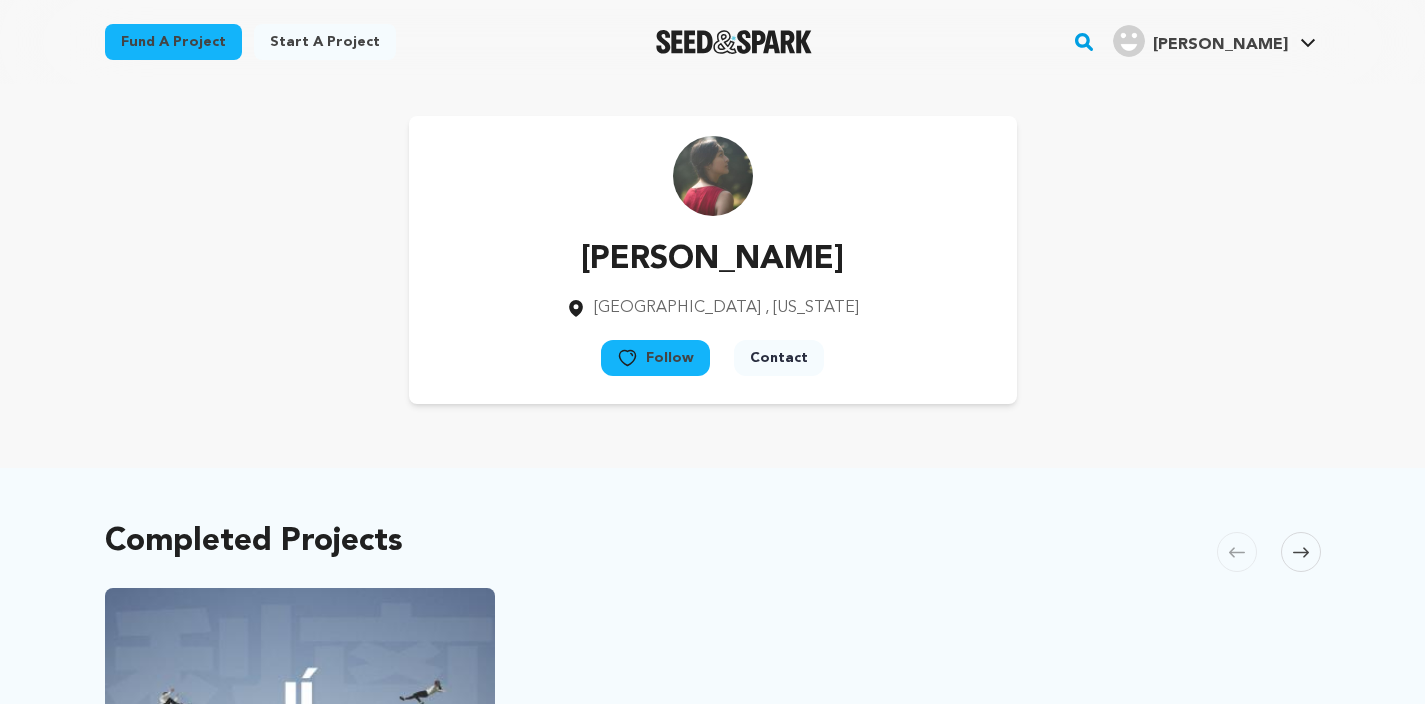 click on "Contact" at bounding box center (779, 358) 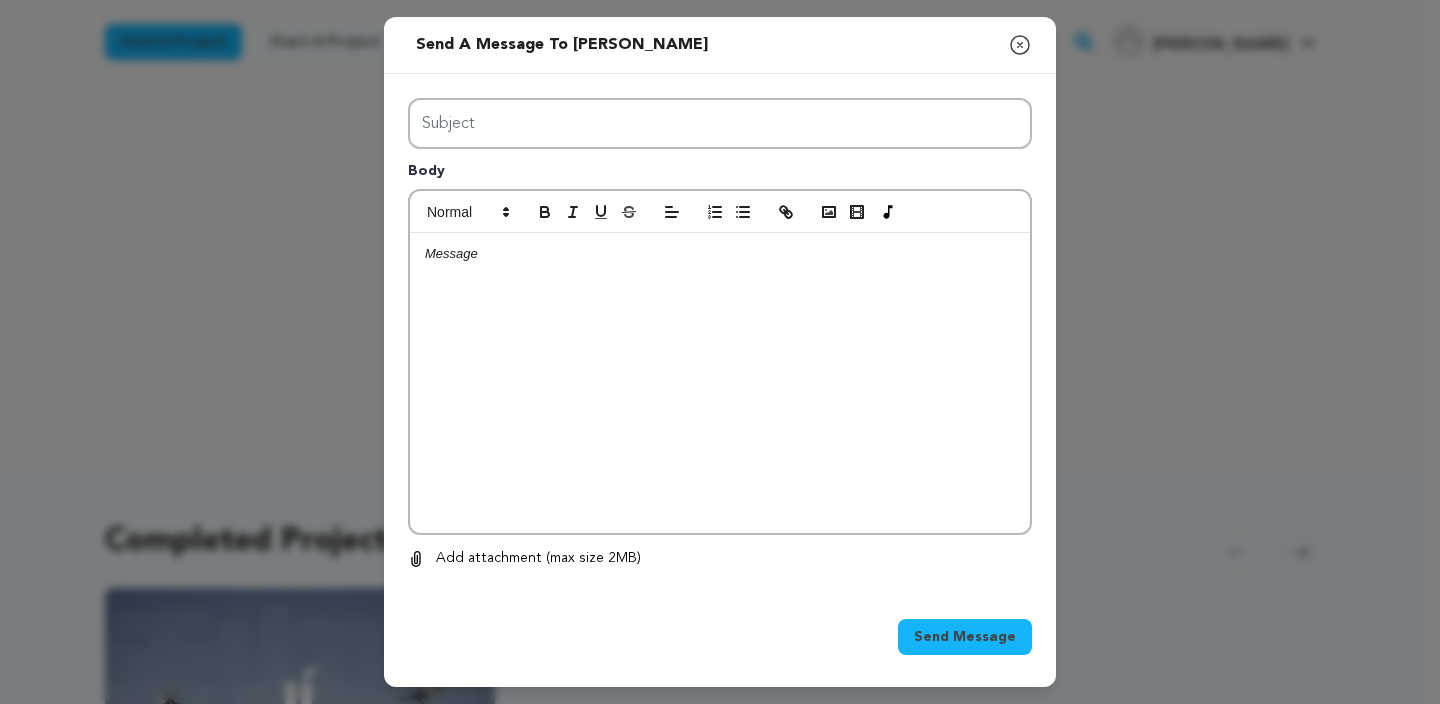 click at bounding box center (720, 383) 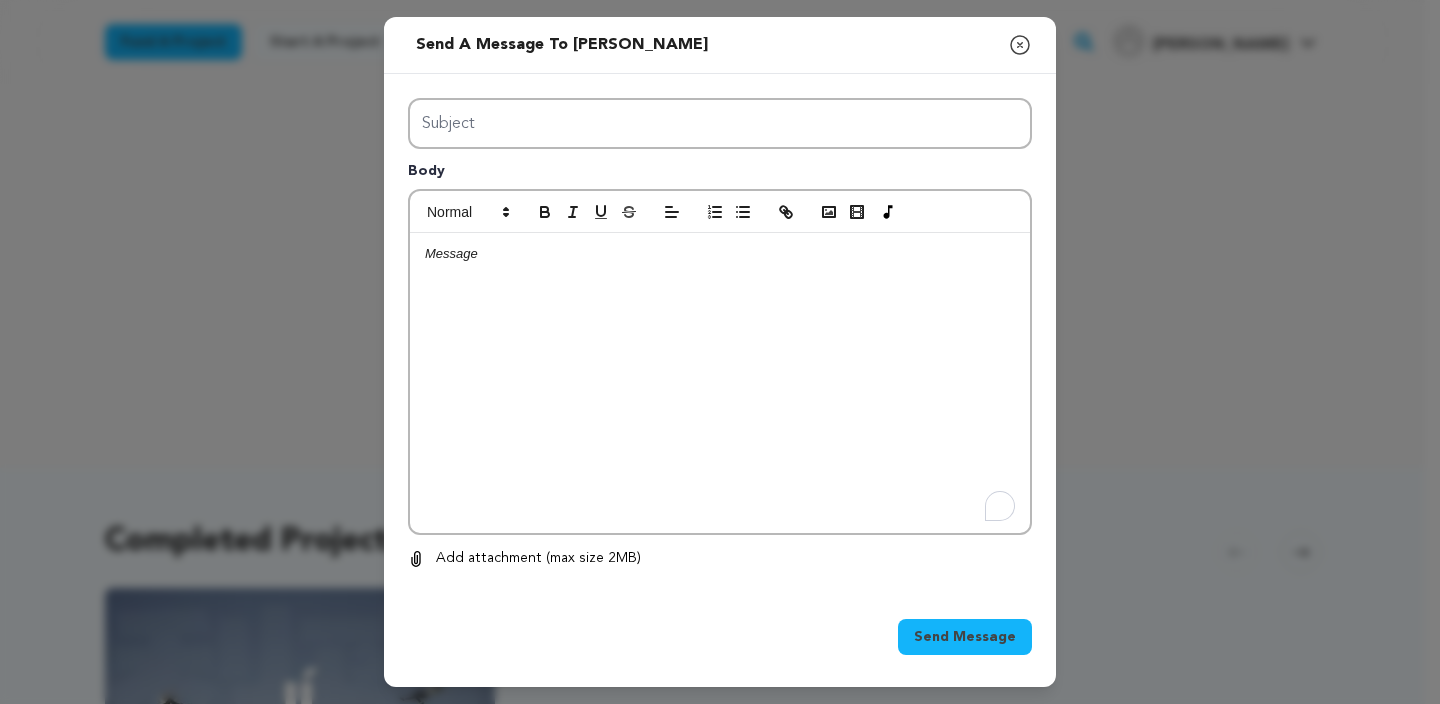 scroll, scrollTop: 0, scrollLeft: 0, axis: both 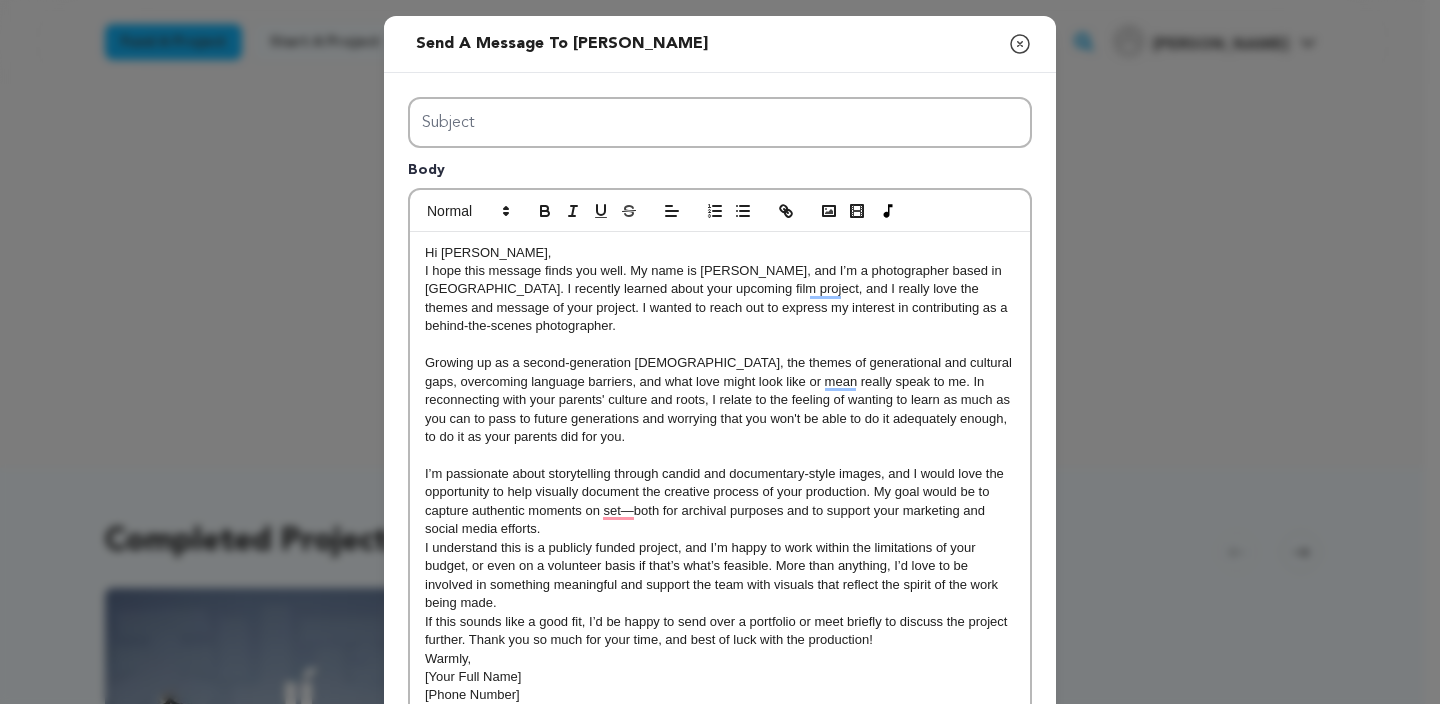 click on "Growing up as a second-generation [DEMOGRAPHIC_DATA], the themes of generational and cultural gaps, overcoming language barriers, and what love might look like or mean really speak to me. In reconnecting with your parents' culture and roots, I relate to the feeling of wanting to learn as much as you can to pass to future generations and worrying that you won't be able to do it adequately enough, to do it as your parents did for you." at bounding box center (720, 400) 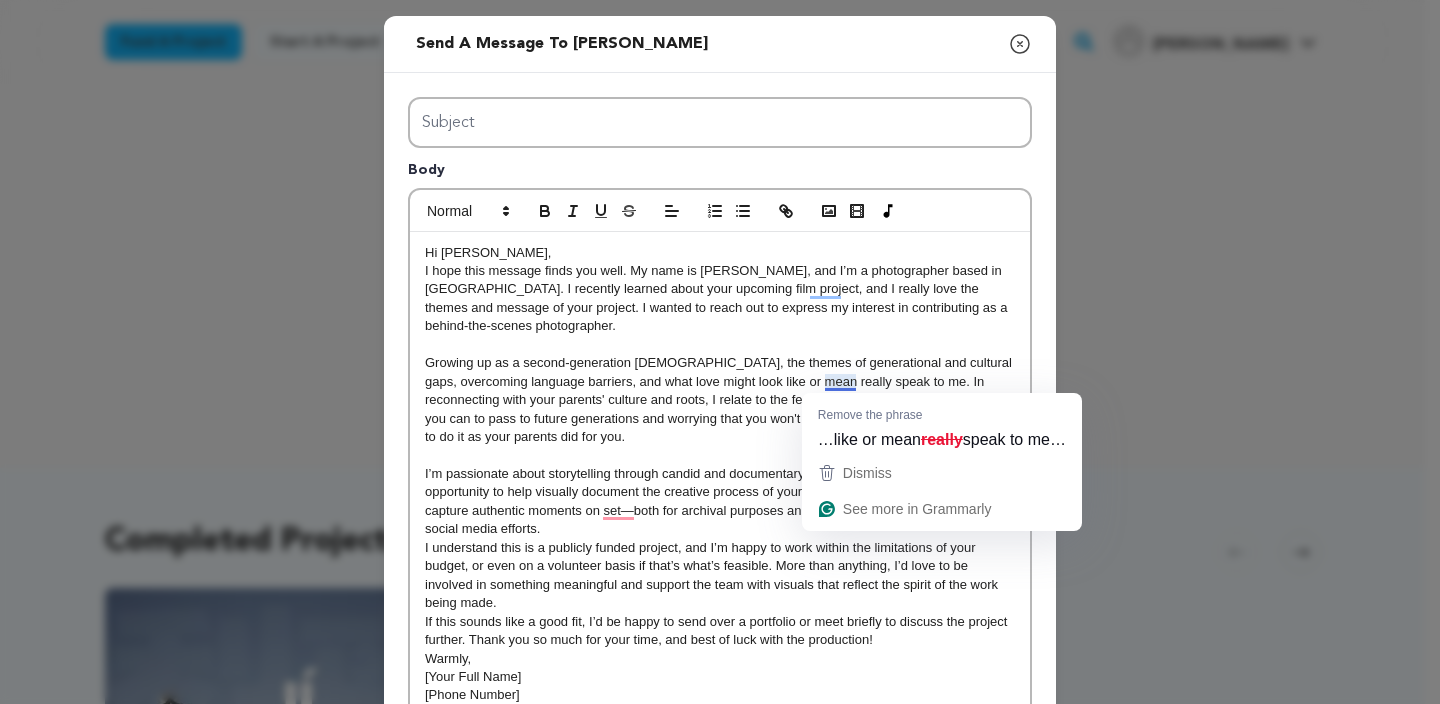 click at bounding box center [720, 456] 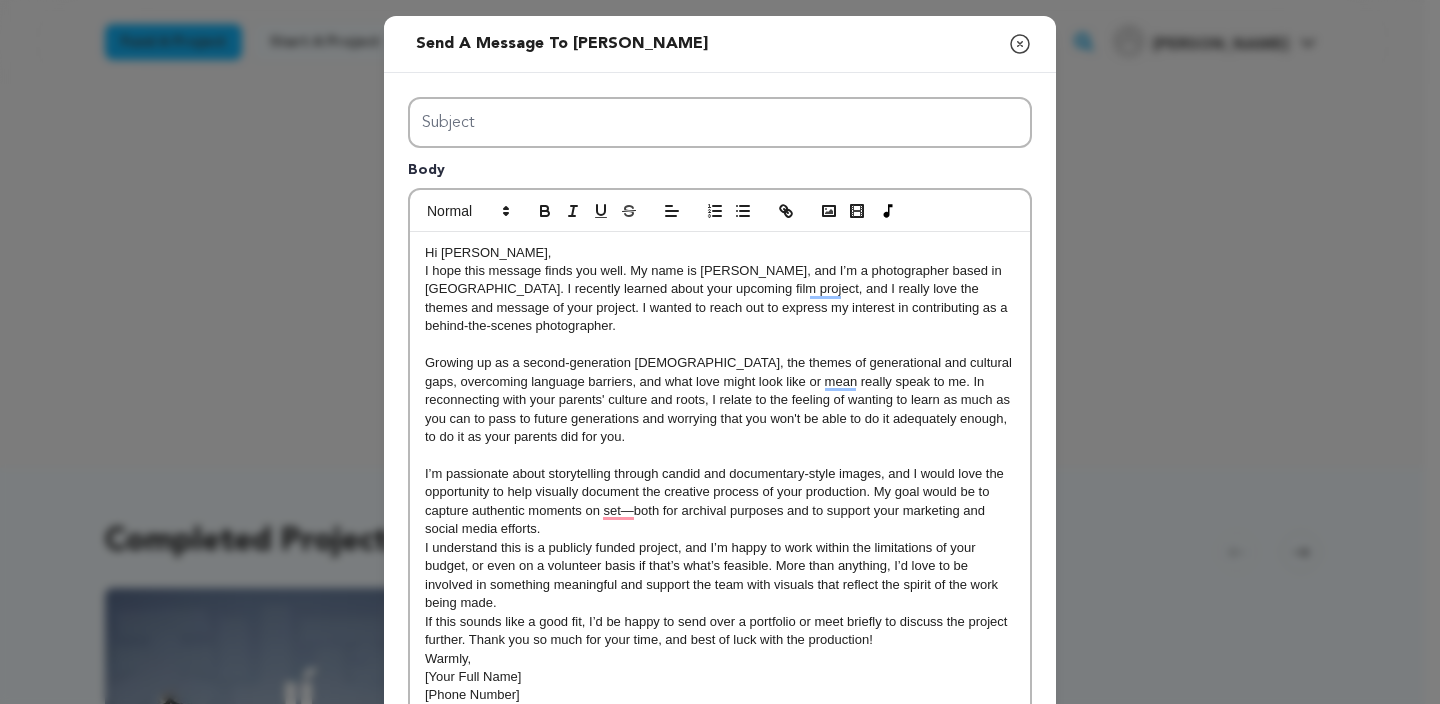 click on "Growing up as a second-generation Chinese American, the themes of generational and cultural gaps, overcoming language barriers, and what love might look like or mean really speak to me. In reconnecting with your parents' culture and roots, I relate to the feeling of wanting to learn as much as you can to pass to future generations and worrying that you won't be able to do it adequately enough, to do it as your parents did for you." at bounding box center [720, 400] 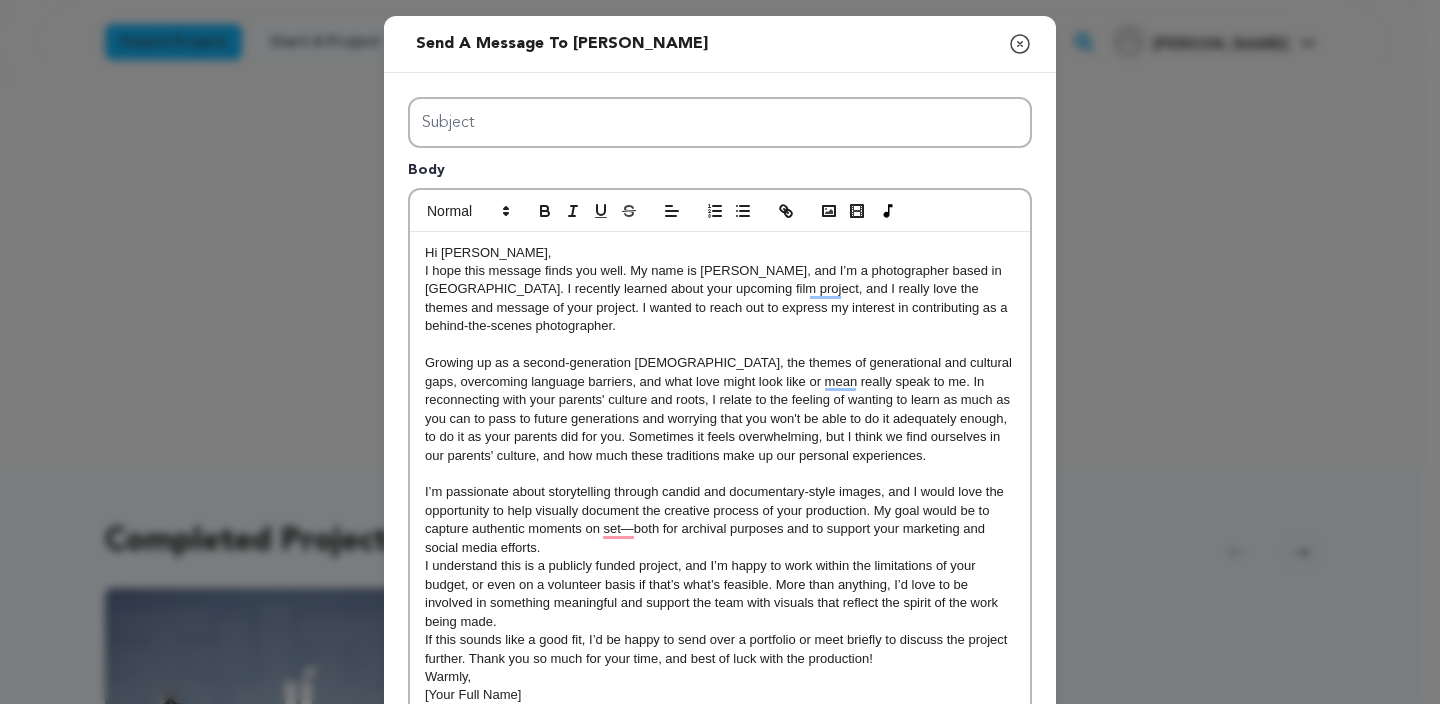 click on "Growing up as a second-generation Chinese American, the themes of generational and cultural gaps, overcoming language barriers, and what love might look like or mean really speak to me. In reconnecting with your parents' culture and roots, I relate to the feeling of wanting to learn as much as you can to pass to future generations and worrying that you won't be able to do it adequately enough, to do it as your parents did for you. Sometimes it feels overwhelming, but I think we find ourselves in our parents' culture, and how much these traditions make up our personal experiences." at bounding box center [720, 409] 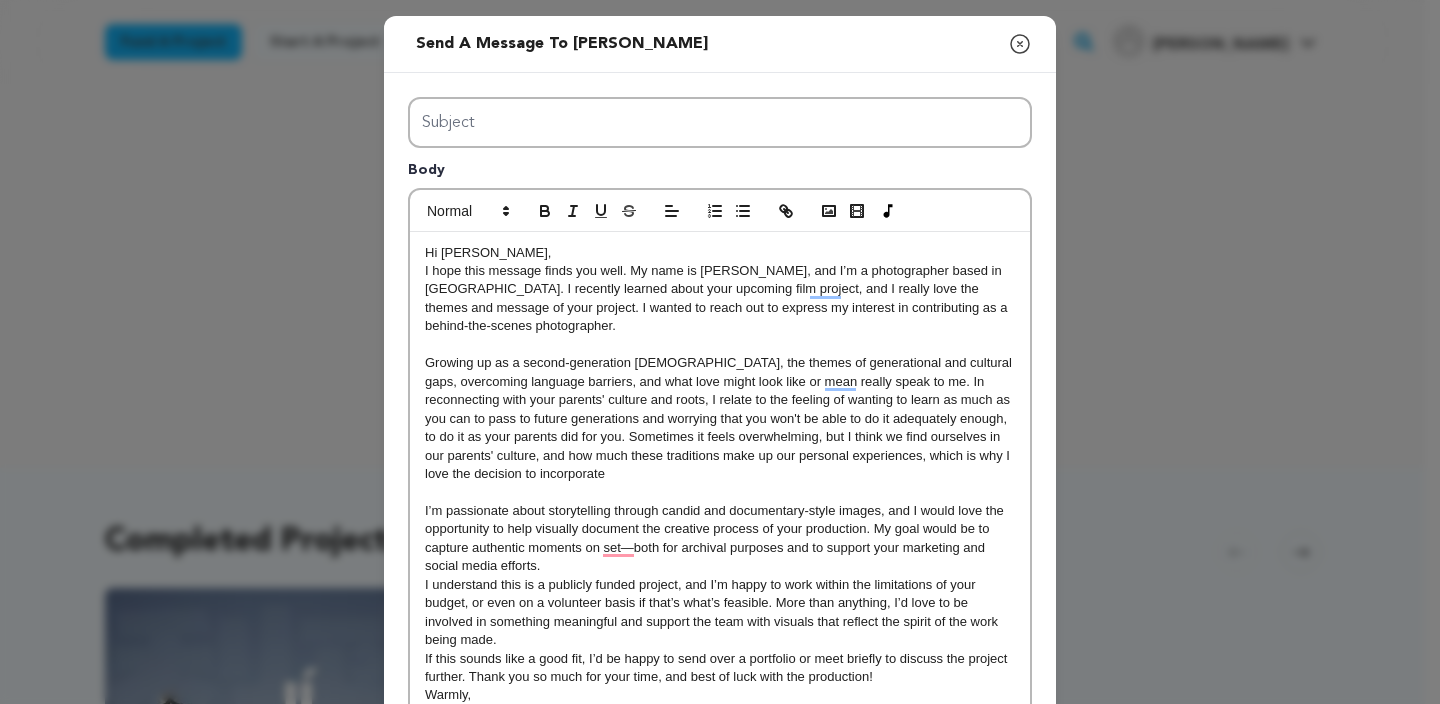 click at bounding box center [720, 492] 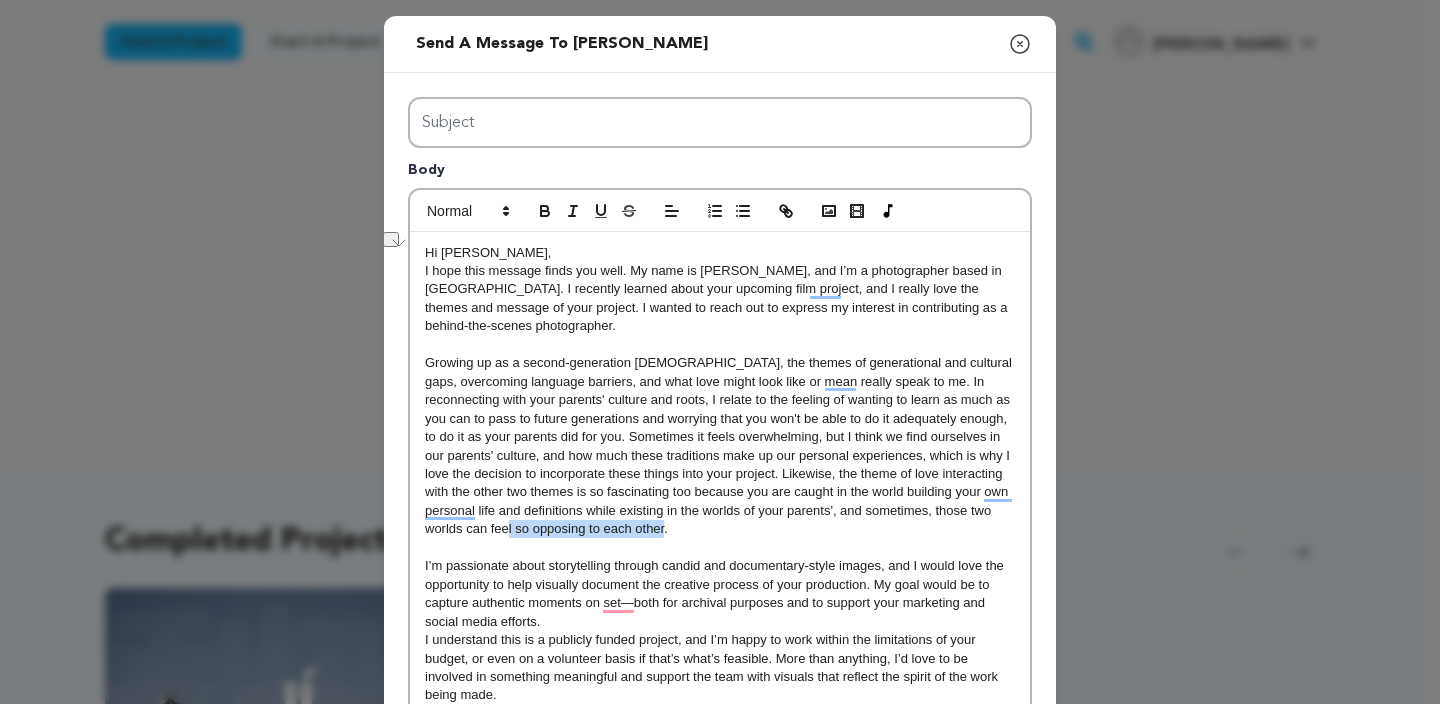 drag, startPoint x: 665, startPoint y: 531, endPoint x: 509, endPoint y: 538, distance: 156.15697 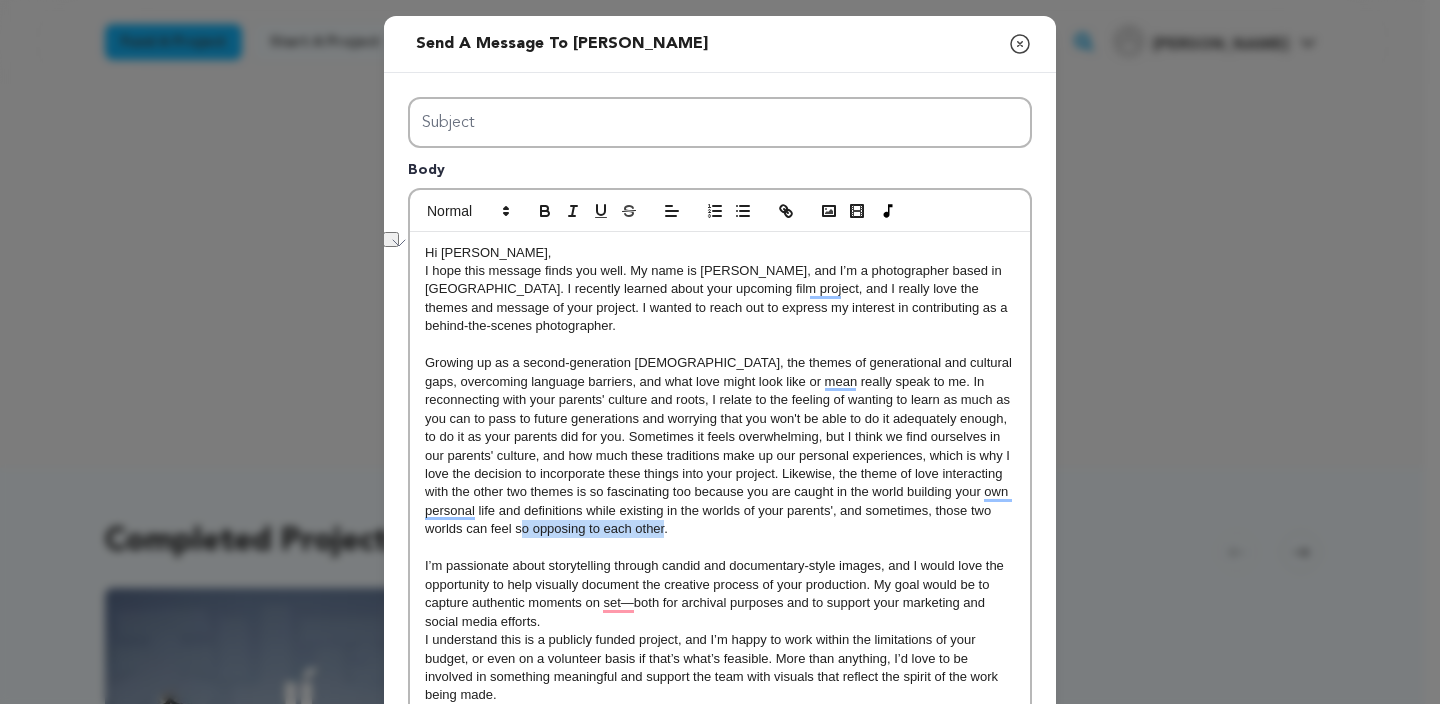 drag, startPoint x: 664, startPoint y: 533, endPoint x: 524, endPoint y: 538, distance: 140.08926 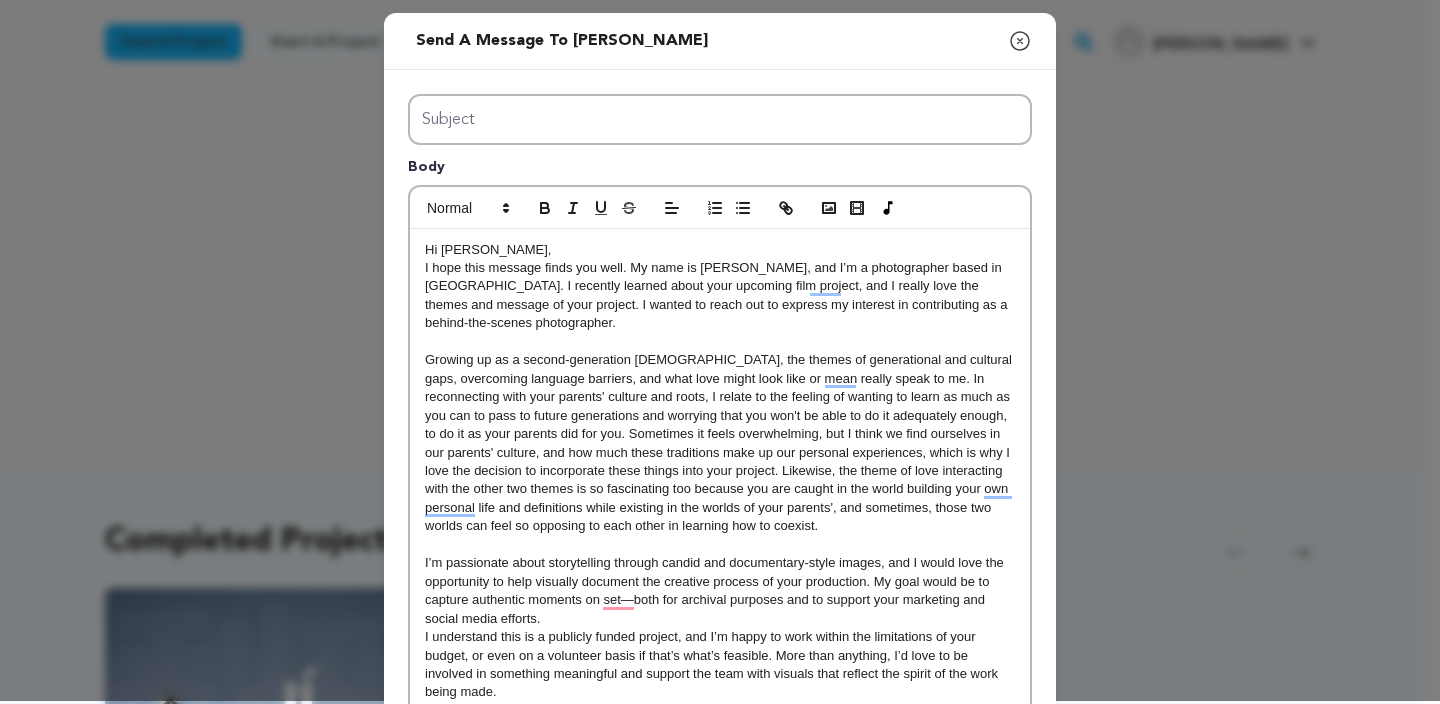 scroll, scrollTop: 4, scrollLeft: 0, axis: vertical 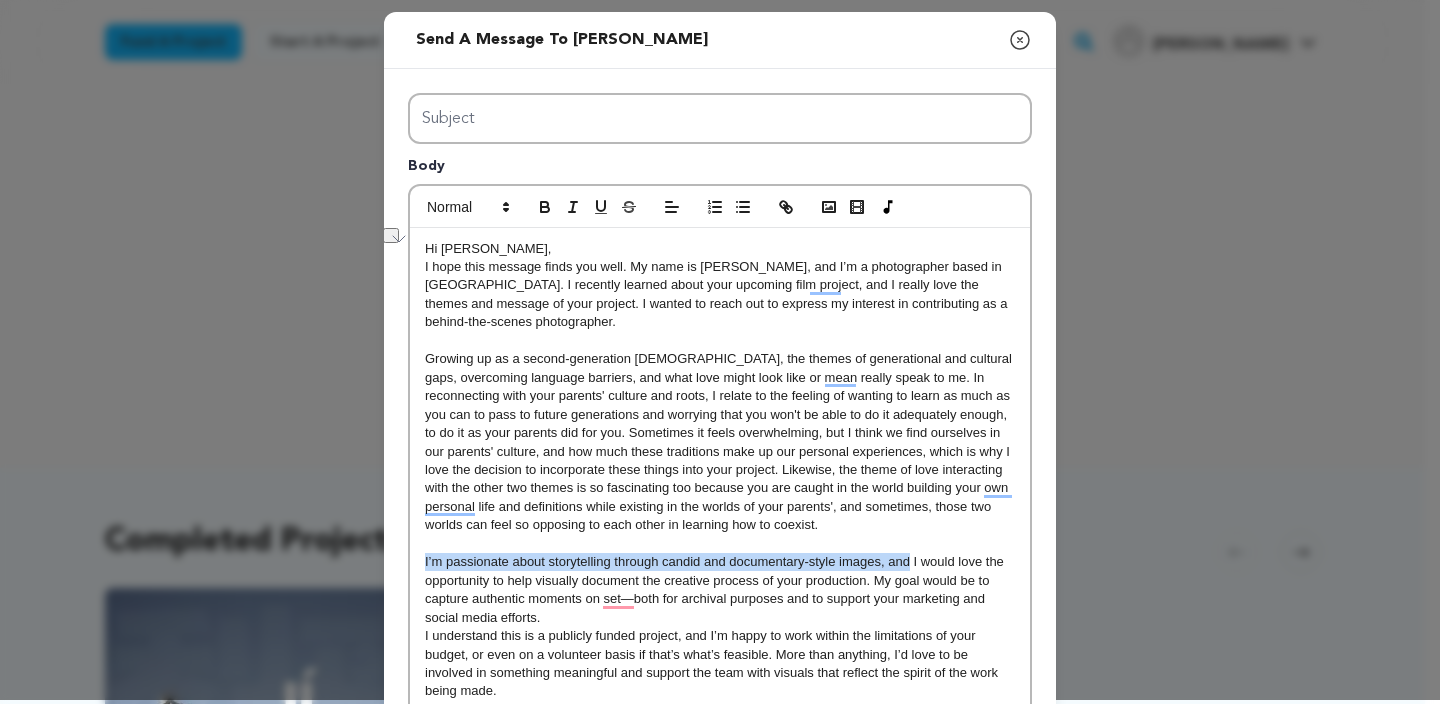 drag, startPoint x: 903, startPoint y: 564, endPoint x: 417, endPoint y: 557, distance: 486.0504 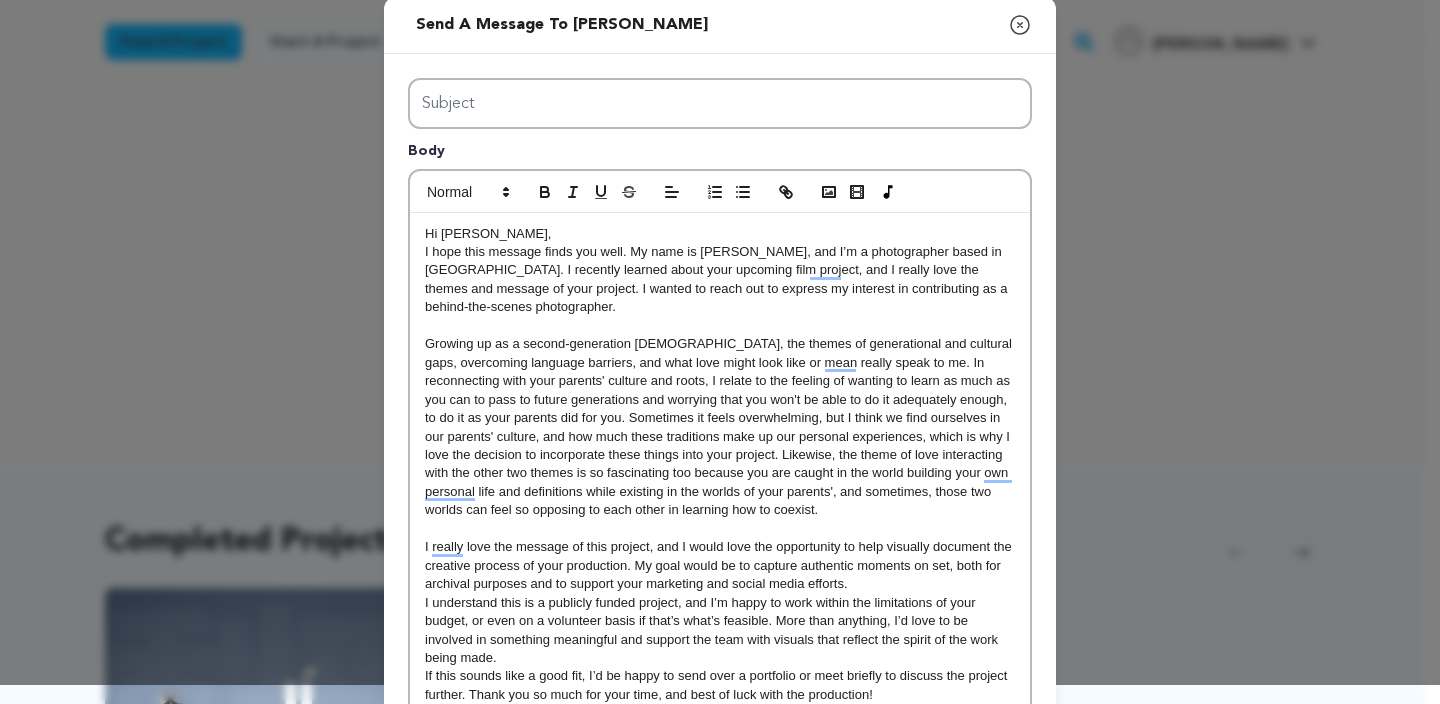 scroll, scrollTop: 37, scrollLeft: 0, axis: vertical 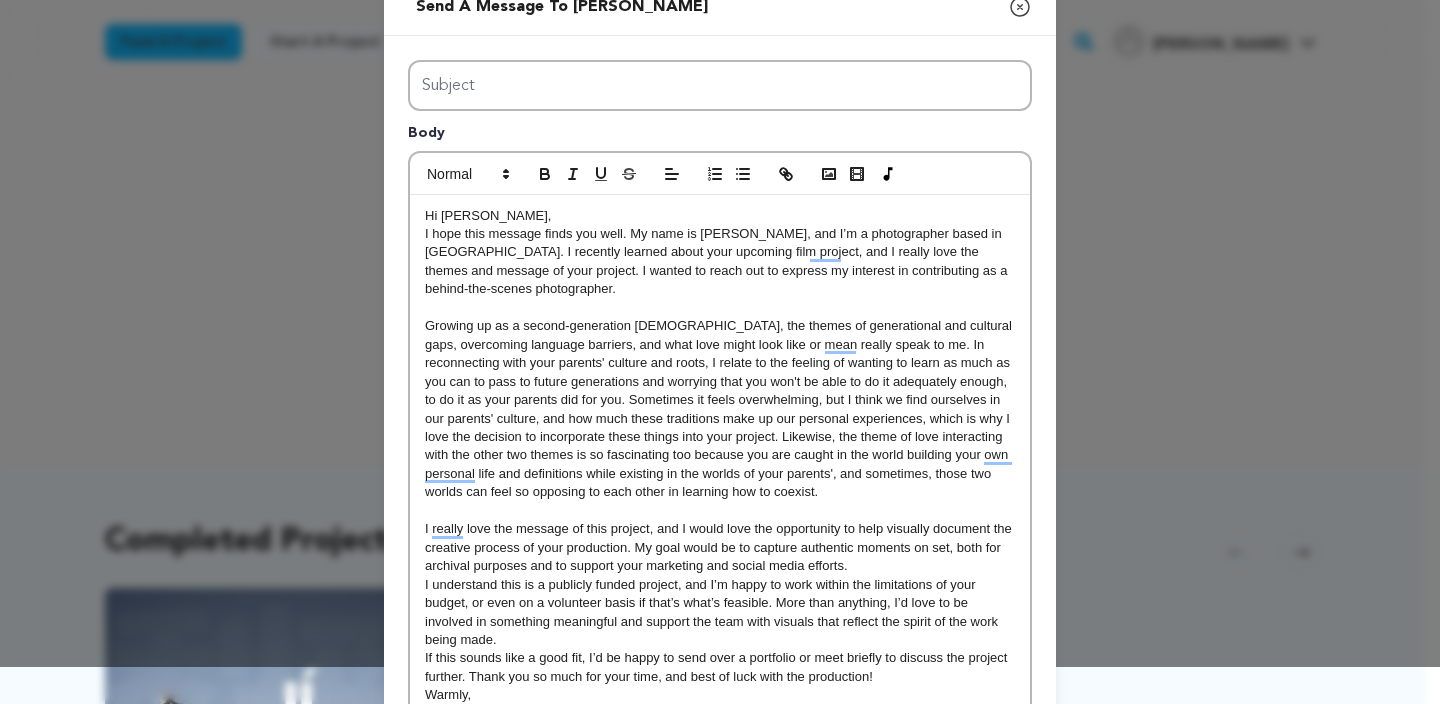 click on "I really love the message of this project, and I would love the opportunity to help visually document the creative process of your production. My goal would be to capture authentic moments on set, both for archival purposes and to support your marketing and social media efforts." at bounding box center [720, 547] 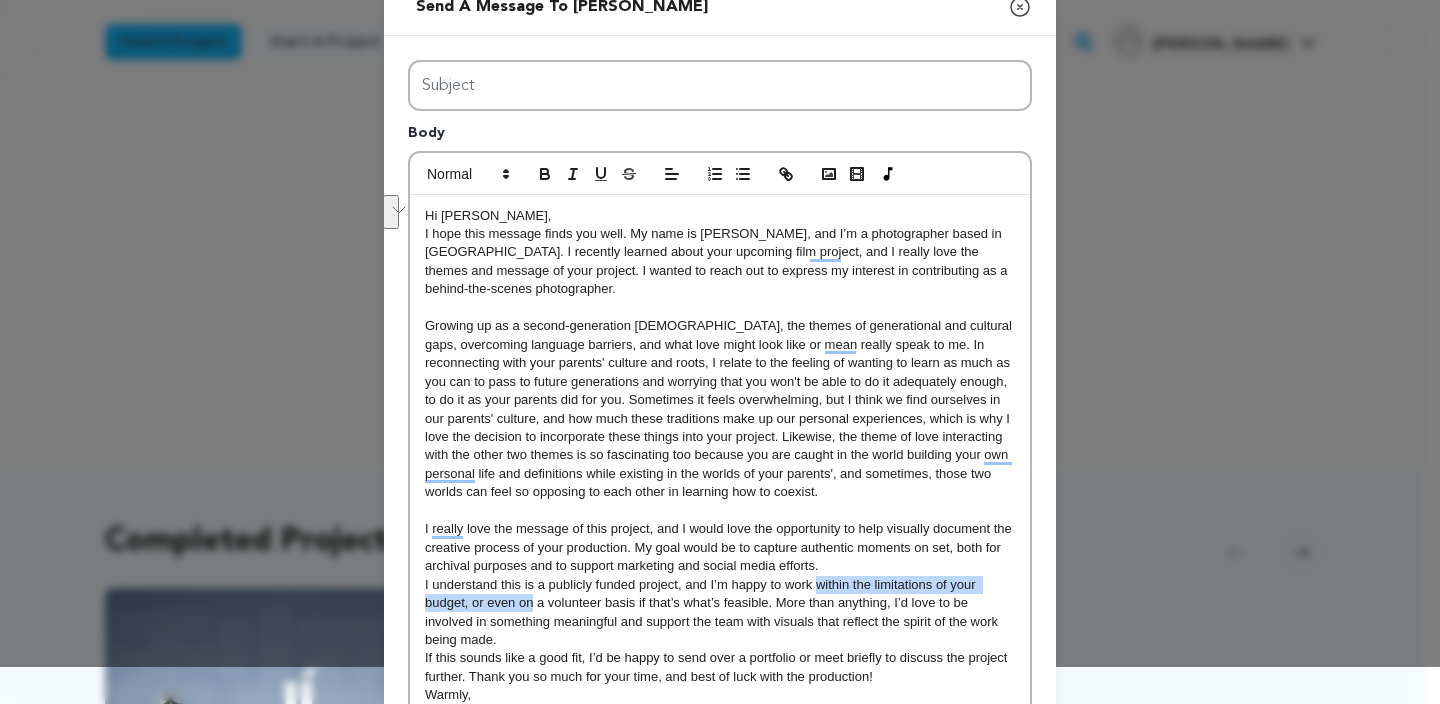 drag, startPoint x: 514, startPoint y: 600, endPoint x: 812, endPoint y: 589, distance: 298.20294 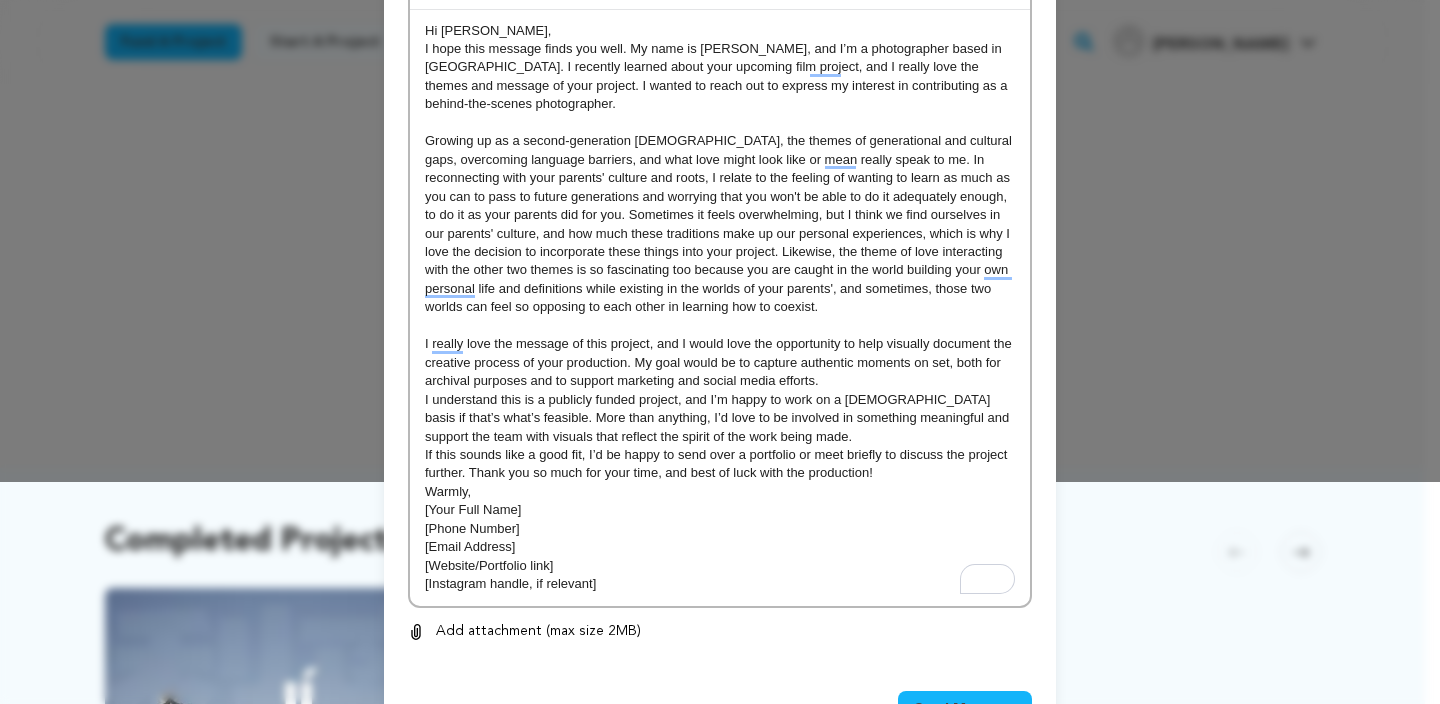scroll, scrollTop: 221, scrollLeft: 0, axis: vertical 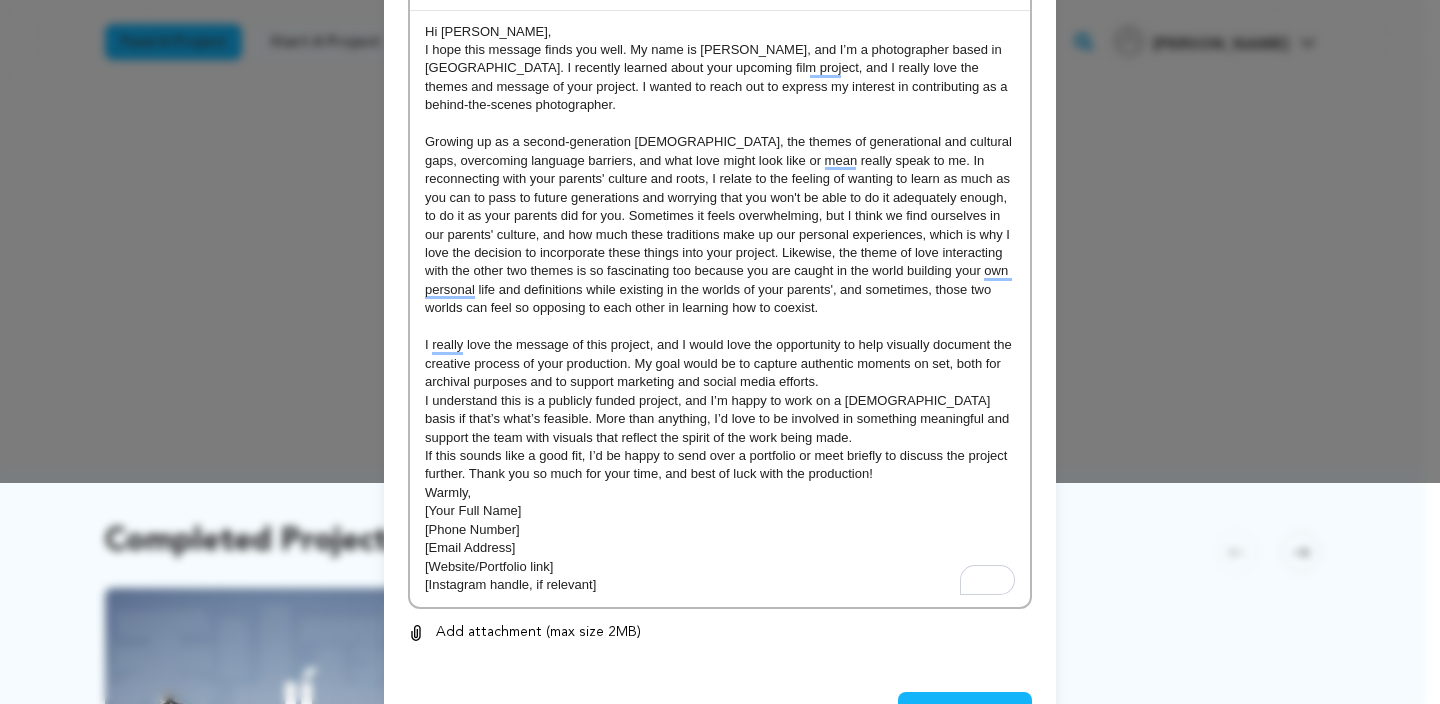 click on "Warmly," at bounding box center (720, 493) 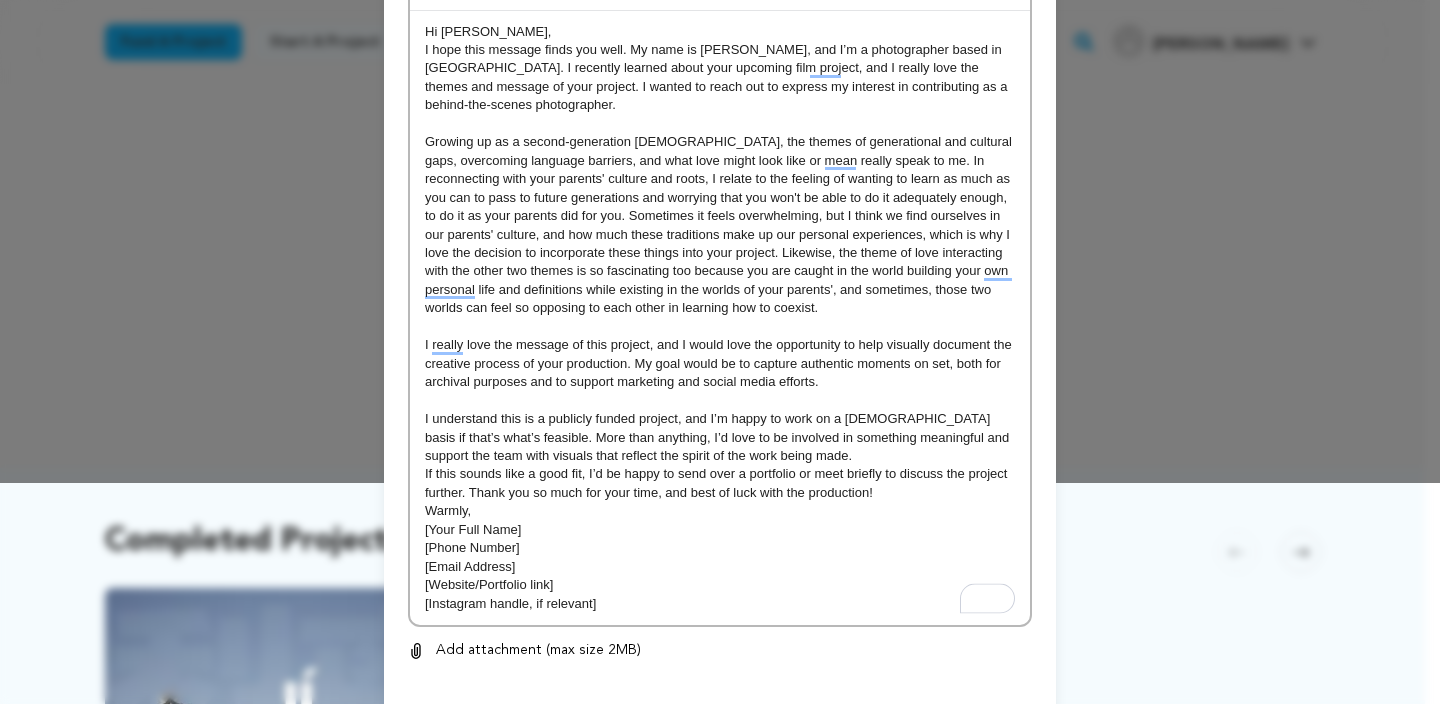 click on "Hi Jessi, I hope this message finds you well. My name is Daniel Sun, and I’m a photographer based in Los Angeles. I recently learned about your upcoming film project, and I really love the themes and message of your project. I wanted to reach out to express my interest in contributing as a behind-the-scenes photographer. I really love the message of this project, and I would love the opportunity to help visually document the creative process of your production. My goal would be to capture authentic moments on set, both for archival purposes and to support marketing and social media efforts. I understand this is a publicly funded project, and I’m happy to work on a volunteer basis if that’s what’s feasible. More than anything, I’d love to be involved in something meaningful and support the team with visuals that reflect the spirit of the work being made. Warmly,  [Your Full Name]  [Phone Number]  [Email Address]  [Website/Portfolio link]  [Instagram handle, if relevant]" at bounding box center (720, 318) 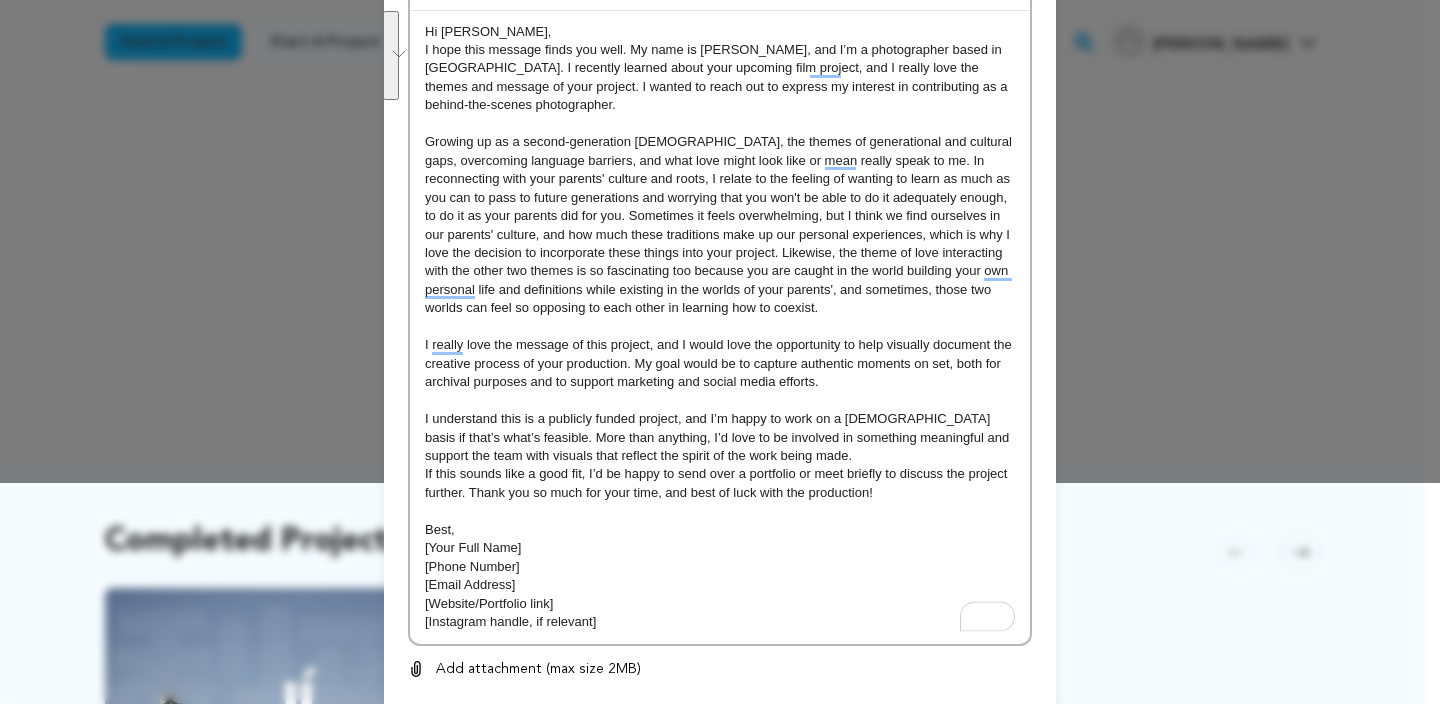 drag, startPoint x: 575, startPoint y: 623, endPoint x: 422, endPoint y: 554, distance: 167.8392 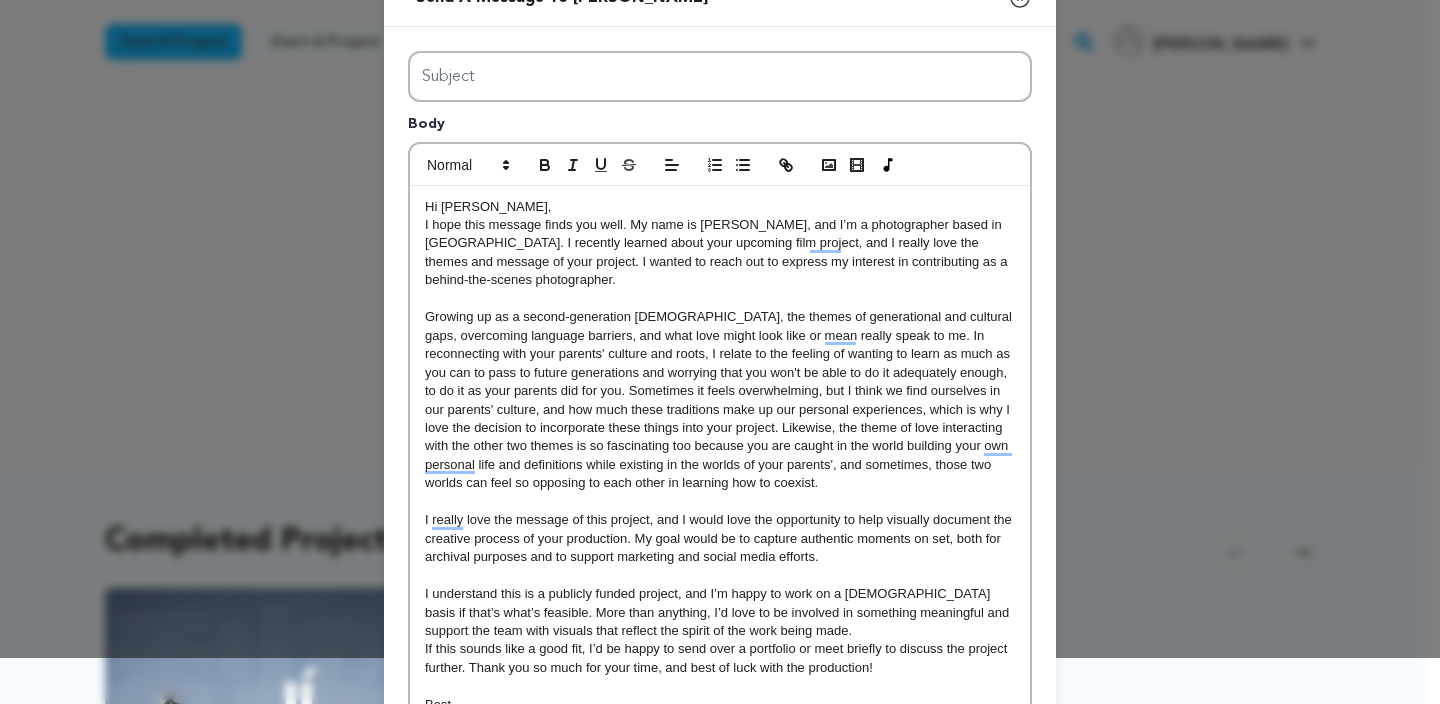 scroll, scrollTop: 0, scrollLeft: 0, axis: both 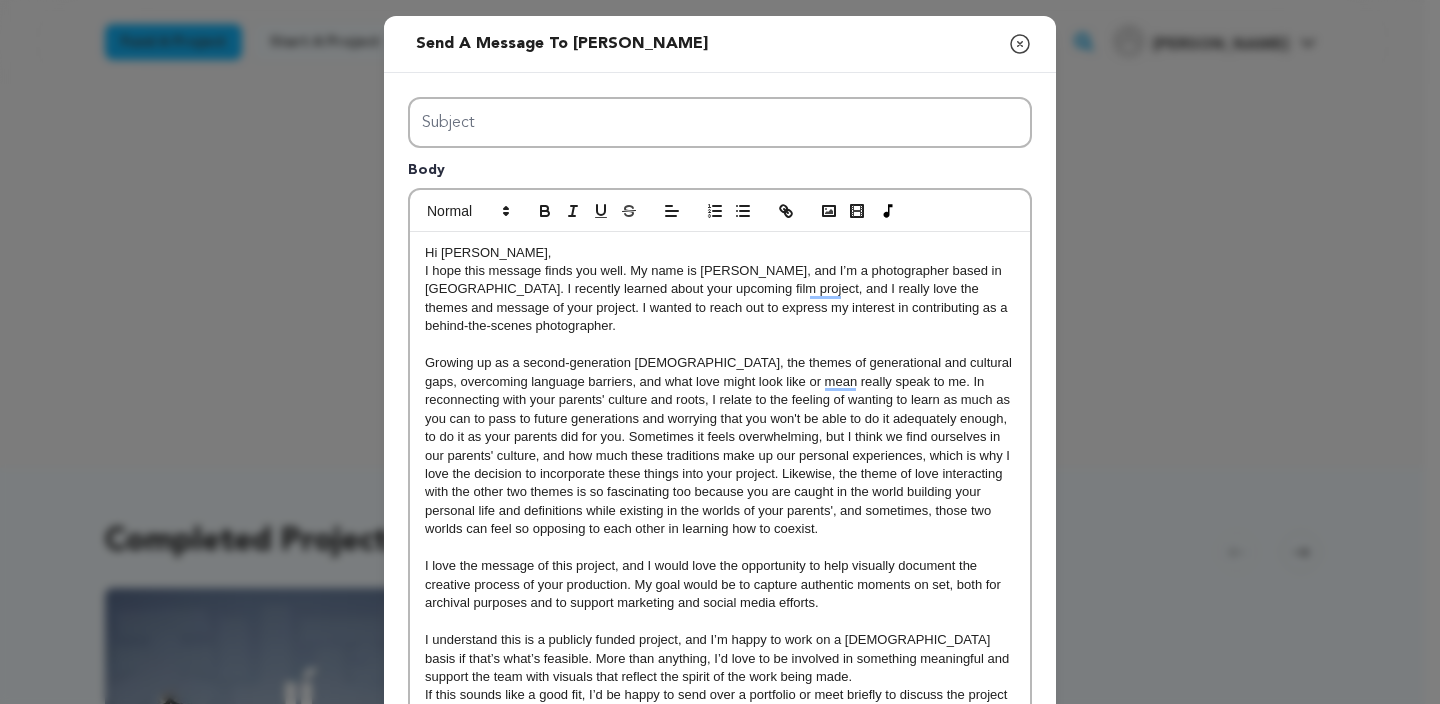click on "Growing up as a second-generation Chinese American, the themes of generational and cultural gaps, overcoming language barriers, and what love might look like or mean really speak to me. In reconnecting with your parents' culture and roots, I relate to the feeling of wanting to learn as much as you can to pass to future generations and worrying that you won't be able to do it adequately enough, to do it as your parents did for you. Sometimes it feels overwhelming, but I think we find ourselves in our parents' culture, and how much these traditions make up our personal experiences, which is why I love the decision to incorporate these things into your project. Likewise, the theme of love interacting with the other two themes is so fascinating too because you are caught in the world building your personal life and definitions while existing in the worlds of your parents', and sometimes, those two worlds can feel so opposing to each other in learning how to coexist." at bounding box center (720, 446) 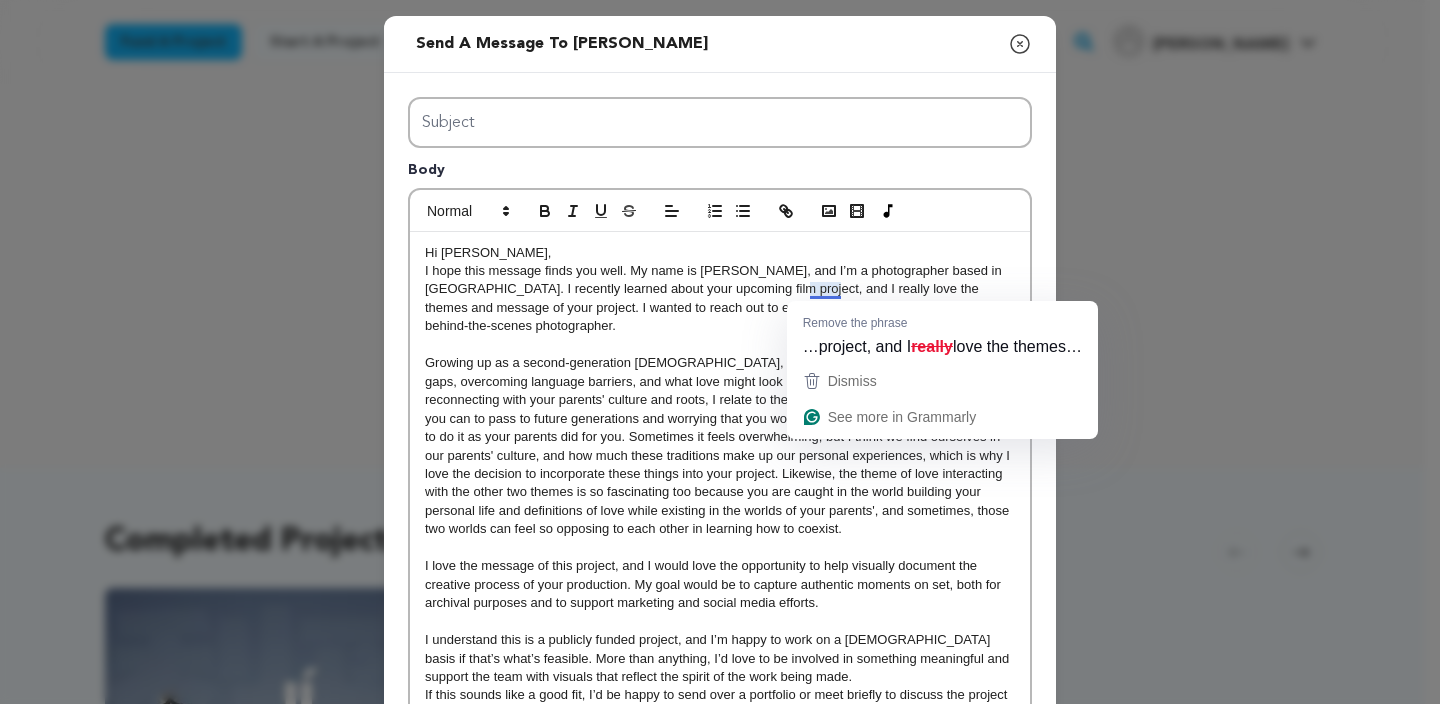 click on "I hope this message finds you well. My name is Daniel Sun, and I’m a photographer based in Los Angeles. I recently learned about your upcoming film project, and I really love the themes and message of your project. I wanted to reach out to express my interest in contributing as a behind-the-scenes photographer." at bounding box center (720, 299) 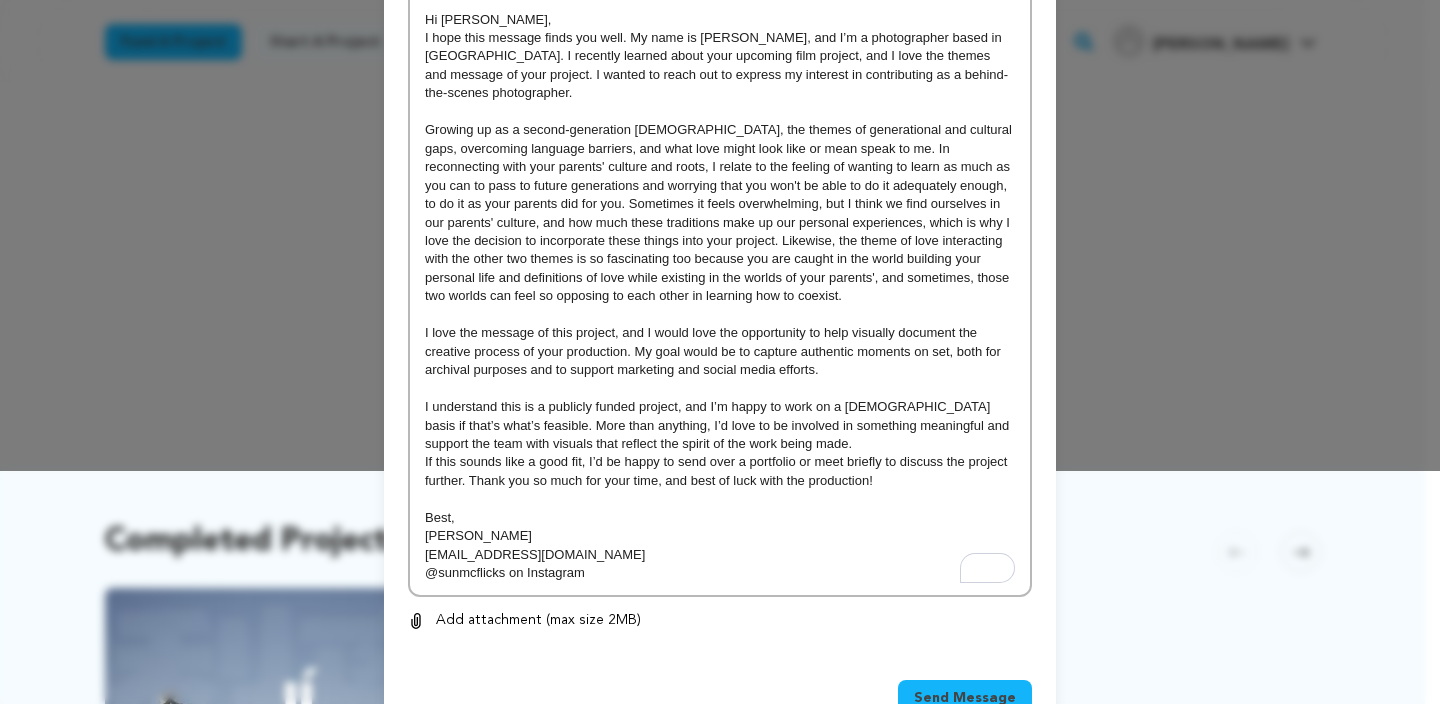 scroll, scrollTop: 294, scrollLeft: 0, axis: vertical 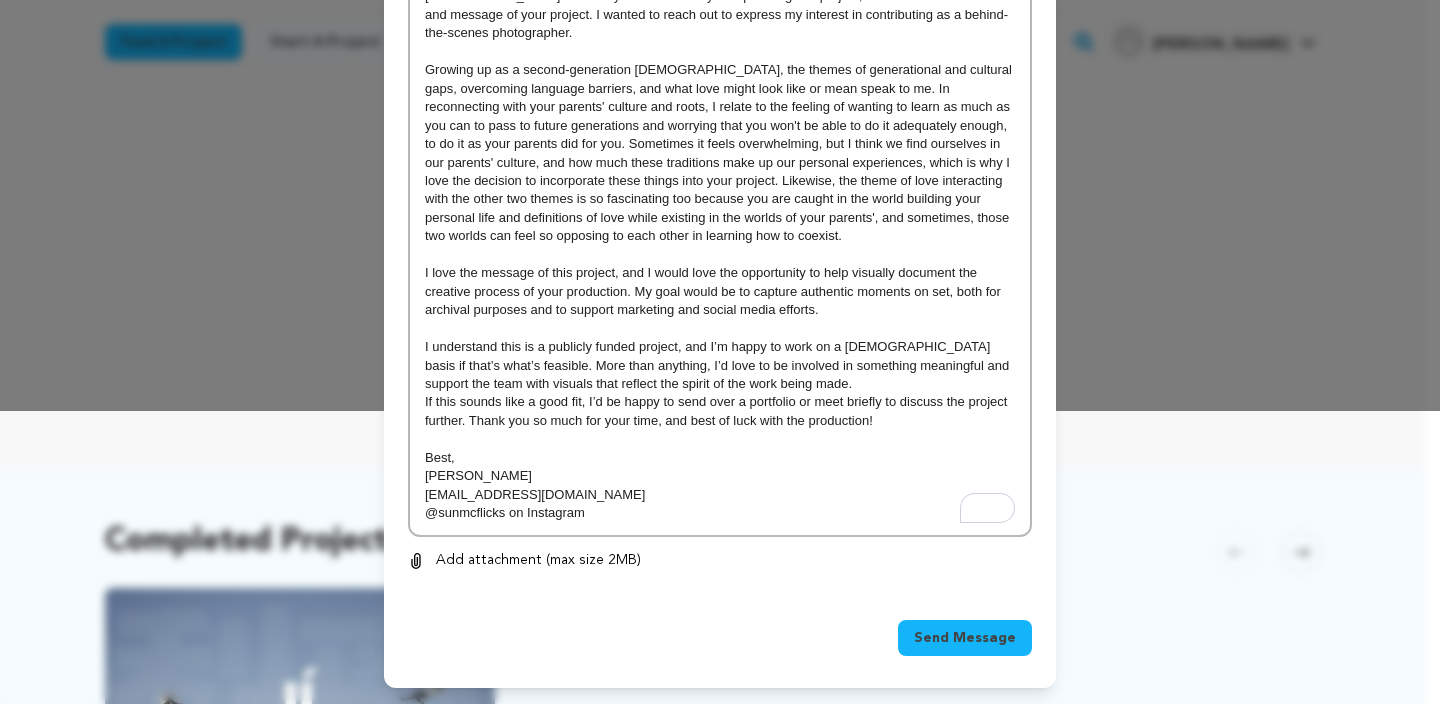 click on "@sunmcflicks on Instagram" at bounding box center [720, 513] 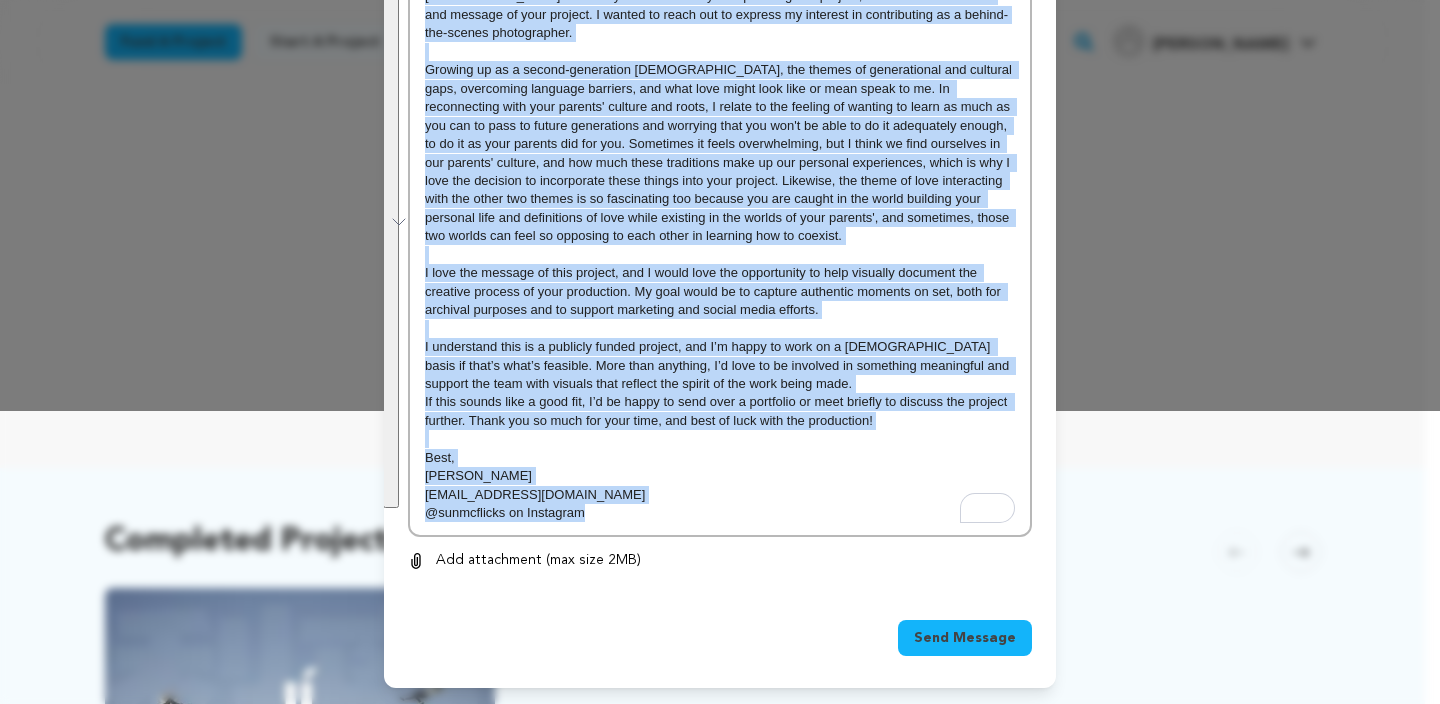 copy on "Hi Jessi, I hope this message finds you well. My name is Daniel Sun, and I’m a photographer based in Los Angeles. I recently learned about your upcoming film project, and I love the themes and message of your project. I wanted to reach out to express my interest in contributing as a behind-the-scenes photographer. Growing up as a second-generation Chinese American, the themes of generational and cultural gaps, overcoming language barriers, and what love might look like or mean speak to me. In reconnecting with your parents' culture and roots, I relate to the feeling of wanting to learn as much as you can to pass to future generations and worrying that you won't be able to do it adequately enough, to do it as your parents did for you. Sometimes it feels overwhelming, but I think we find ourselves in our parents' culture, and how much these traditions make up our personal experiences, which is why I love the decision to incorporate these things into your project. Likewise, the theme of love interacting with ..." 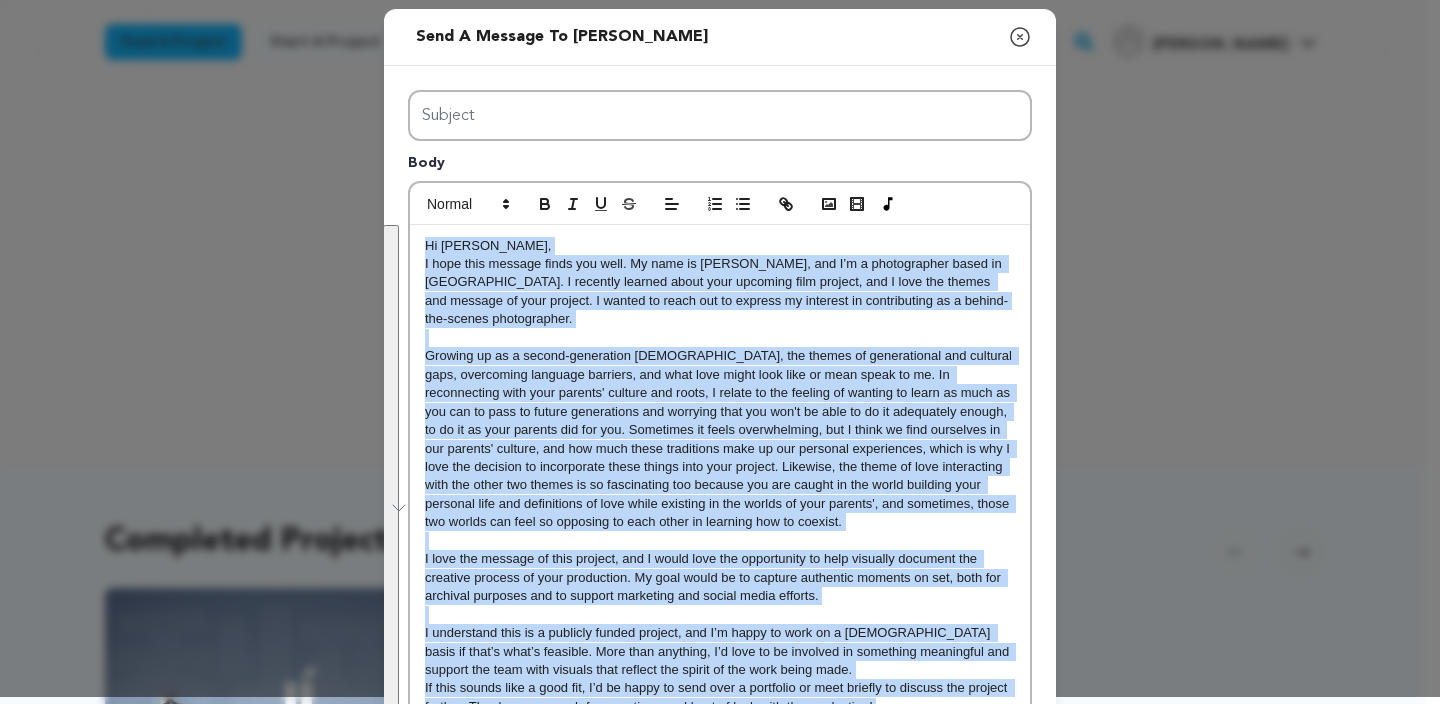 scroll, scrollTop: 0, scrollLeft: 0, axis: both 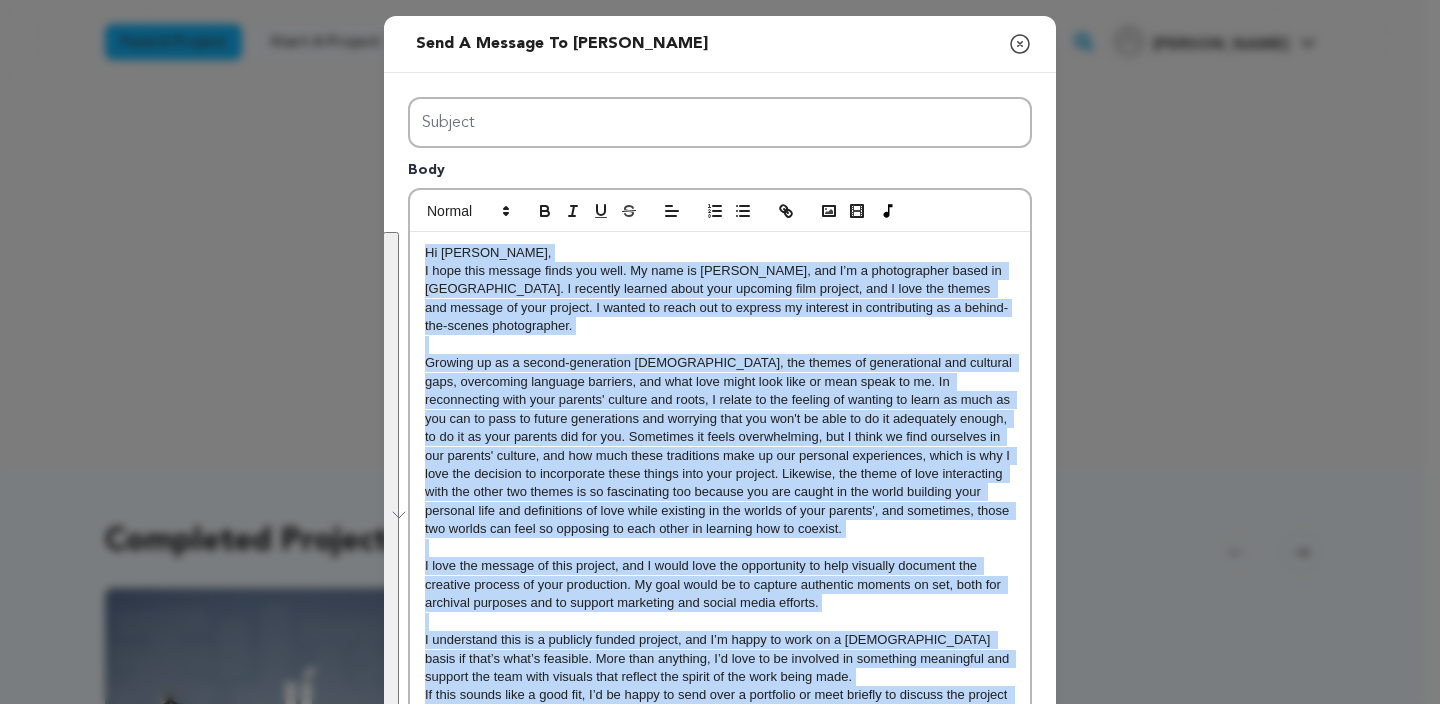 click 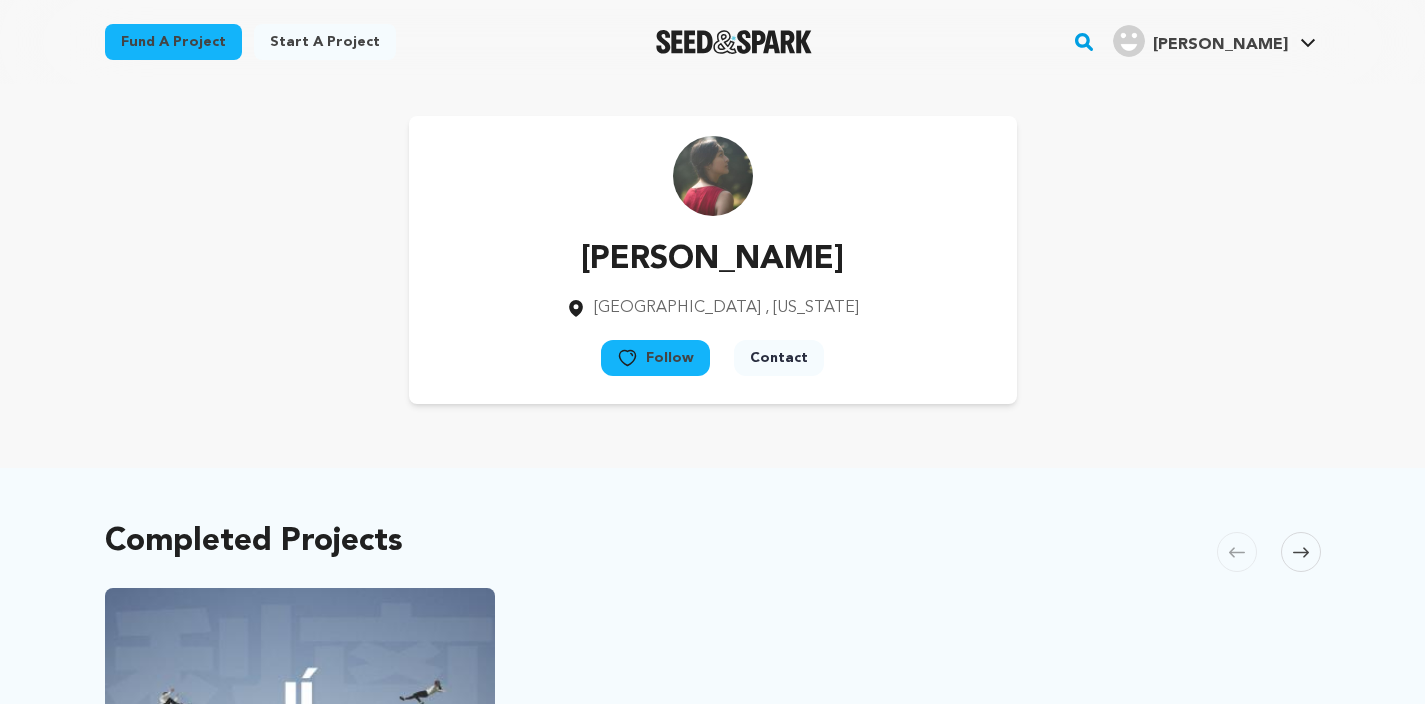 click on "Contact" at bounding box center (779, 358) 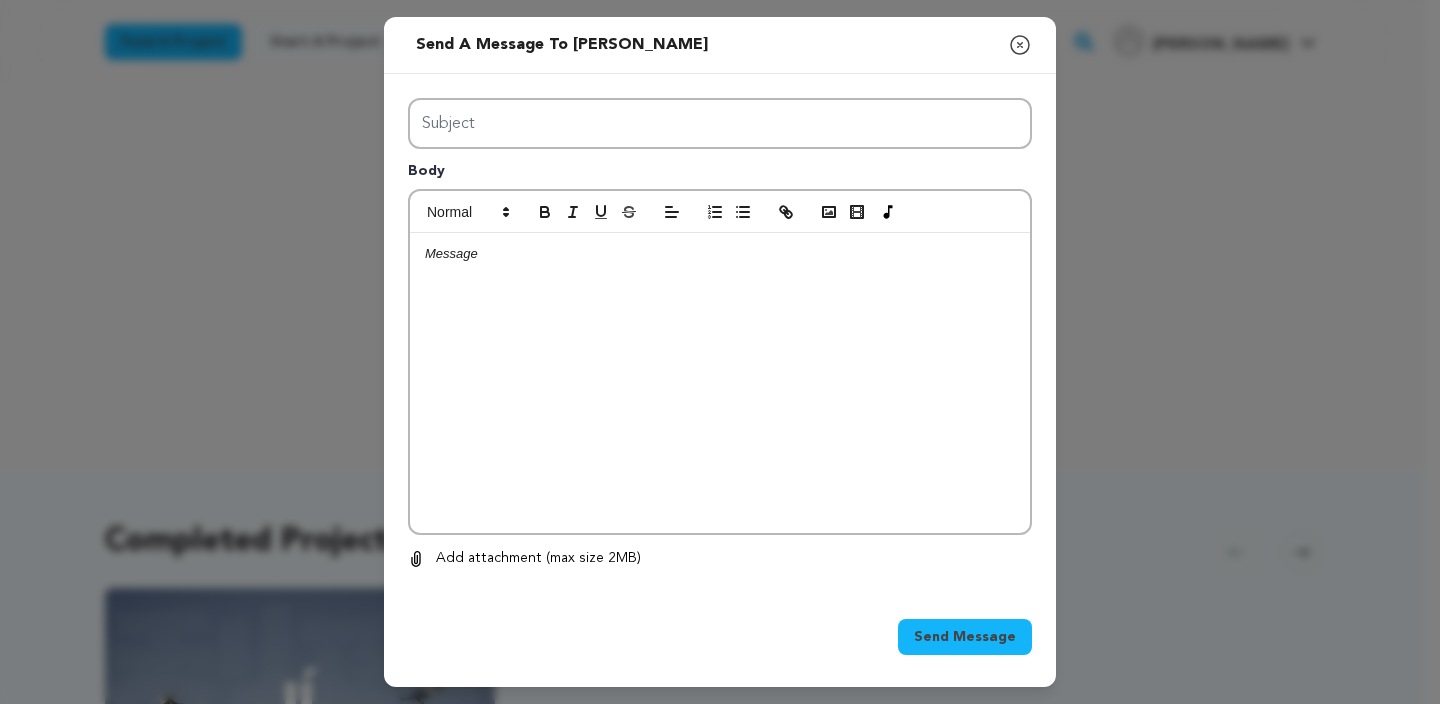 click at bounding box center [720, 383] 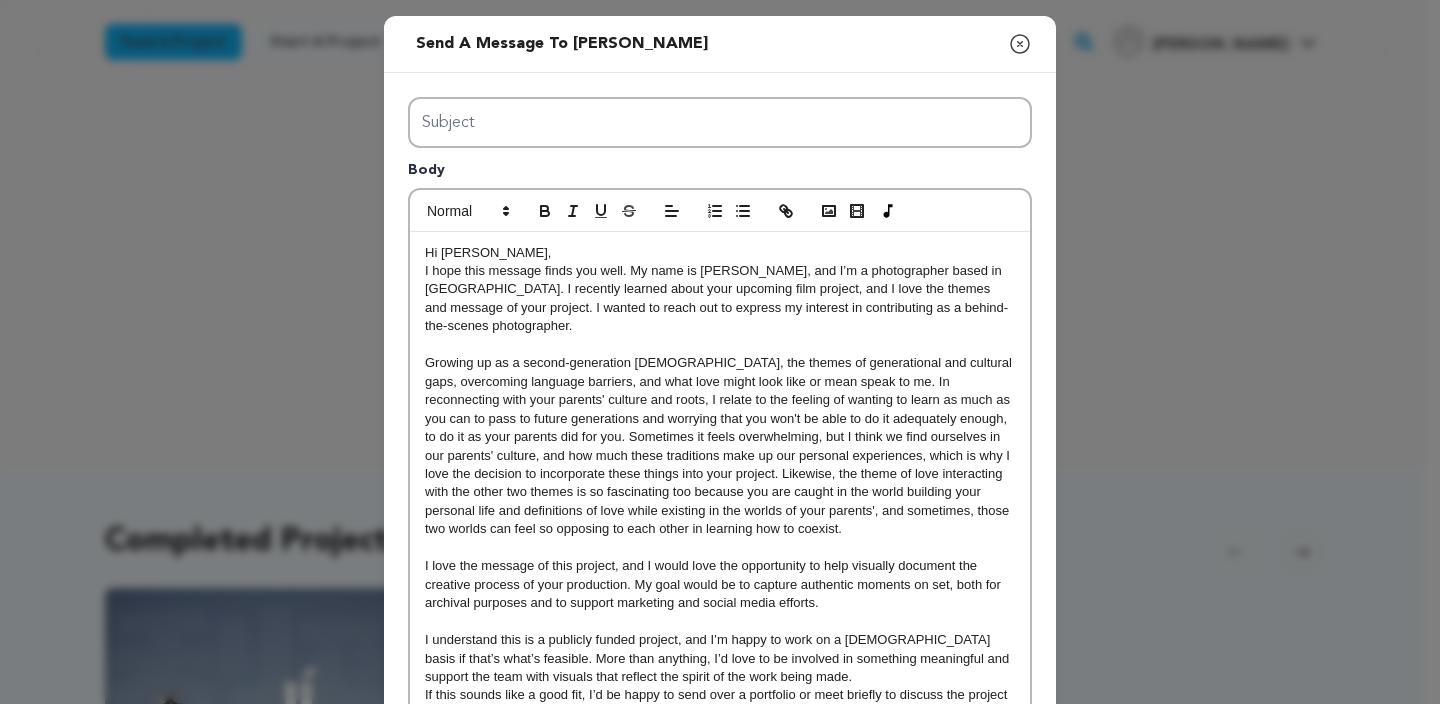 scroll, scrollTop: 0, scrollLeft: 0, axis: both 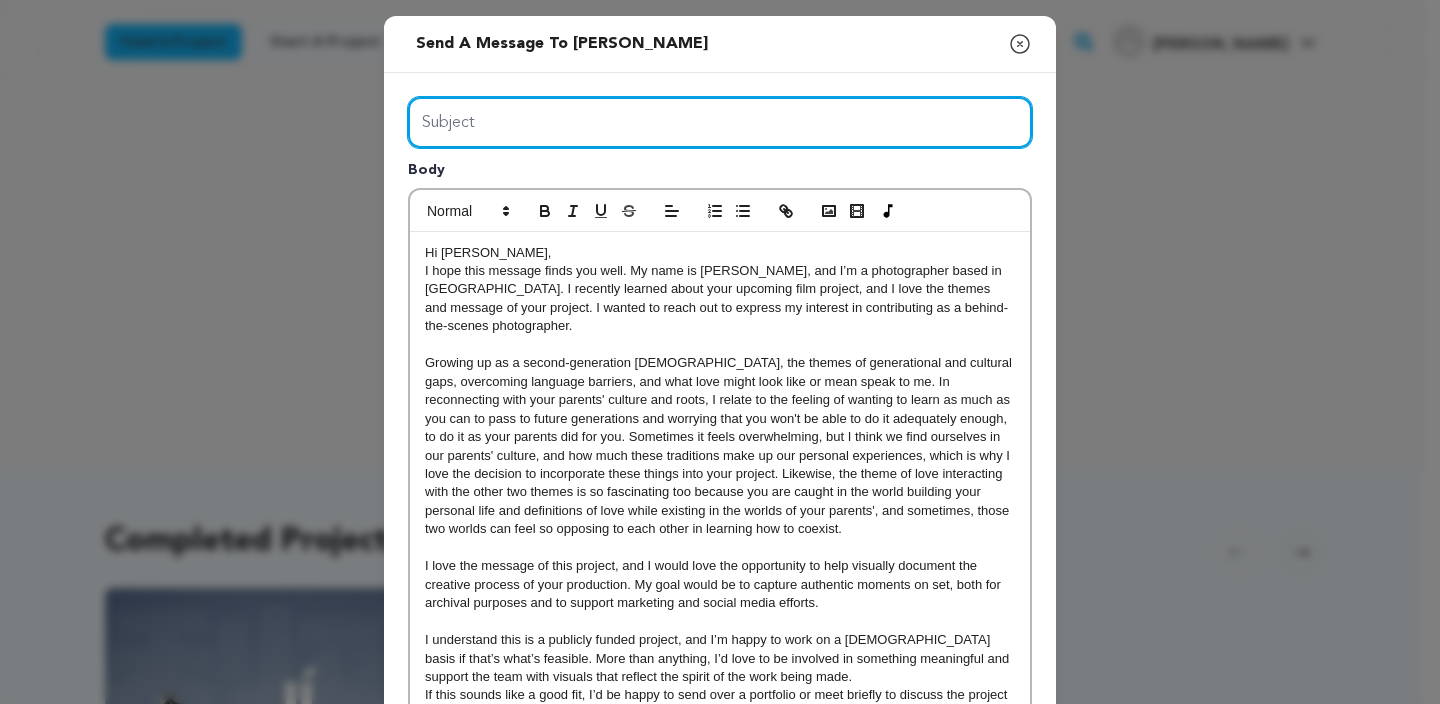 click on "Subject" at bounding box center (720, 122) 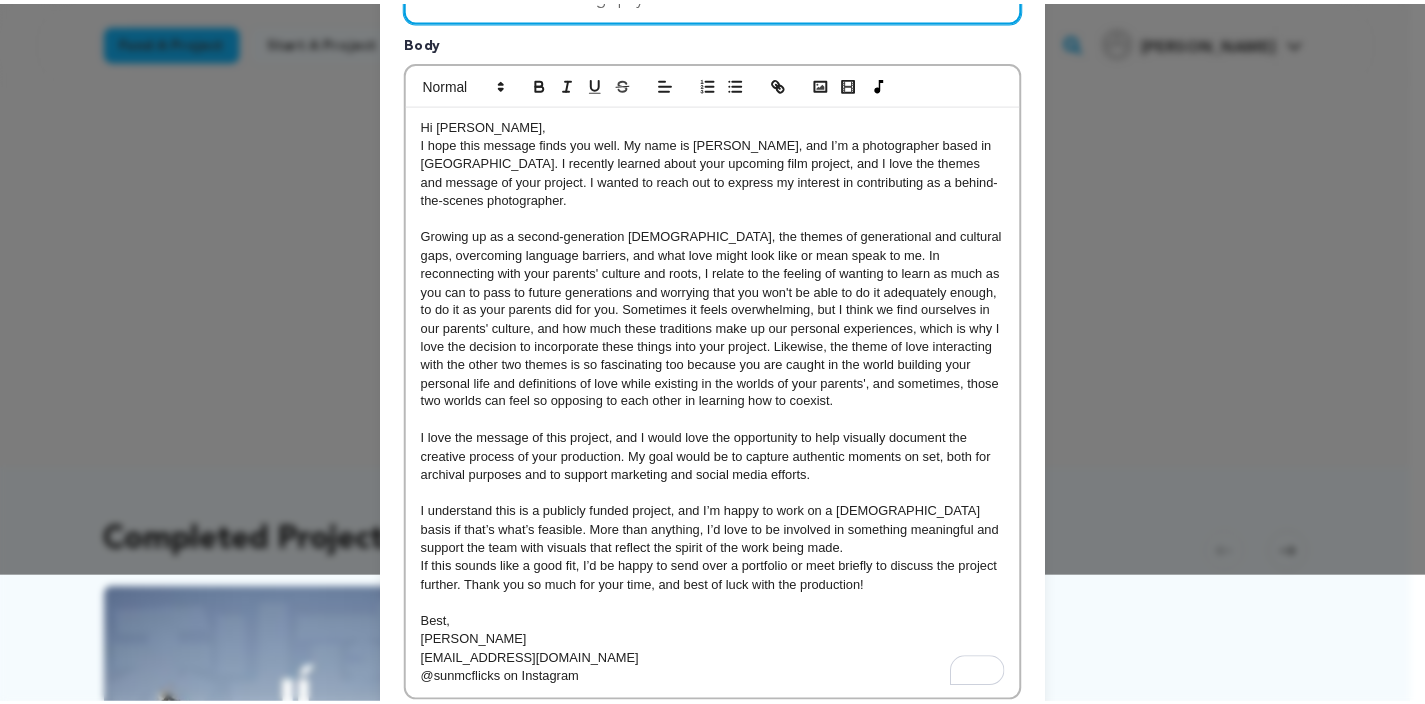 scroll, scrollTop: 294, scrollLeft: 0, axis: vertical 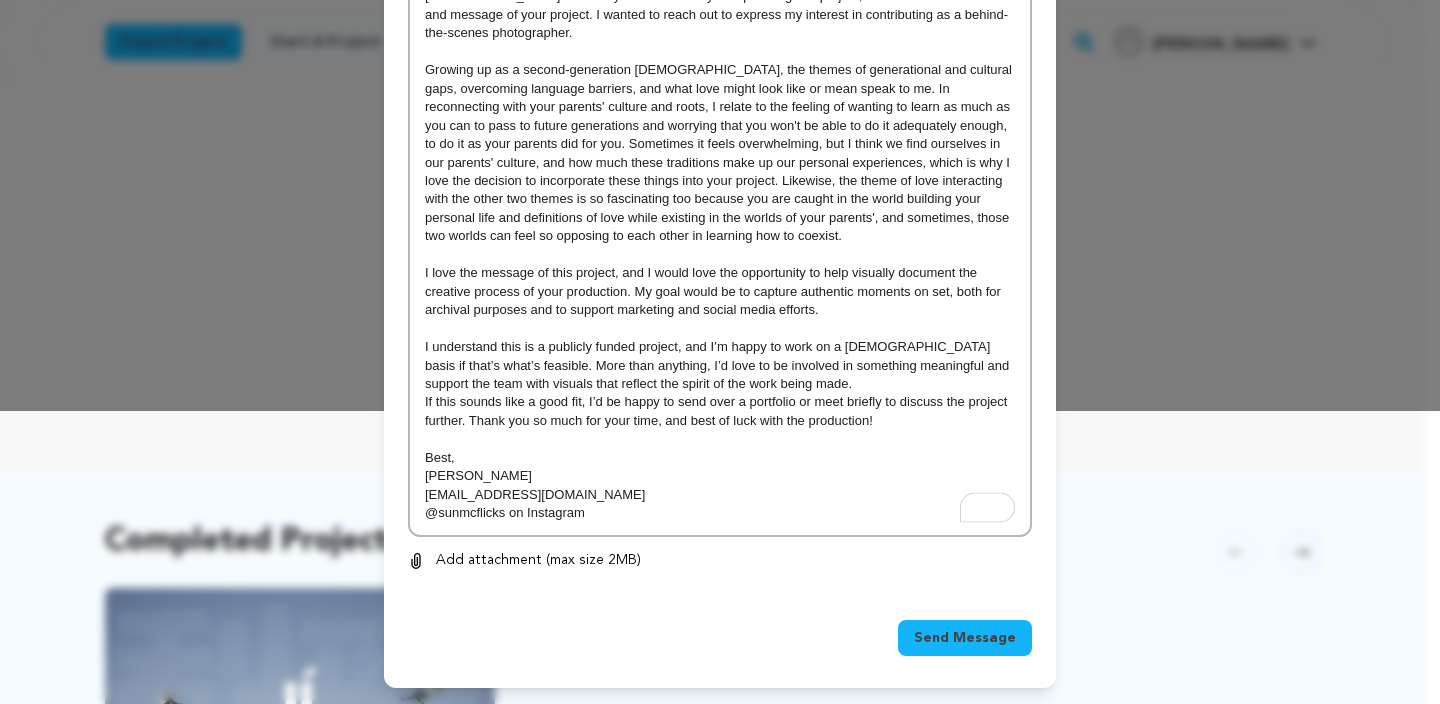 click on "Send Message" at bounding box center [965, 638] 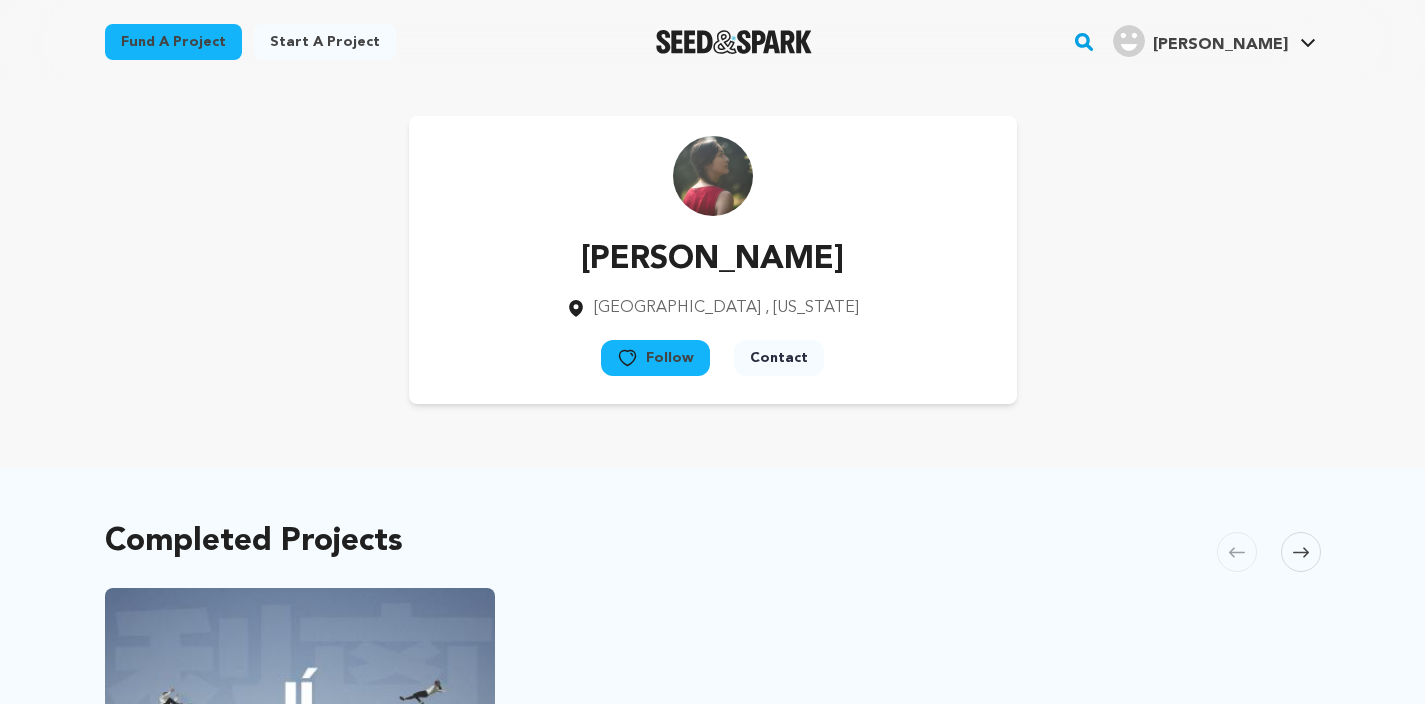 click at bounding box center (734, 42) 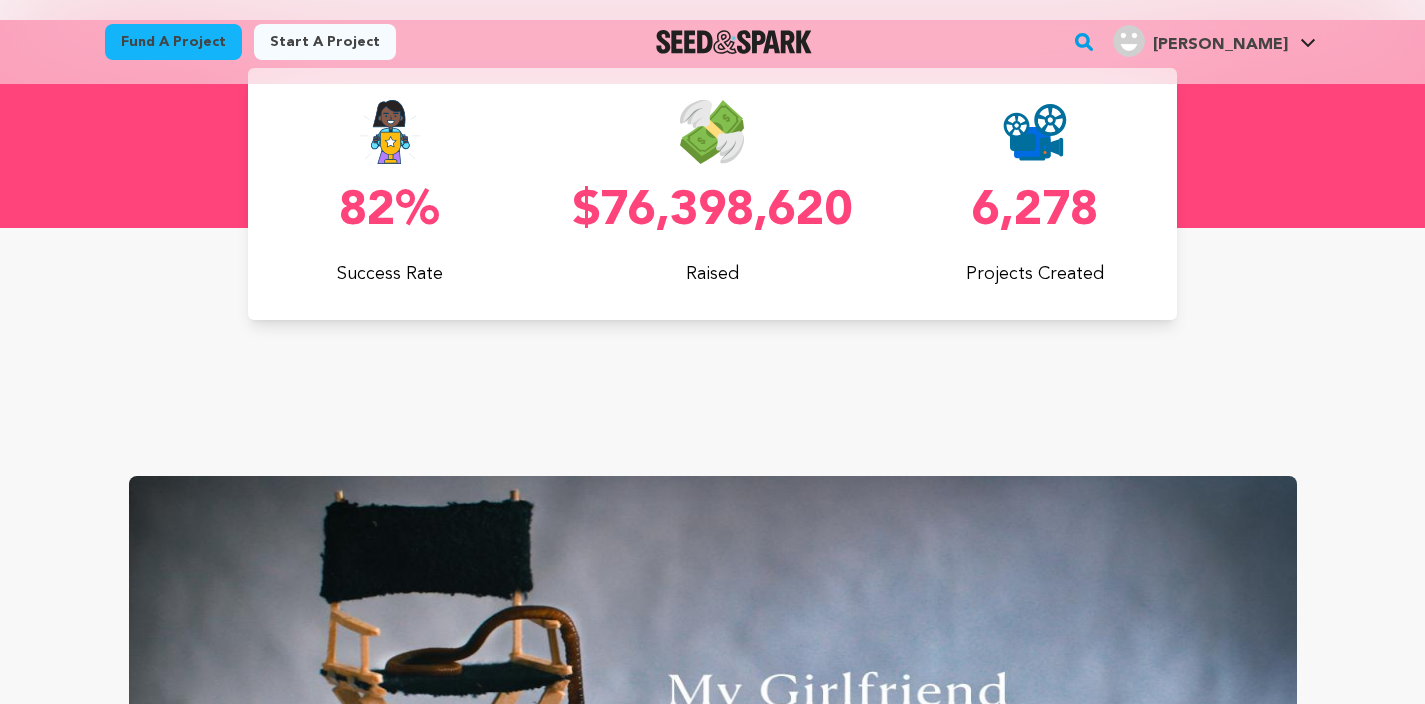 scroll, scrollTop: 1654, scrollLeft: 0, axis: vertical 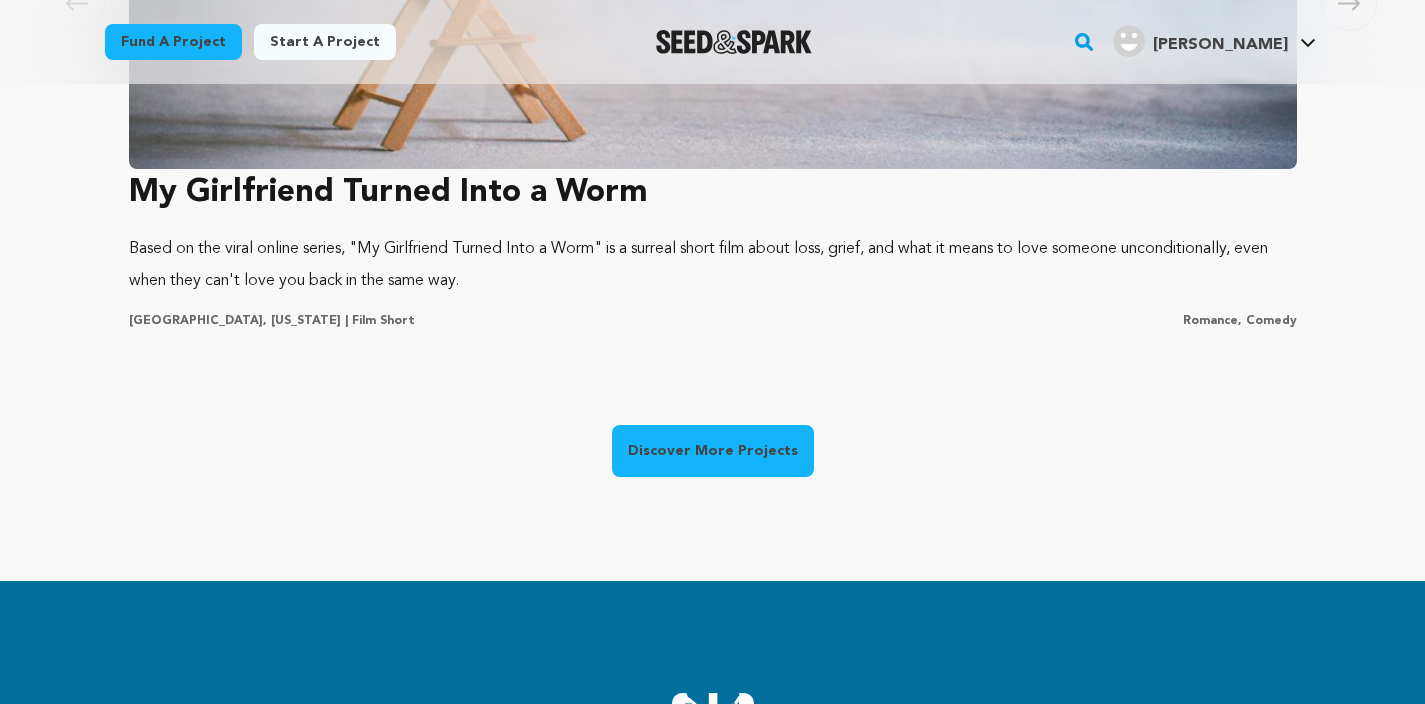 click on "Discover More Projects" at bounding box center (713, 451) 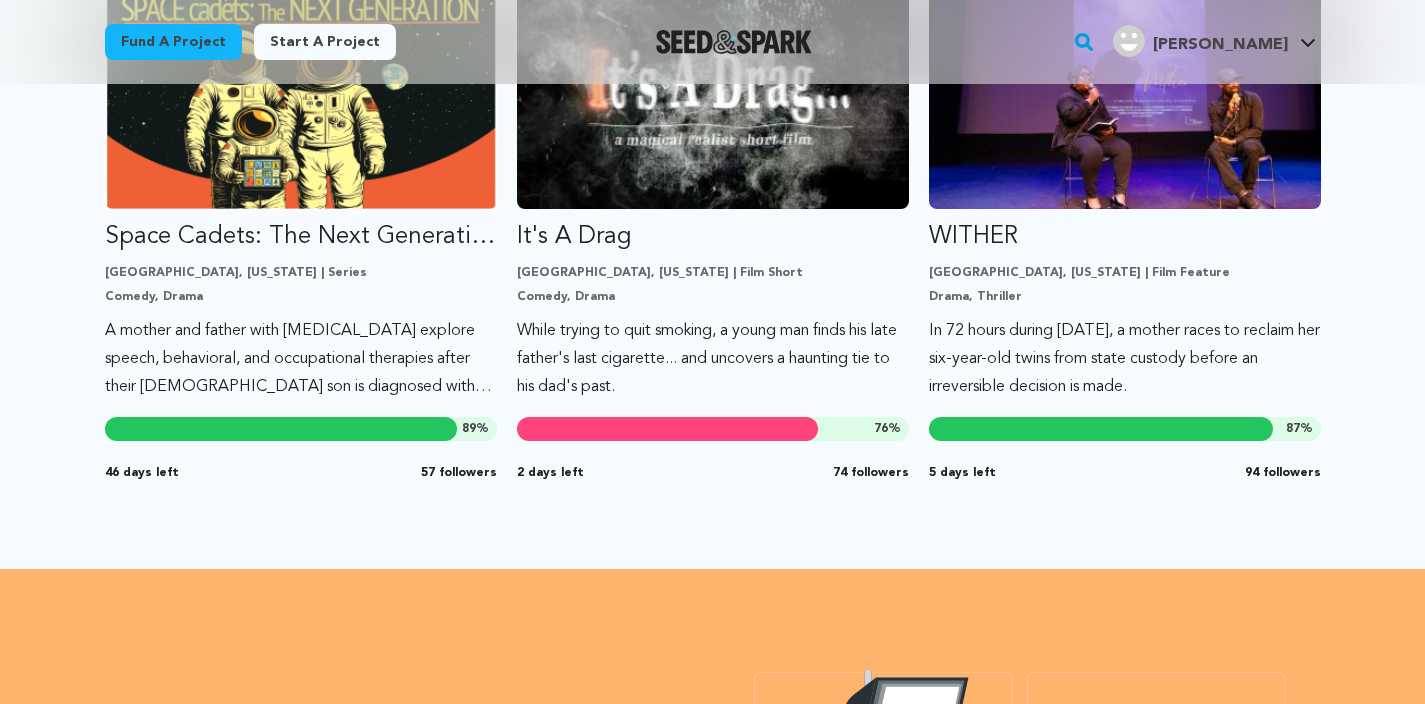 scroll, scrollTop: 1718, scrollLeft: 0, axis: vertical 